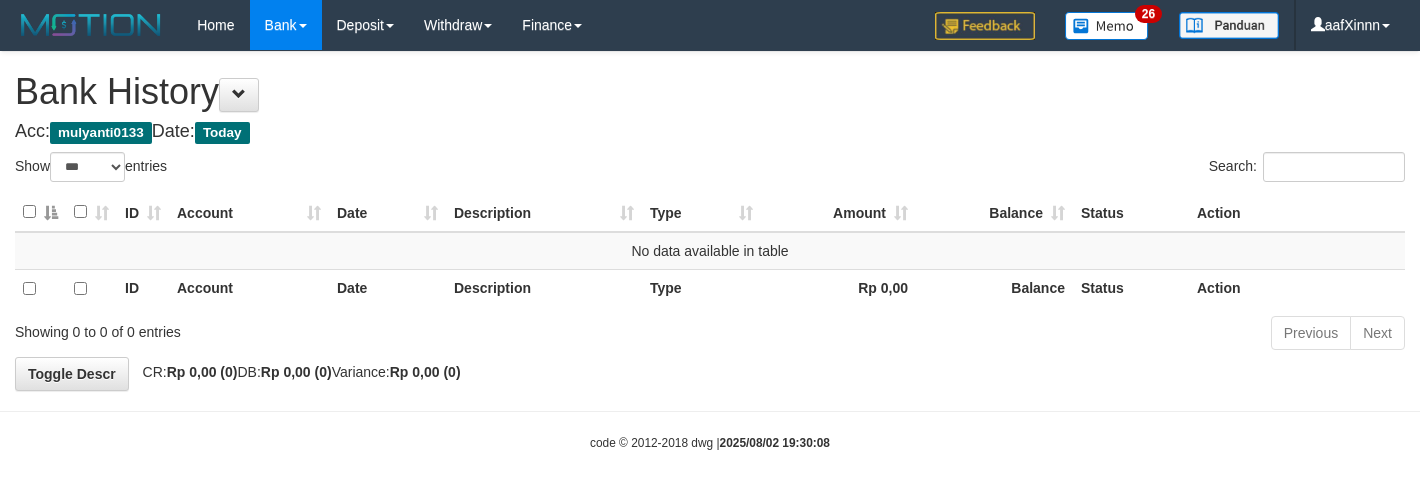 select on "***" 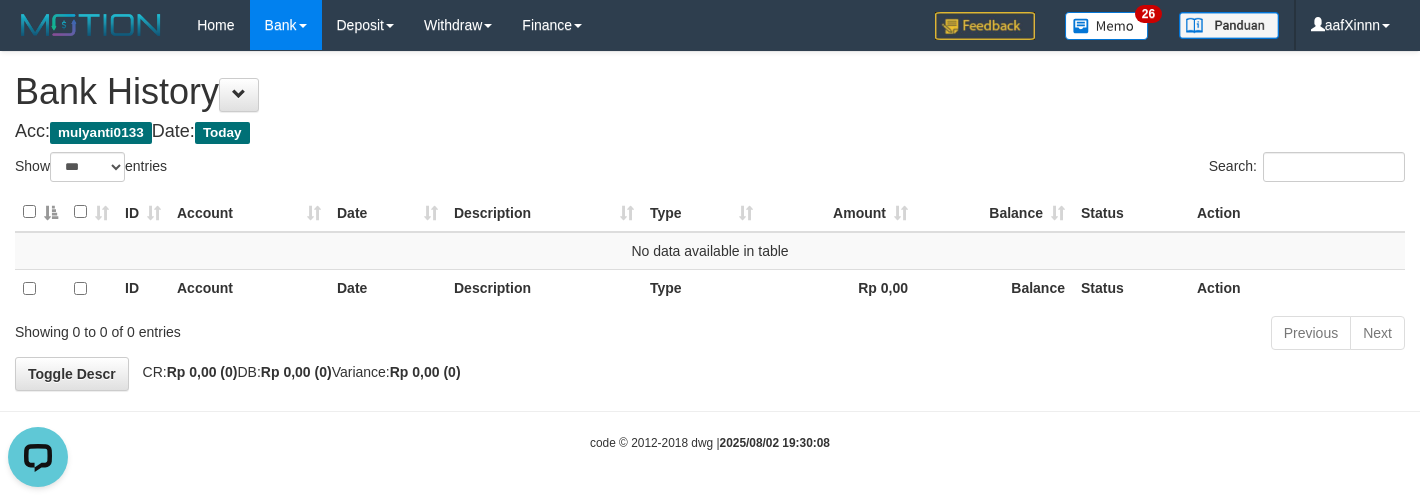 scroll, scrollTop: 0, scrollLeft: 0, axis: both 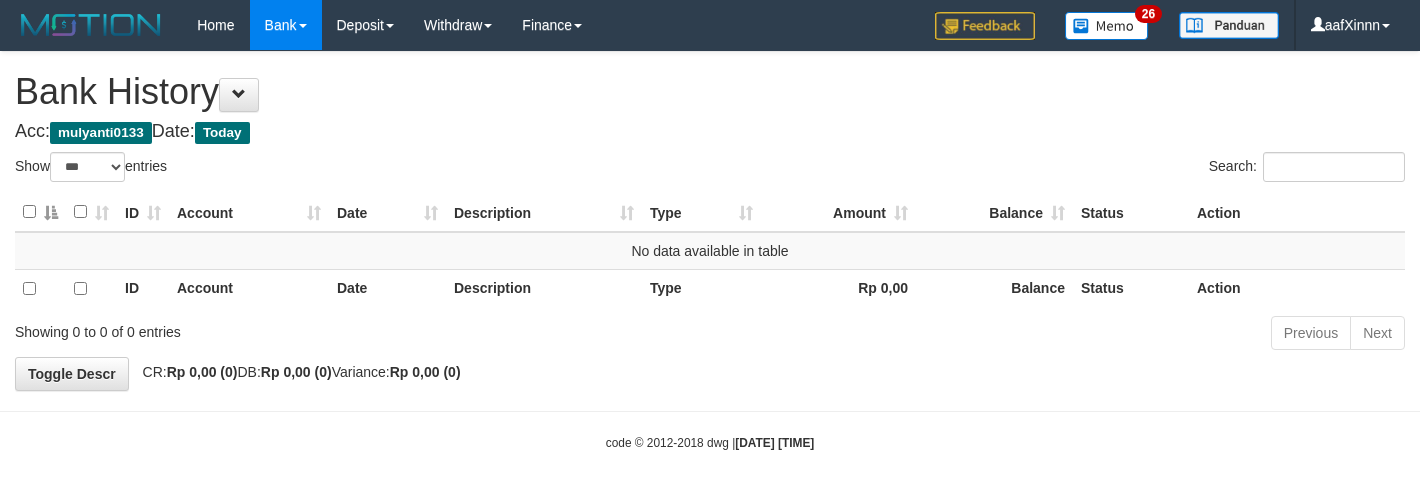 select on "***" 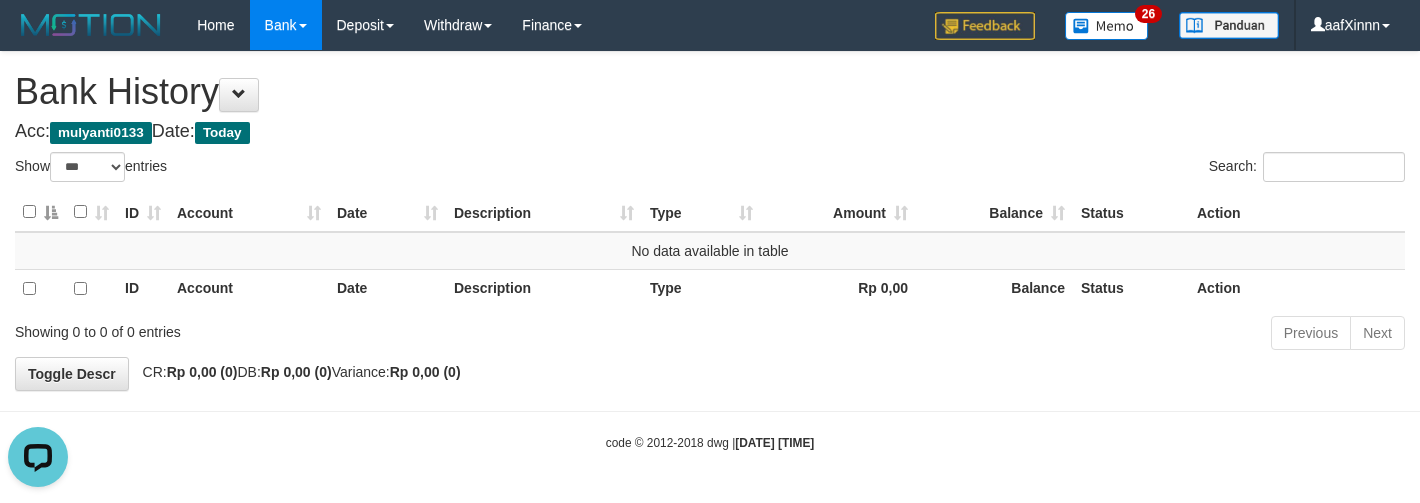 scroll, scrollTop: 0, scrollLeft: 0, axis: both 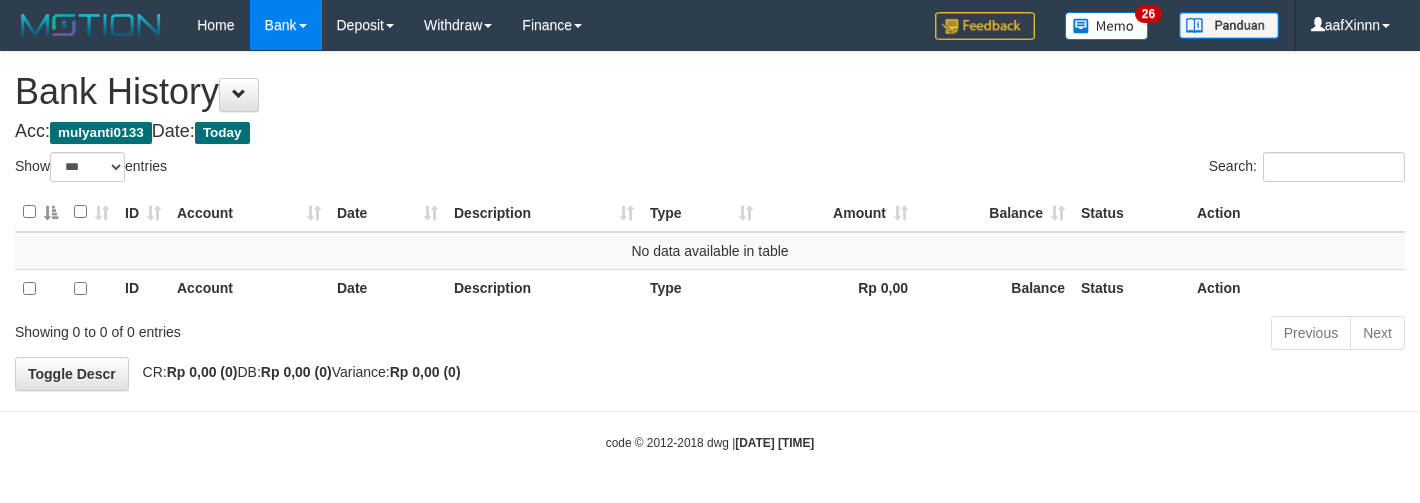 select on "***" 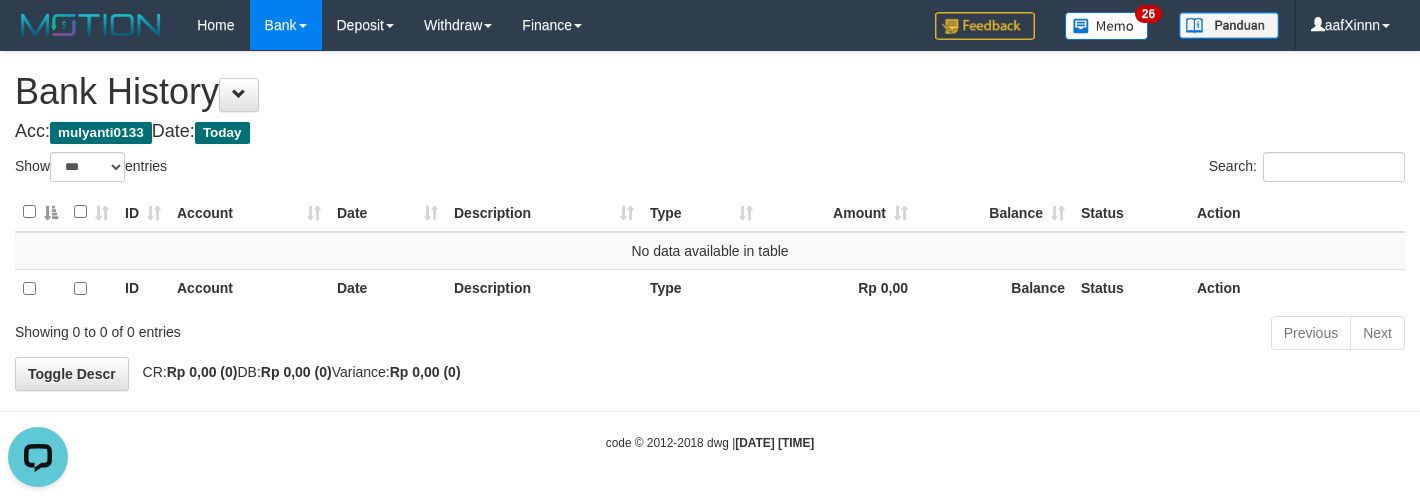 scroll, scrollTop: 0, scrollLeft: 0, axis: both 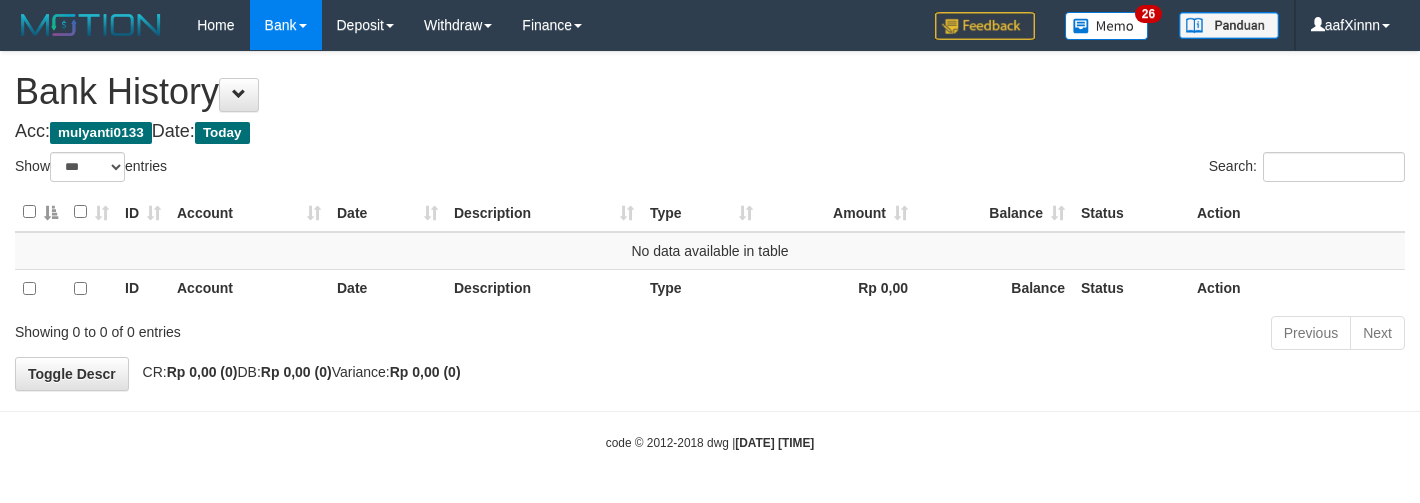 select on "***" 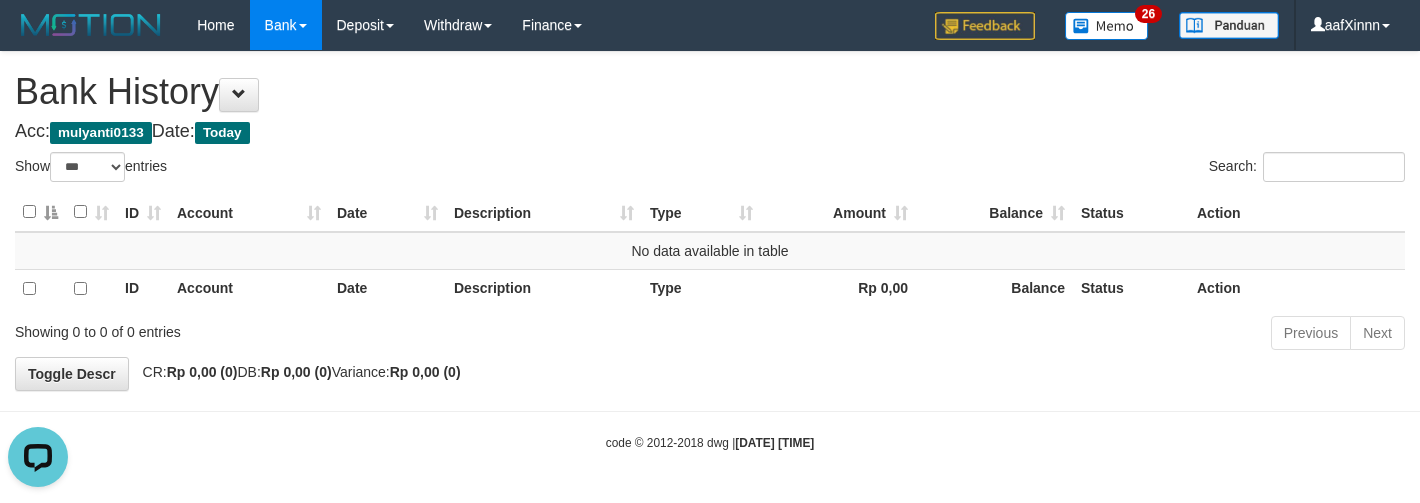 scroll, scrollTop: 0, scrollLeft: 0, axis: both 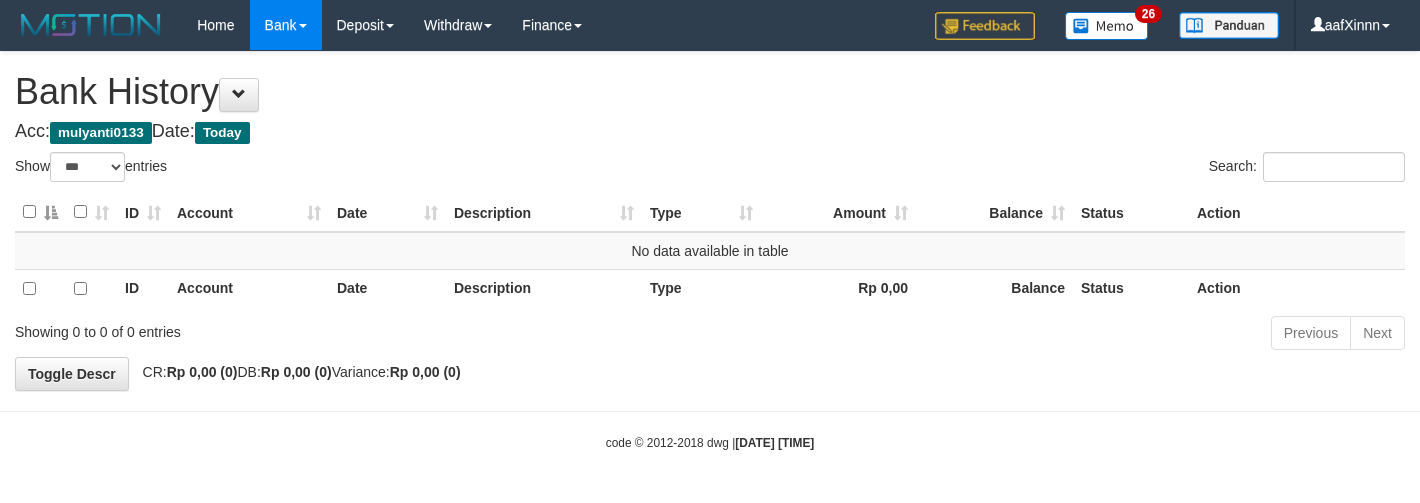 select on "***" 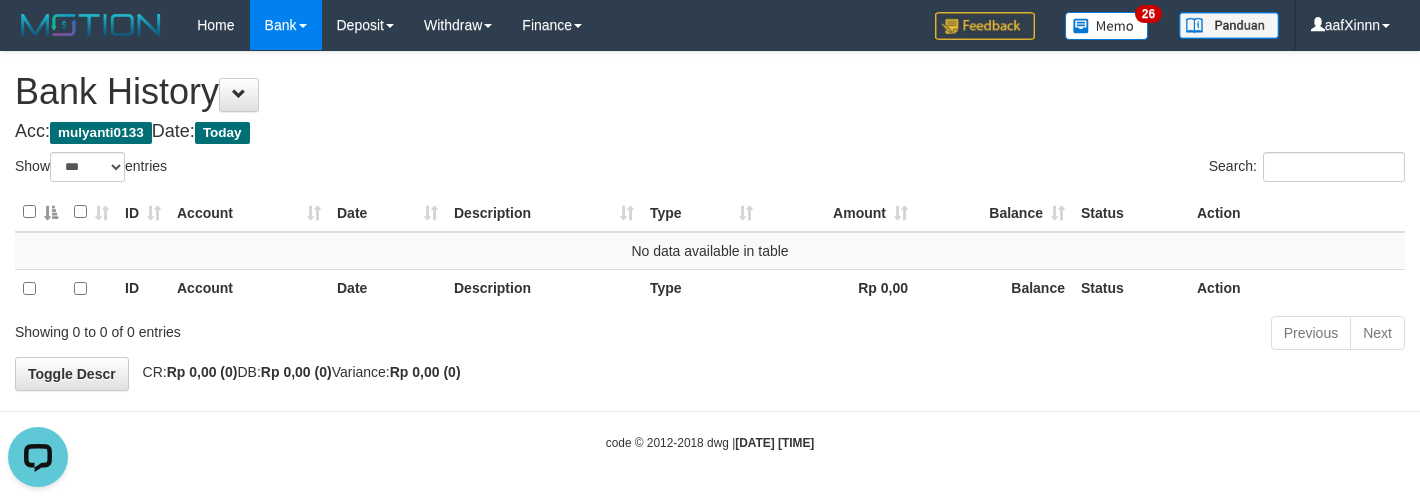 scroll, scrollTop: 0, scrollLeft: 0, axis: both 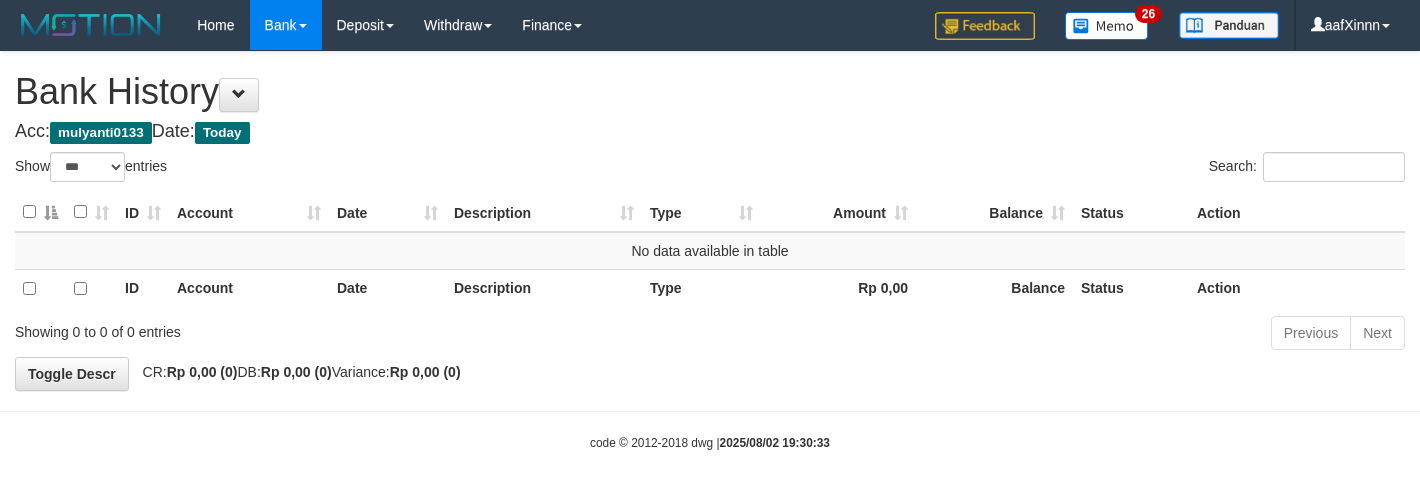 select on "***" 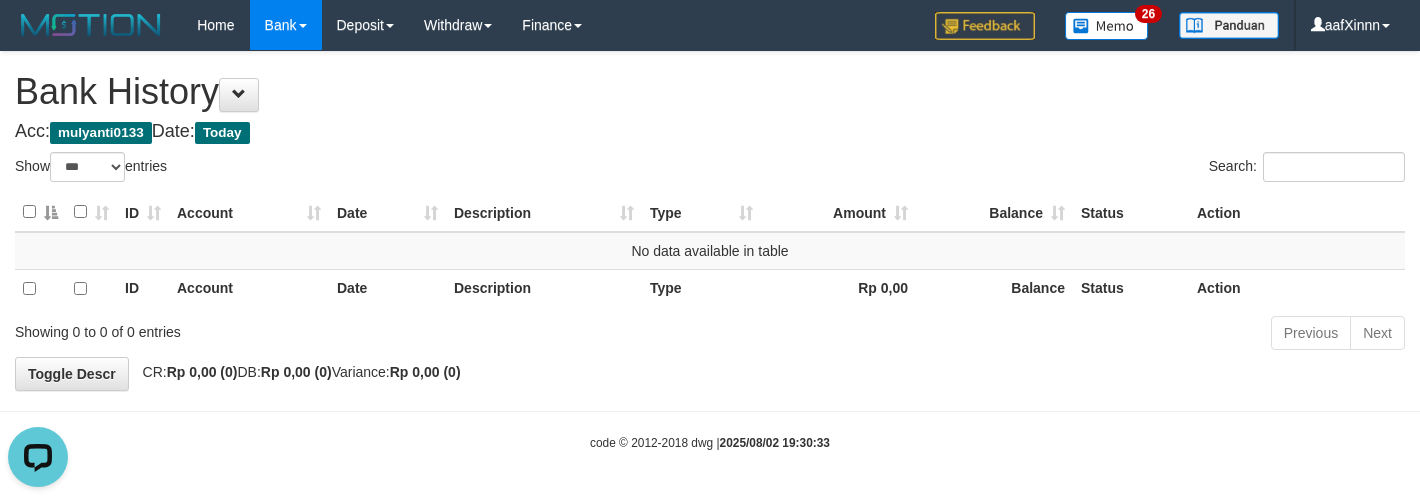 scroll, scrollTop: 0, scrollLeft: 0, axis: both 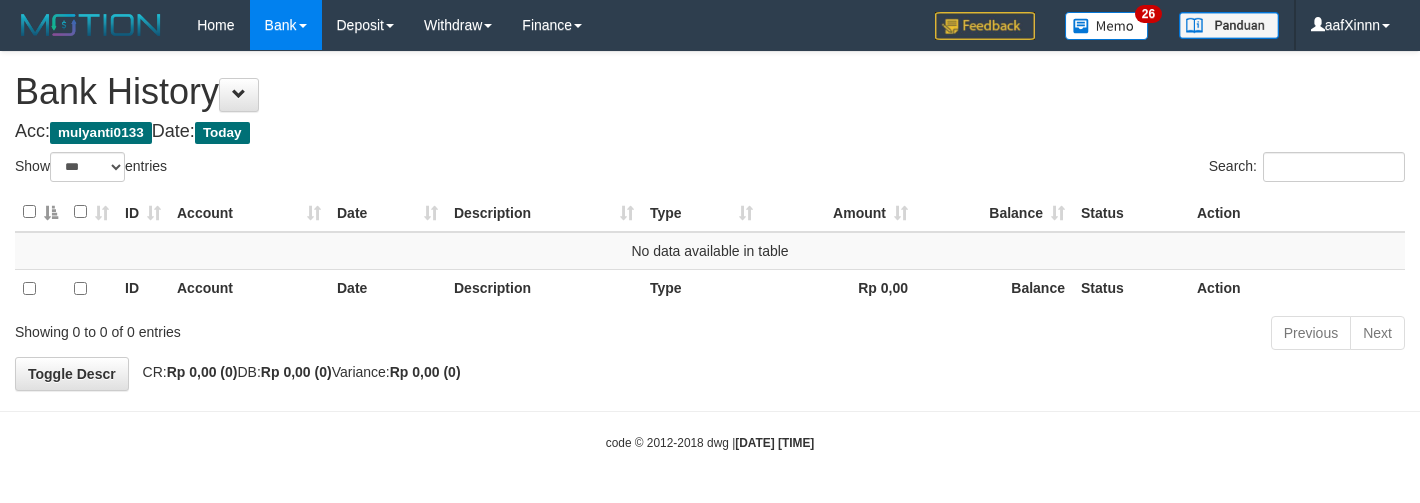 select on "***" 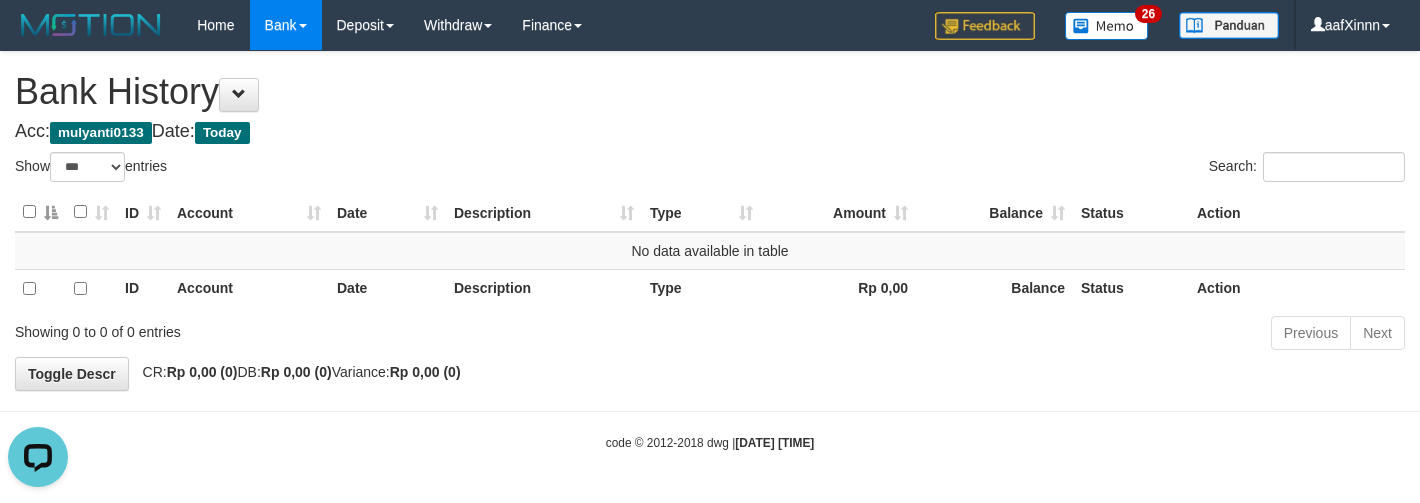 scroll, scrollTop: 0, scrollLeft: 0, axis: both 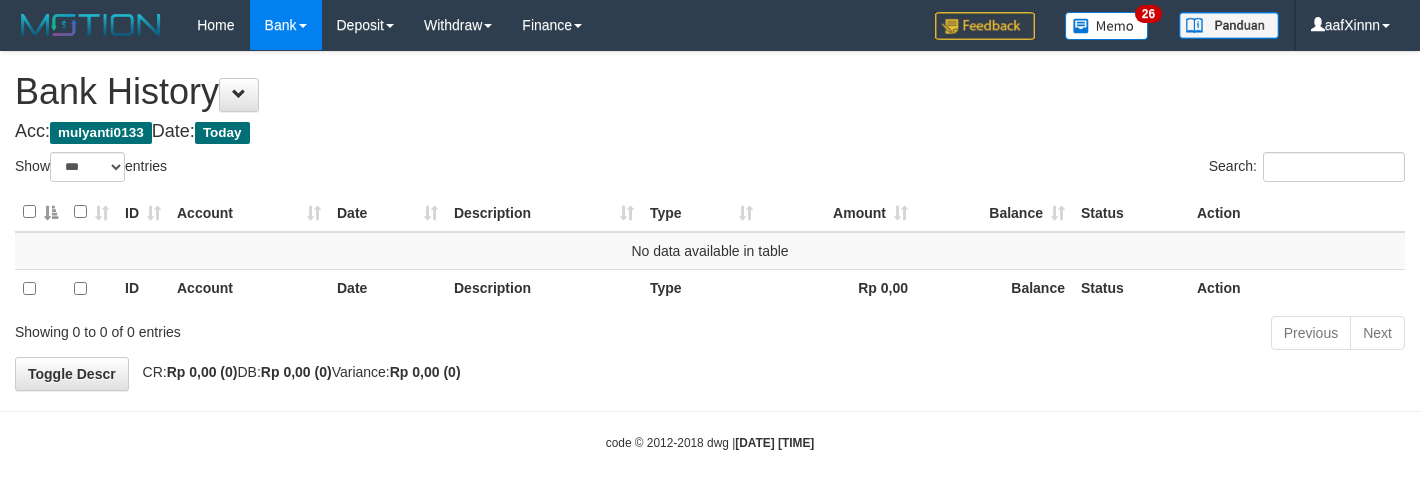 select on "***" 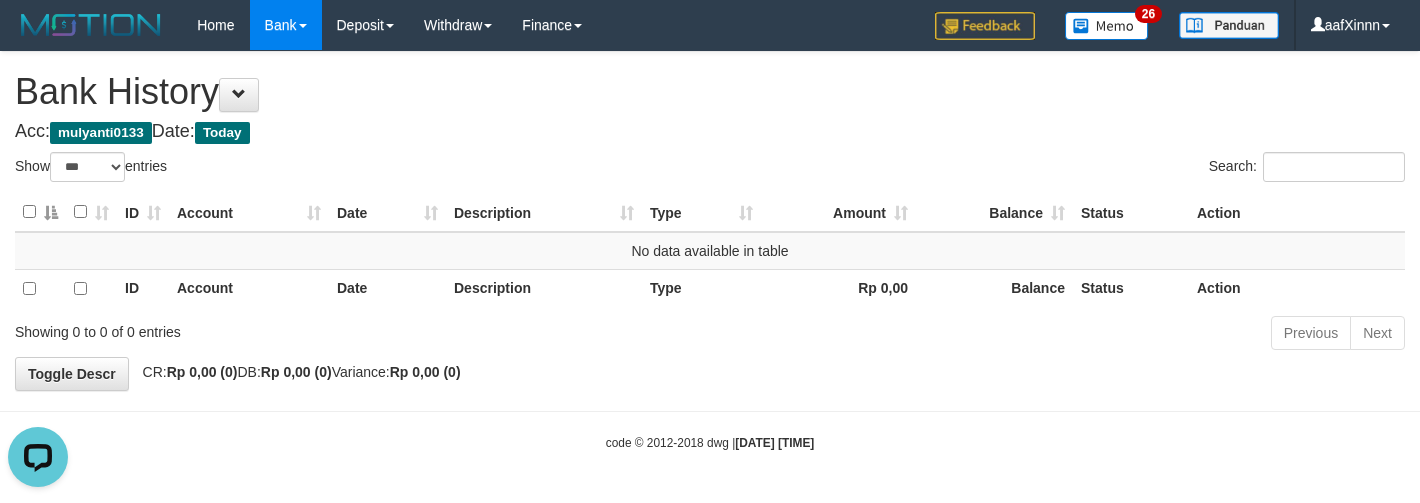 scroll, scrollTop: 0, scrollLeft: 0, axis: both 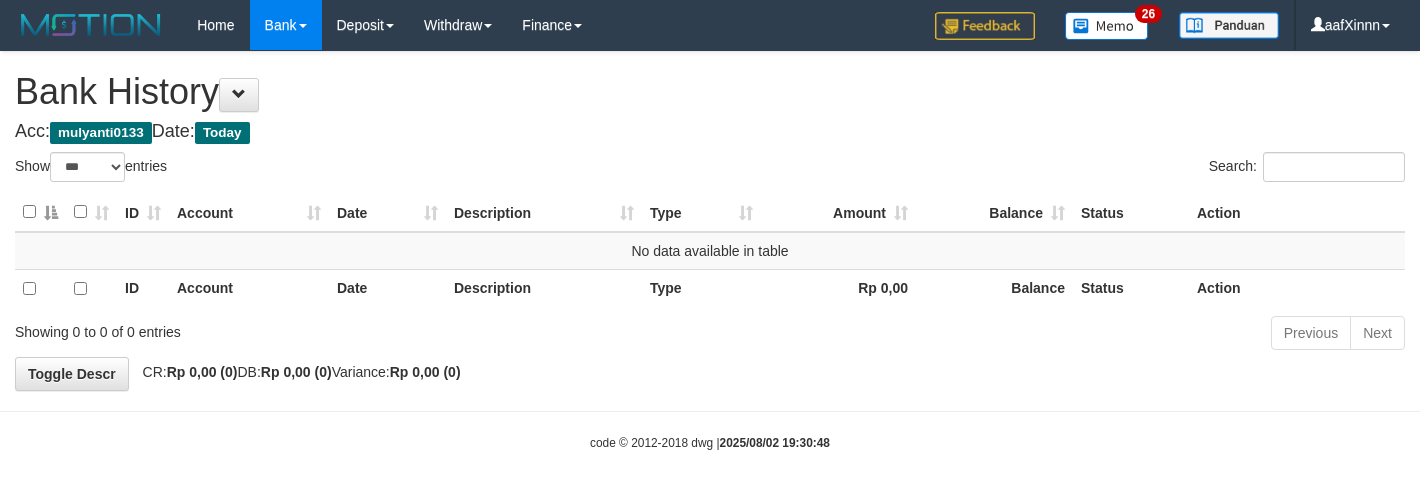 select on "***" 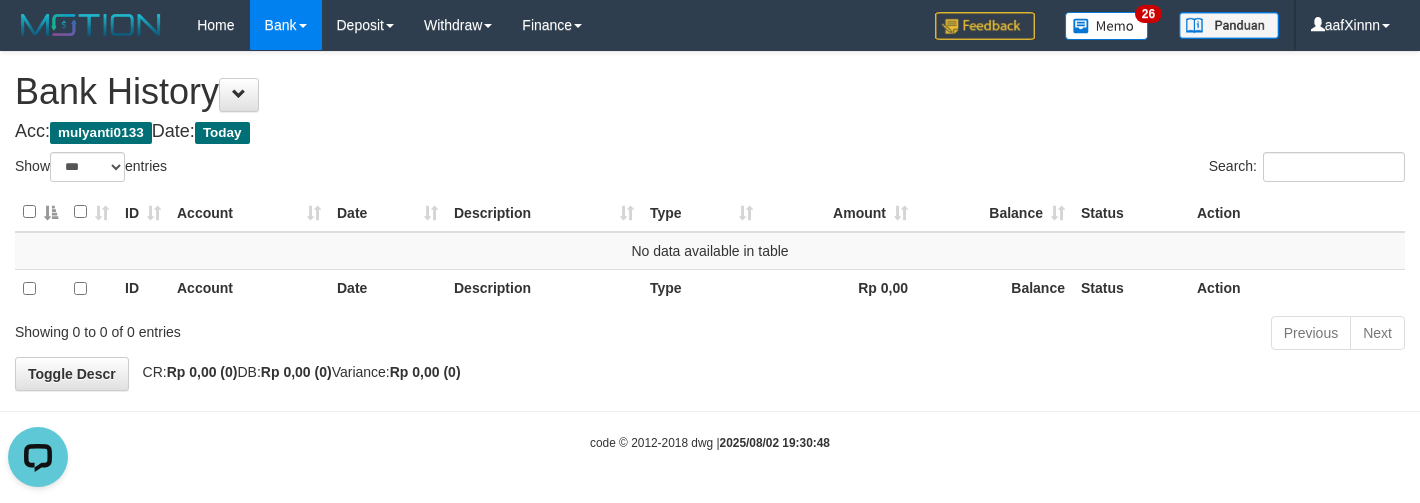 scroll, scrollTop: 0, scrollLeft: 0, axis: both 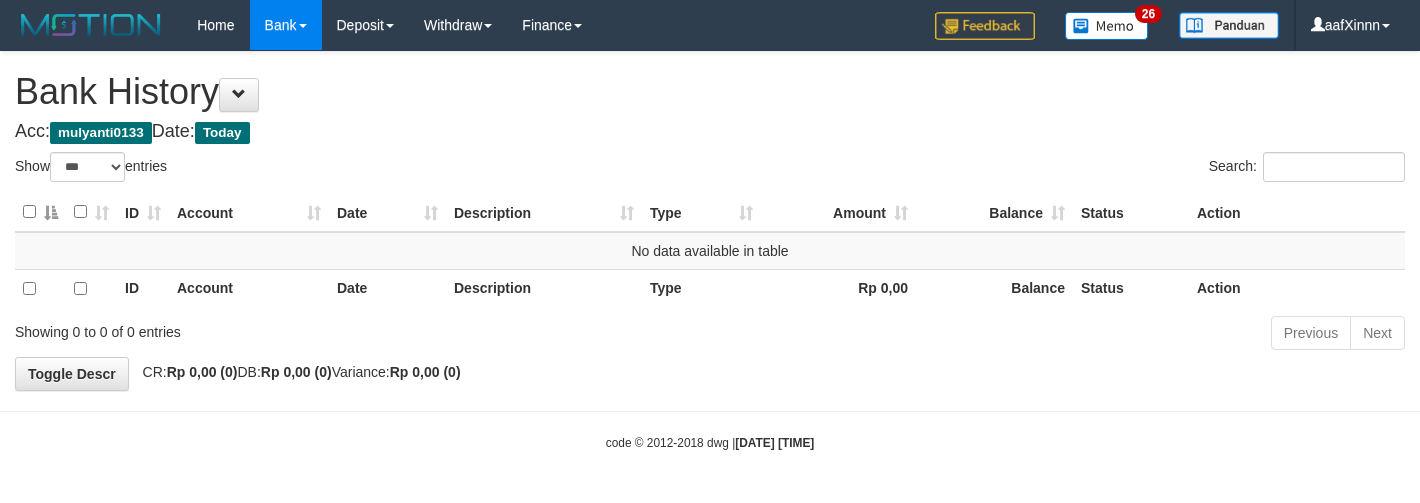 select on "***" 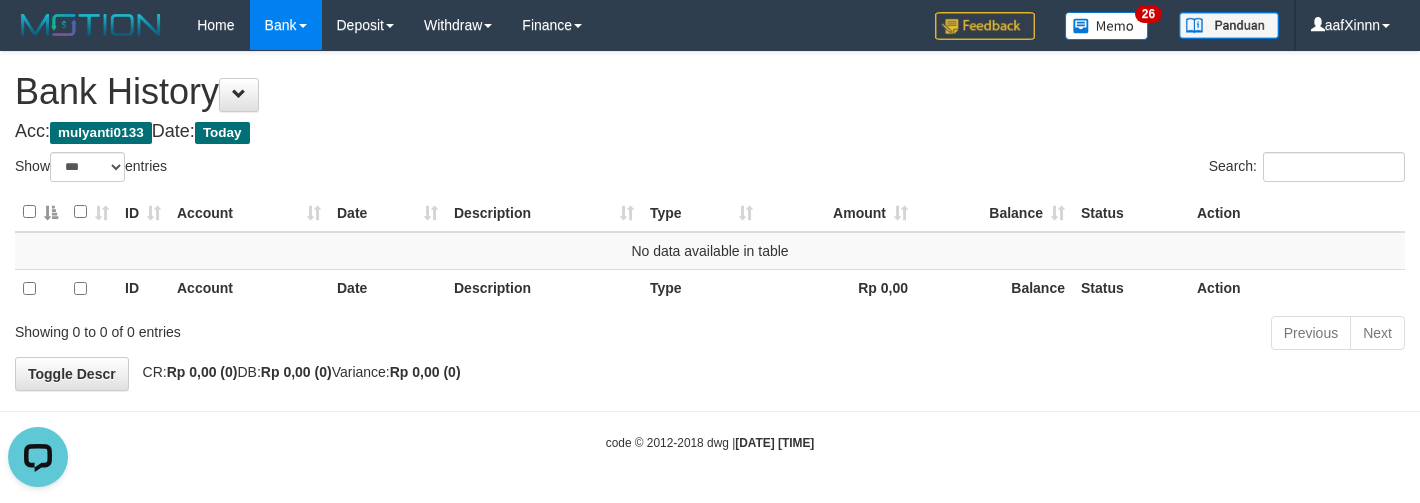 scroll, scrollTop: 0, scrollLeft: 0, axis: both 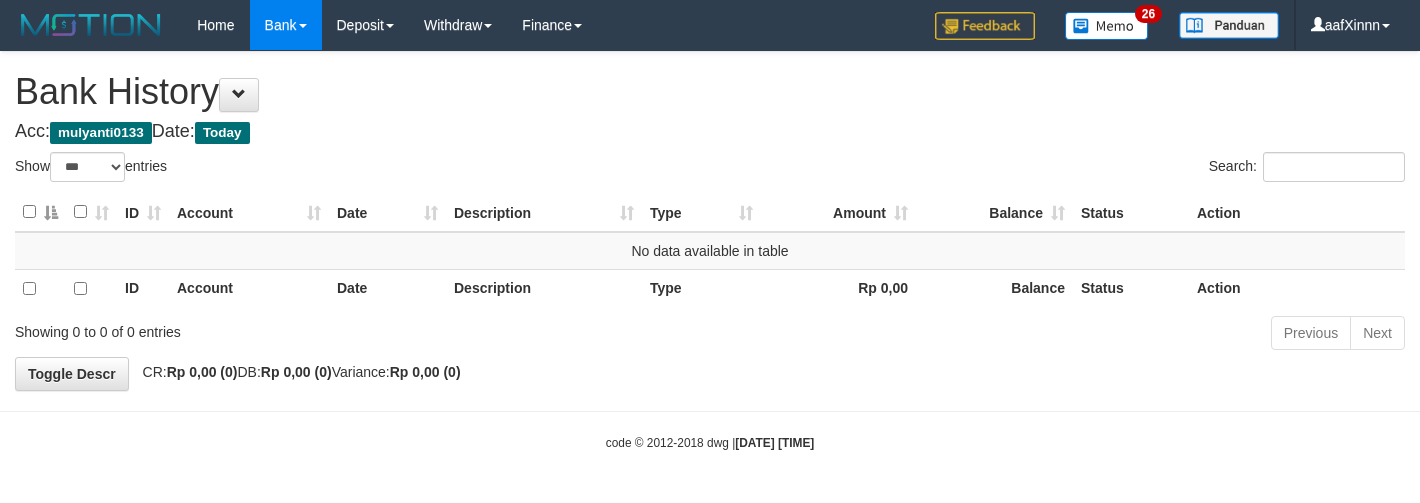 select on "***" 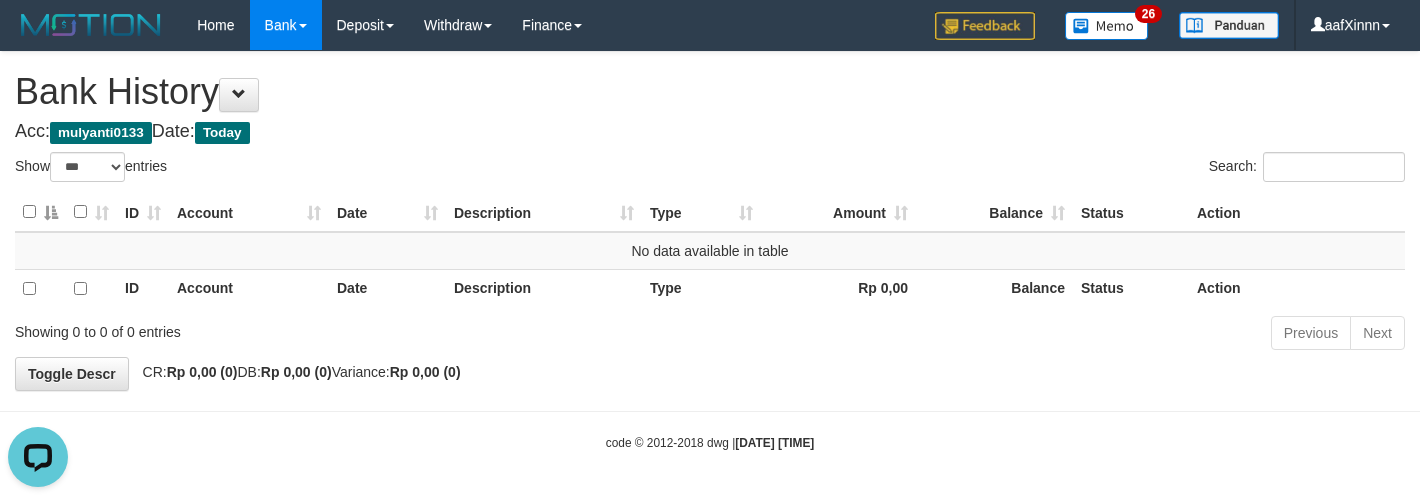 scroll, scrollTop: 0, scrollLeft: 0, axis: both 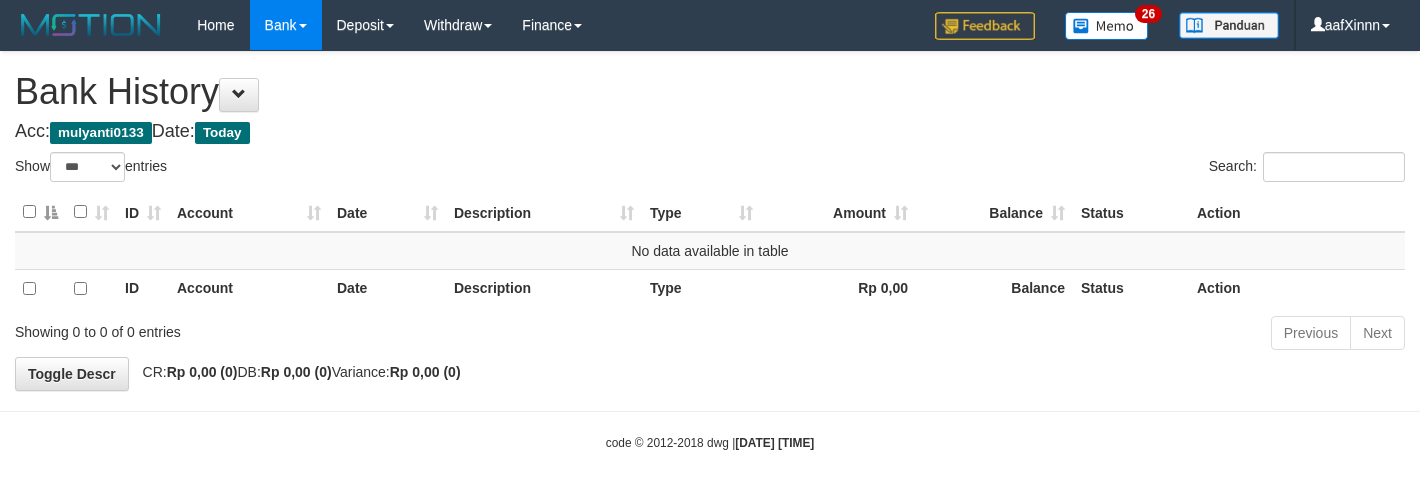 select on "***" 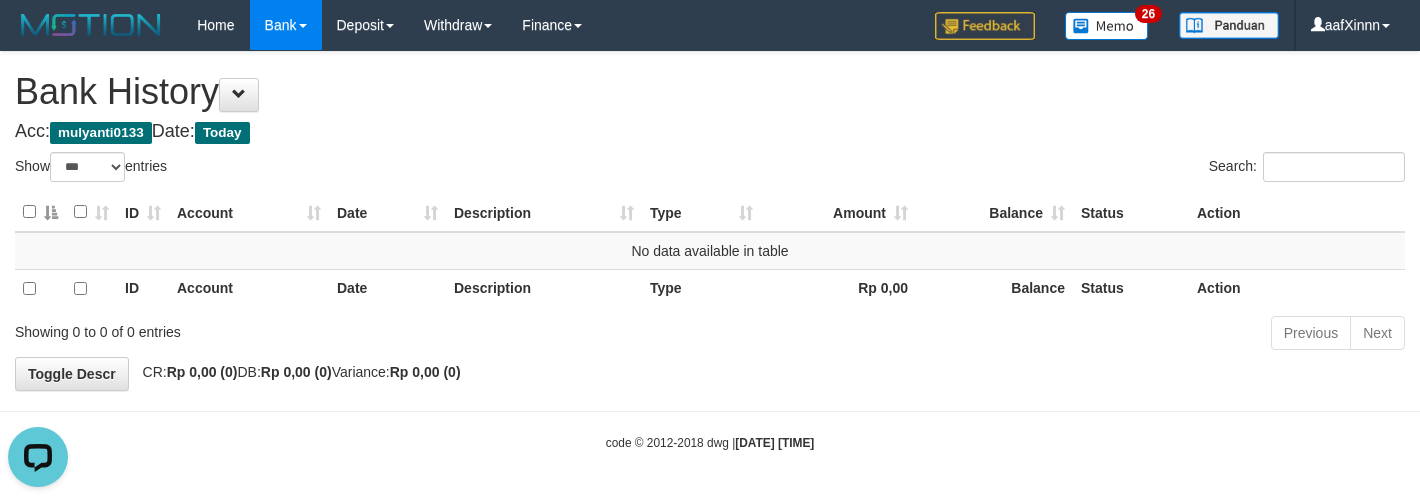scroll, scrollTop: 0, scrollLeft: 0, axis: both 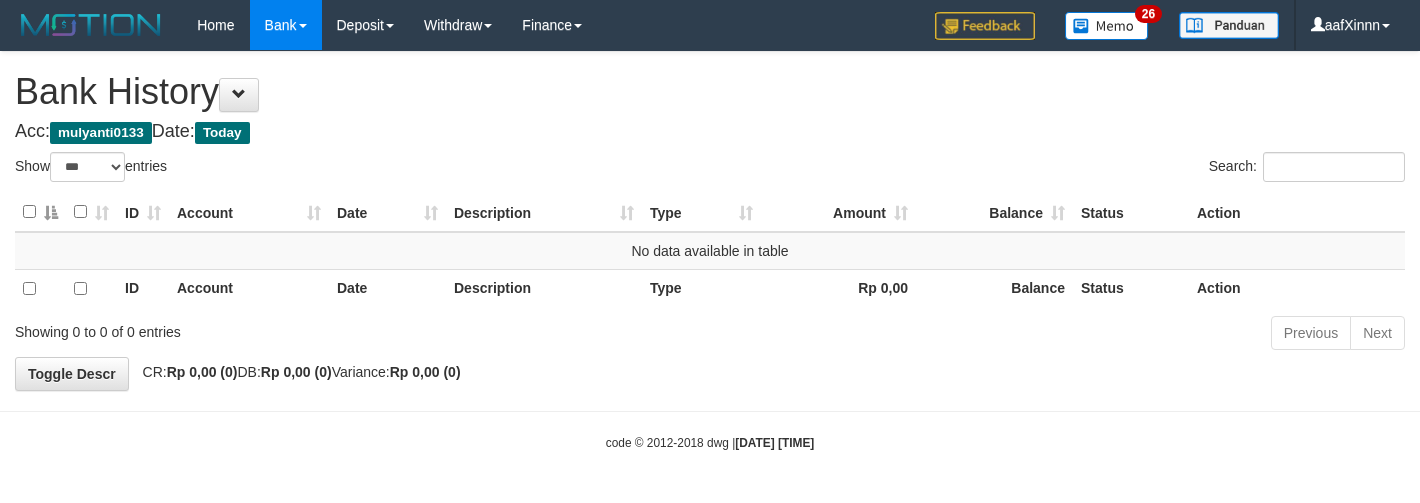 select on "***" 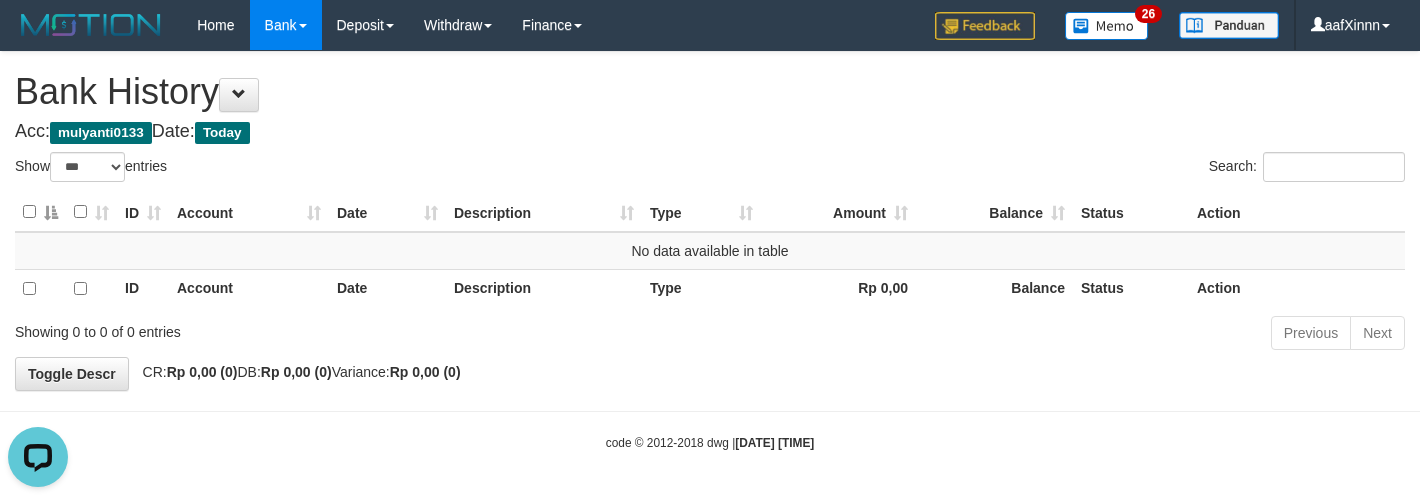 scroll, scrollTop: 0, scrollLeft: 0, axis: both 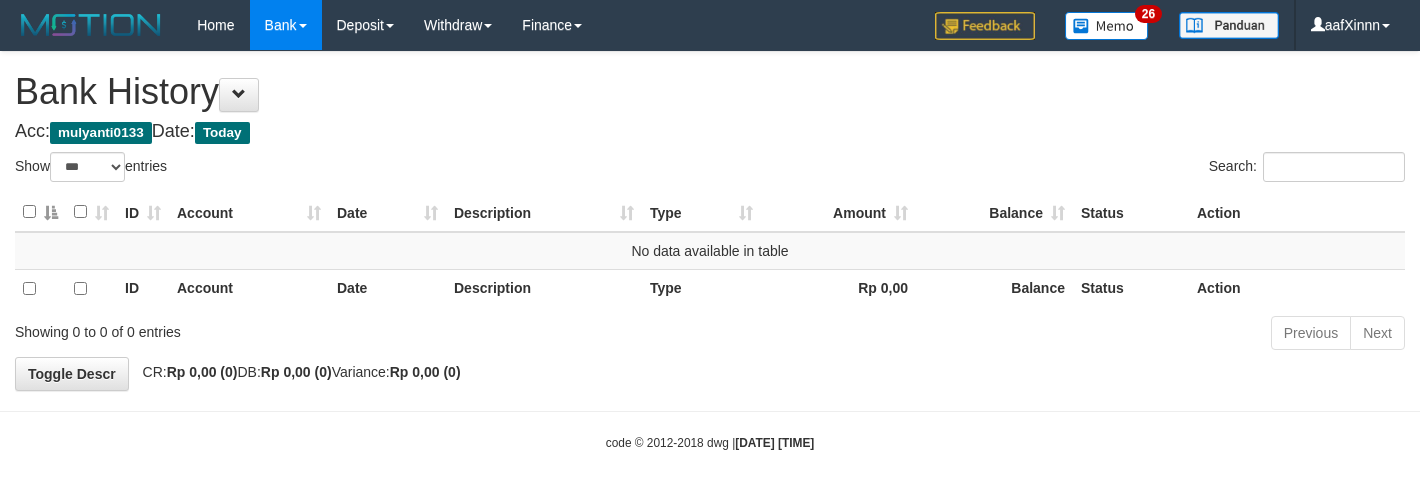 select on "***" 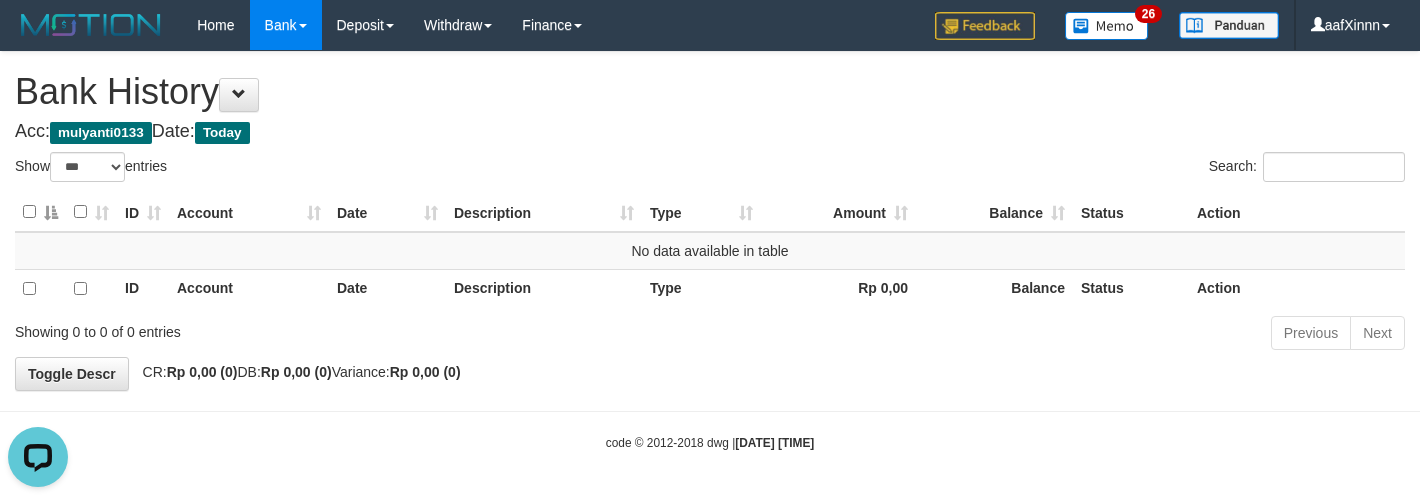 scroll, scrollTop: 0, scrollLeft: 0, axis: both 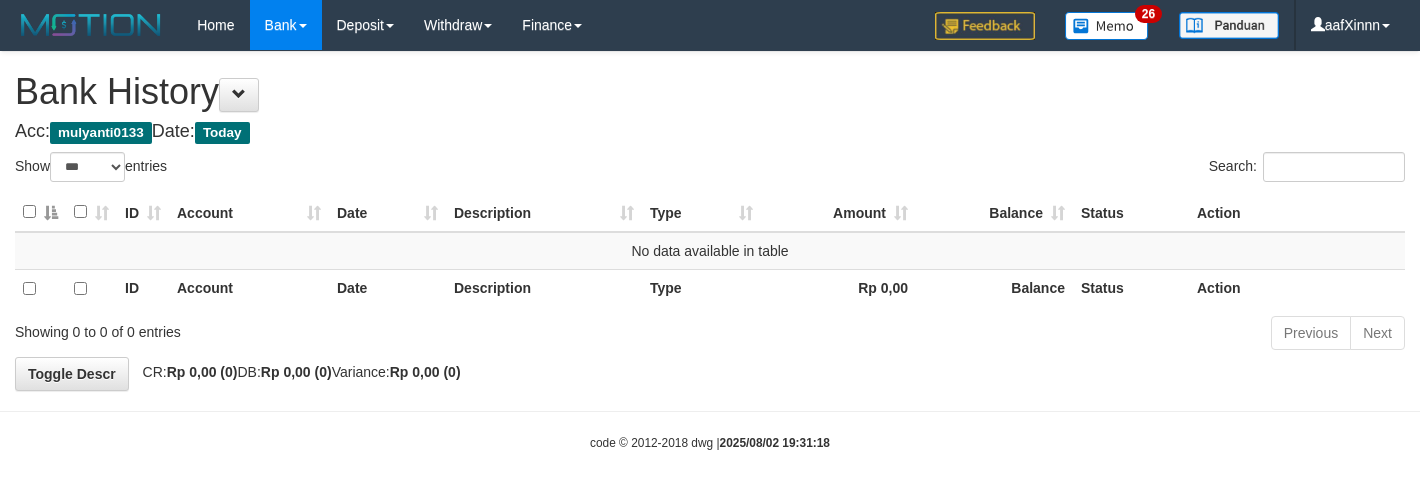 select on "***" 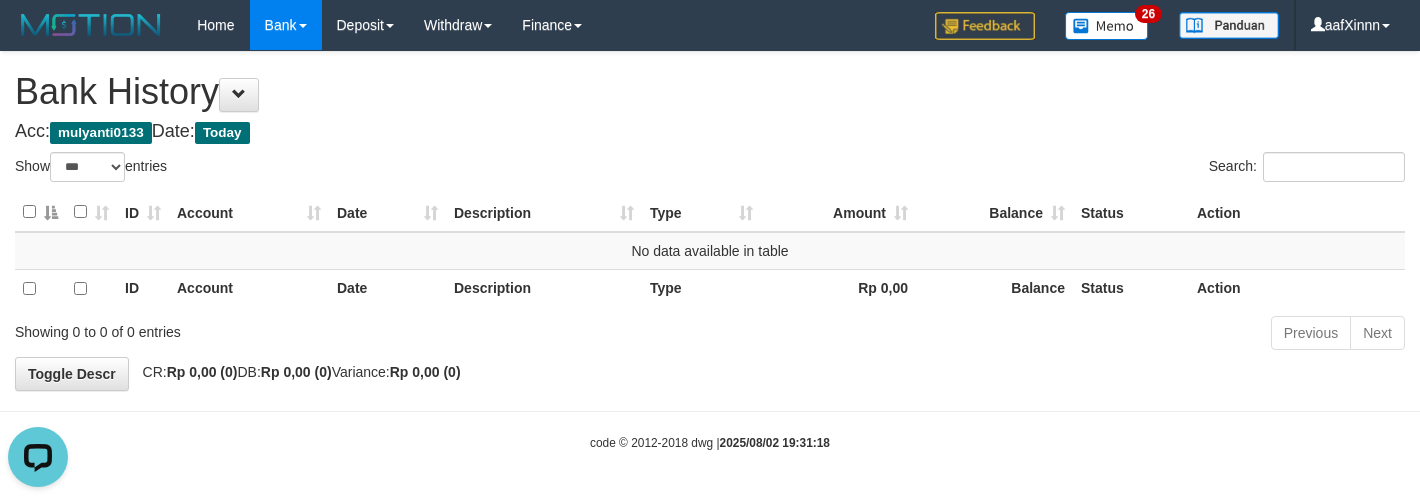 scroll, scrollTop: 0, scrollLeft: 0, axis: both 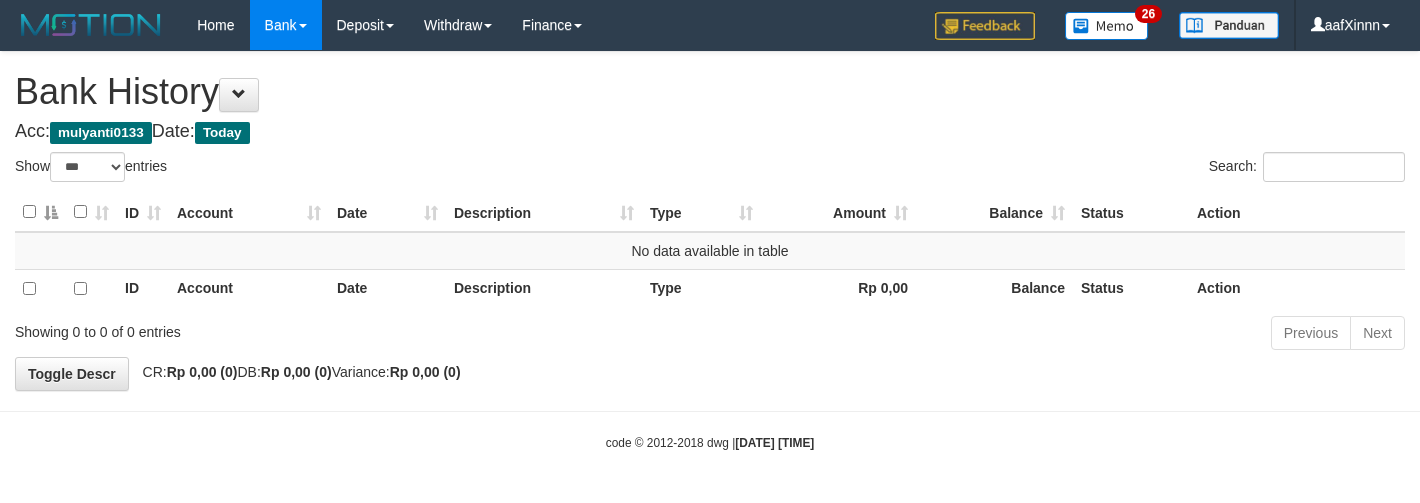 select on "***" 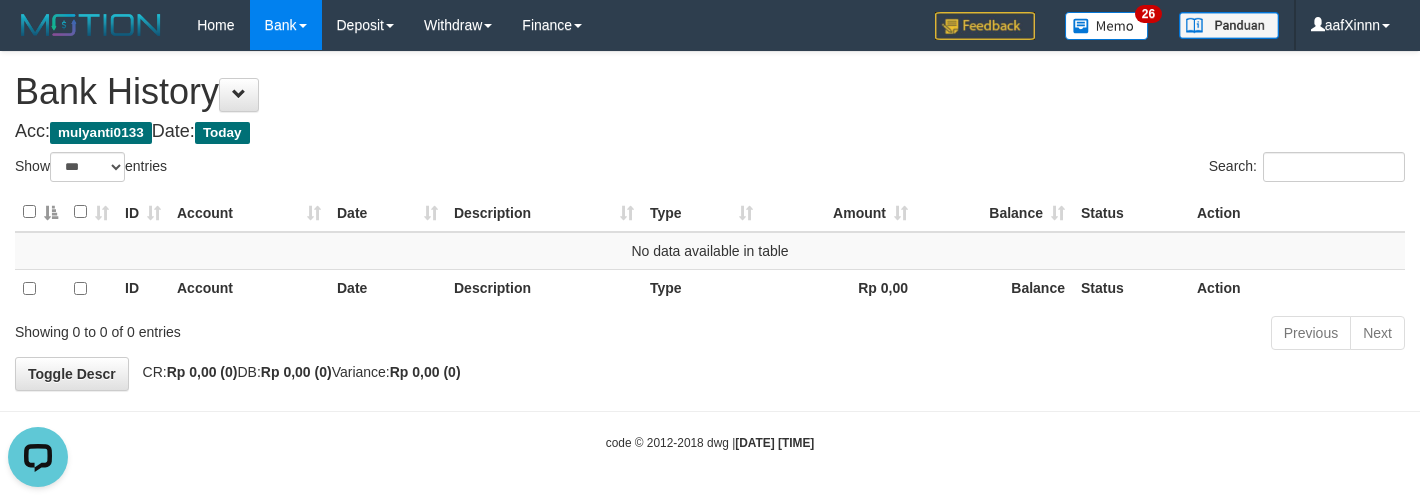 scroll, scrollTop: 0, scrollLeft: 0, axis: both 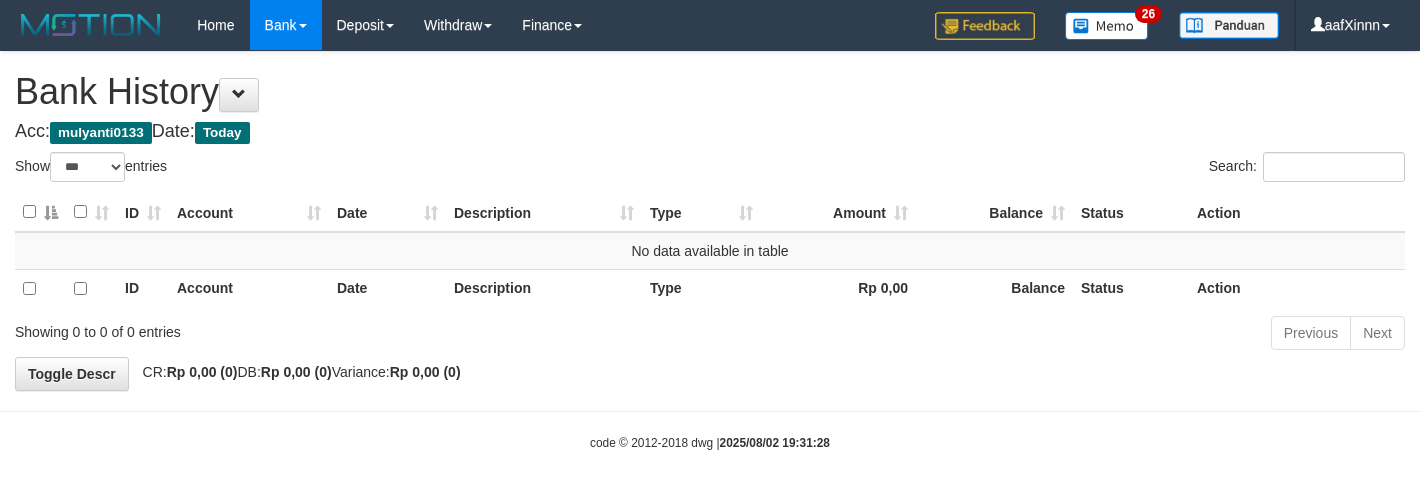 select on "***" 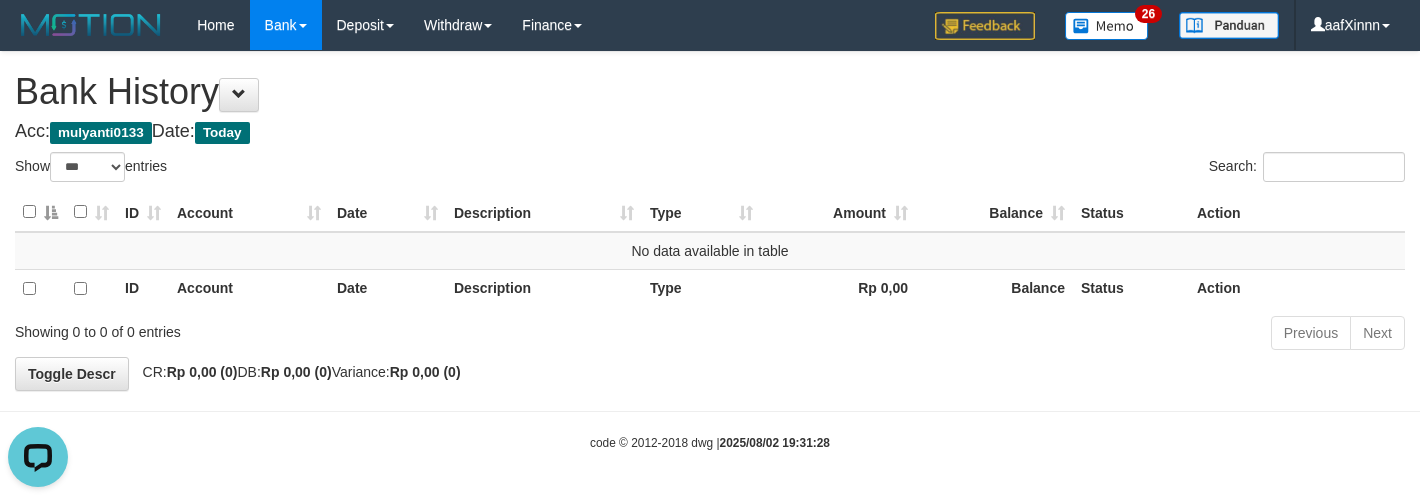 scroll, scrollTop: 0, scrollLeft: 0, axis: both 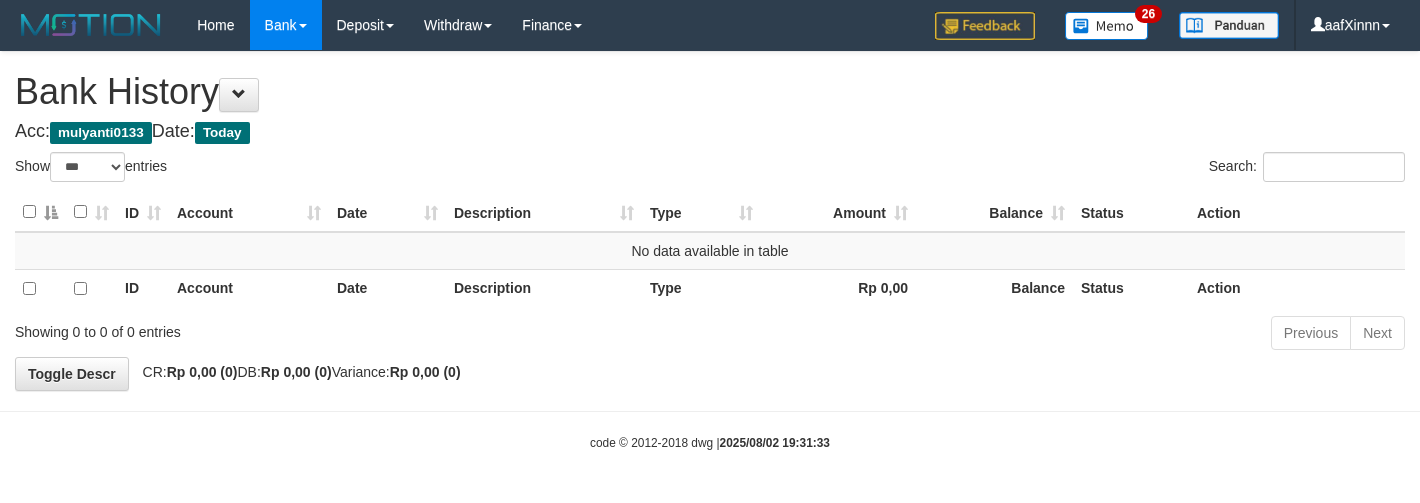 select on "***" 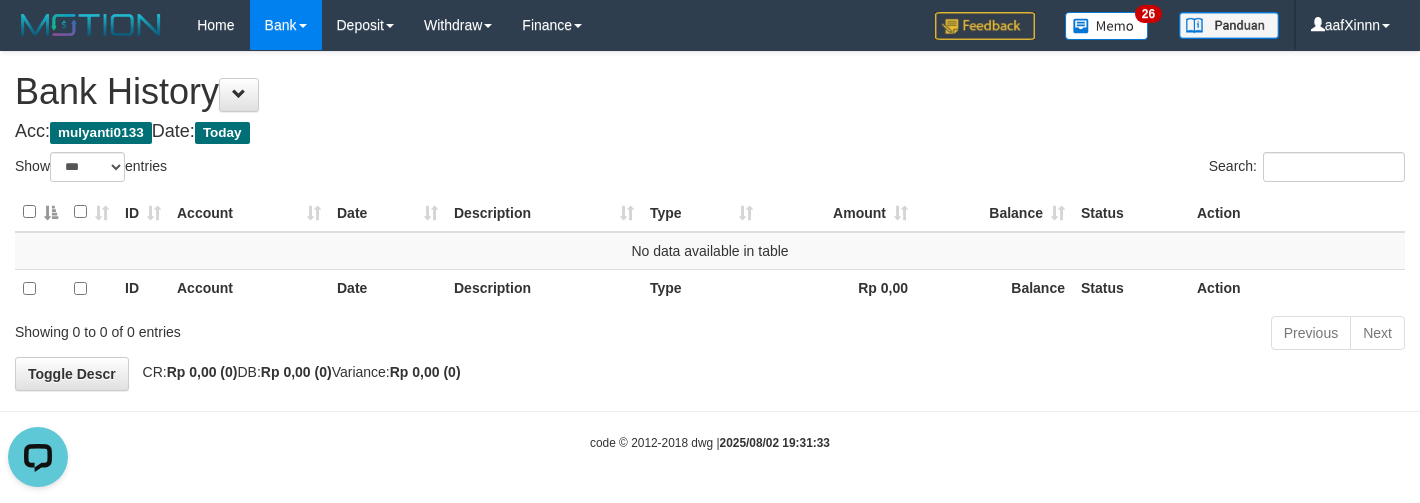 scroll, scrollTop: 0, scrollLeft: 0, axis: both 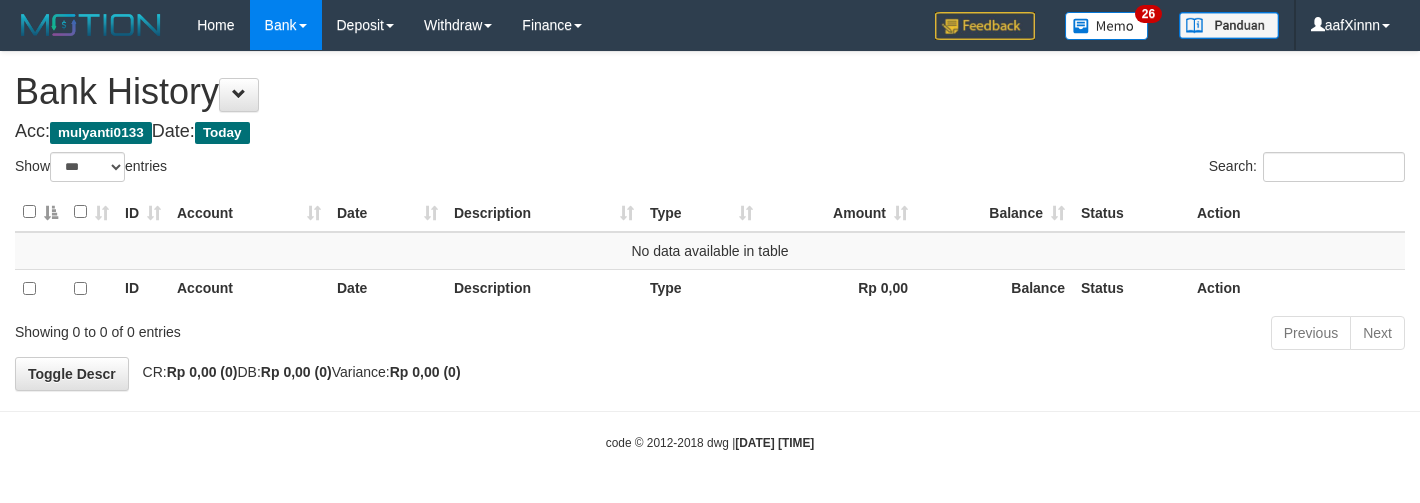 select on "***" 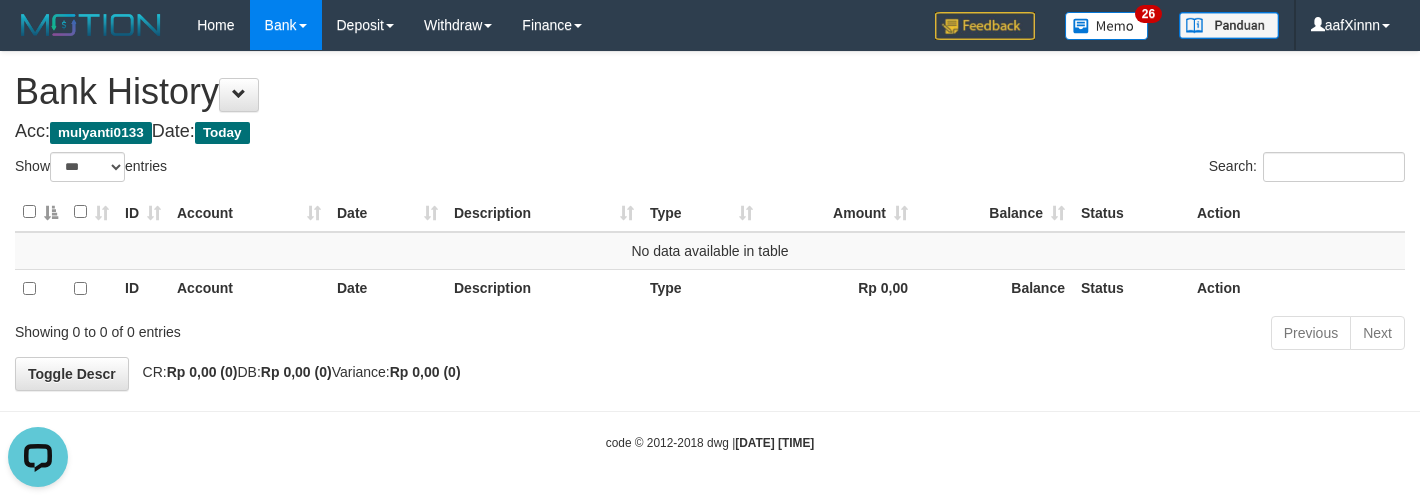scroll, scrollTop: 0, scrollLeft: 0, axis: both 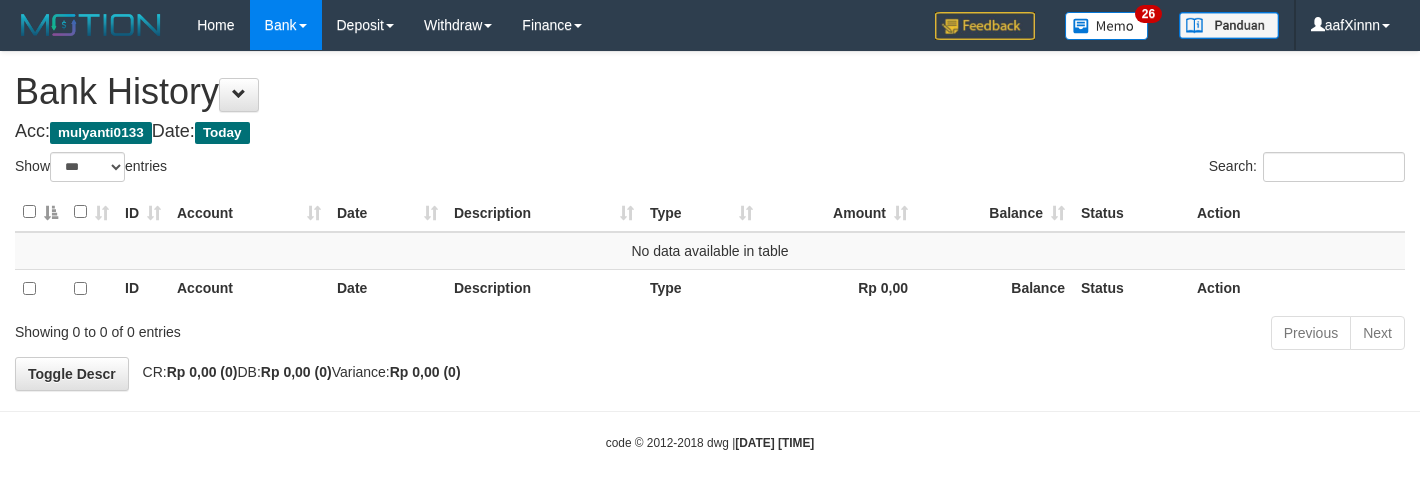 select on "***" 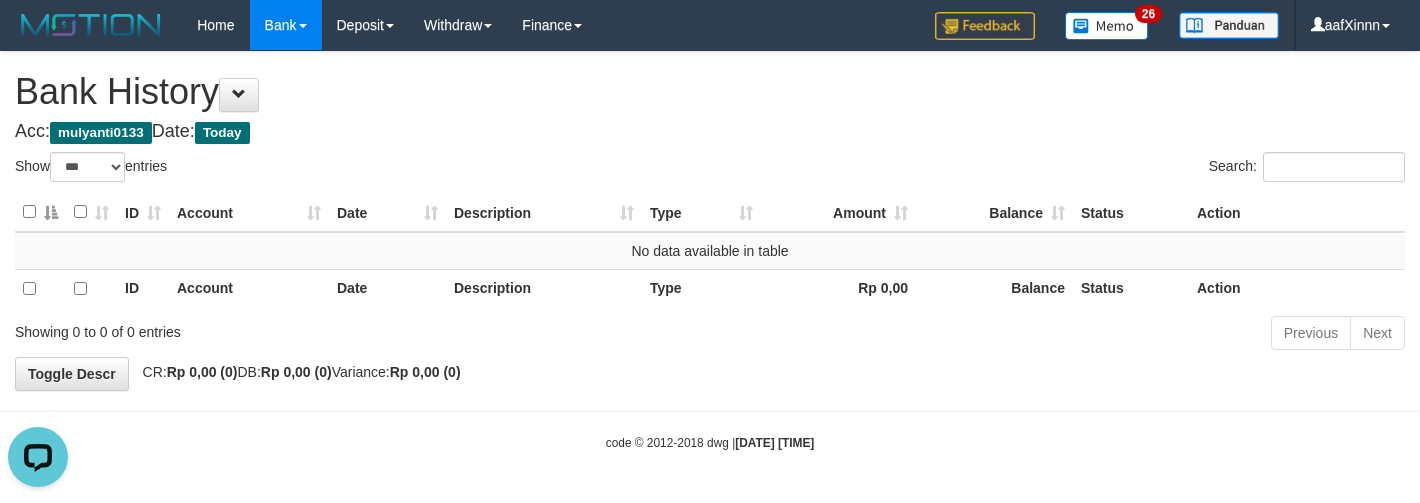 scroll, scrollTop: 0, scrollLeft: 0, axis: both 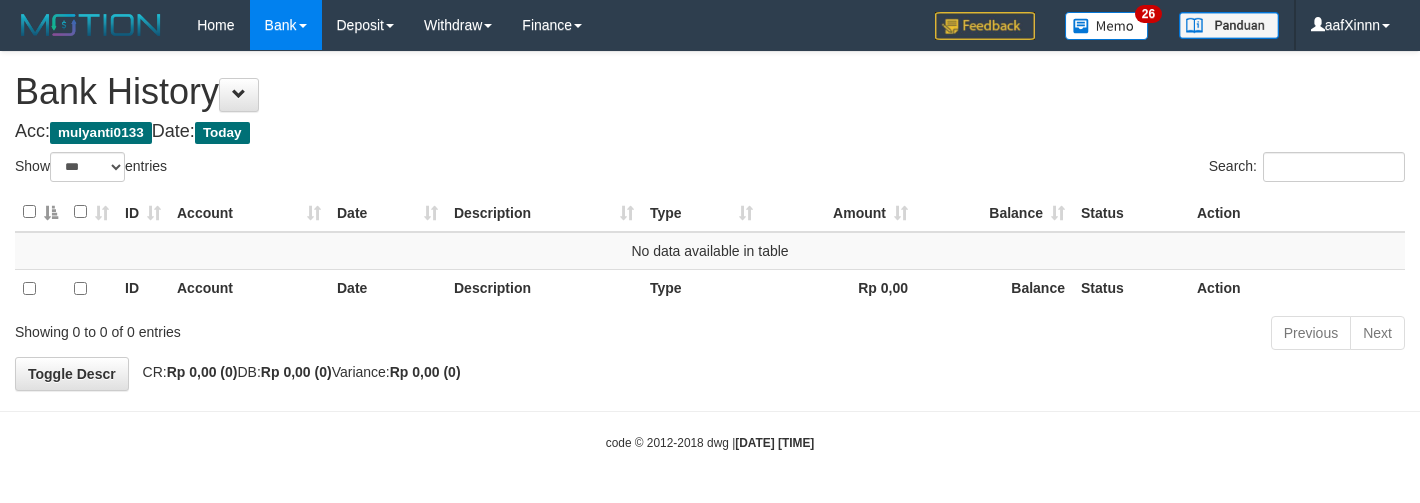select on "***" 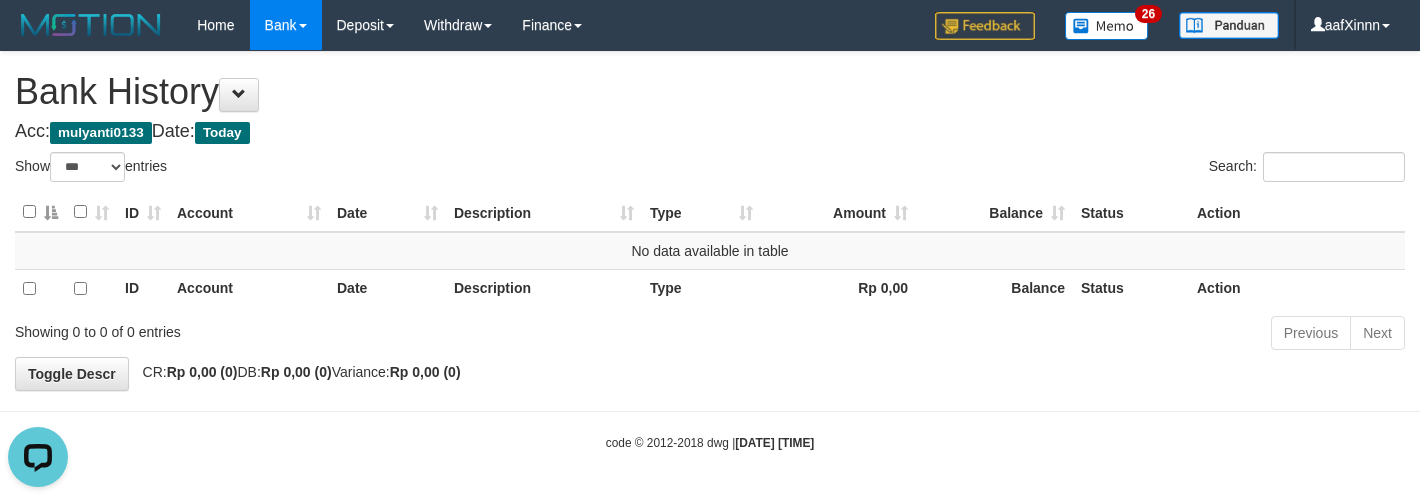 scroll, scrollTop: 0, scrollLeft: 0, axis: both 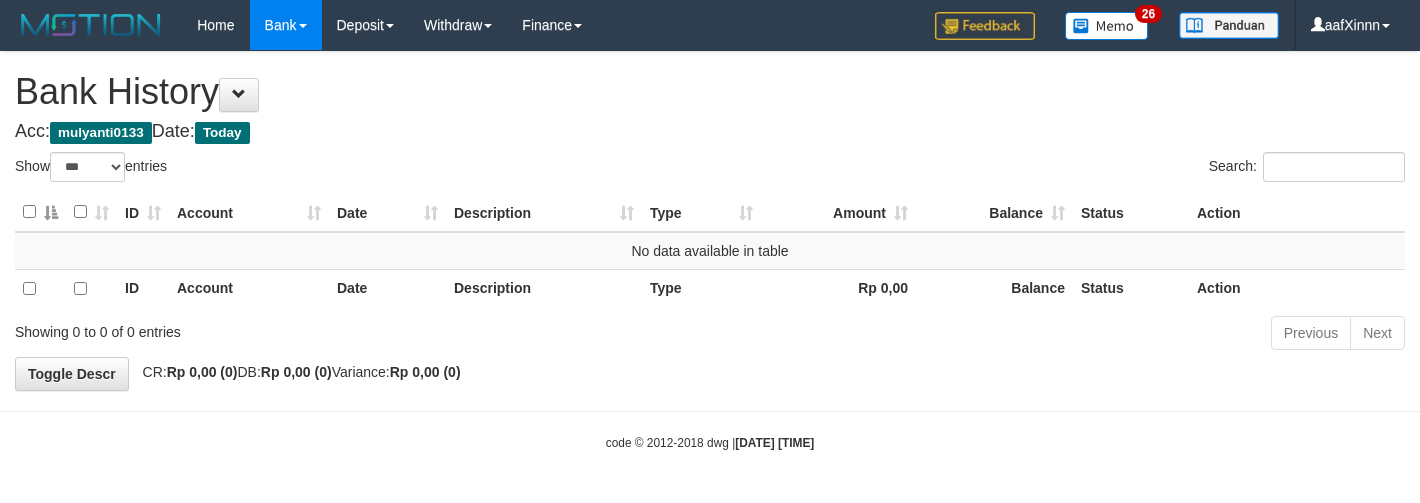 select on "***" 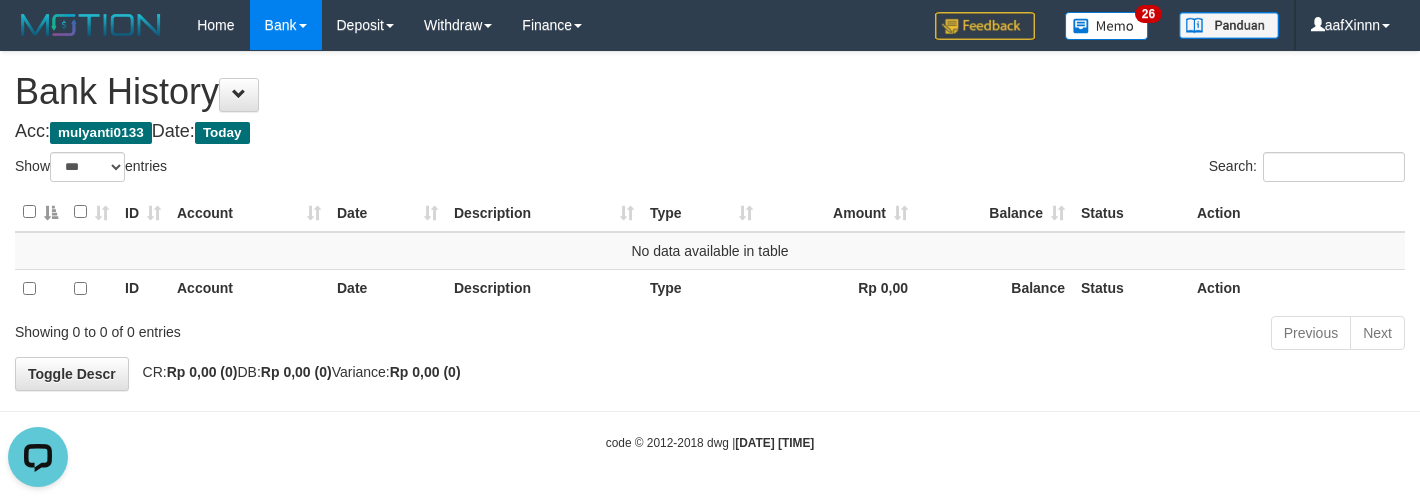 scroll, scrollTop: 0, scrollLeft: 0, axis: both 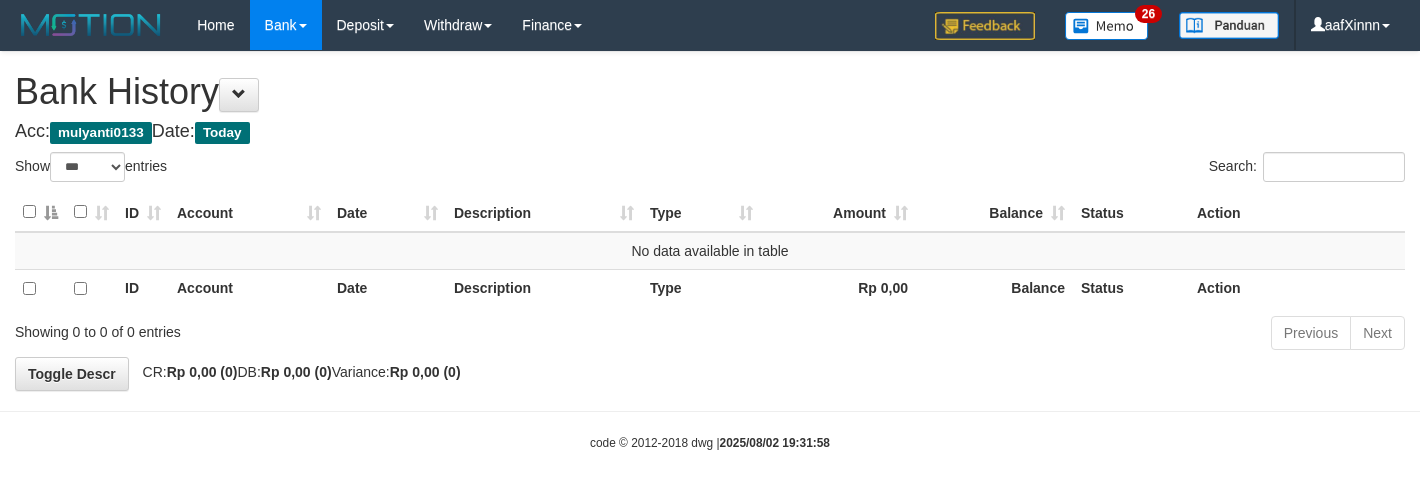 select on "***" 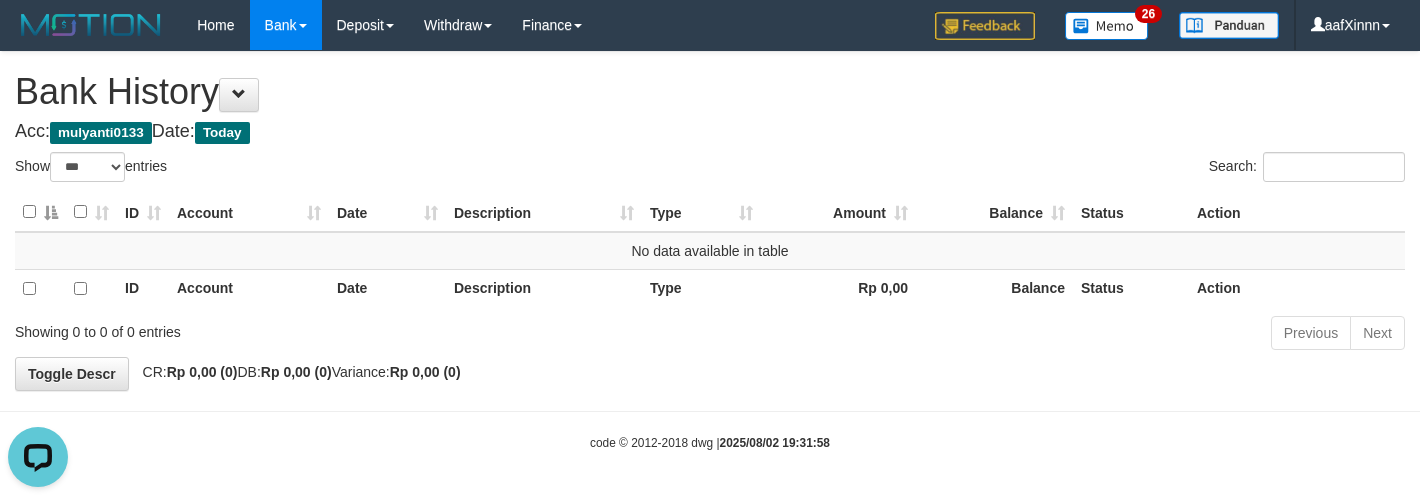 scroll, scrollTop: 0, scrollLeft: 0, axis: both 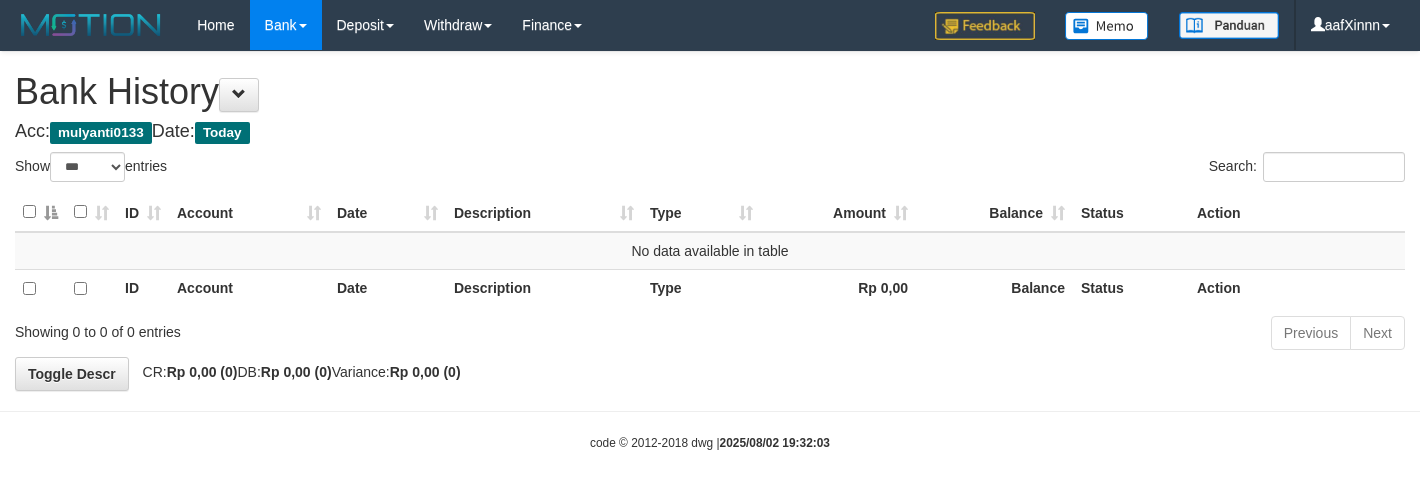 select on "***" 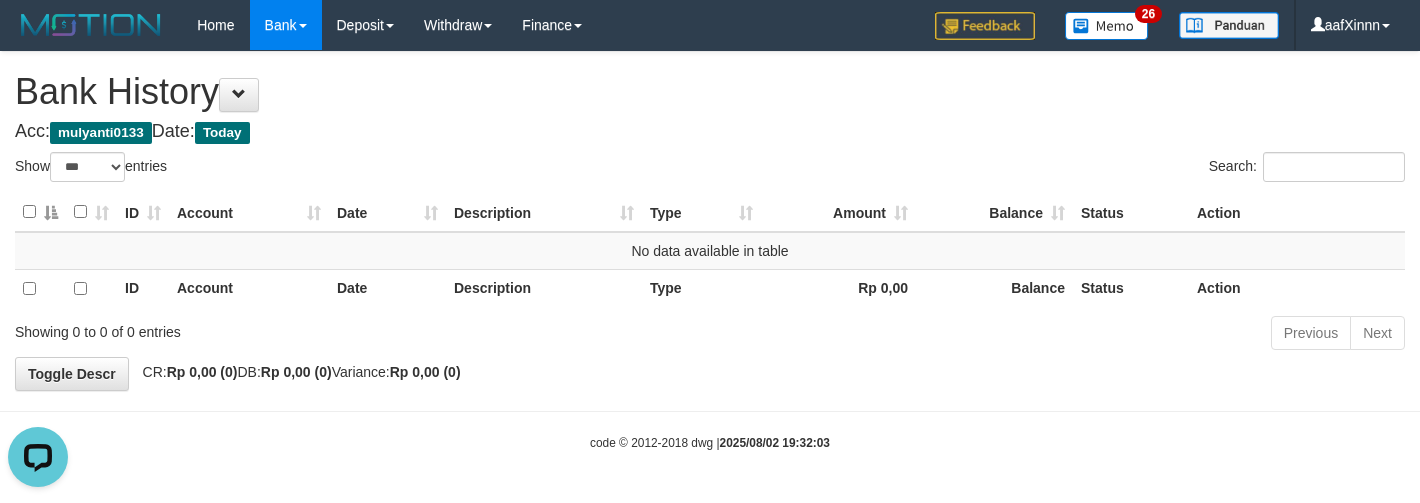 scroll, scrollTop: 0, scrollLeft: 0, axis: both 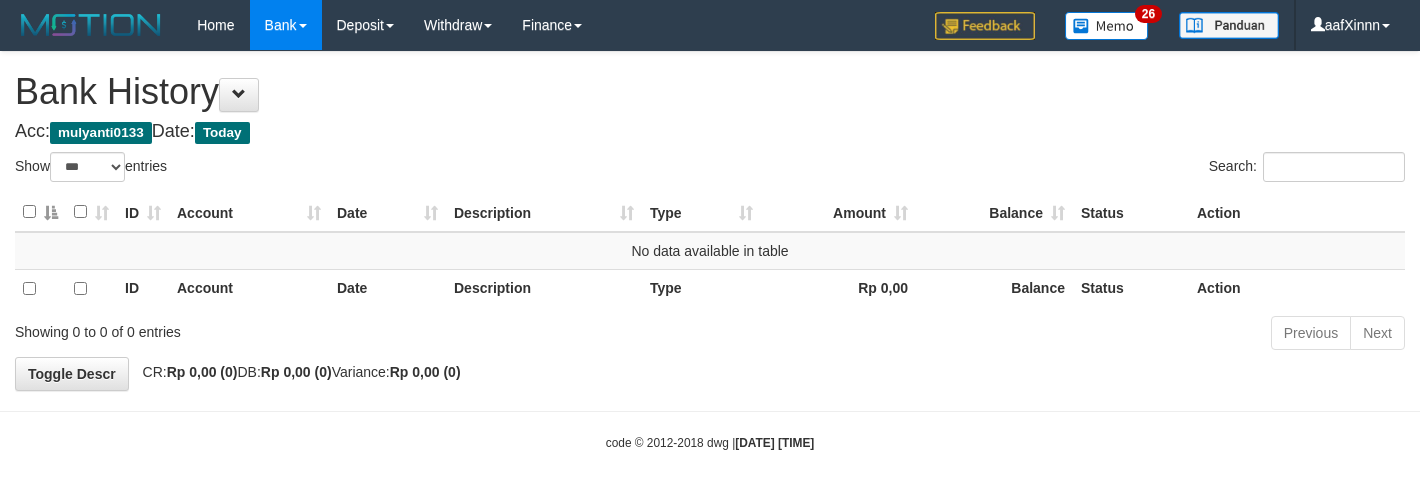 select on "***" 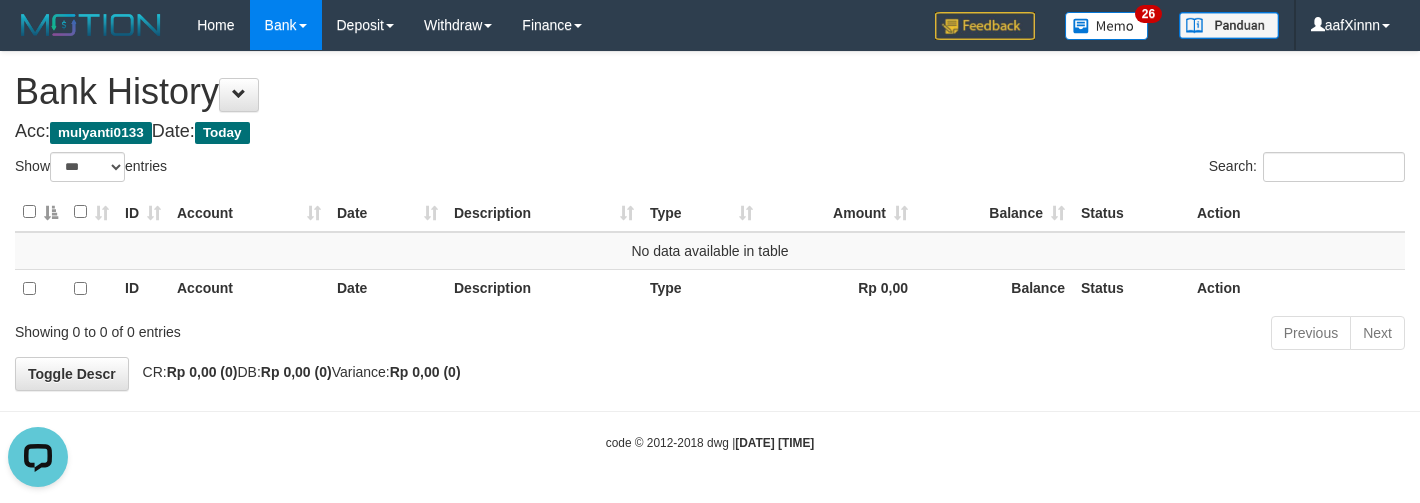 scroll, scrollTop: 0, scrollLeft: 0, axis: both 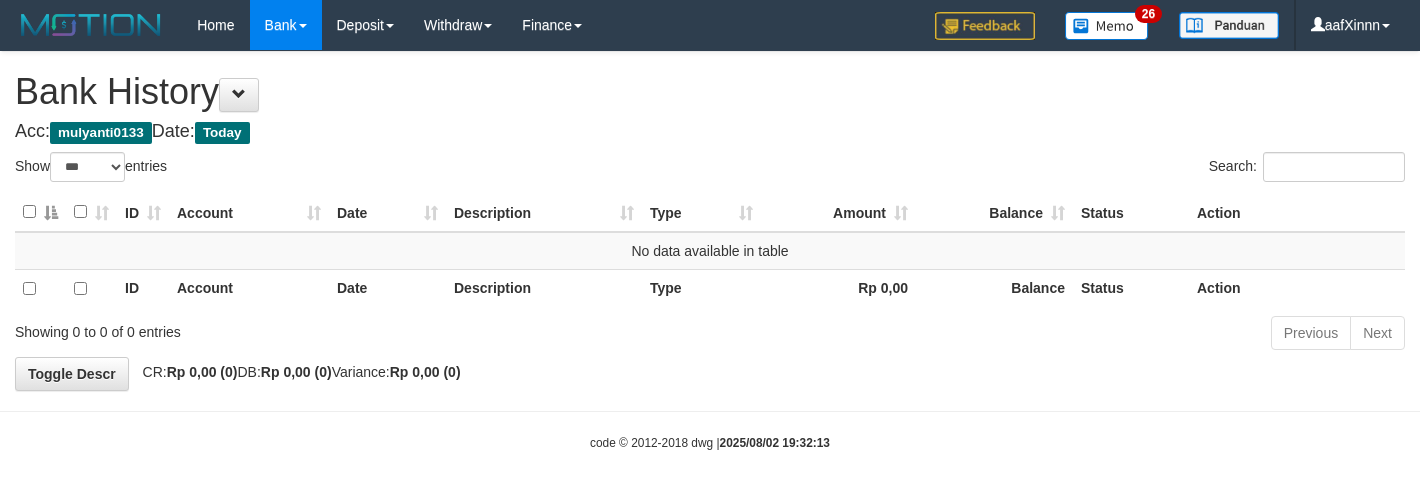 select on "***" 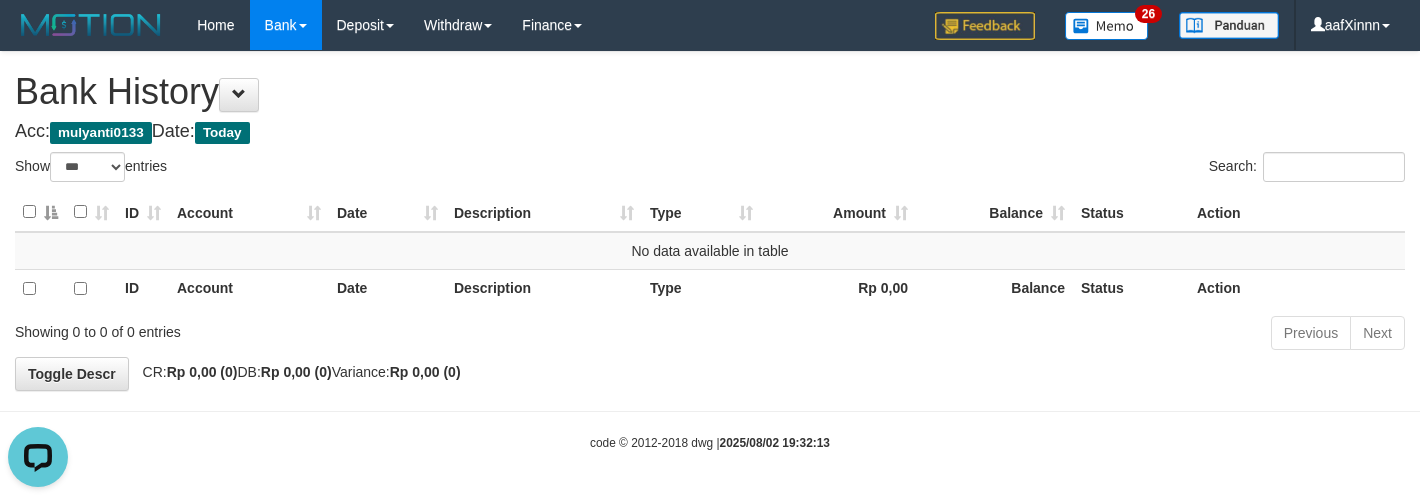 scroll, scrollTop: 0, scrollLeft: 0, axis: both 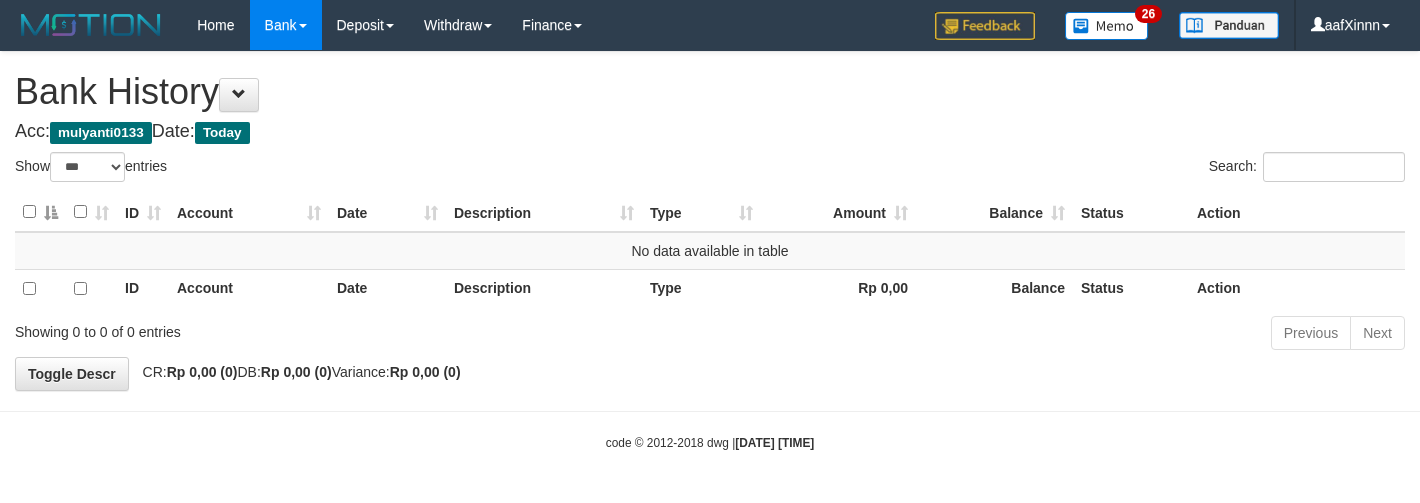 select on "***" 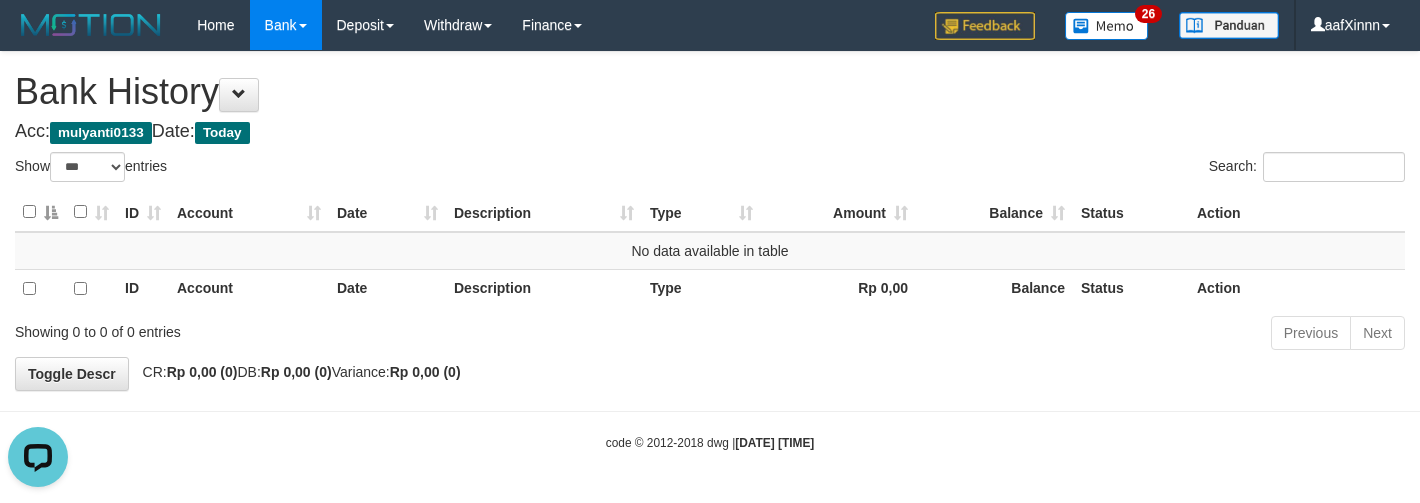 scroll, scrollTop: 0, scrollLeft: 0, axis: both 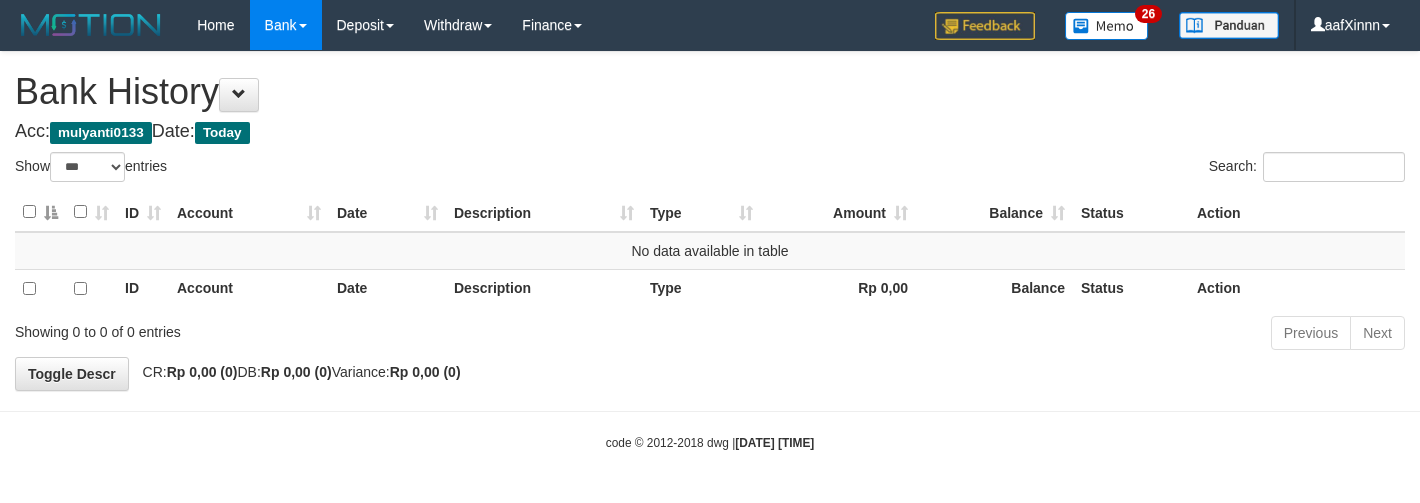select on "***" 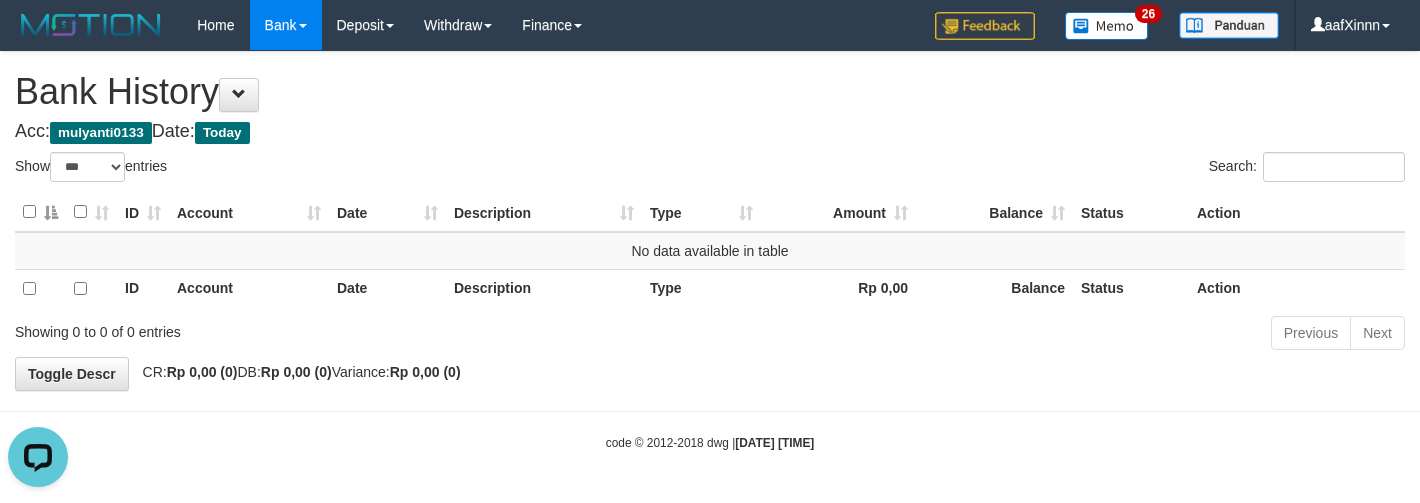 scroll, scrollTop: 0, scrollLeft: 0, axis: both 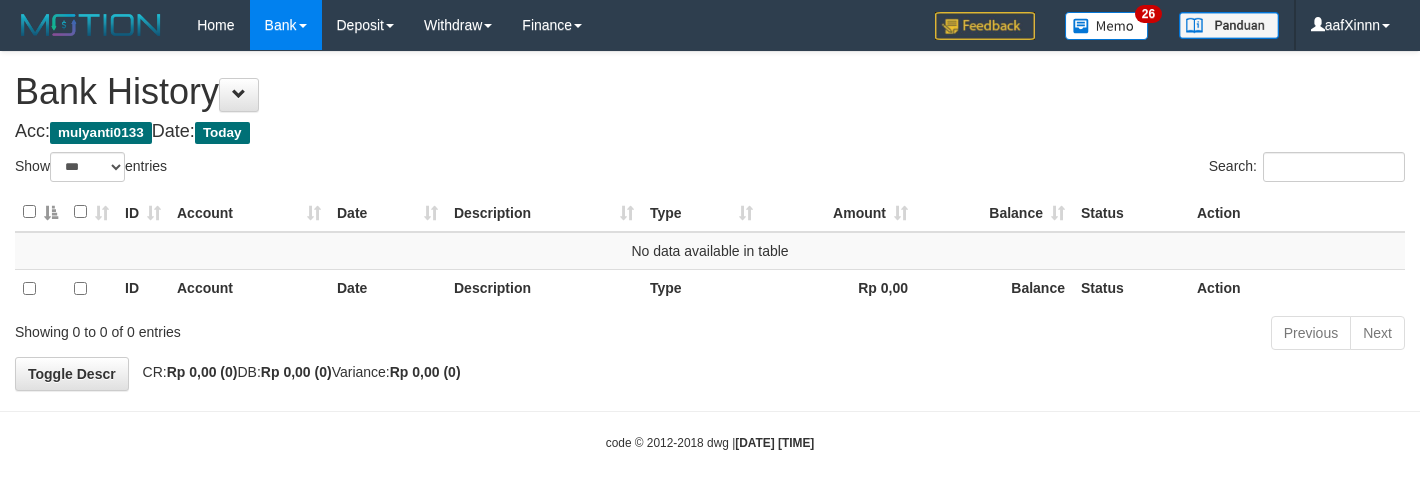 select on "***" 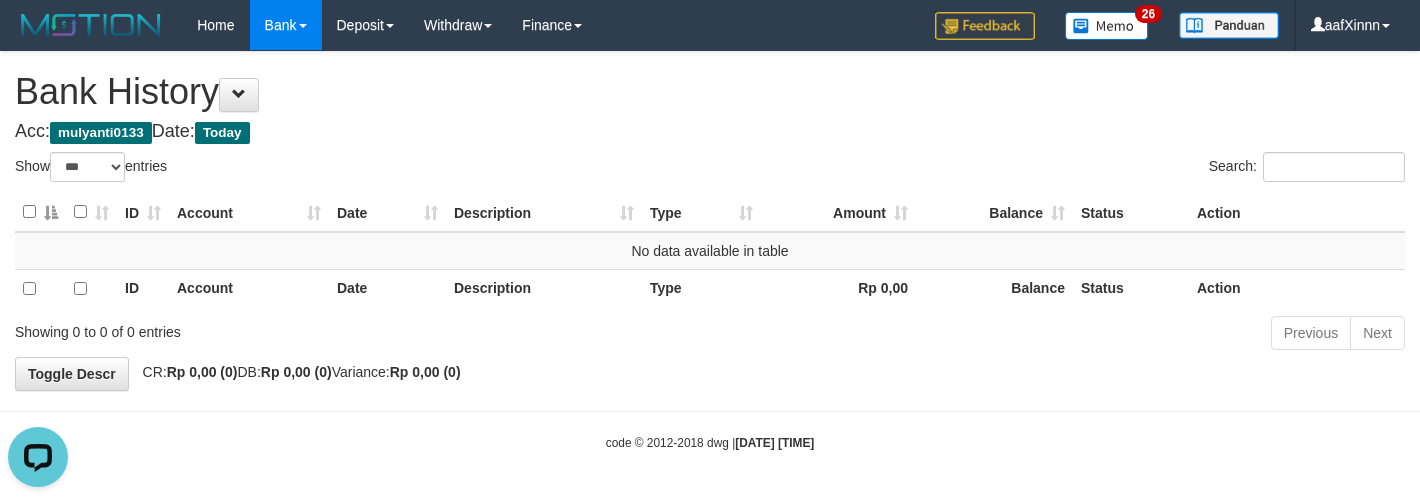 scroll, scrollTop: 0, scrollLeft: 0, axis: both 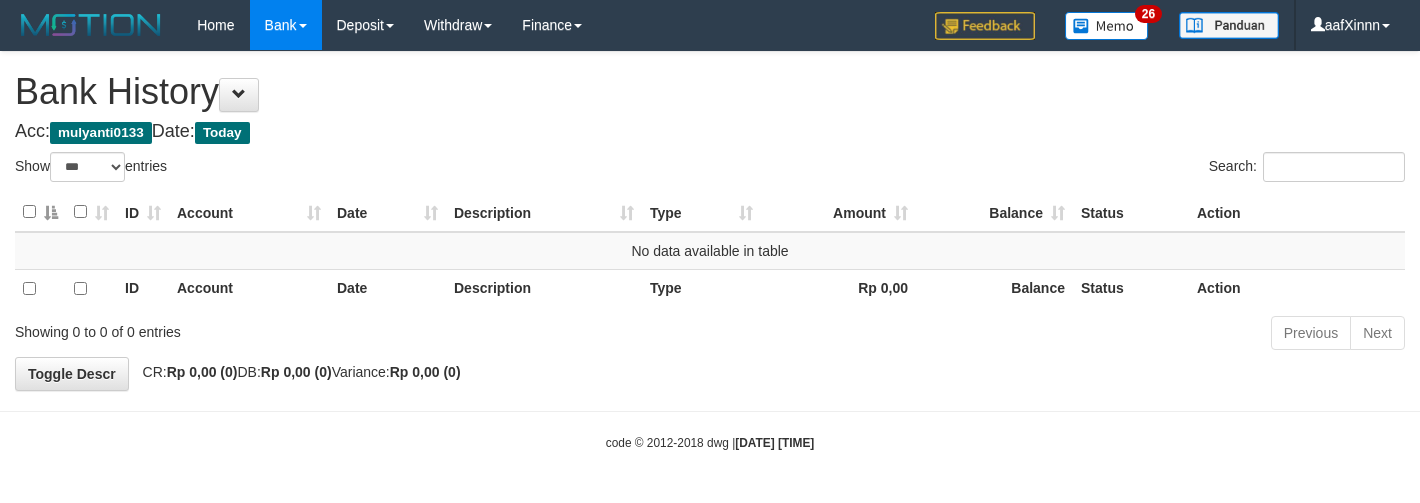 select on "***" 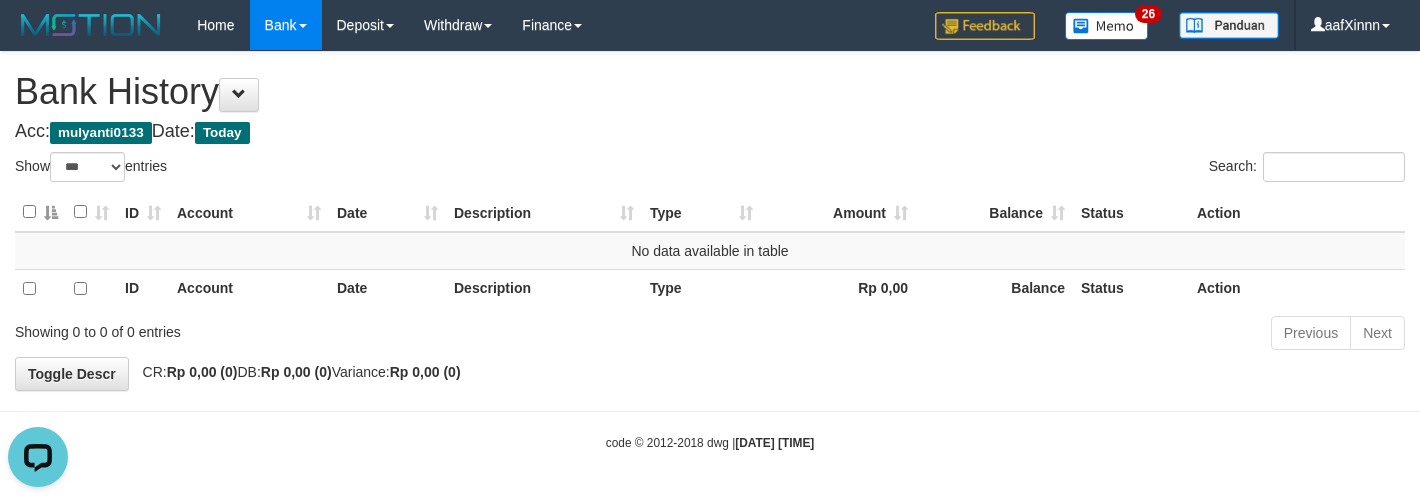 scroll, scrollTop: 0, scrollLeft: 0, axis: both 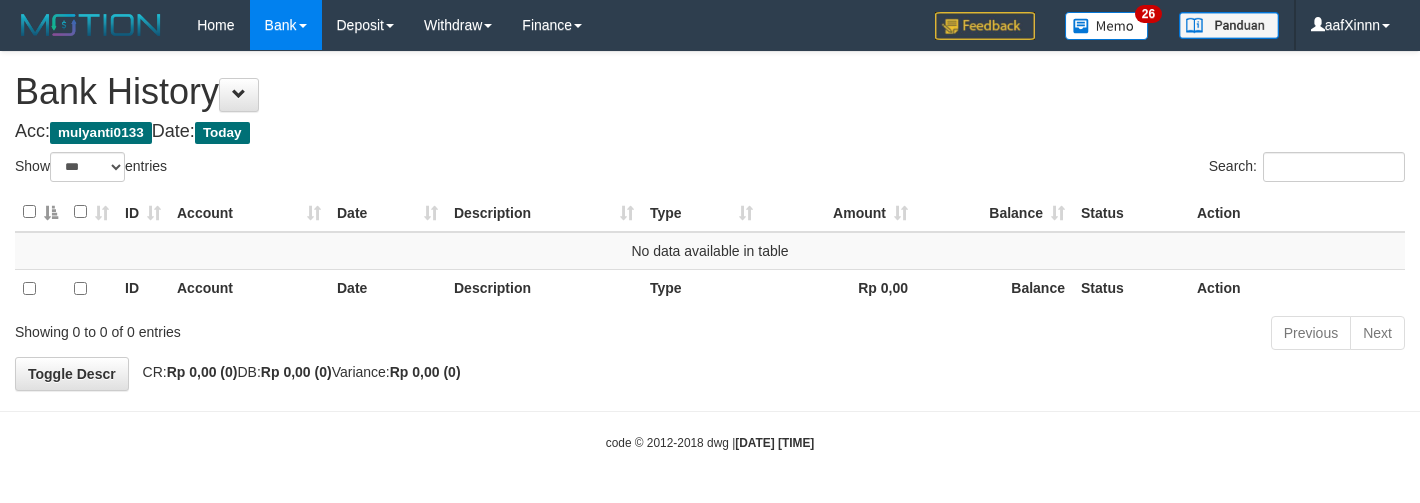 select on "***" 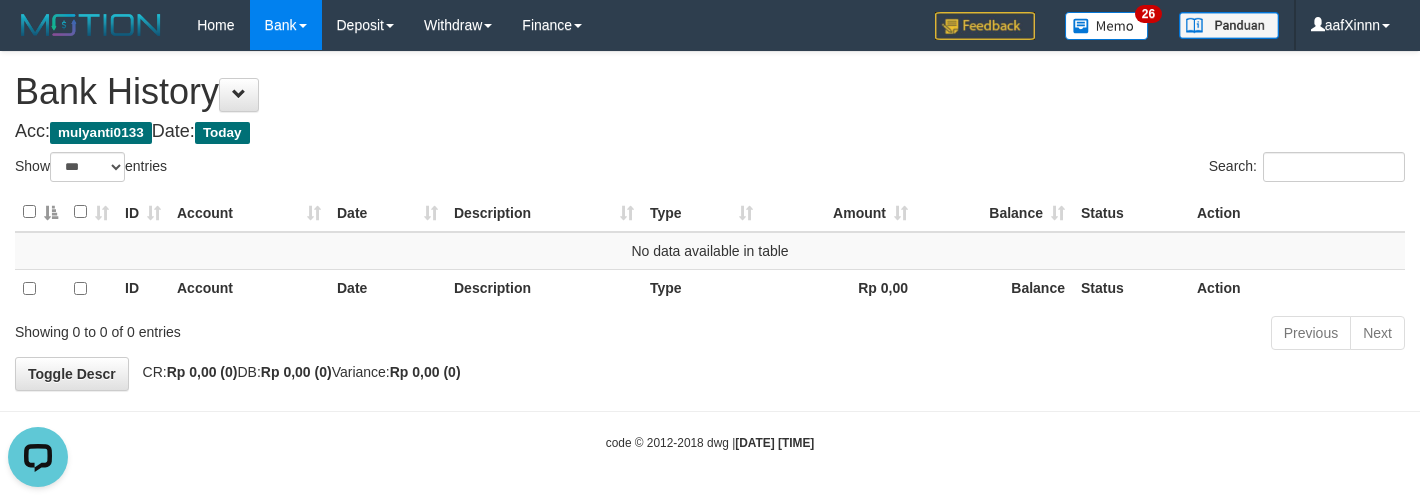 scroll, scrollTop: 0, scrollLeft: 0, axis: both 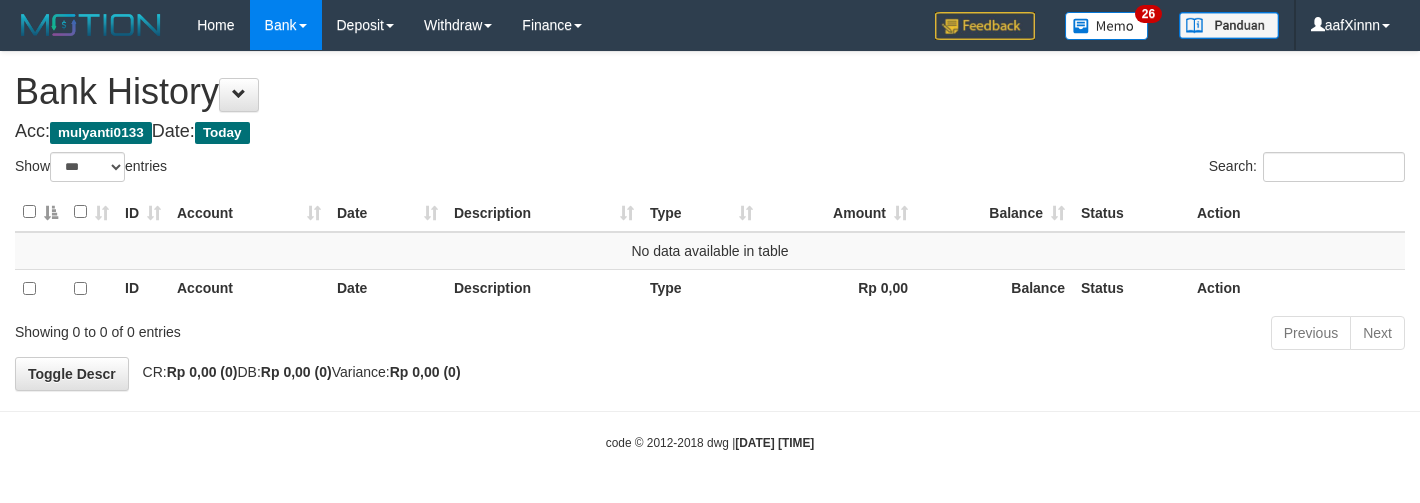 select on "***" 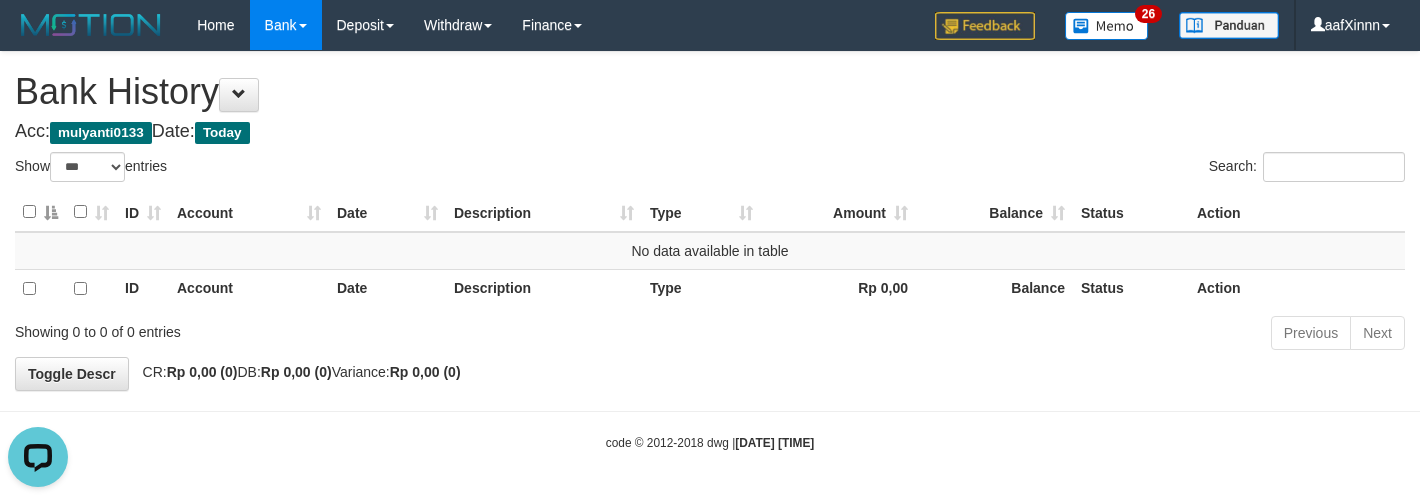 scroll, scrollTop: 0, scrollLeft: 0, axis: both 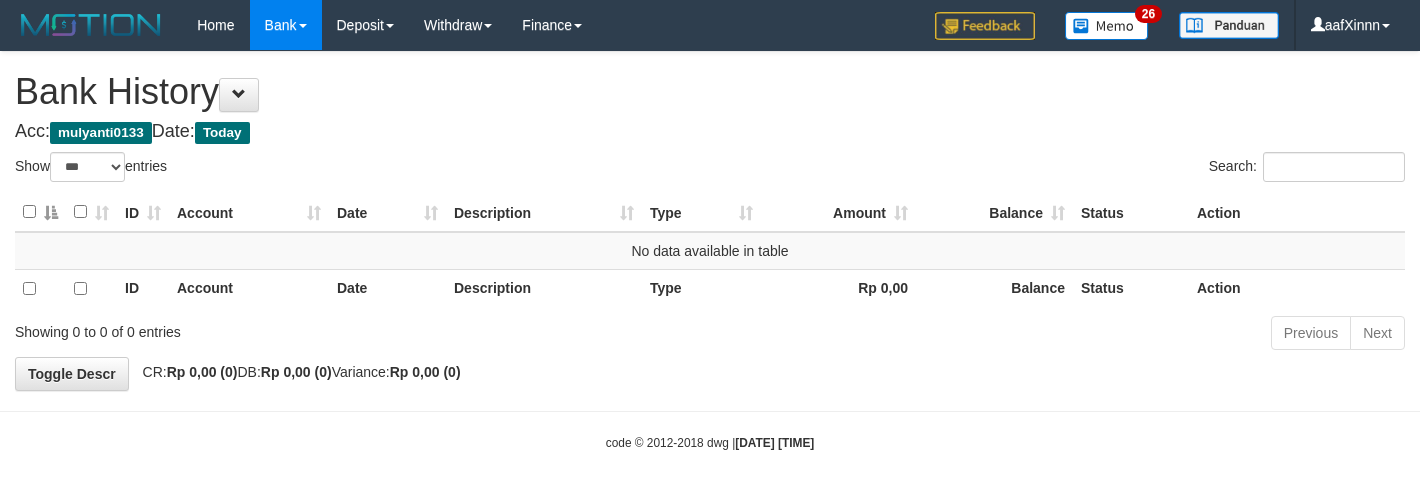 select on "***" 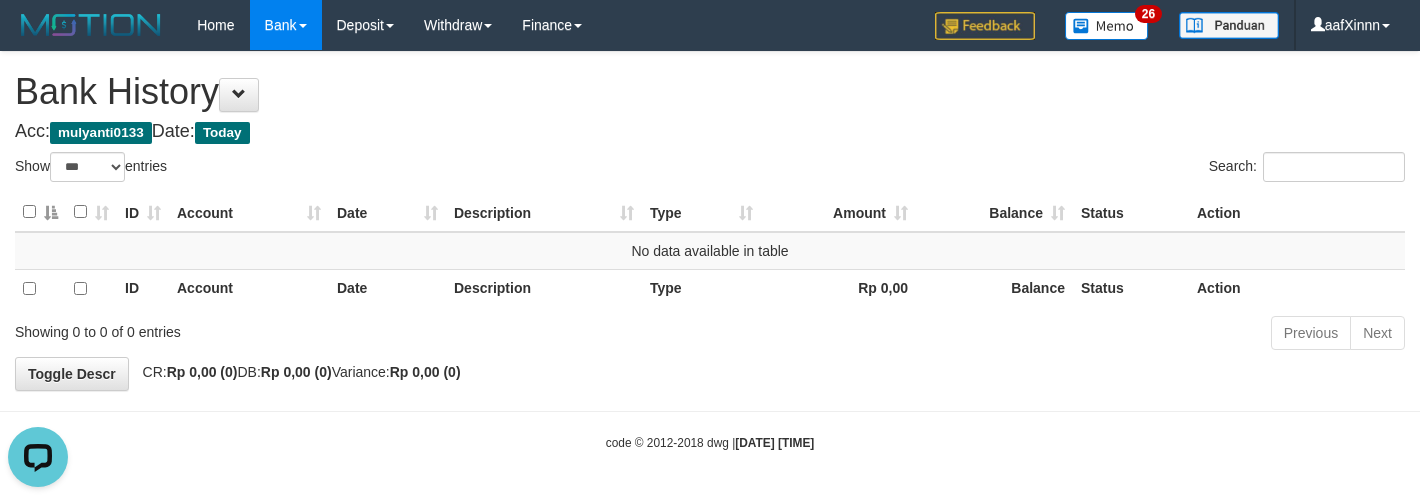 scroll, scrollTop: 0, scrollLeft: 0, axis: both 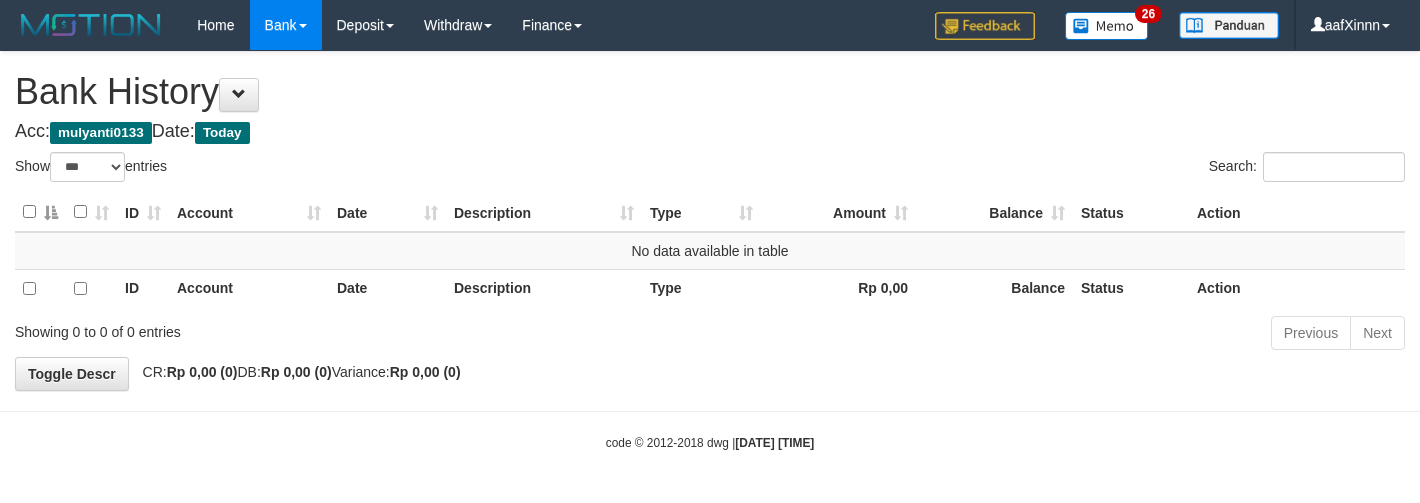 select on "***" 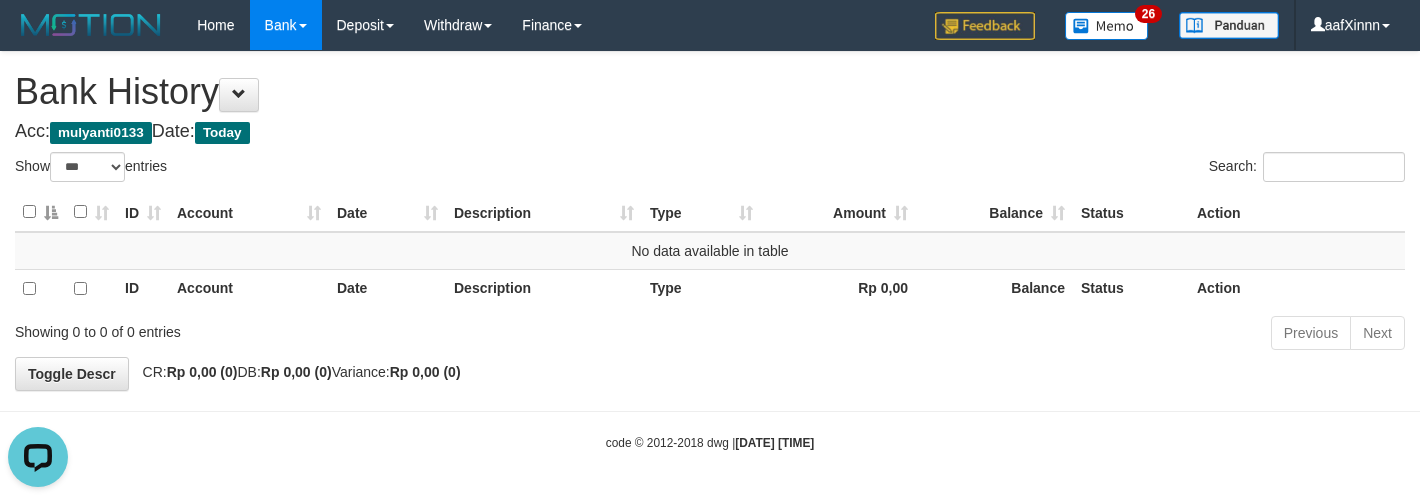 scroll, scrollTop: 0, scrollLeft: 0, axis: both 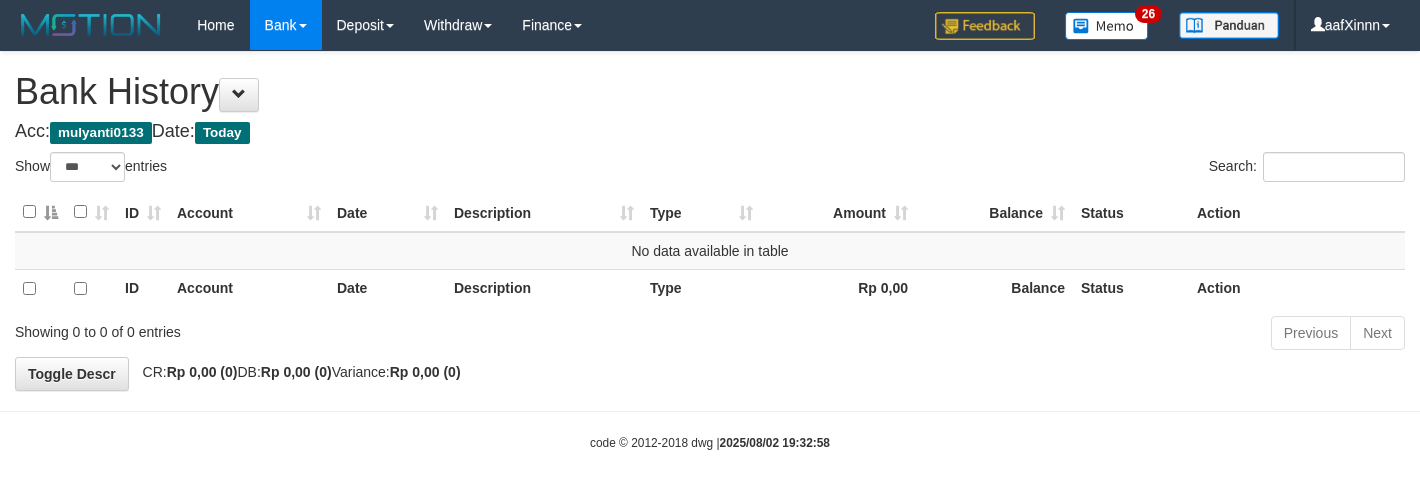 select on "***" 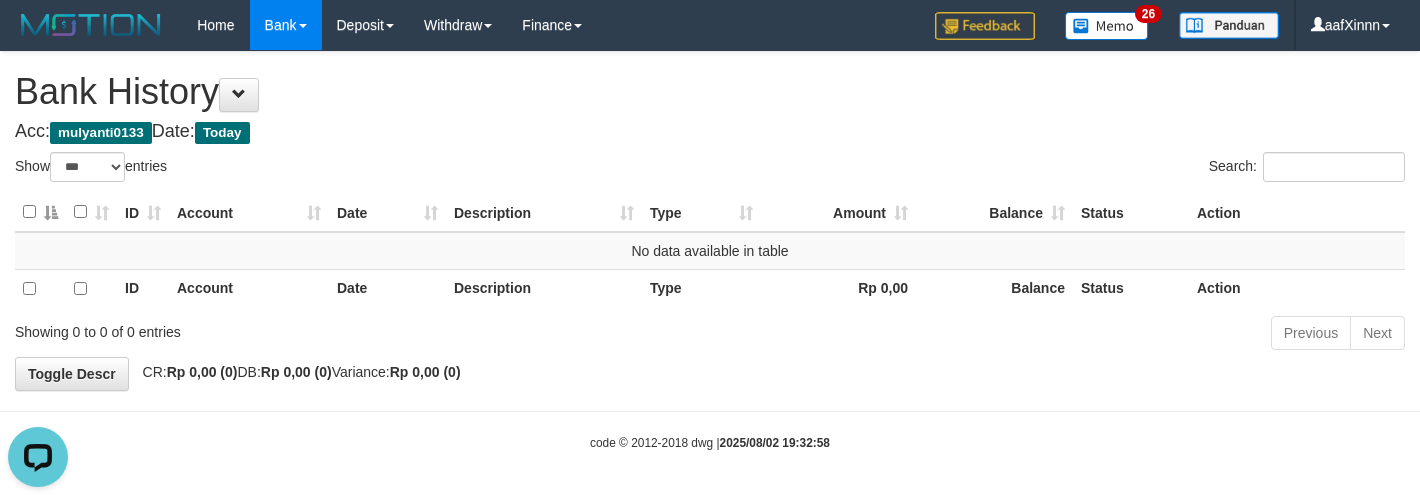 scroll, scrollTop: 0, scrollLeft: 0, axis: both 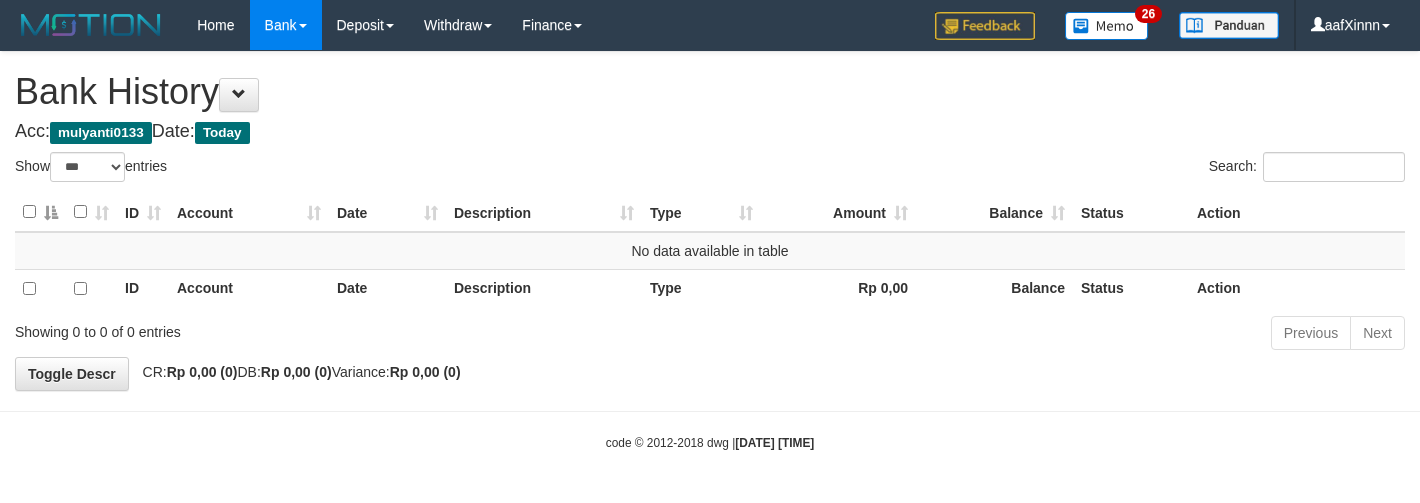 select on "***" 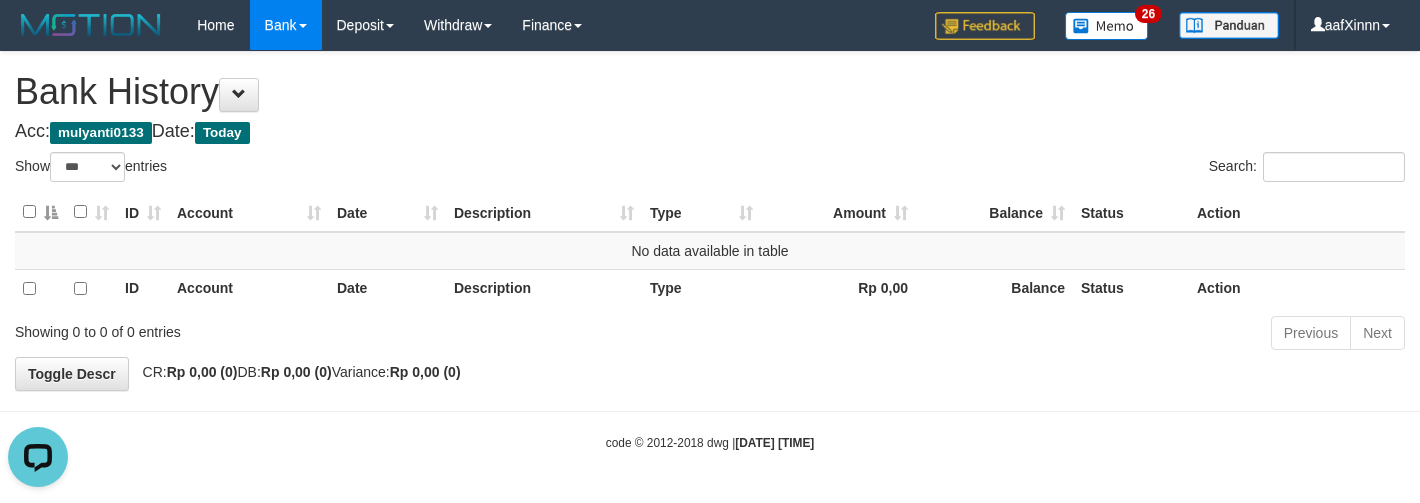 scroll, scrollTop: 0, scrollLeft: 0, axis: both 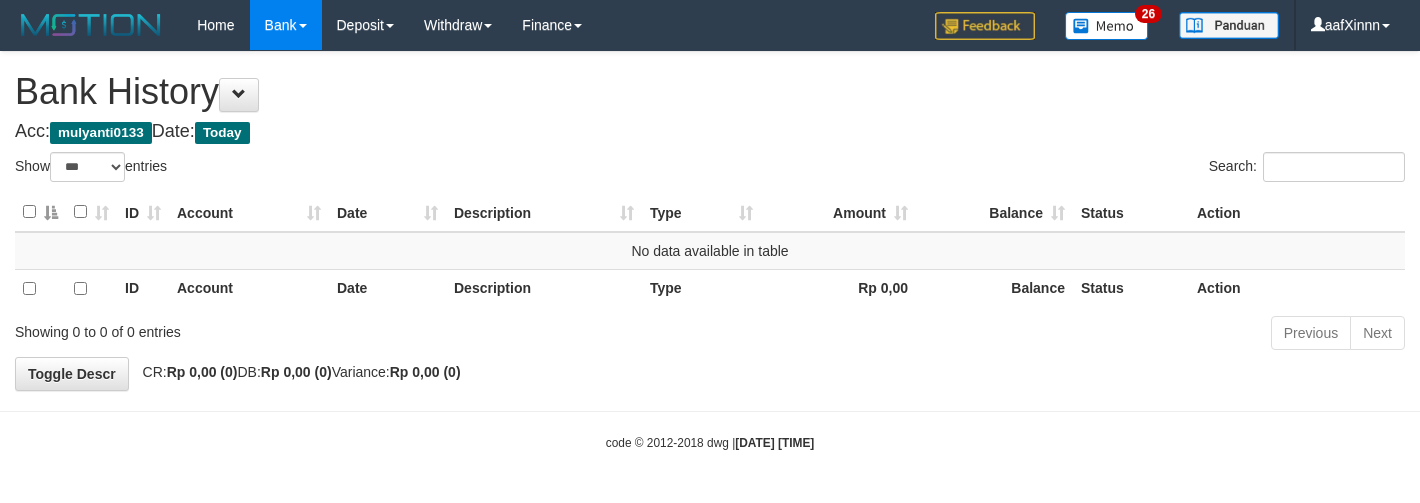 select on "***" 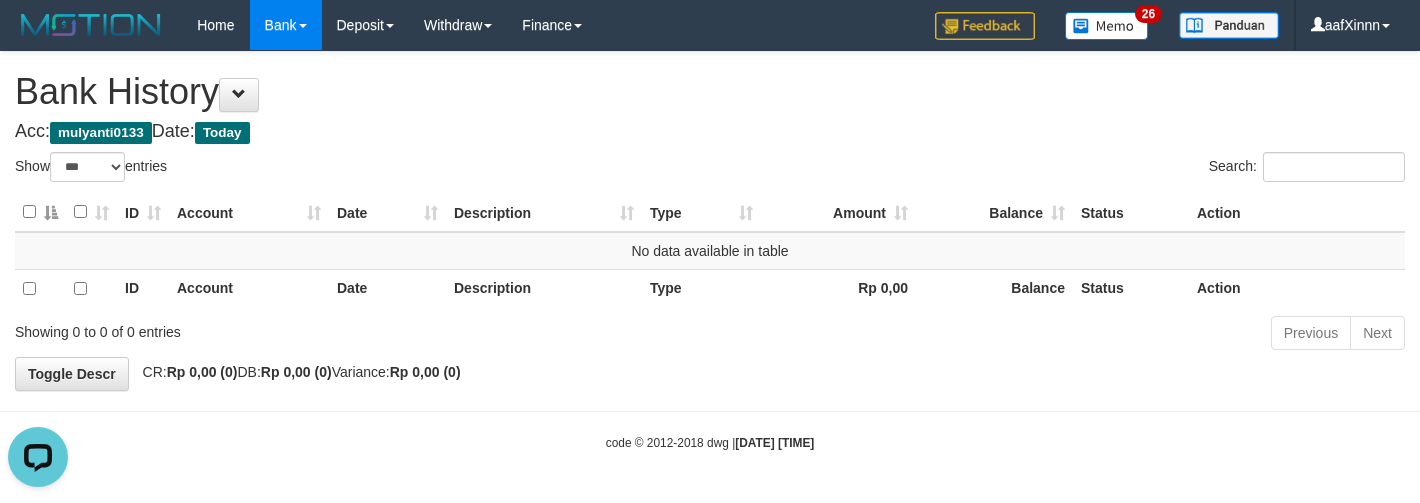scroll, scrollTop: 0, scrollLeft: 0, axis: both 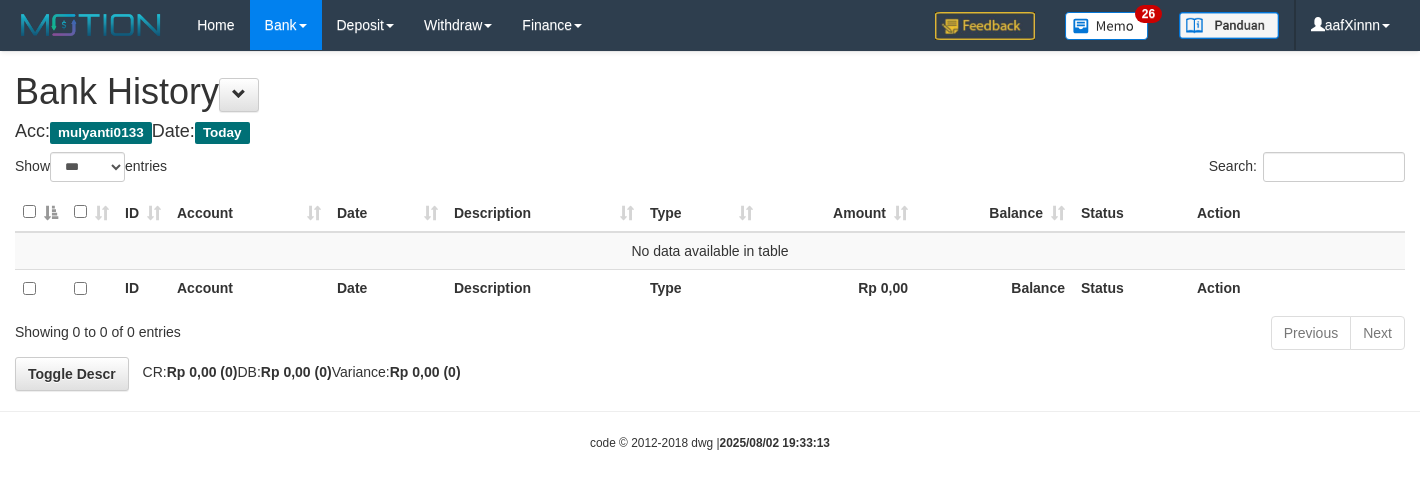 select on "***" 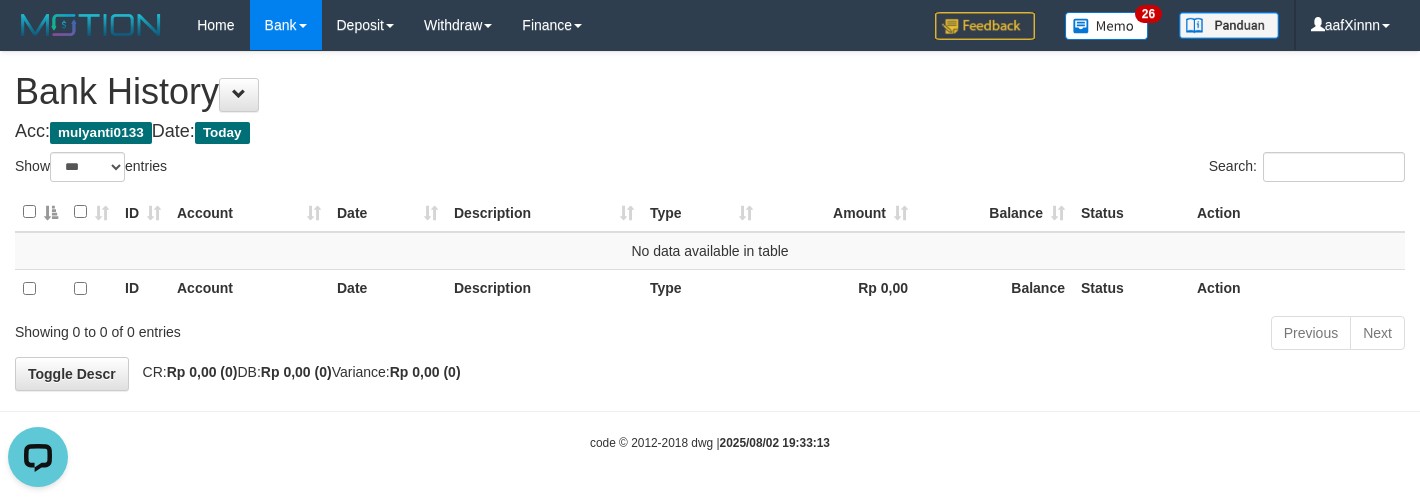 scroll, scrollTop: 0, scrollLeft: 0, axis: both 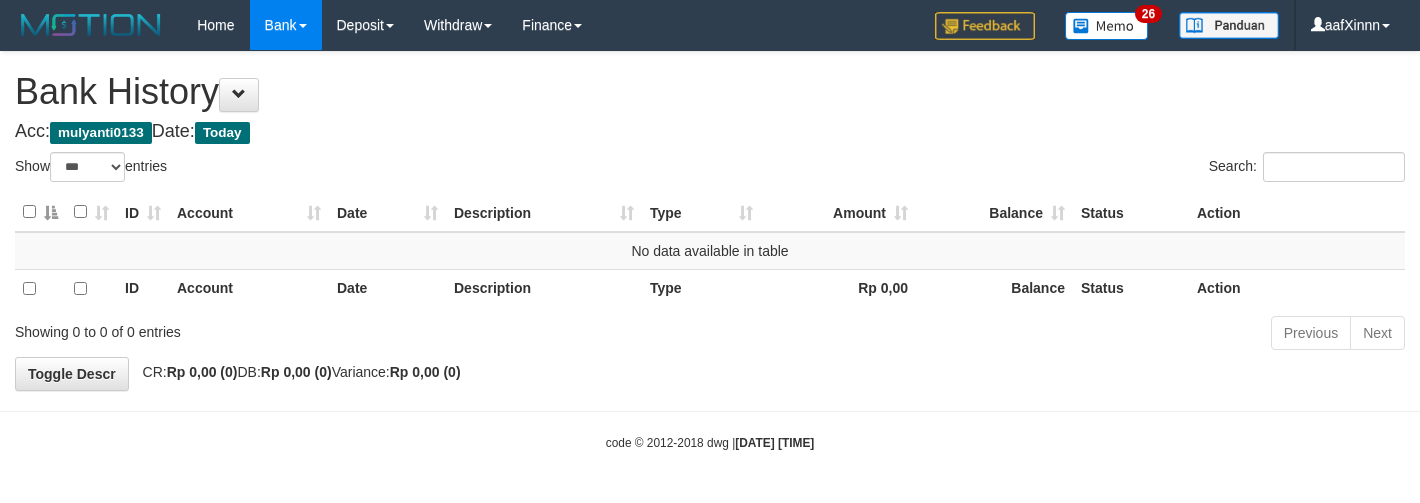 select on "***" 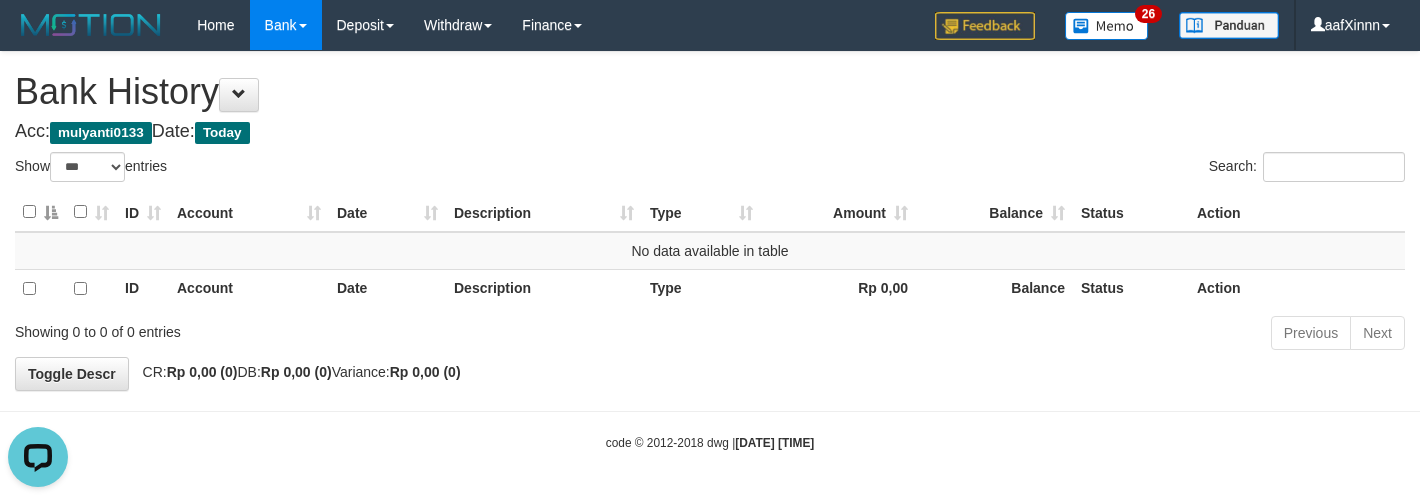 scroll, scrollTop: 0, scrollLeft: 0, axis: both 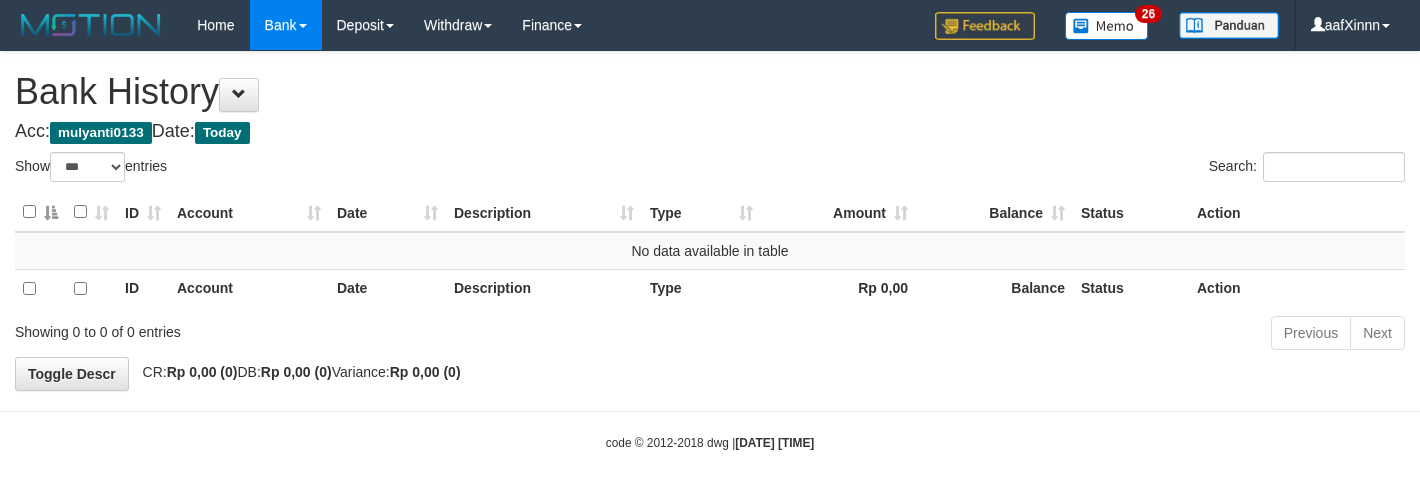 select on "***" 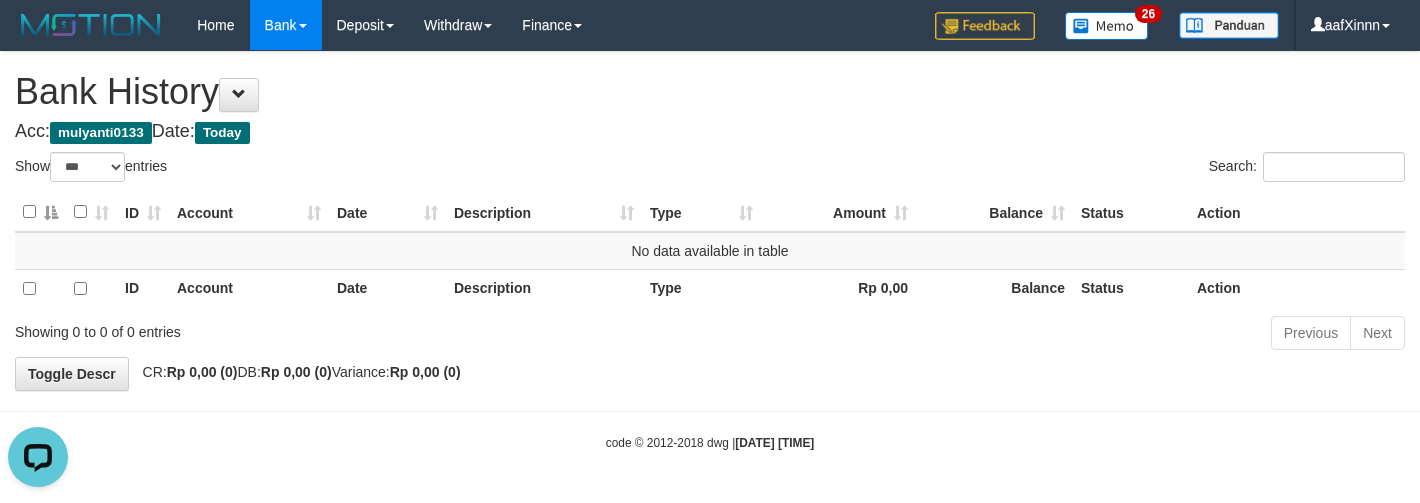 scroll, scrollTop: 0, scrollLeft: 0, axis: both 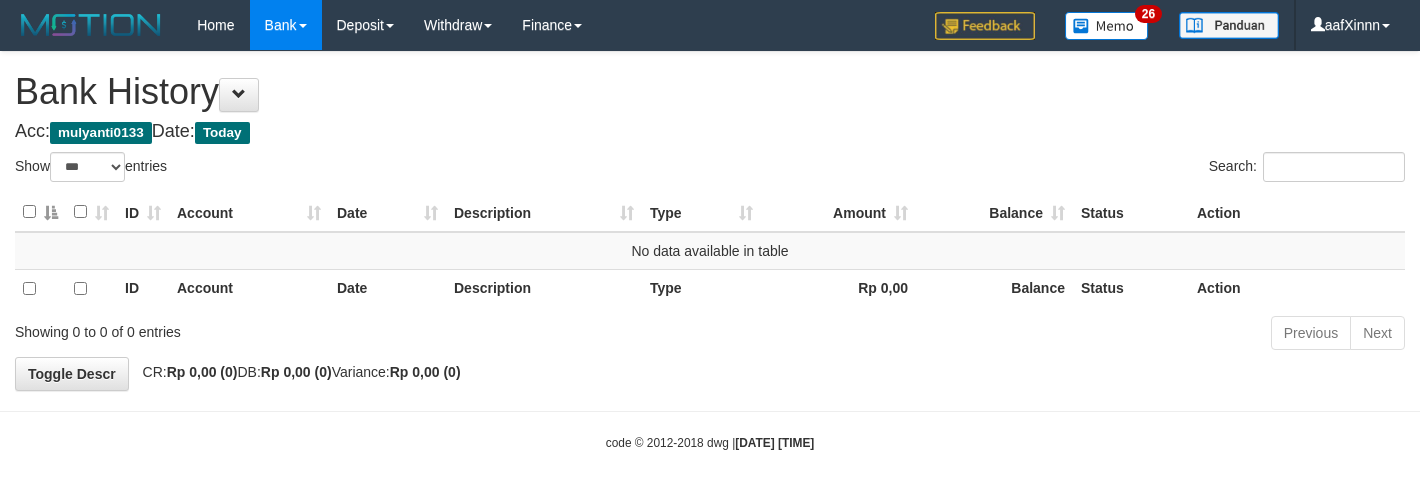 select on "***" 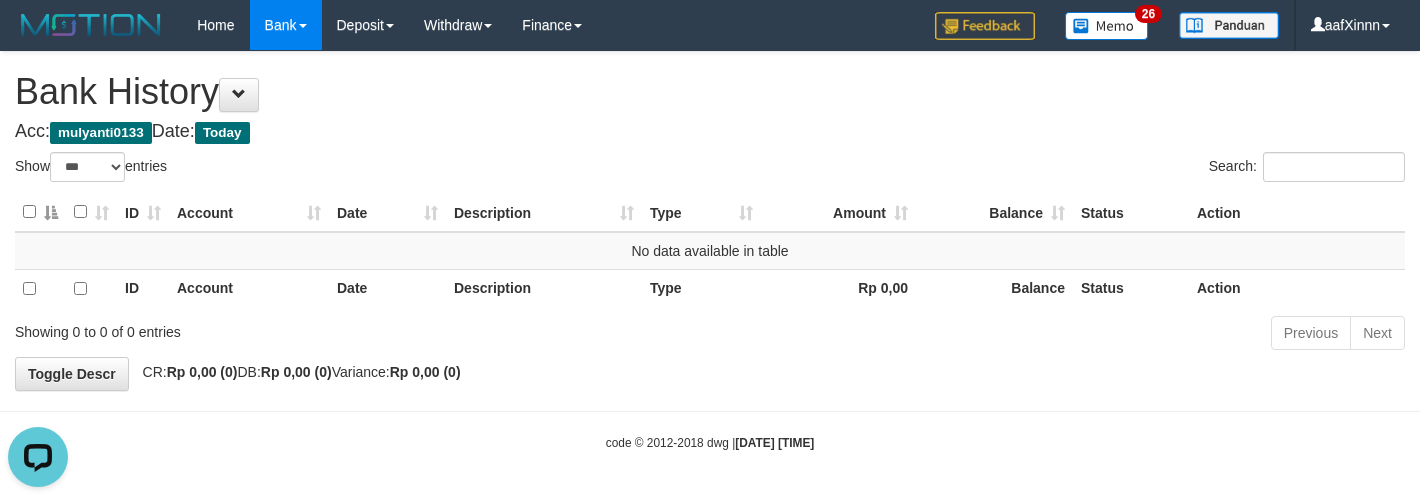 scroll, scrollTop: 0, scrollLeft: 0, axis: both 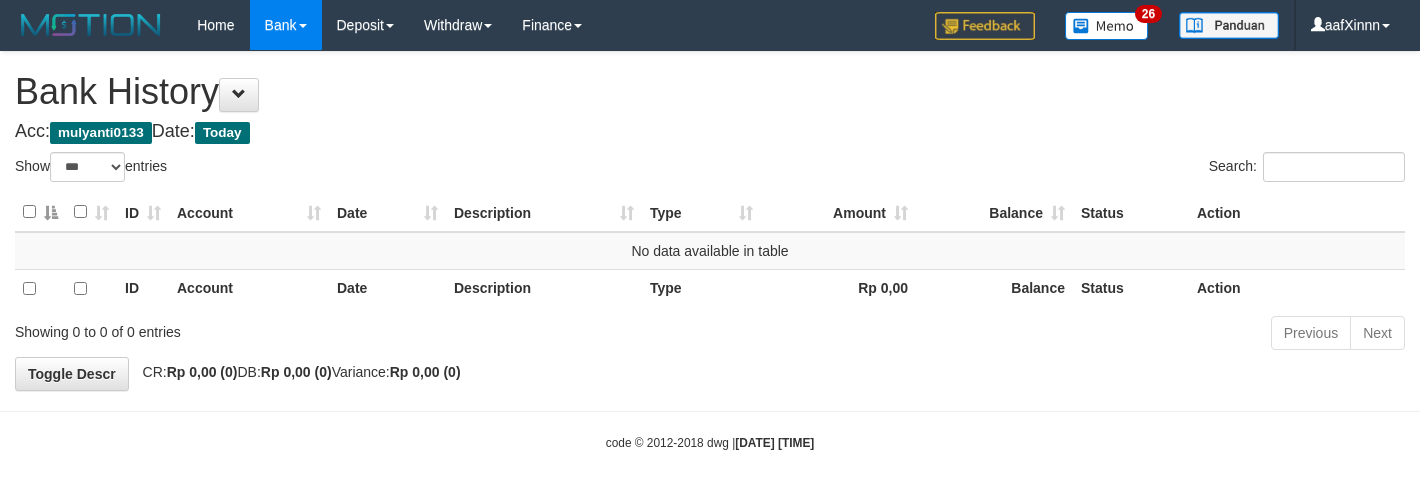 select on "***" 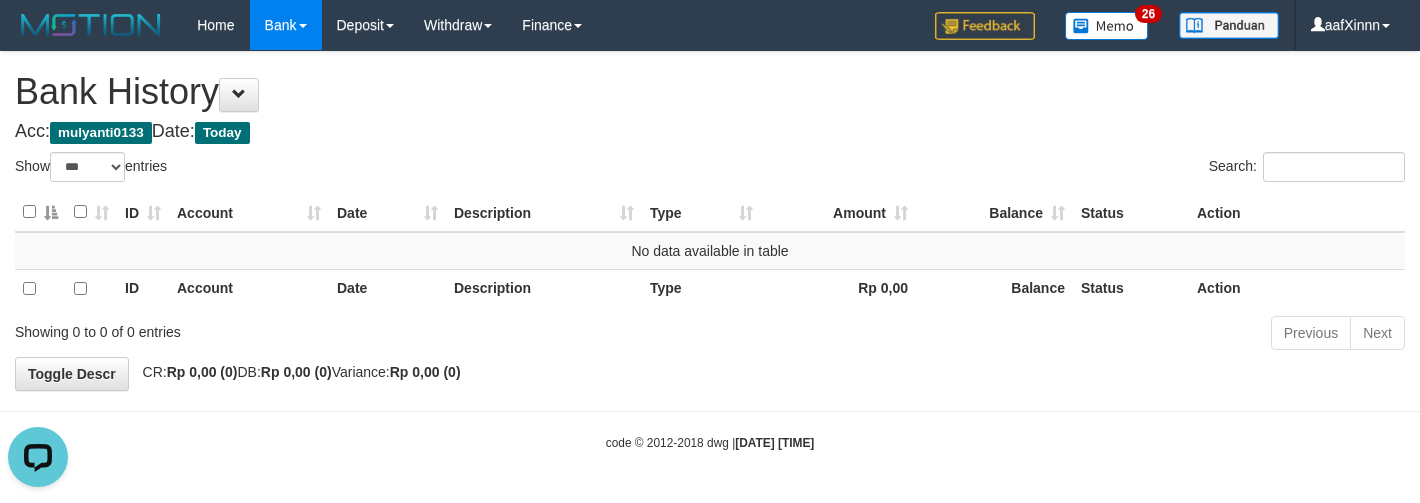 scroll, scrollTop: 0, scrollLeft: 0, axis: both 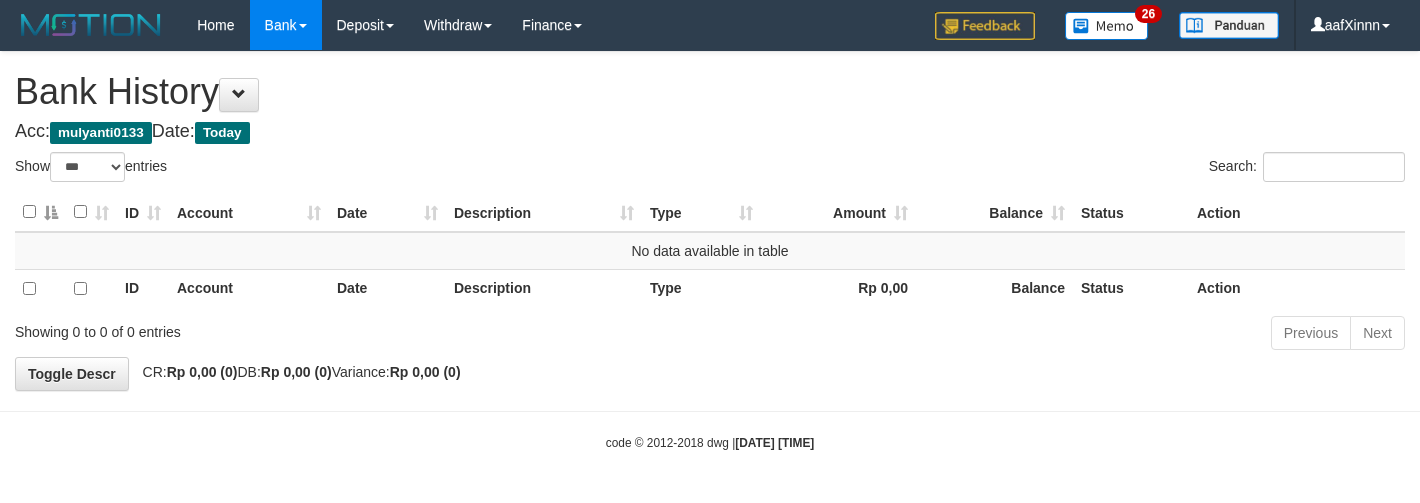 select on "***" 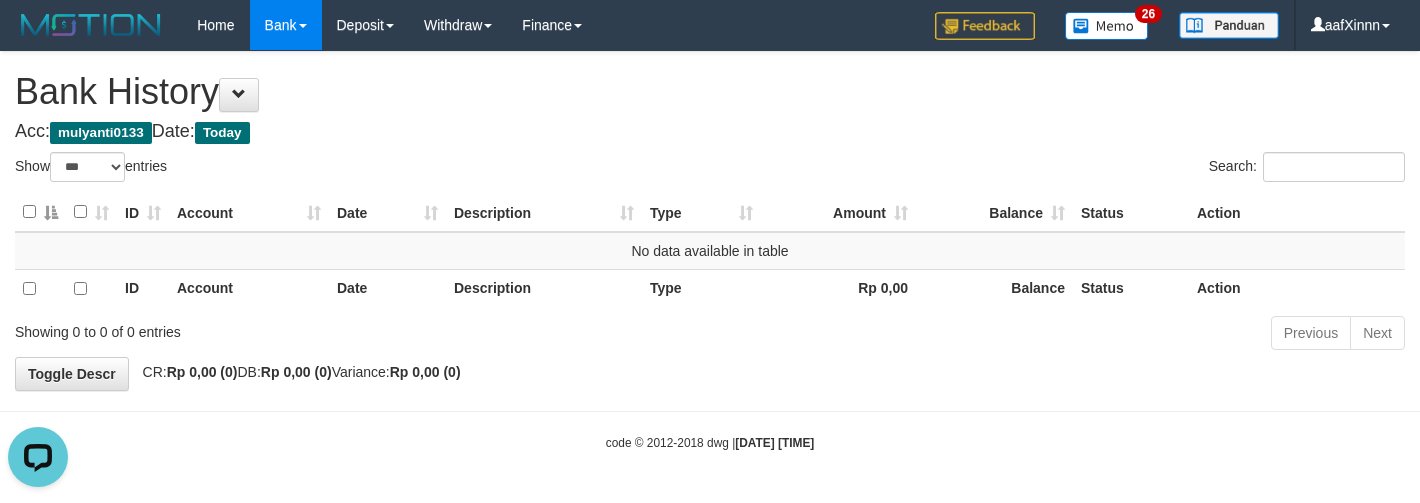 scroll, scrollTop: 0, scrollLeft: 0, axis: both 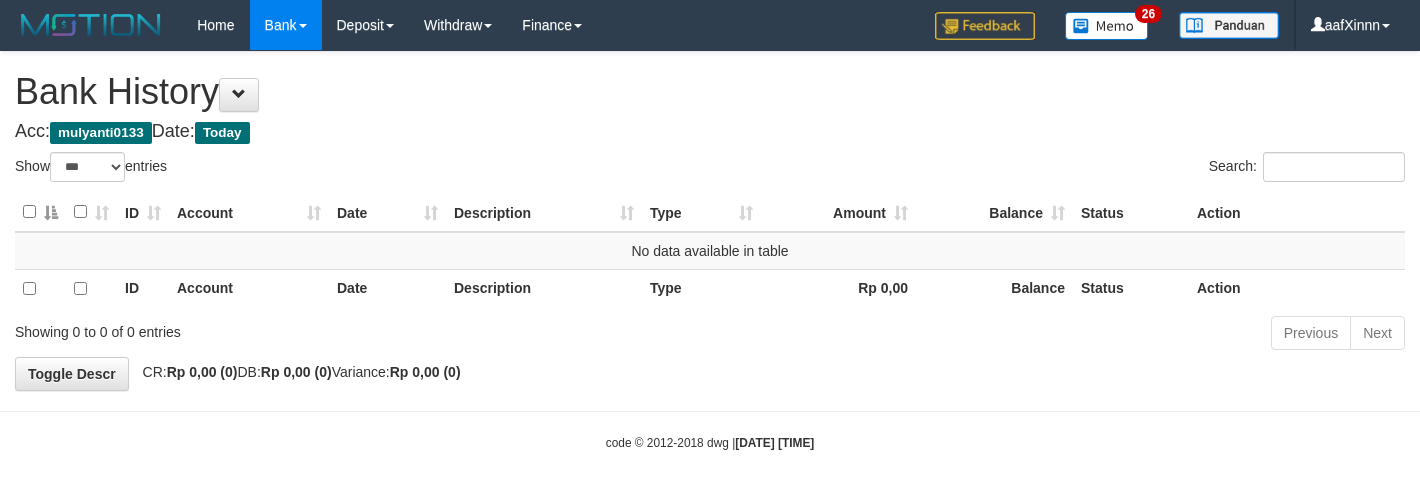 select on "***" 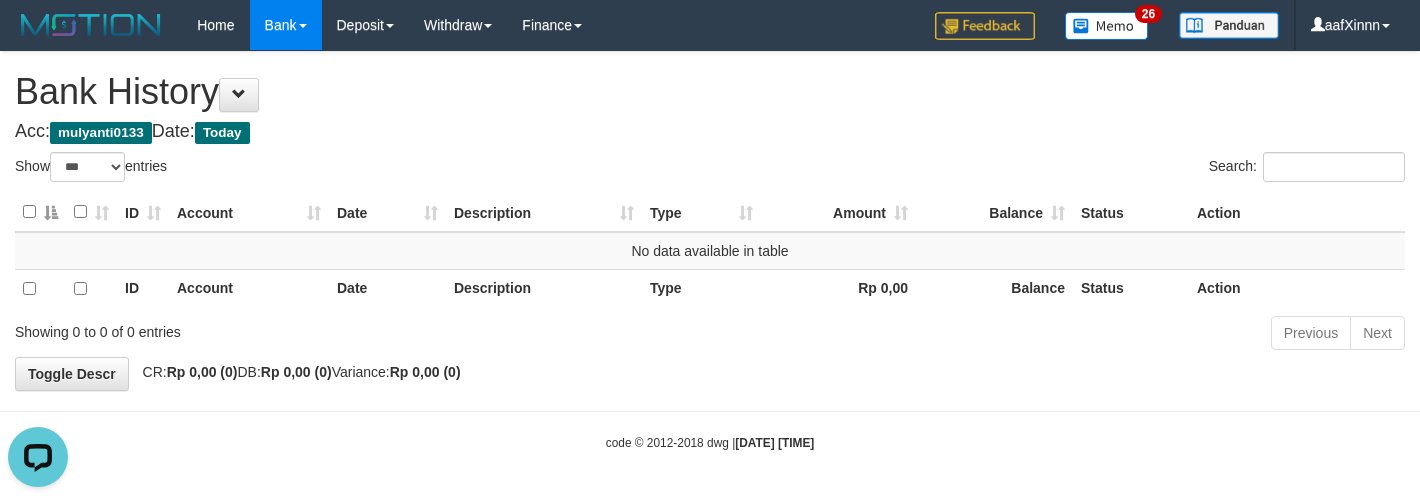 scroll, scrollTop: 0, scrollLeft: 0, axis: both 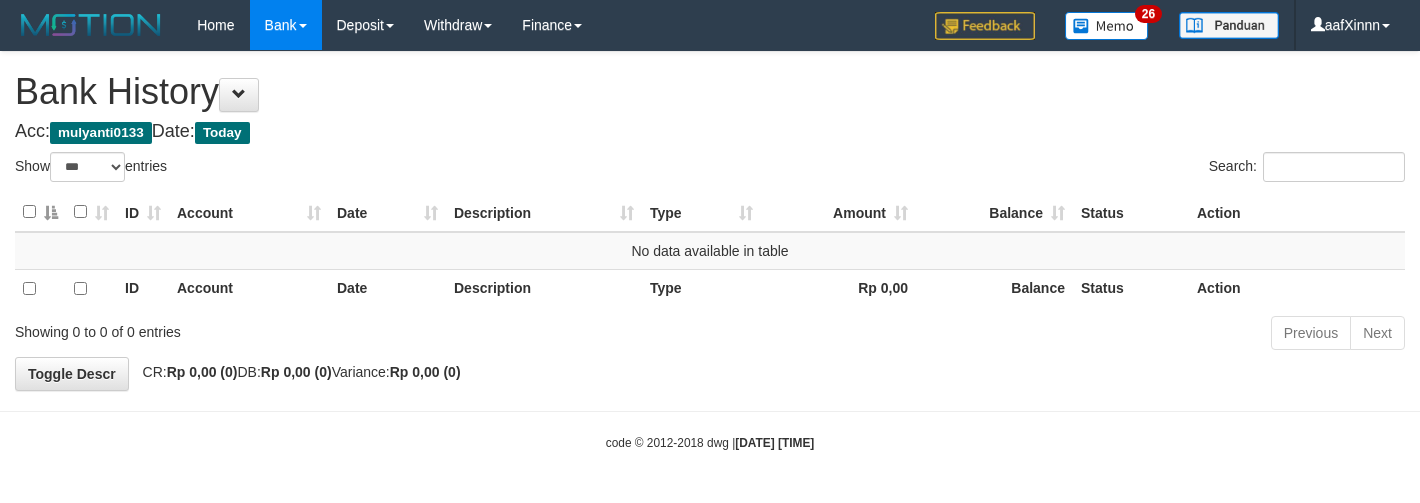 select on "***" 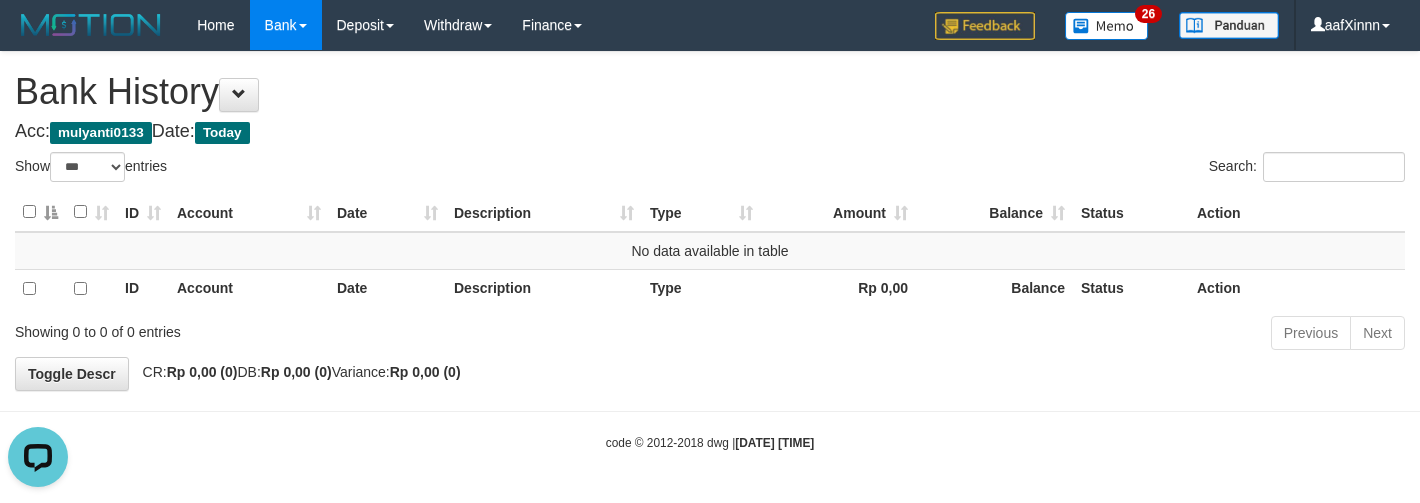 scroll, scrollTop: 0, scrollLeft: 0, axis: both 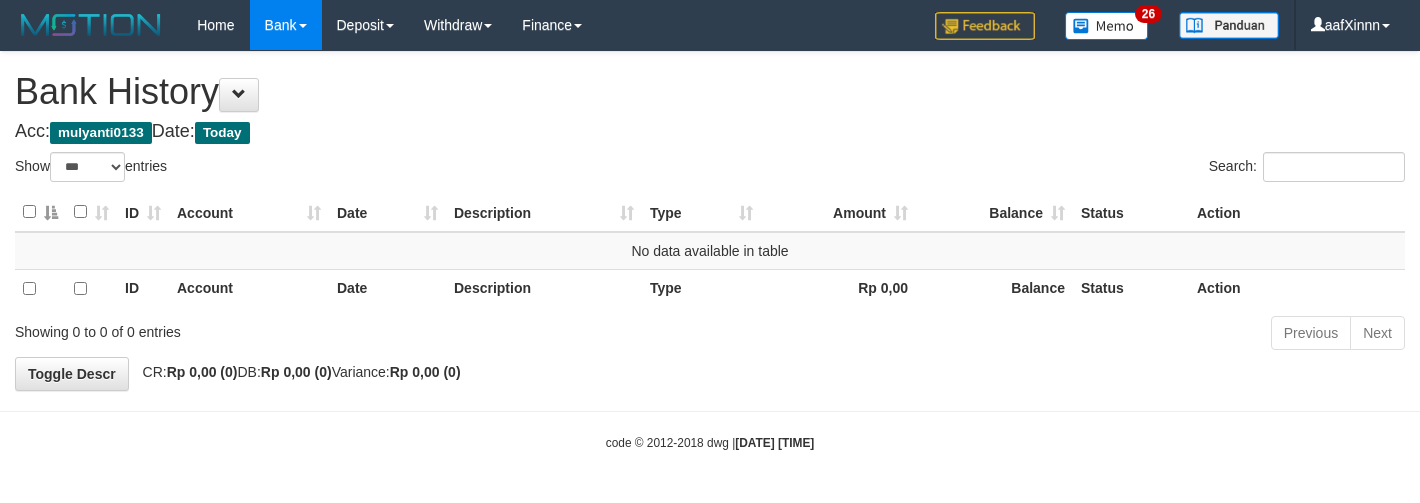 select on "***" 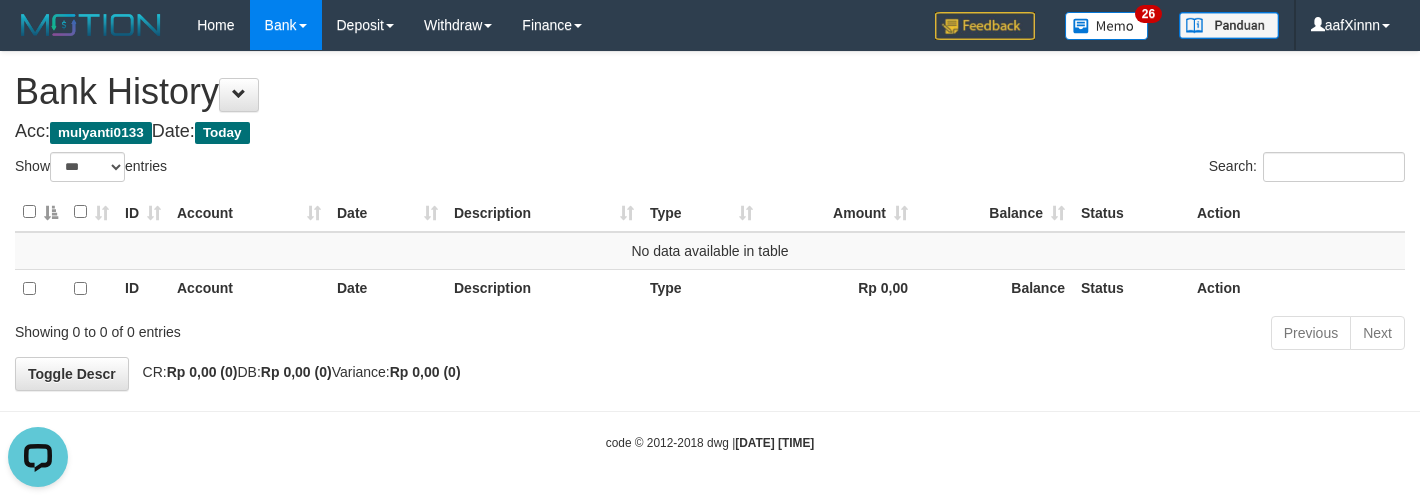 scroll, scrollTop: 0, scrollLeft: 0, axis: both 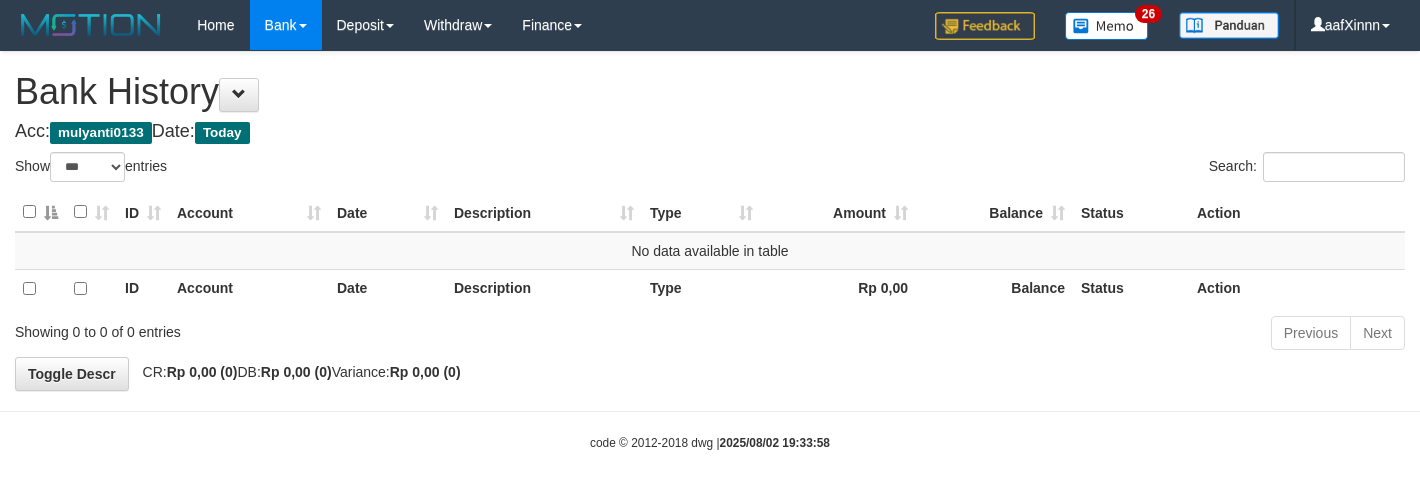 select on "***" 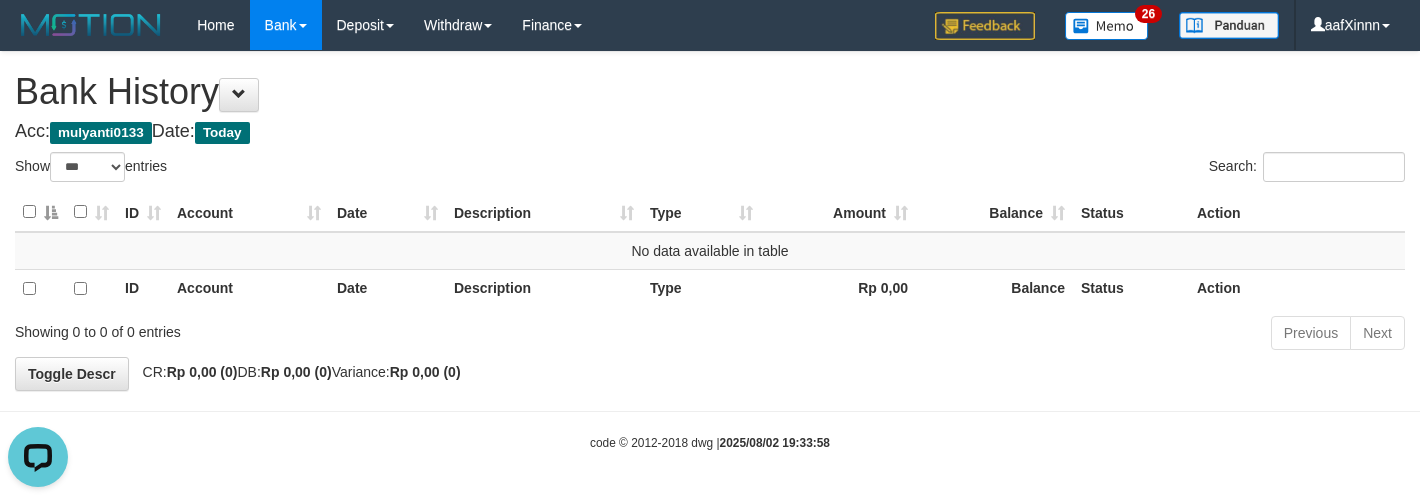 scroll, scrollTop: 0, scrollLeft: 0, axis: both 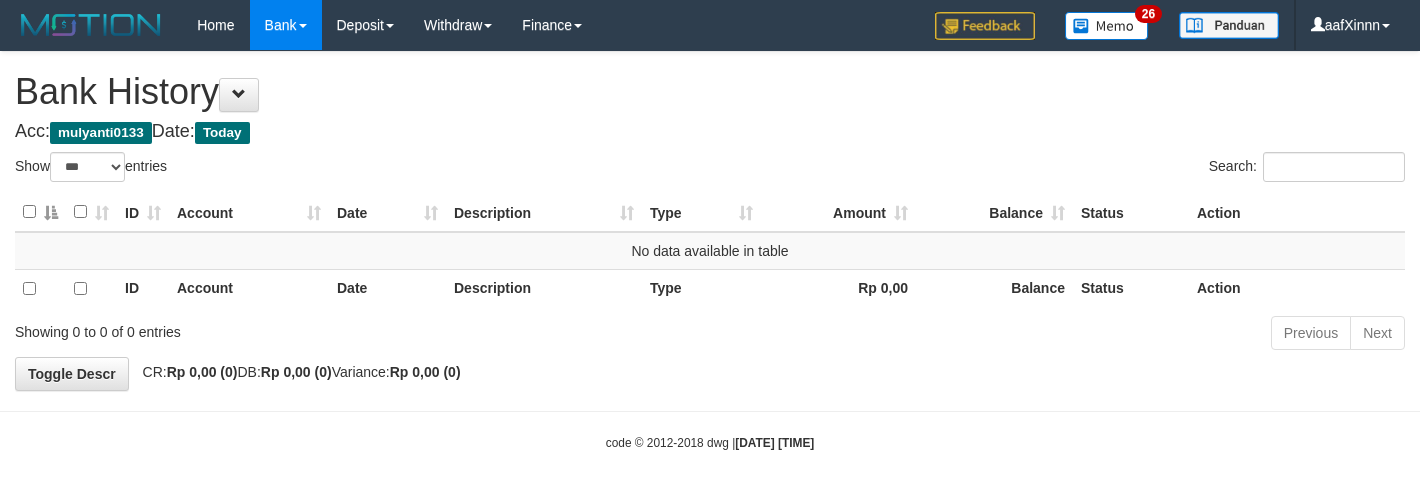 select on "***" 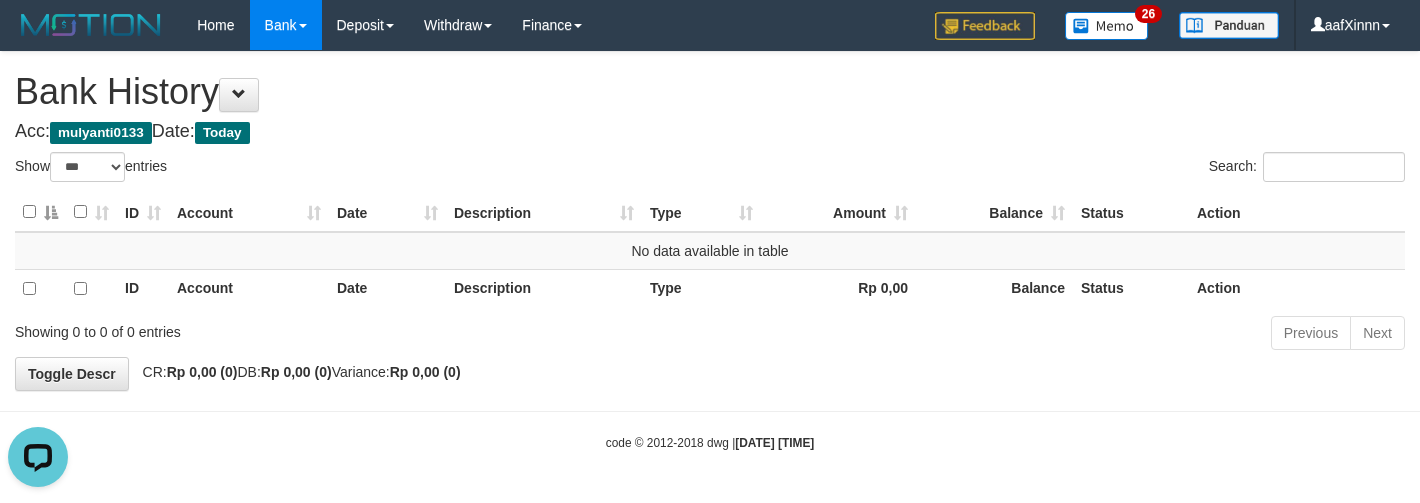 scroll, scrollTop: 0, scrollLeft: 0, axis: both 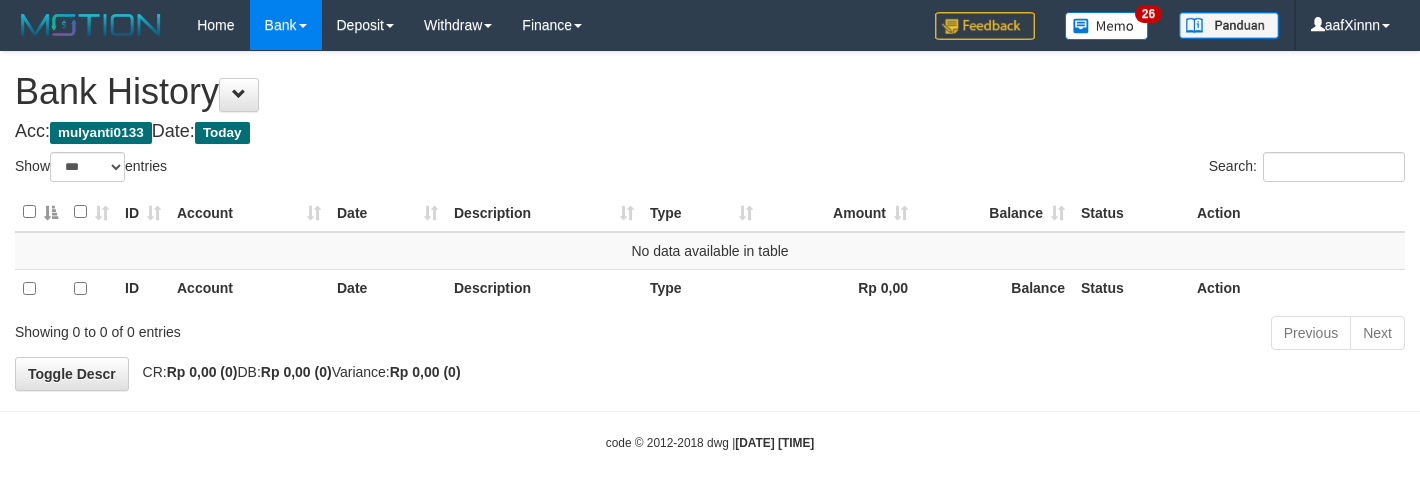 select on "***" 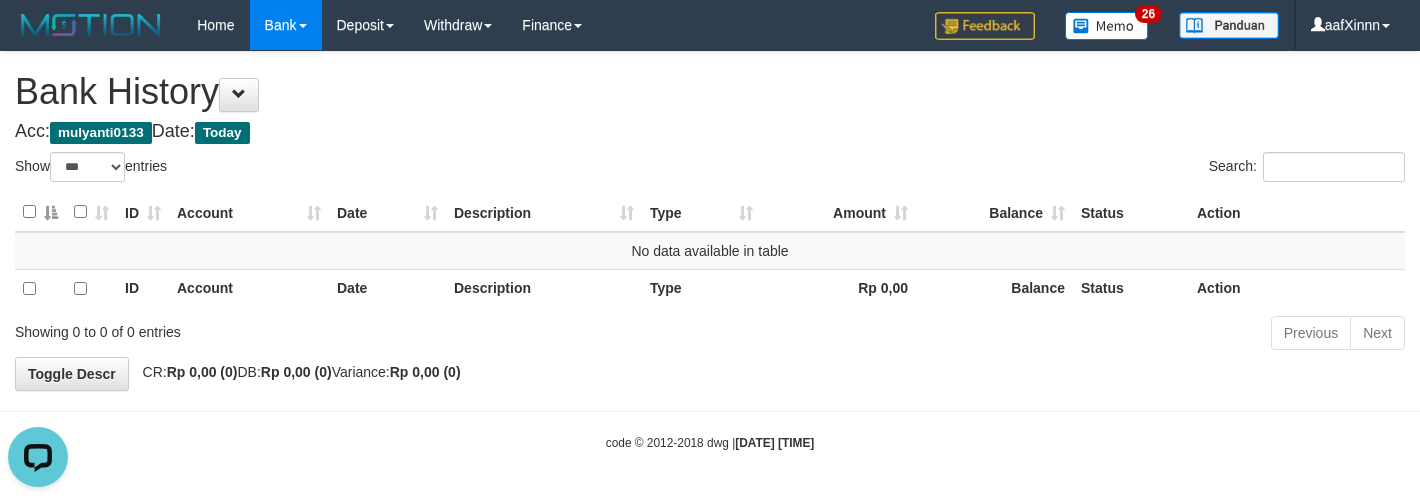 scroll, scrollTop: 0, scrollLeft: 0, axis: both 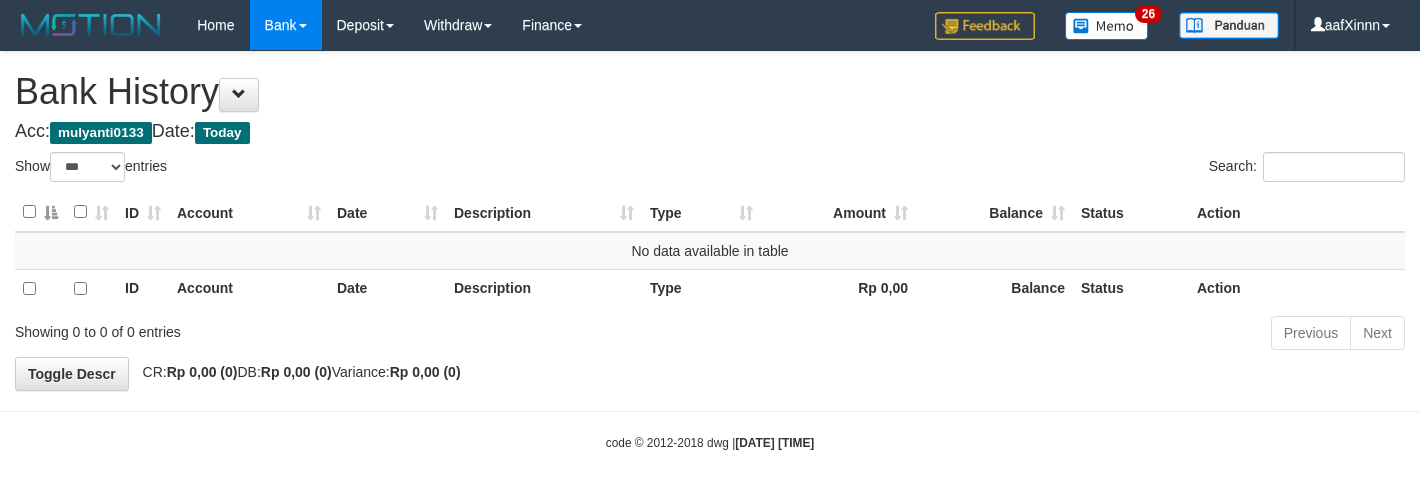select on "***" 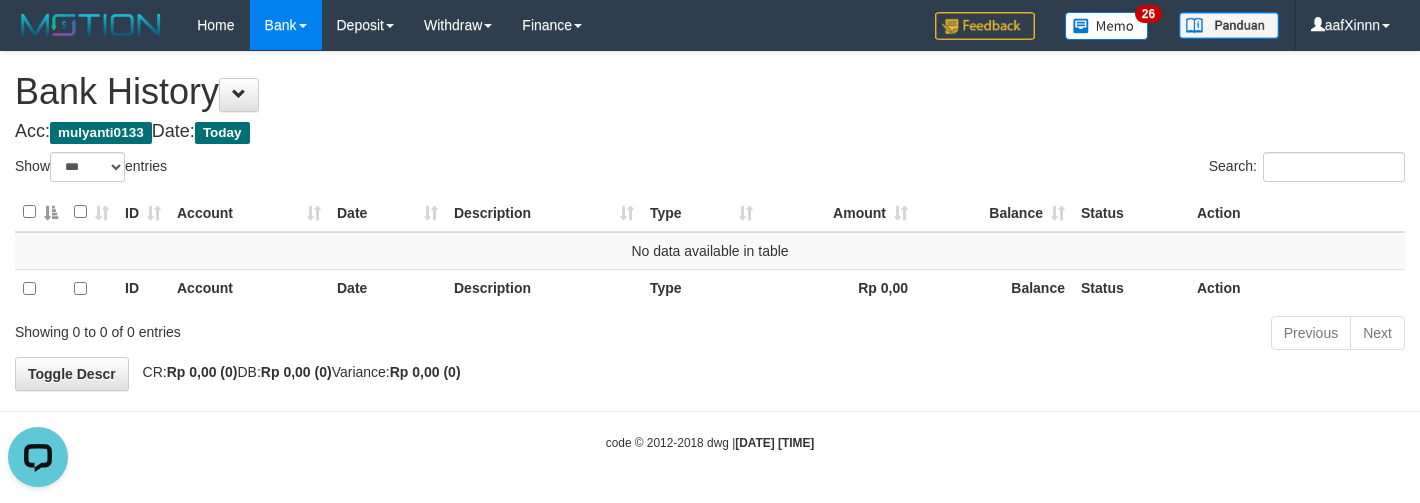 scroll, scrollTop: 0, scrollLeft: 0, axis: both 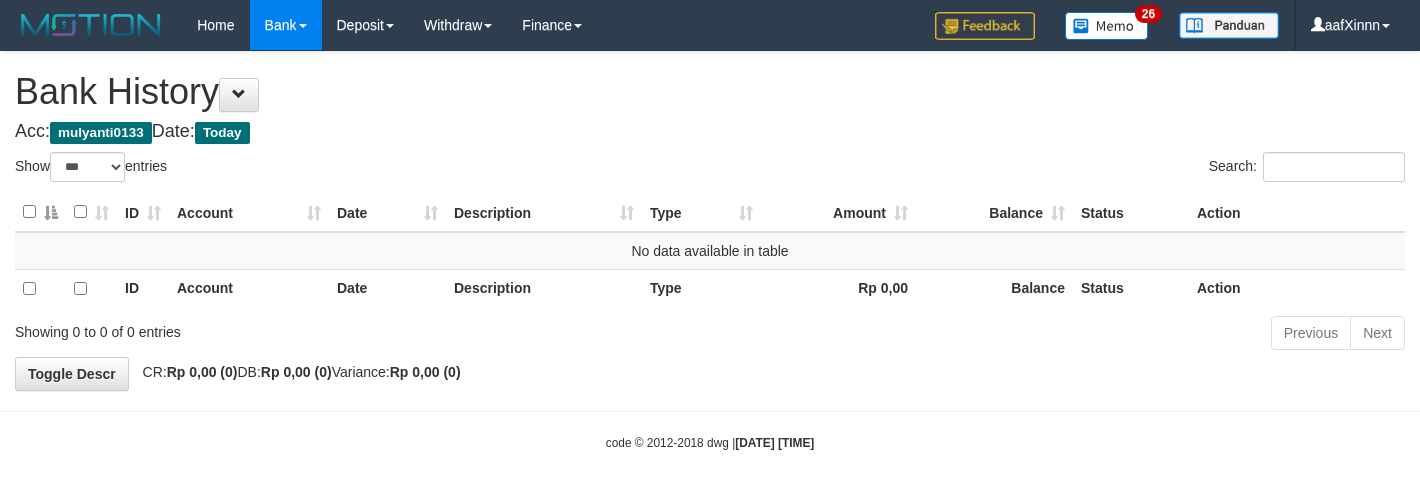 select on "***" 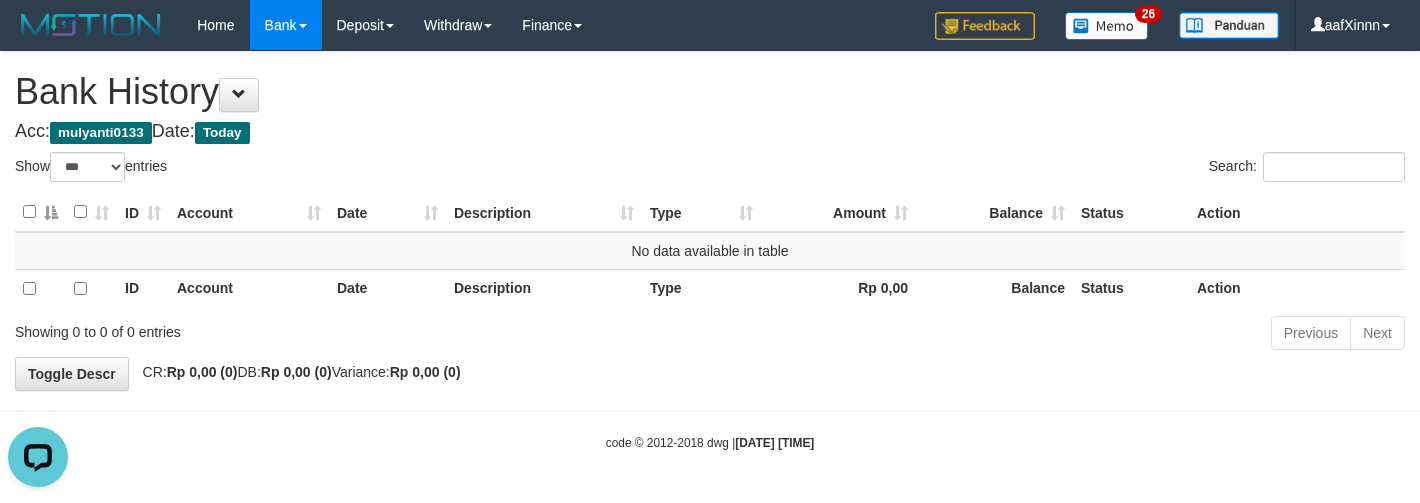 scroll, scrollTop: 0, scrollLeft: 0, axis: both 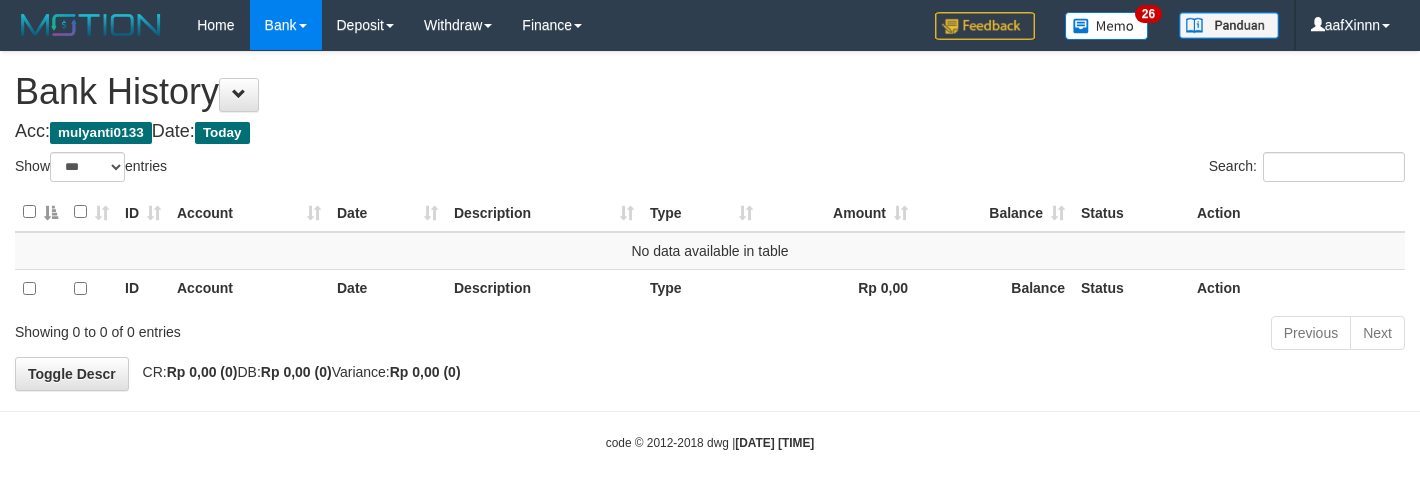 select on "***" 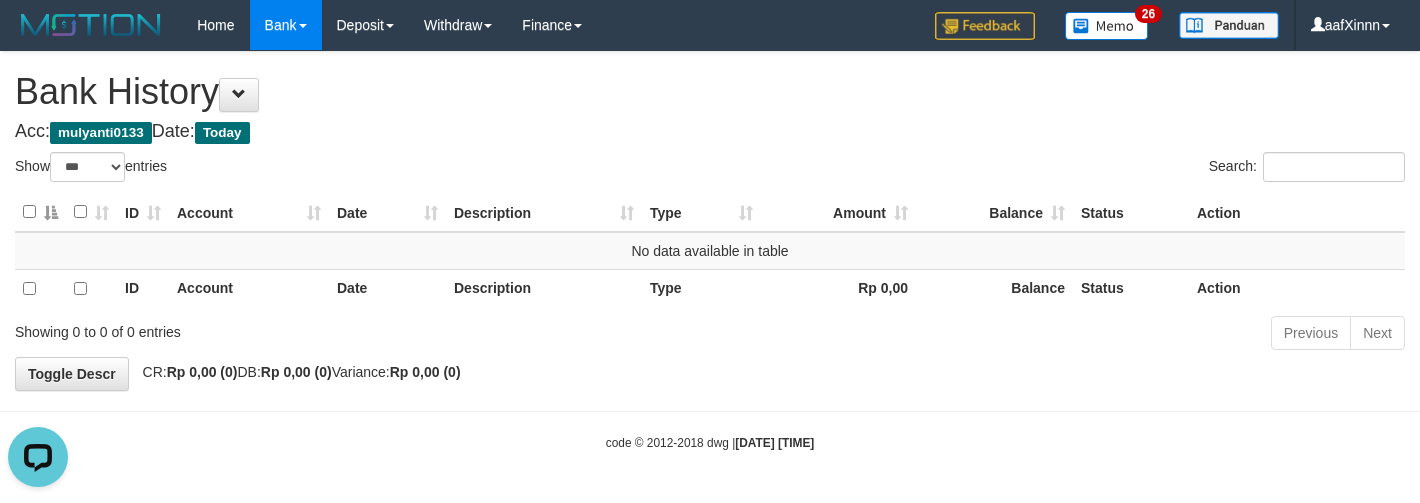 scroll, scrollTop: 0, scrollLeft: 0, axis: both 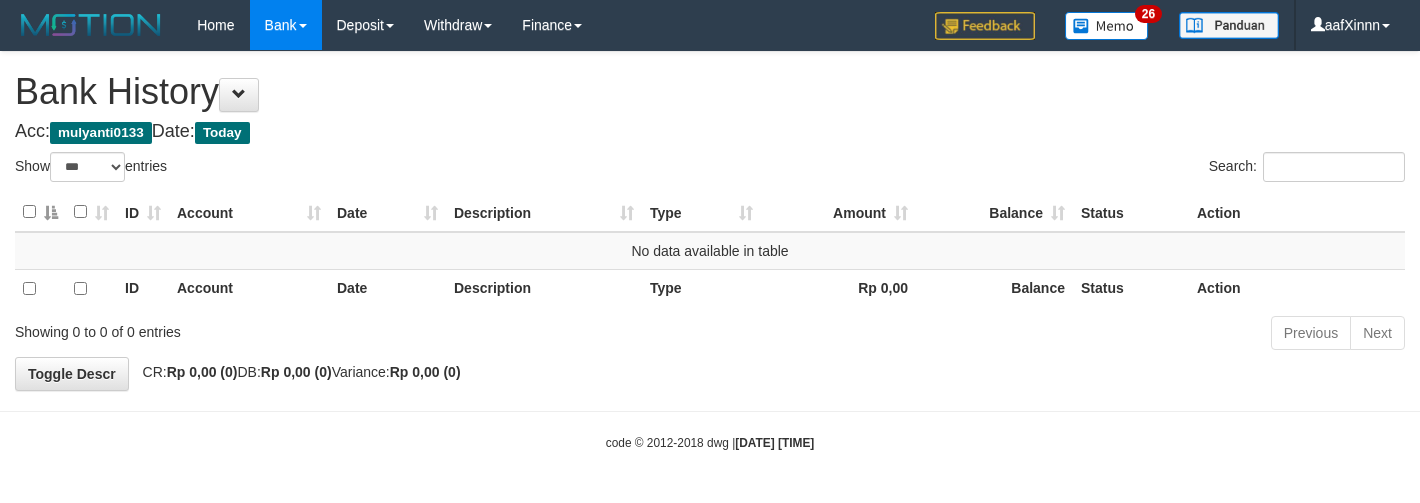 select on "***" 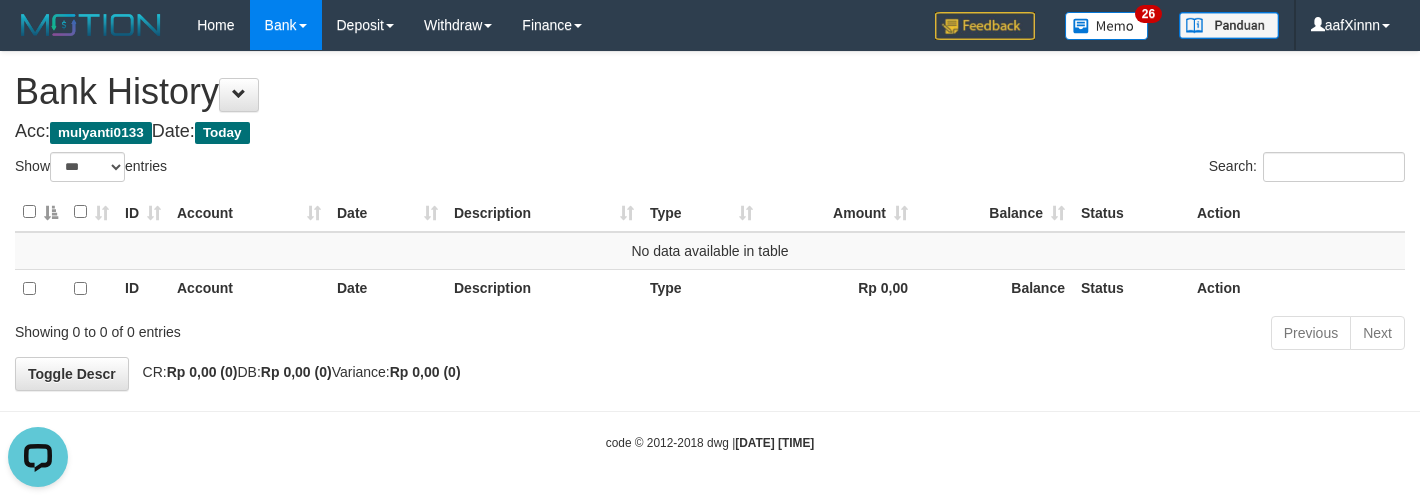 scroll, scrollTop: 0, scrollLeft: 0, axis: both 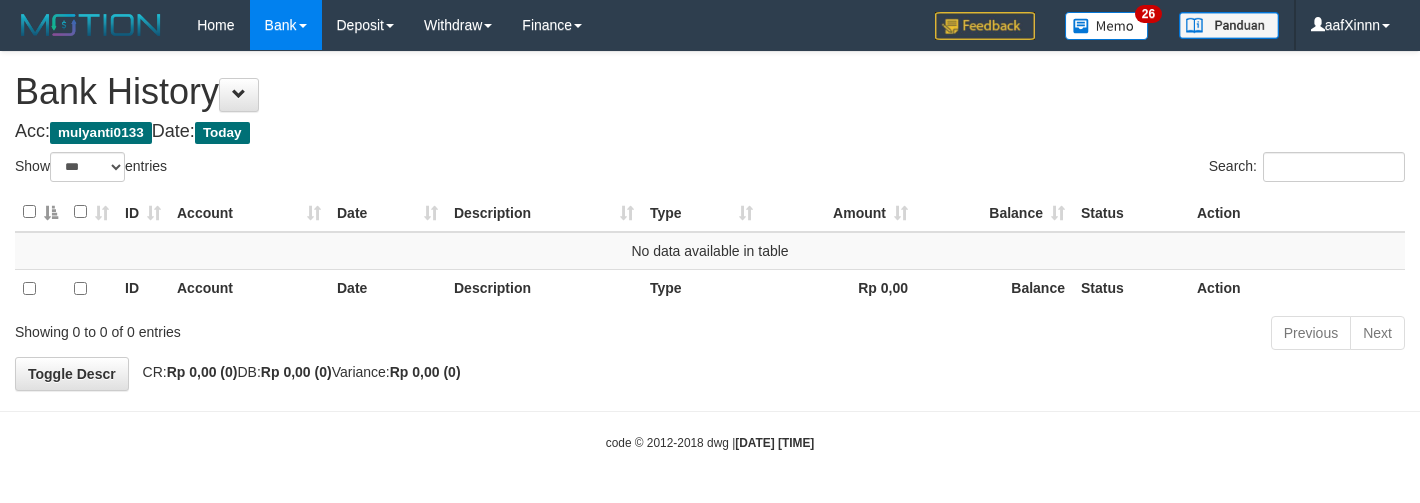 select on "***" 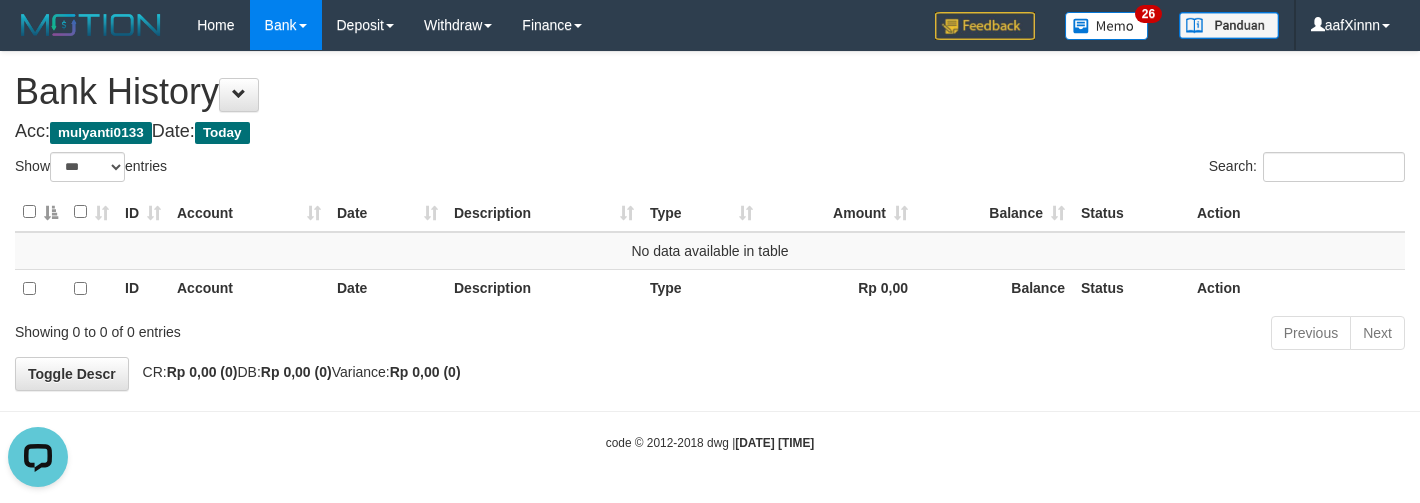 scroll, scrollTop: 0, scrollLeft: 0, axis: both 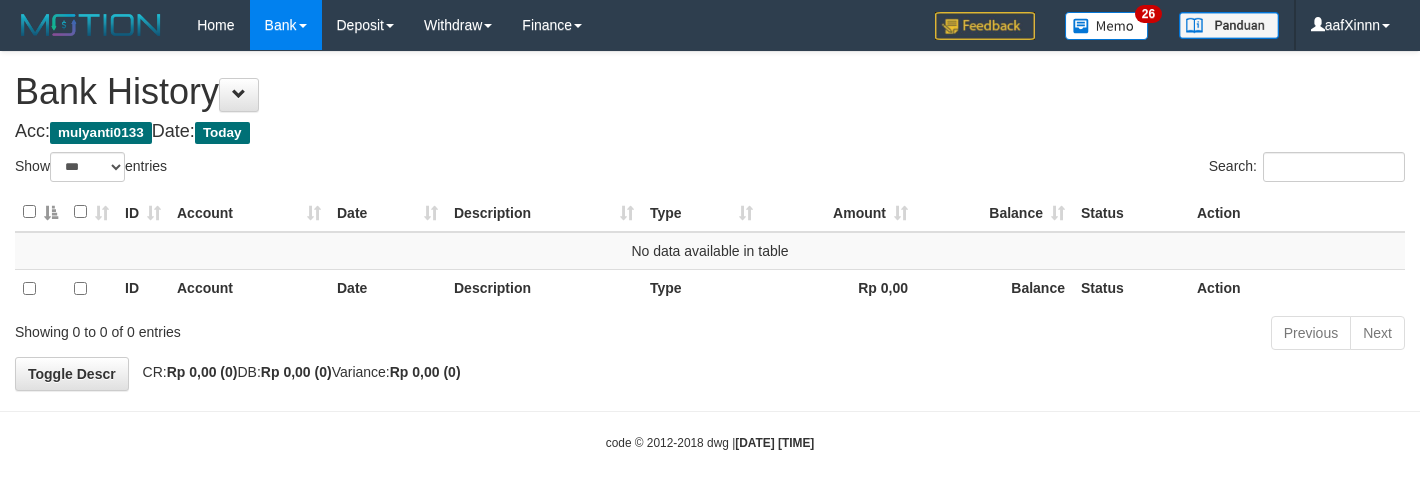 select on "***" 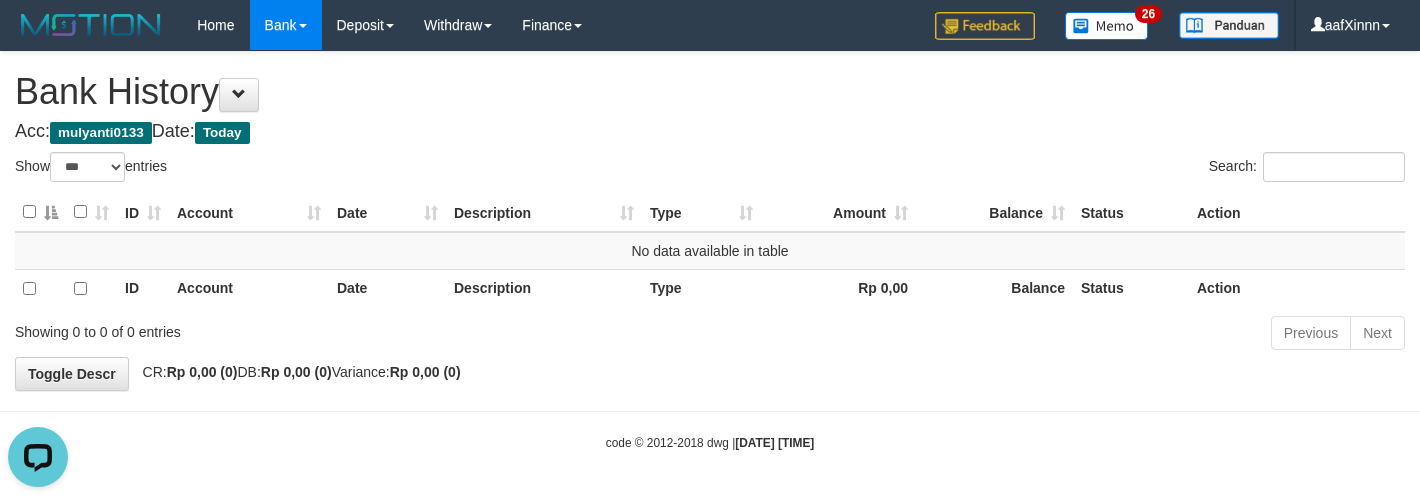 scroll, scrollTop: 0, scrollLeft: 0, axis: both 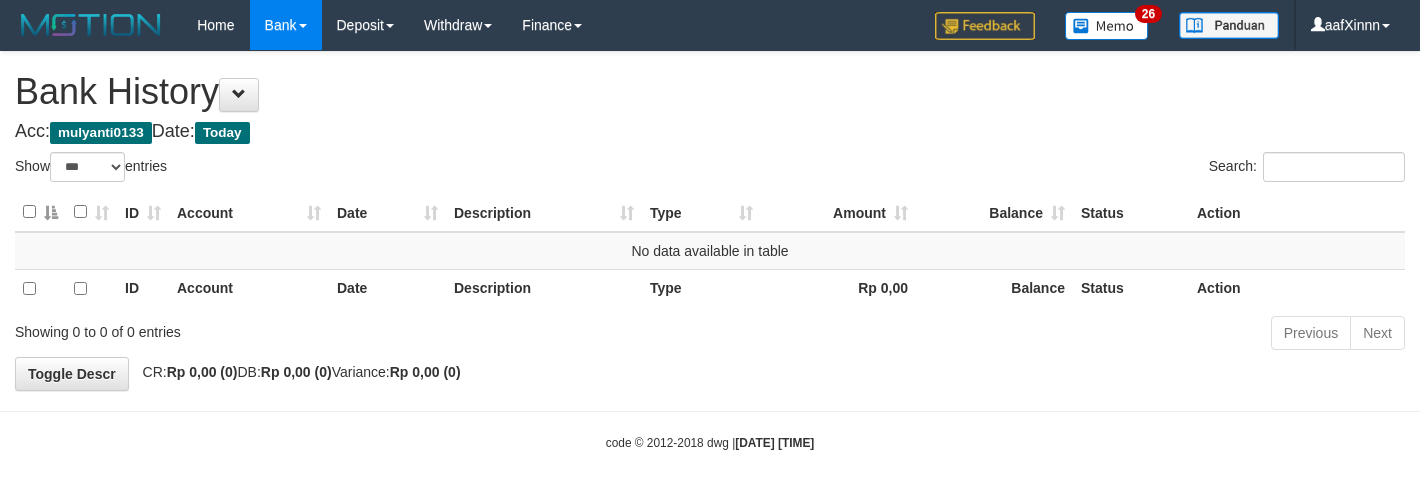 select on "***" 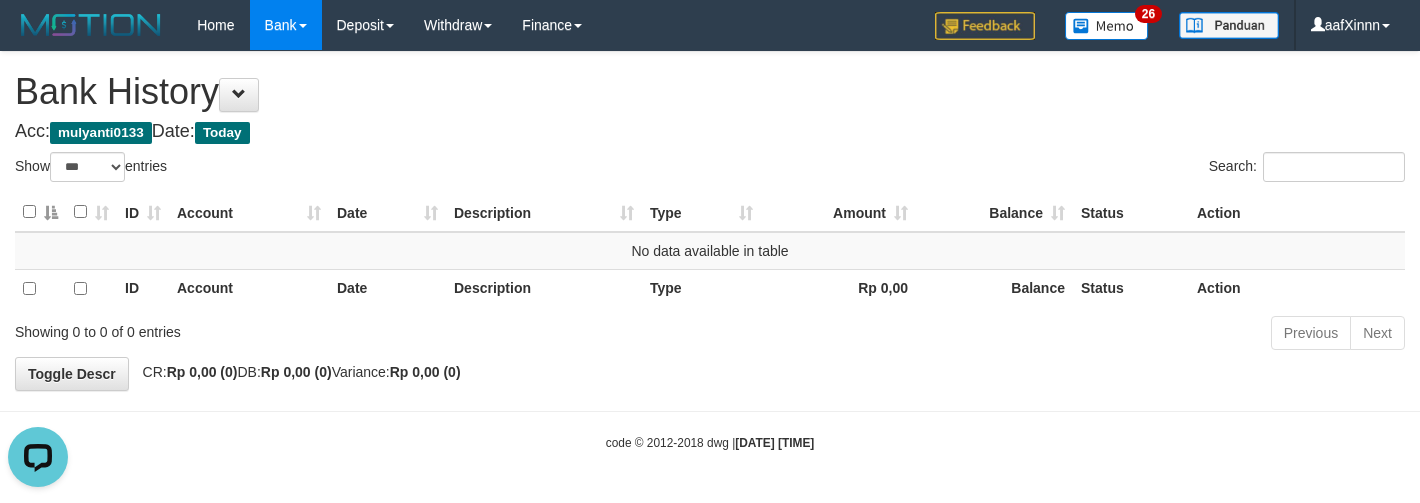 scroll, scrollTop: 0, scrollLeft: 0, axis: both 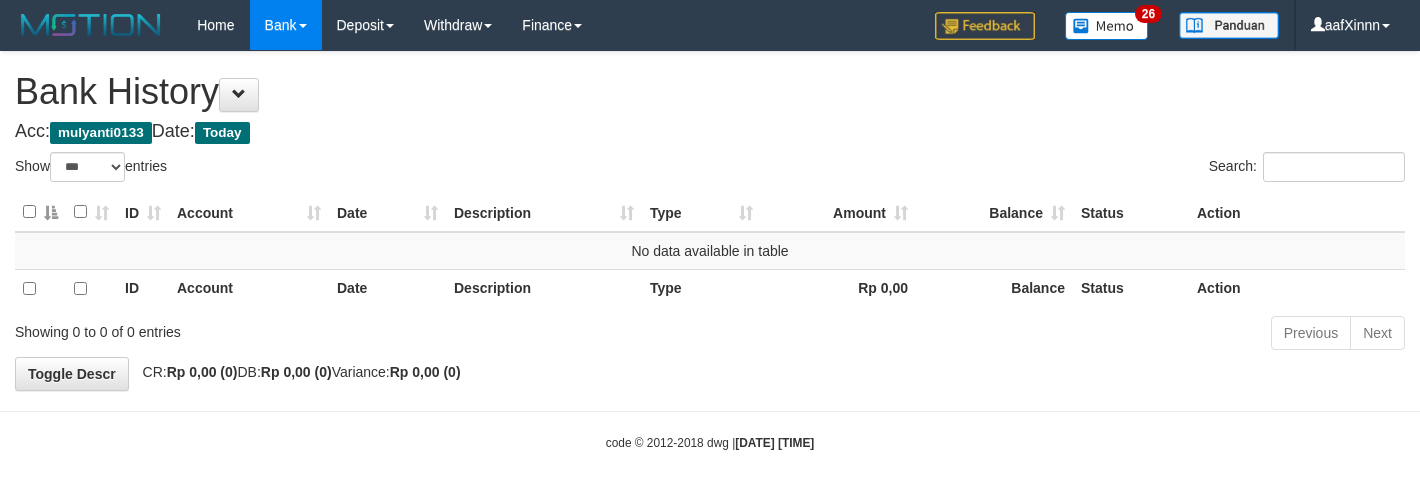select on "***" 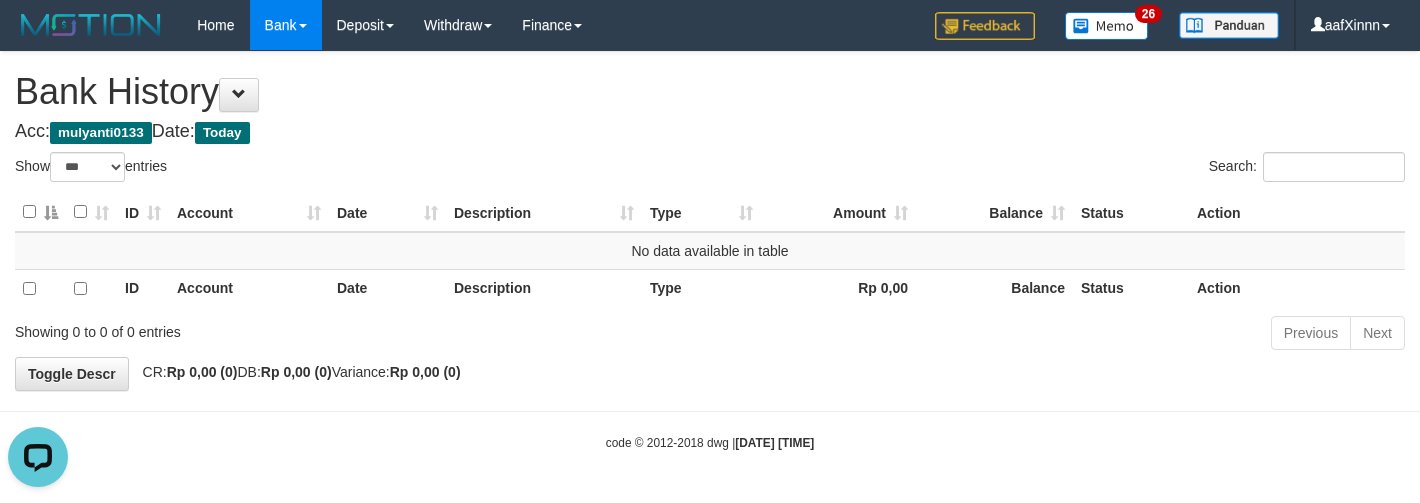 scroll, scrollTop: 0, scrollLeft: 0, axis: both 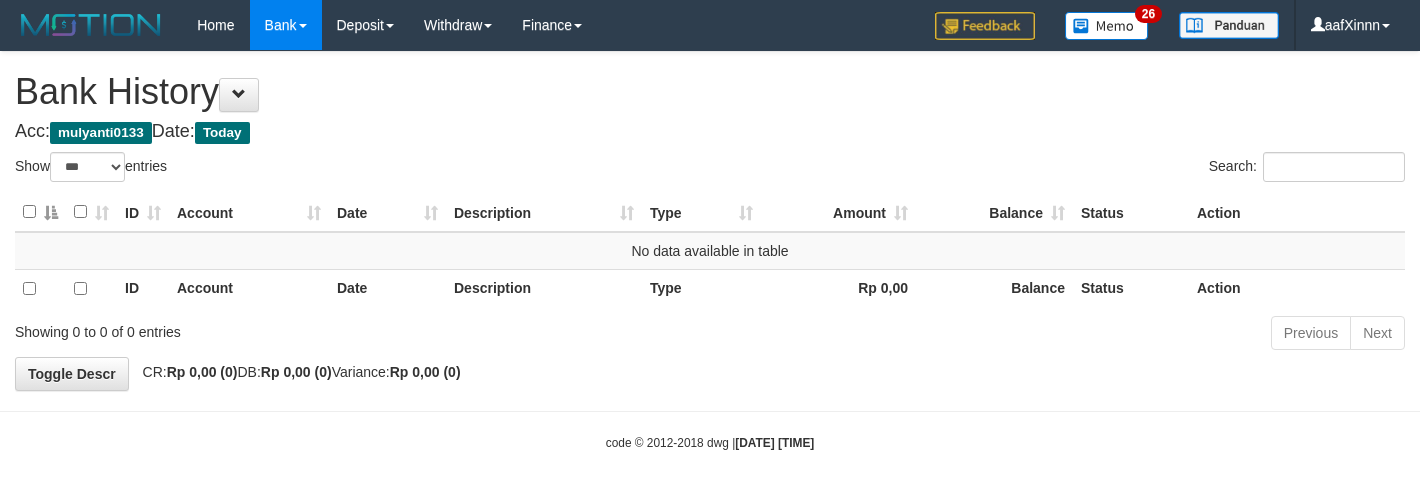 select on "***" 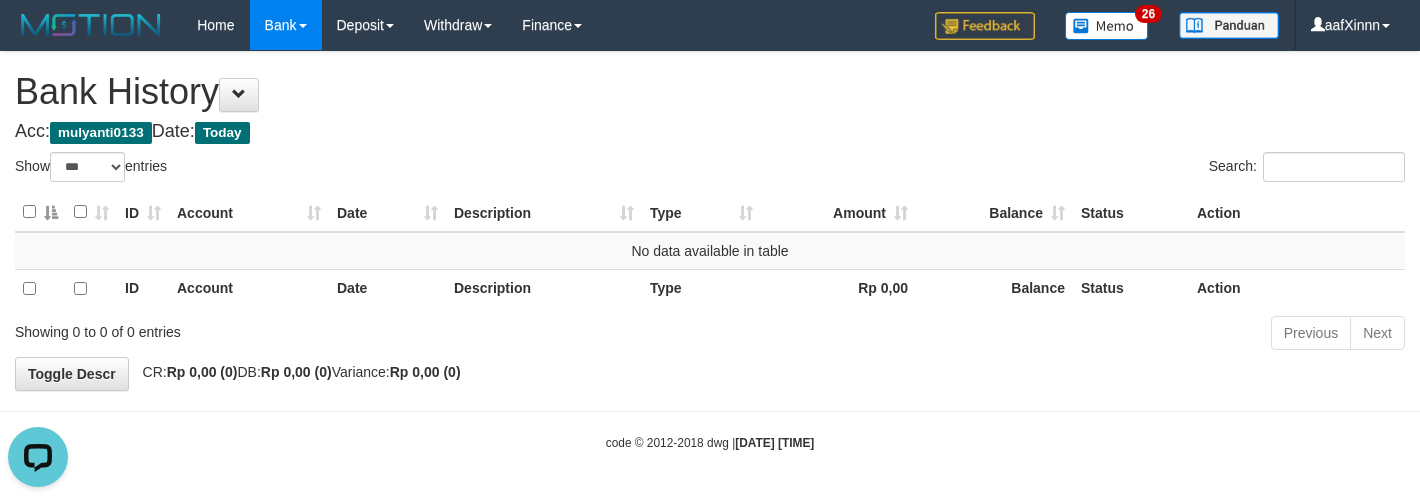 scroll, scrollTop: 0, scrollLeft: 0, axis: both 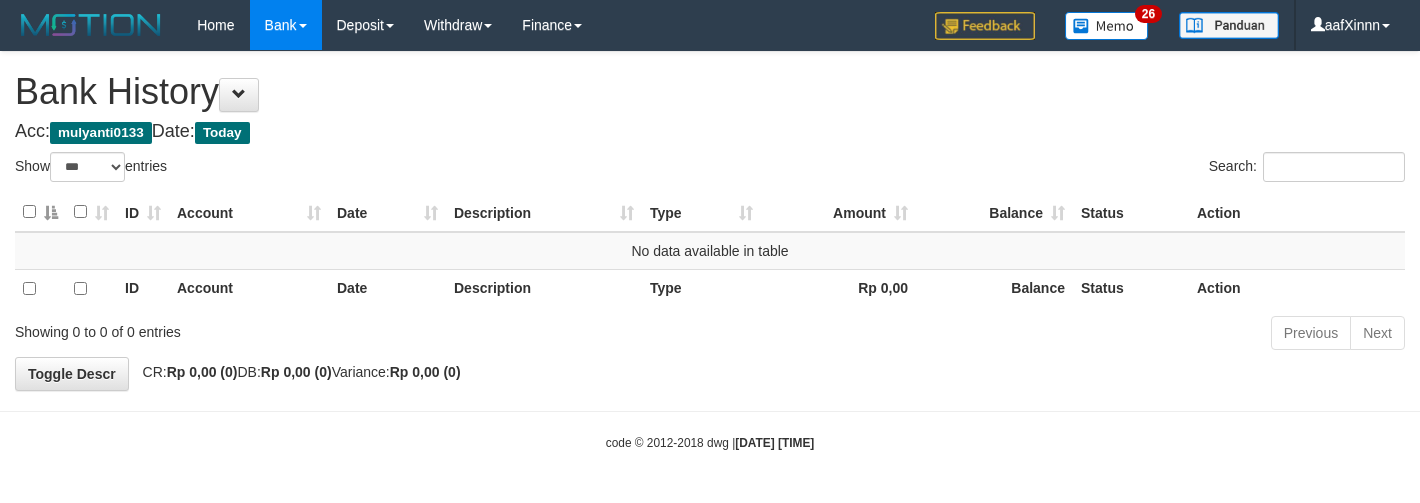 select on "***" 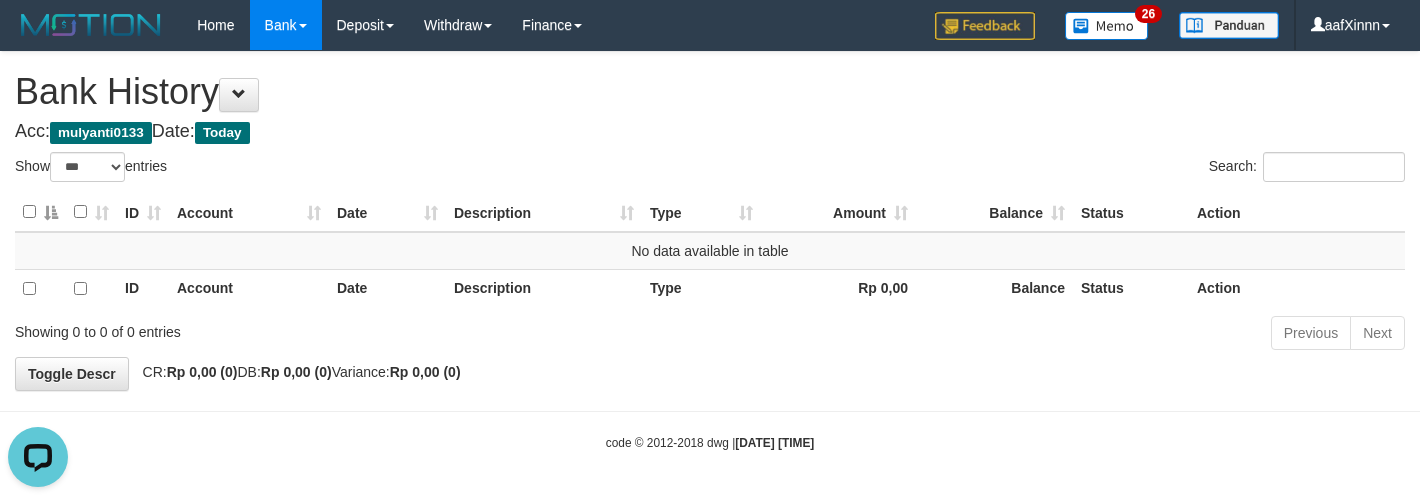scroll, scrollTop: 0, scrollLeft: 0, axis: both 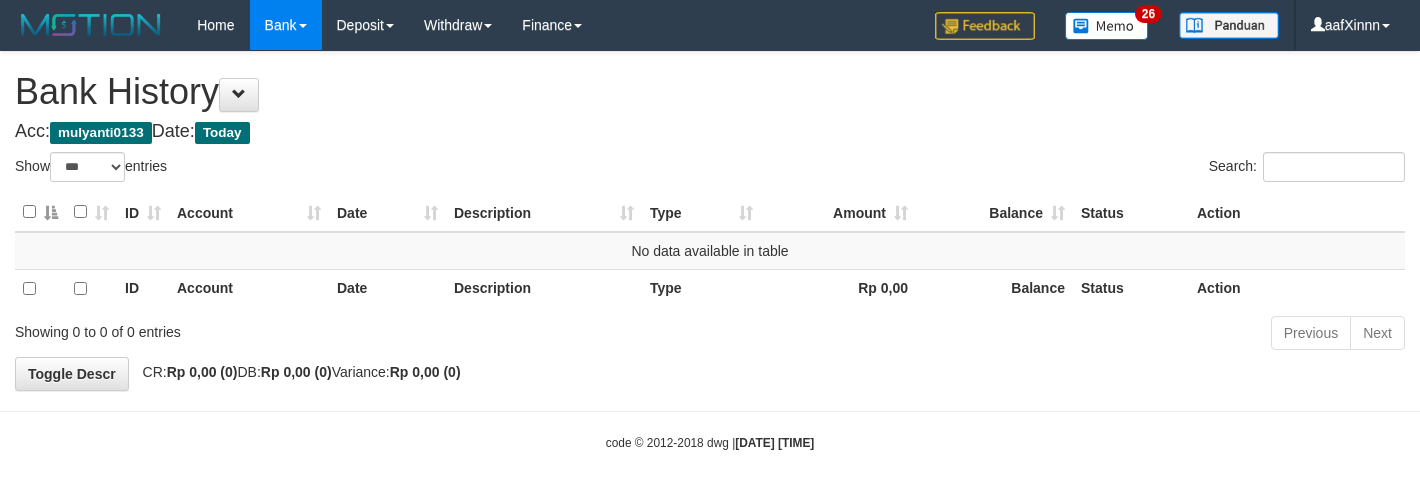 select on "***" 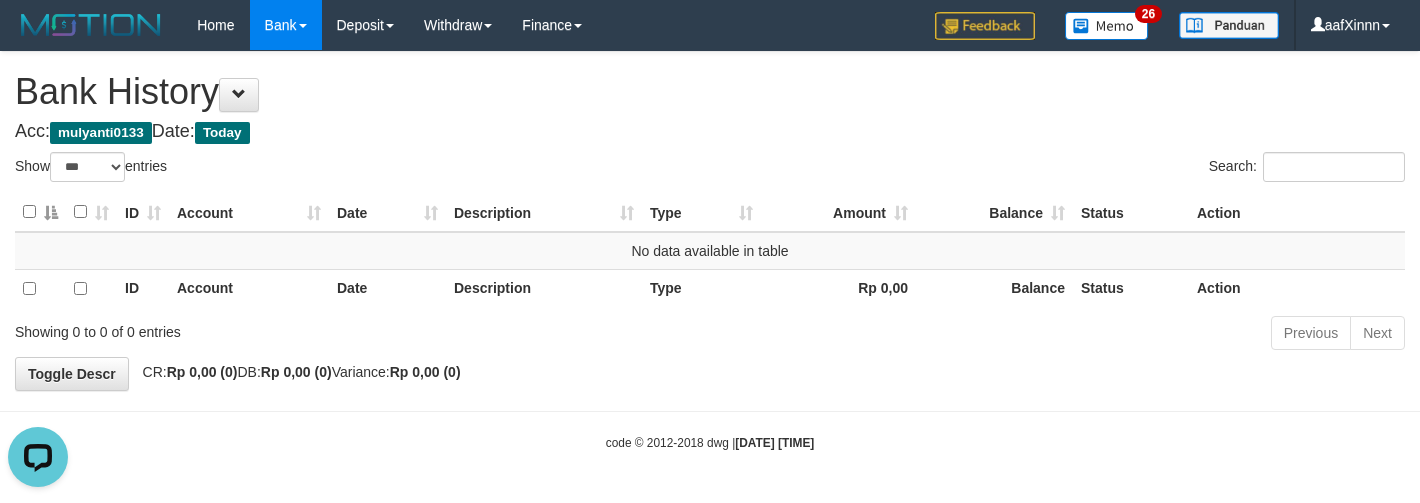 scroll, scrollTop: 0, scrollLeft: 0, axis: both 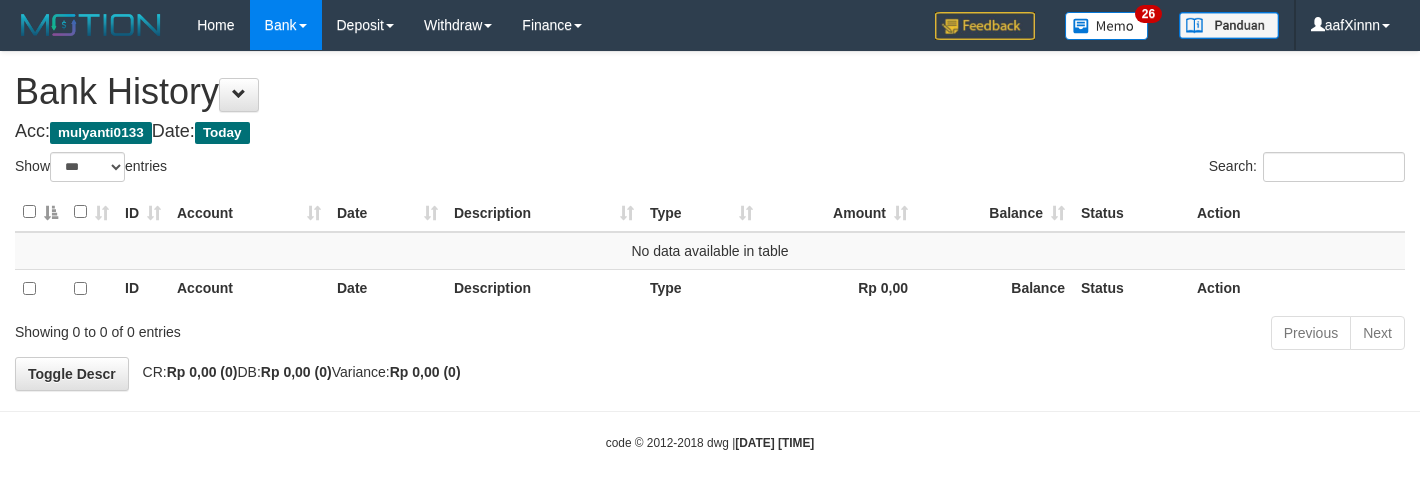 select on "***" 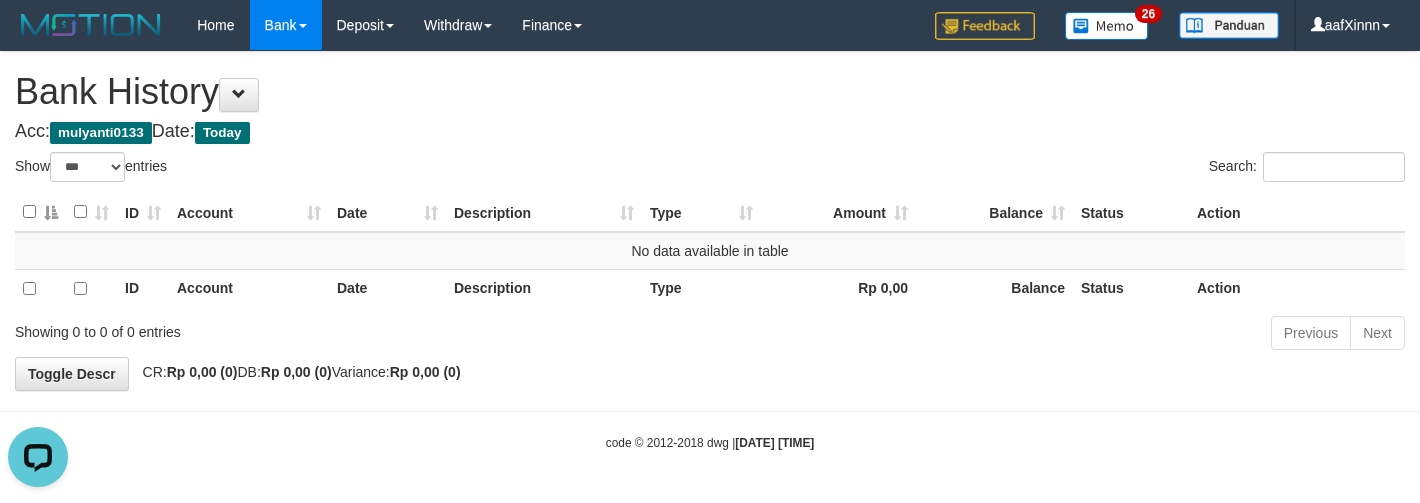 scroll, scrollTop: 0, scrollLeft: 0, axis: both 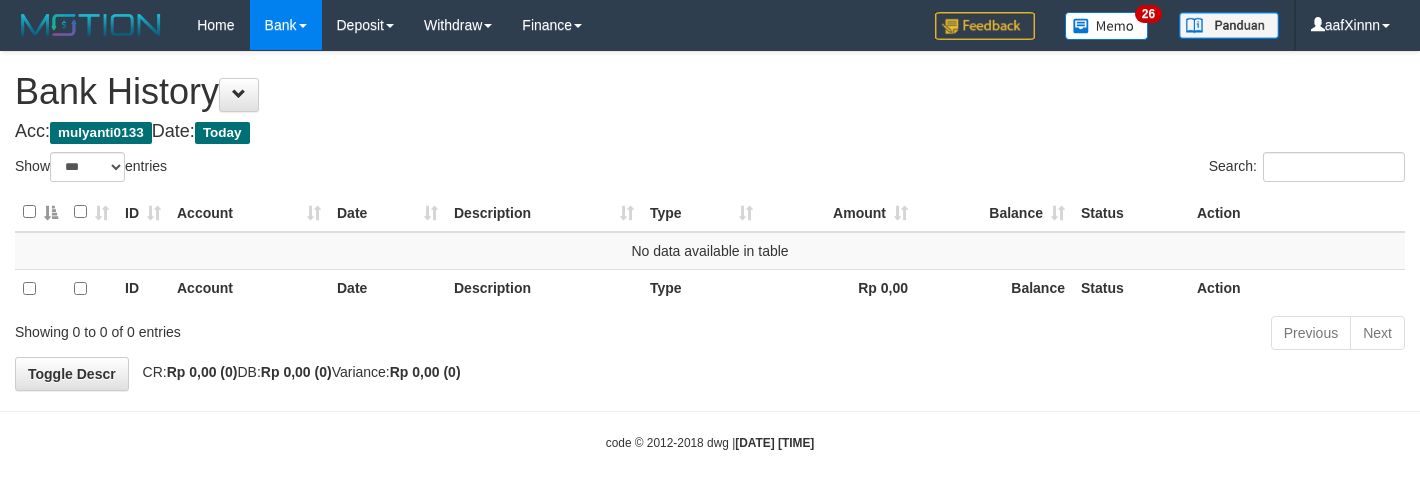 select on "***" 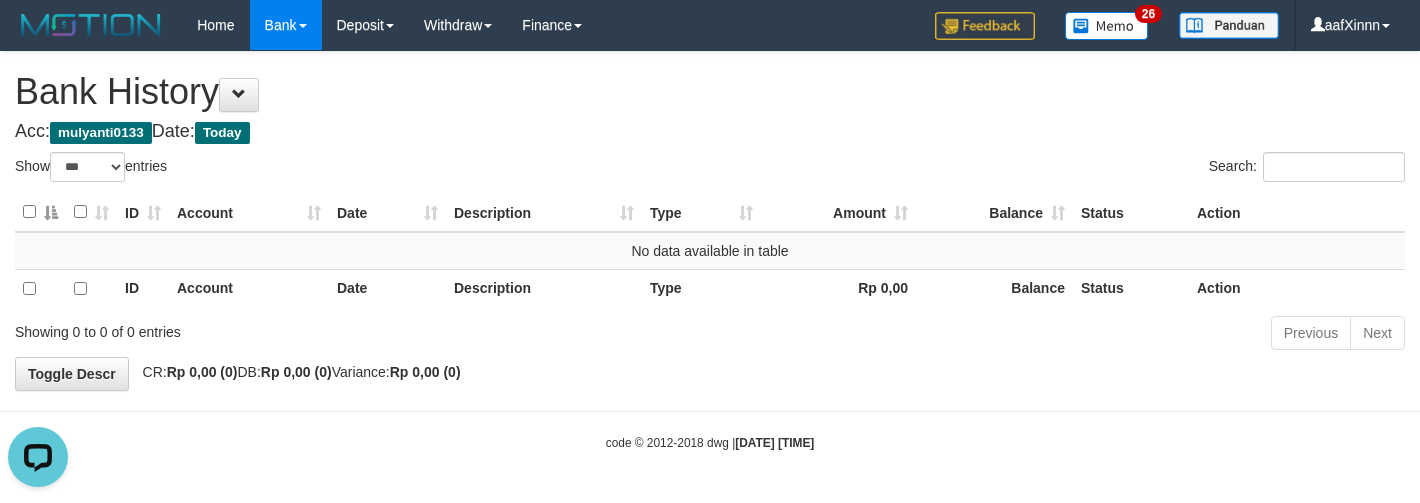 scroll, scrollTop: 0, scrollLeft: 0, axis: both 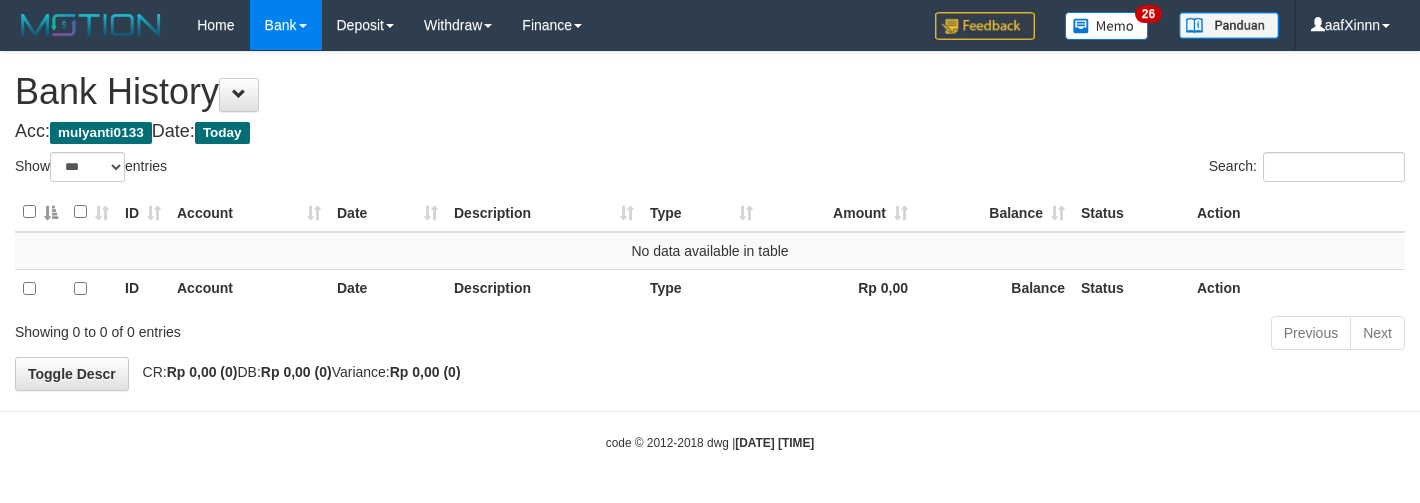 select on "***" 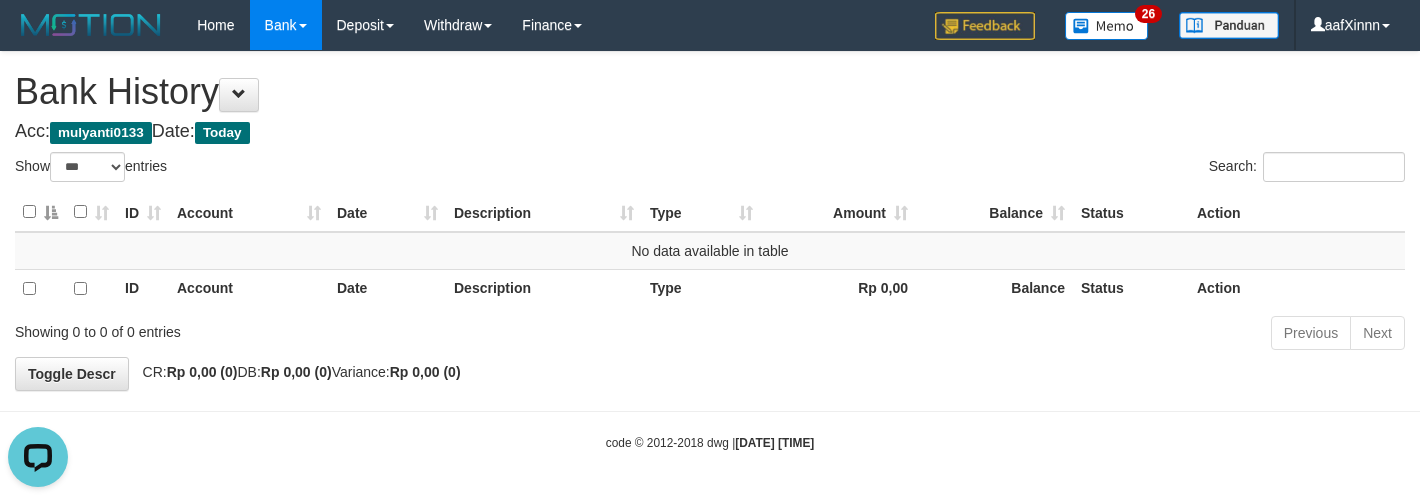 scroll, scrollTop: 0, scrollLeft: 0, axis: both 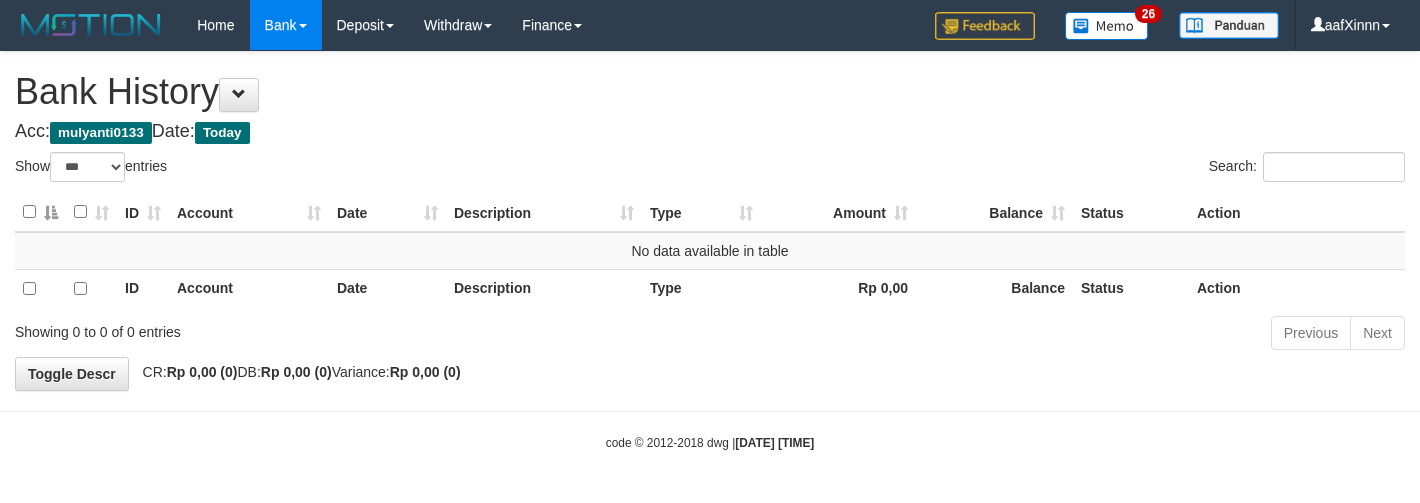 select on "***" 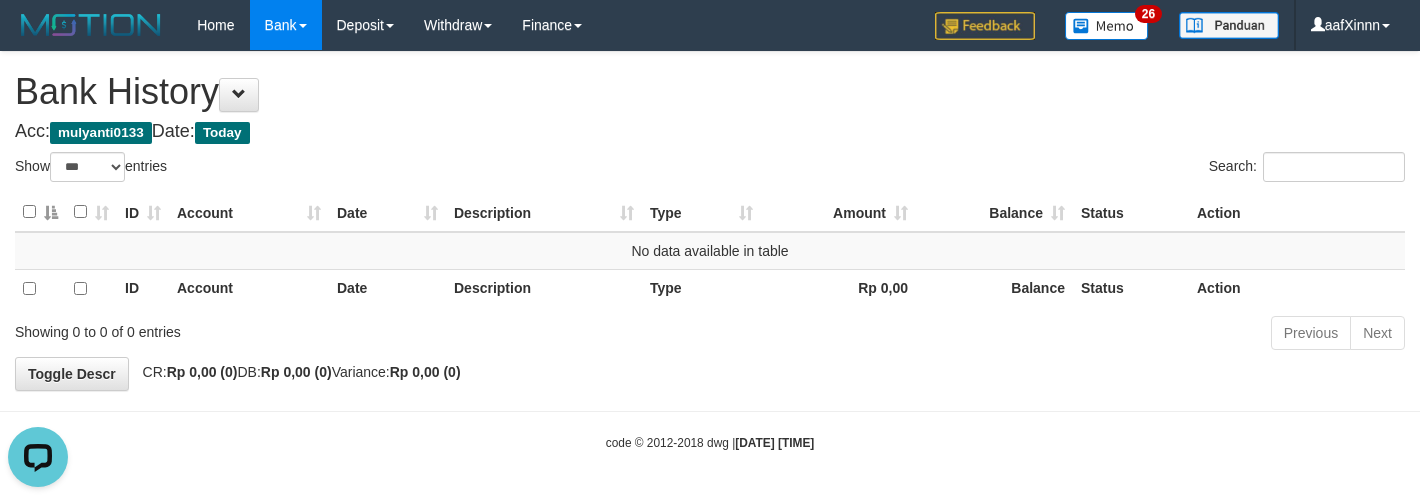 scroll, scrollTop: 0, scrollLeft: 0, axis: both 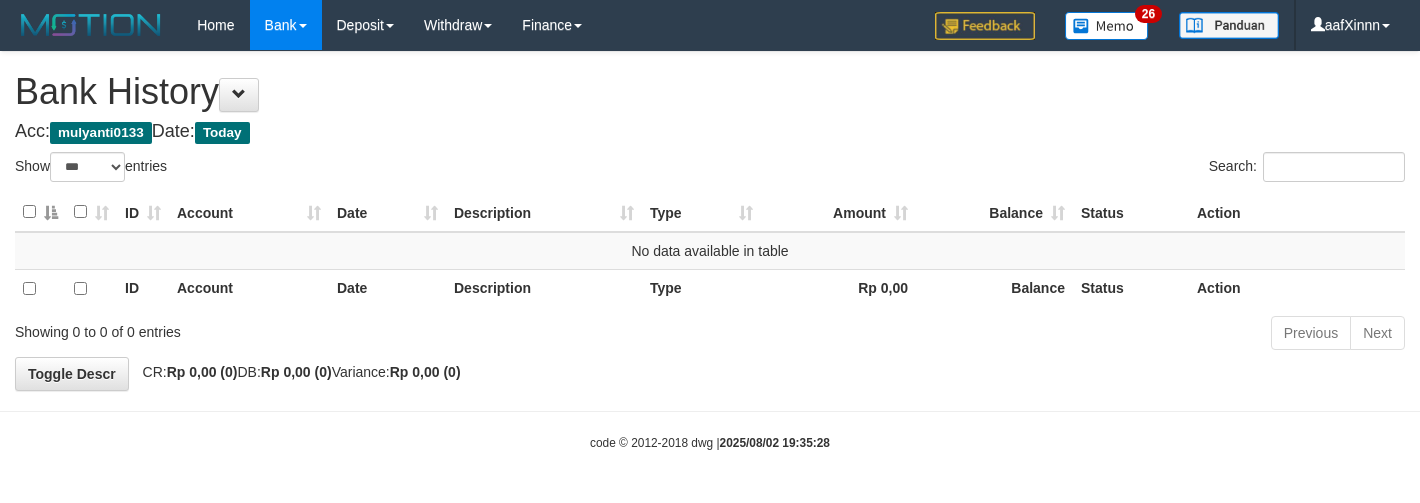 select on "***" 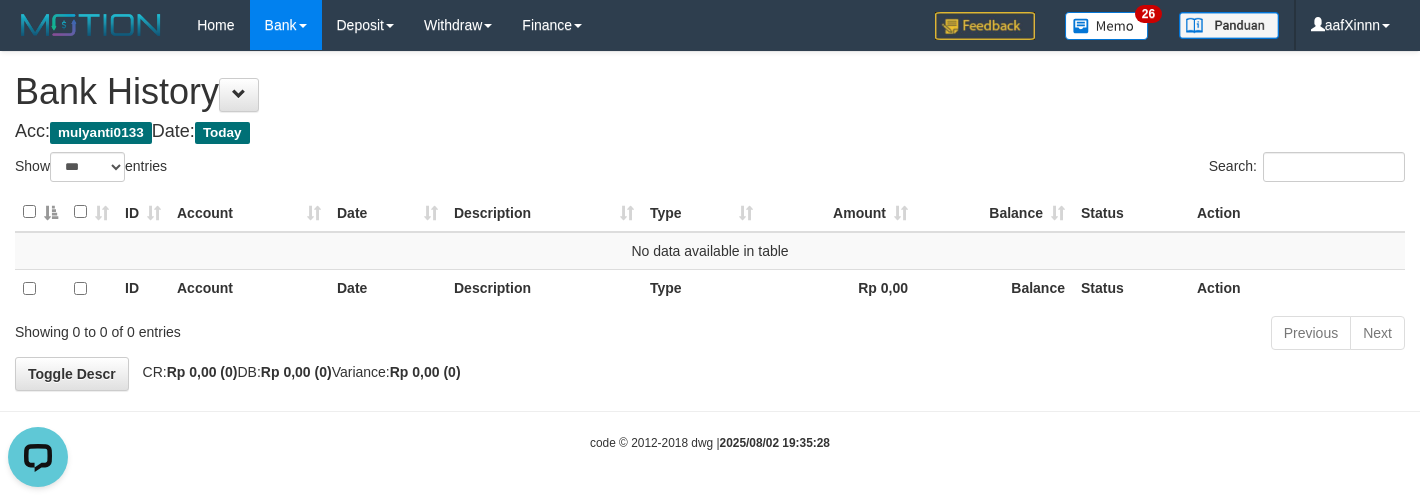 scroll, scrollTop: 0, scrollLeft: 0, axis: both 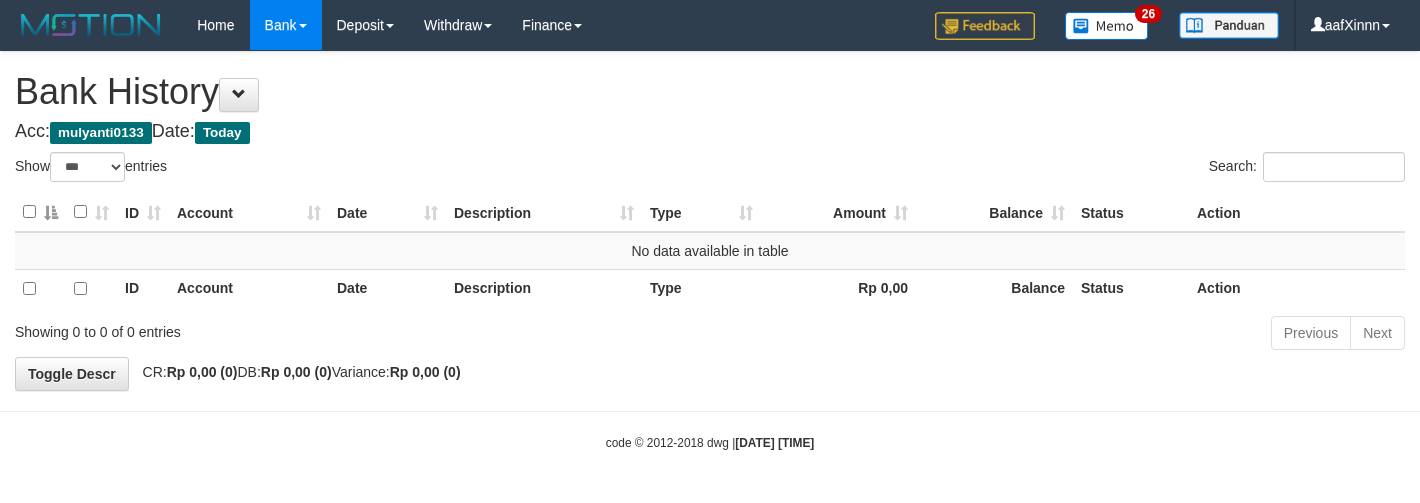 select on "***" 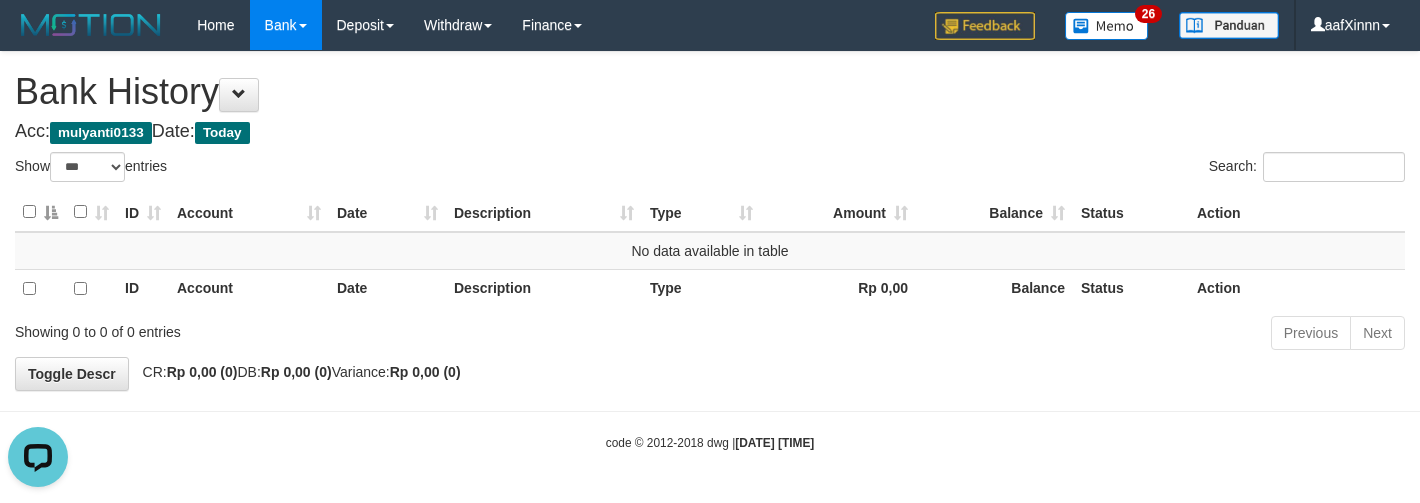 scroll, scrollTop: 0, scrollLeft: 0, axis: both 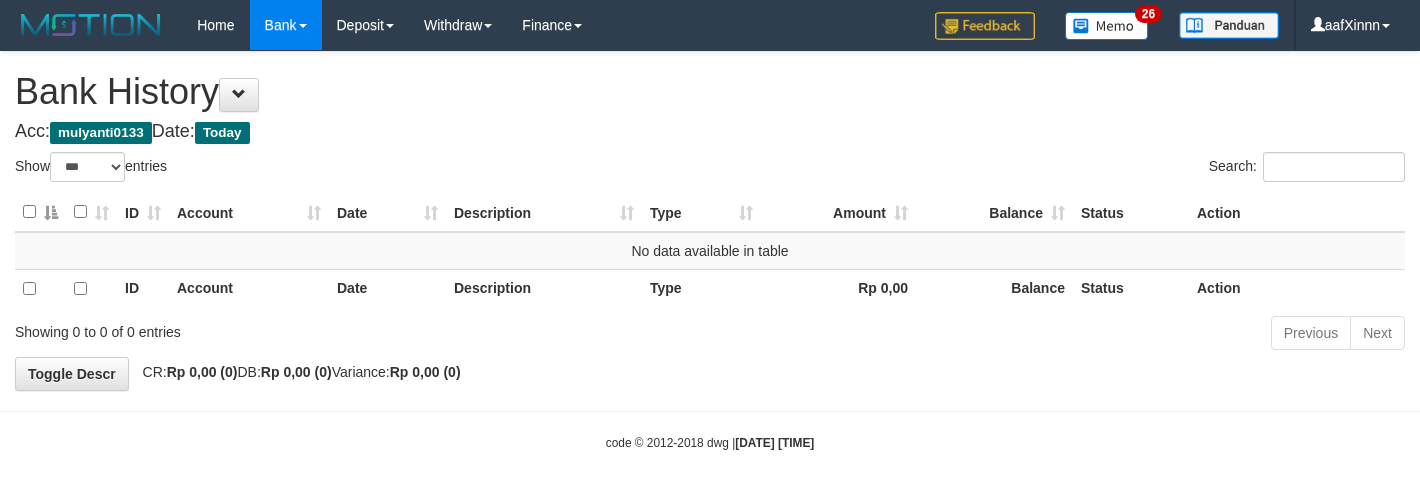 select on "***" 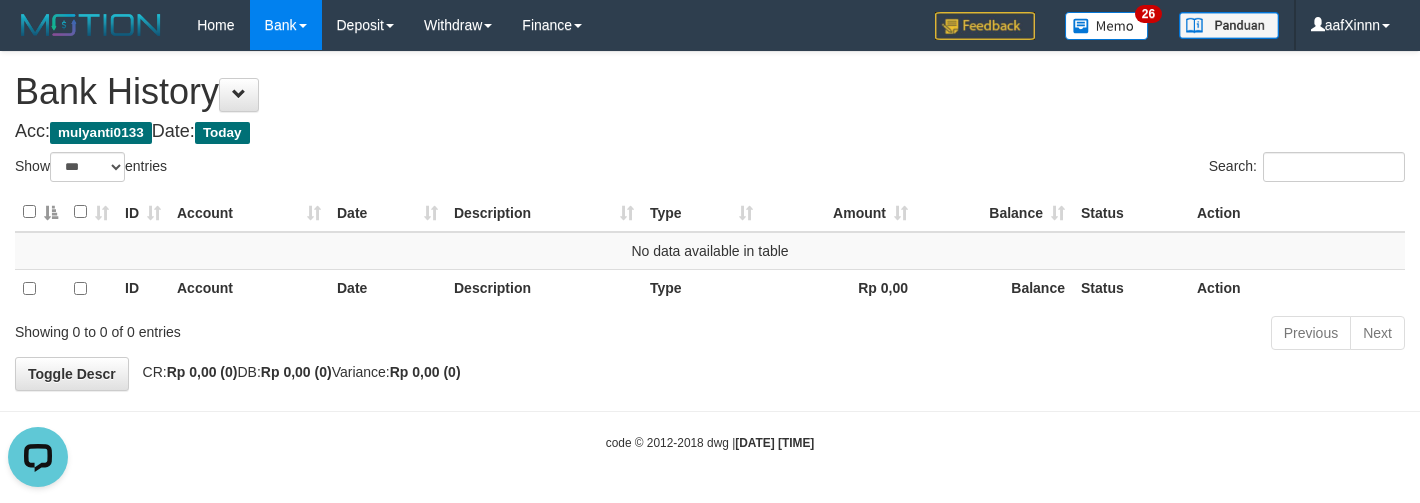 scroll, scrollTop: 0, scrollLeft: 0, axis: both 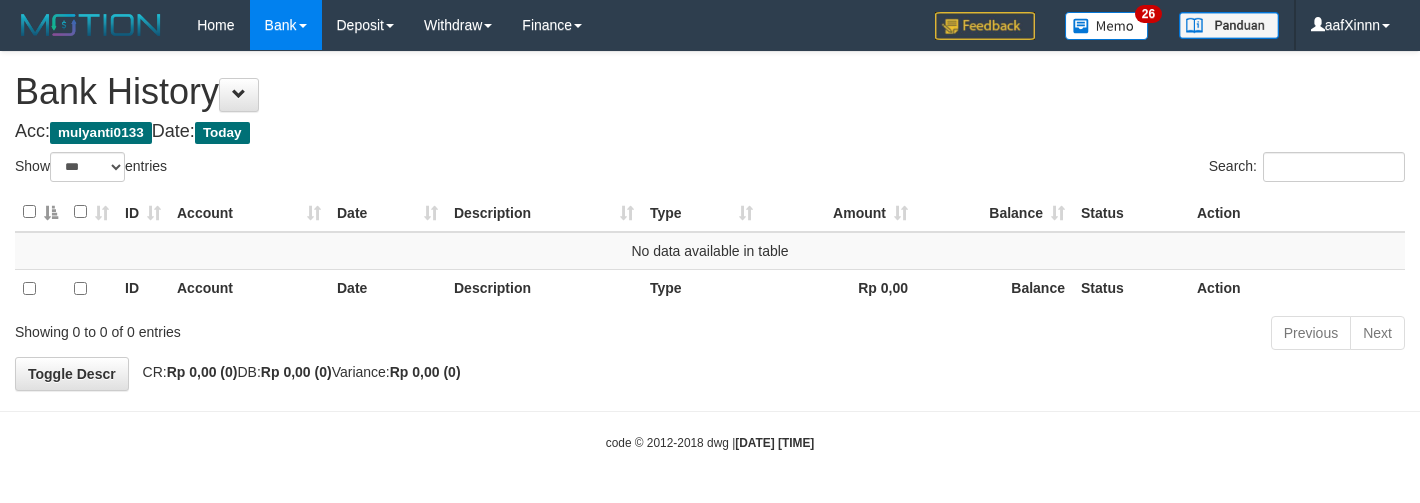 select on "***" 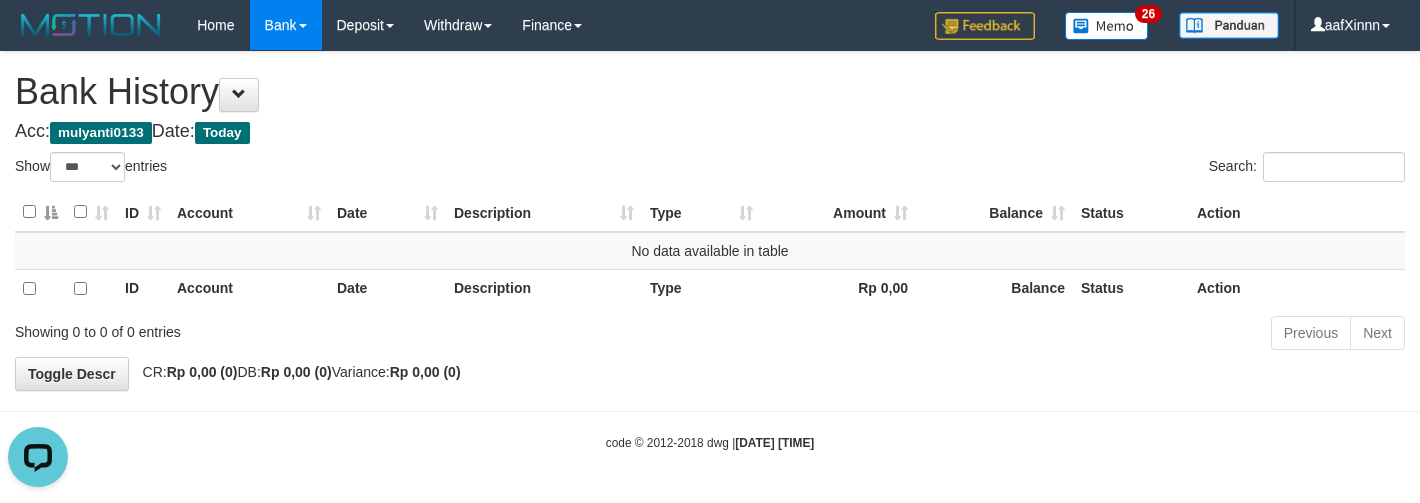 scroll, scrollTop: 0, scrollLeft: 0, axis: both 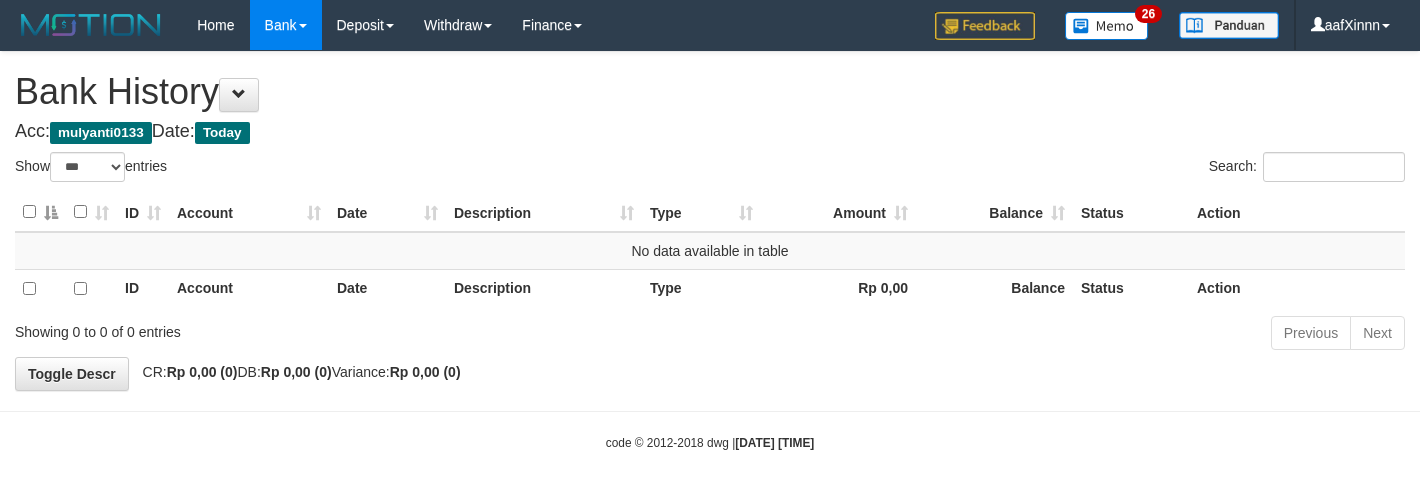 select on "***" 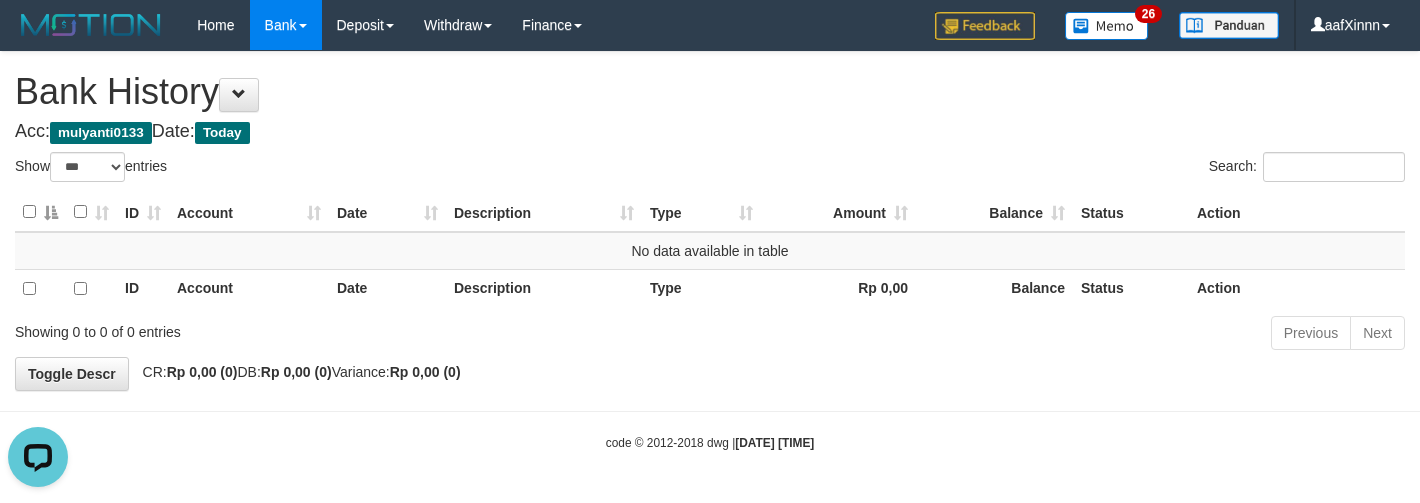 scroll, scrollTop: 0, scrollLeft: 0, axis: both 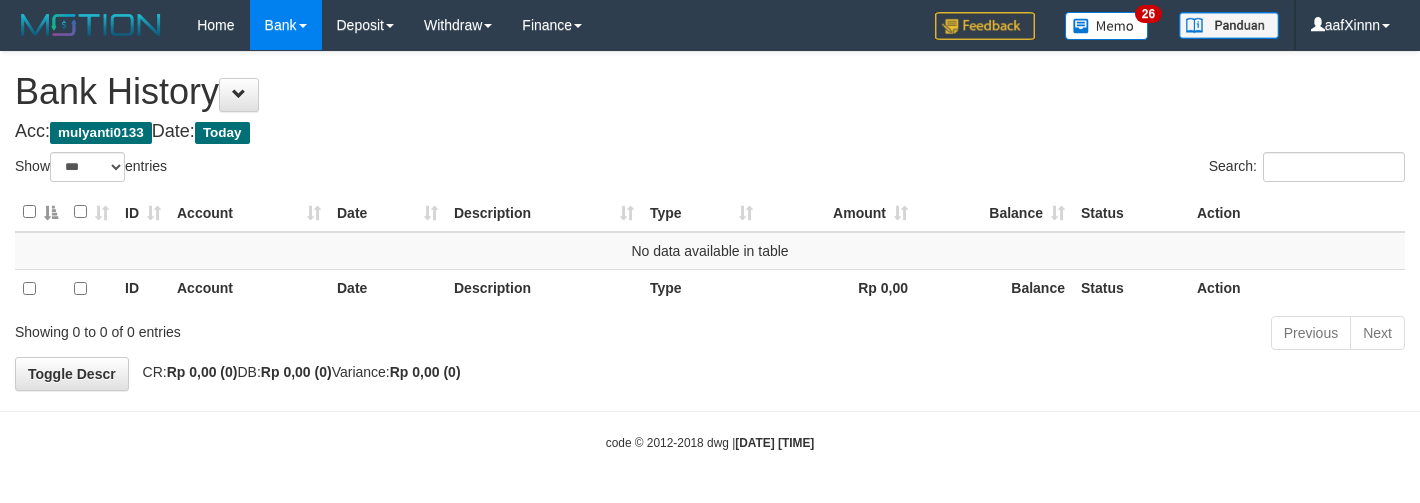select on "***" 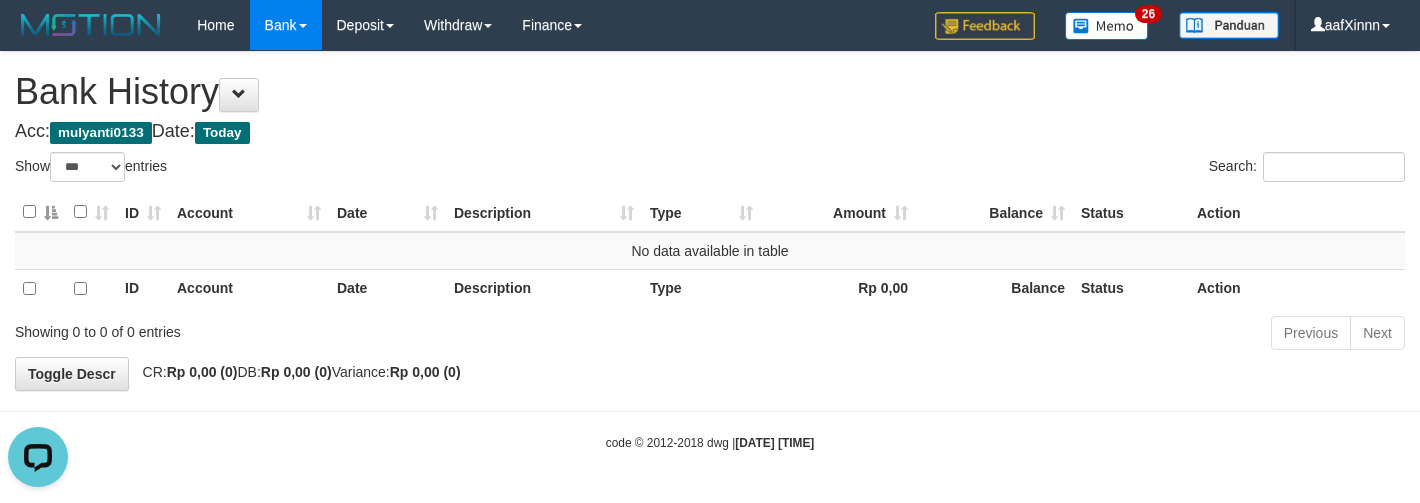 scroll, scrollTop: 0, scrollLeft: 0, axis: both 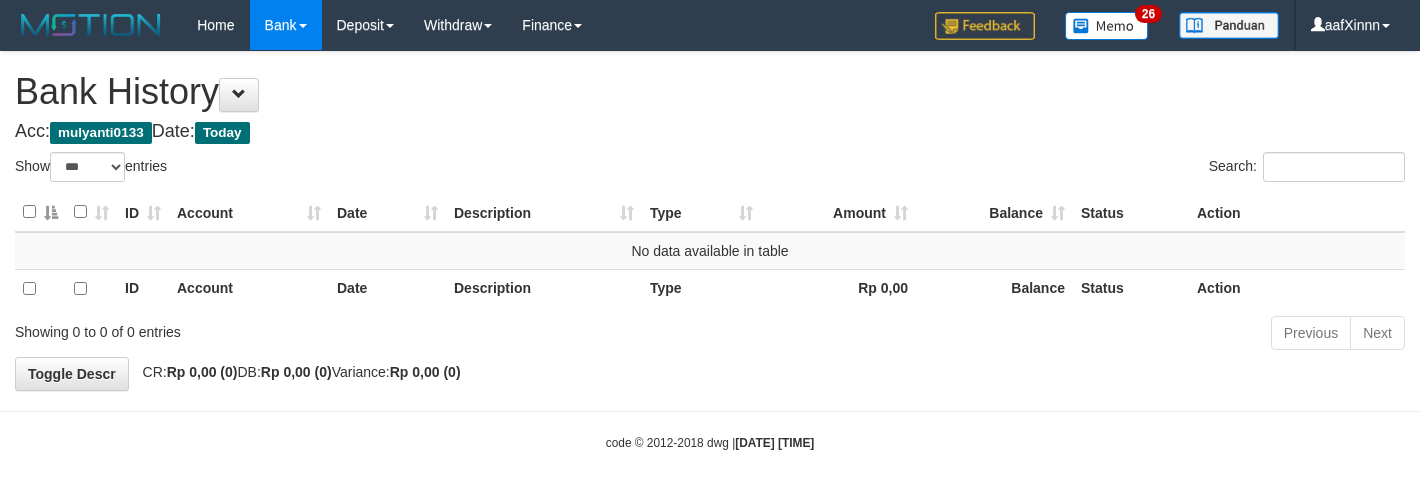 select on "***" 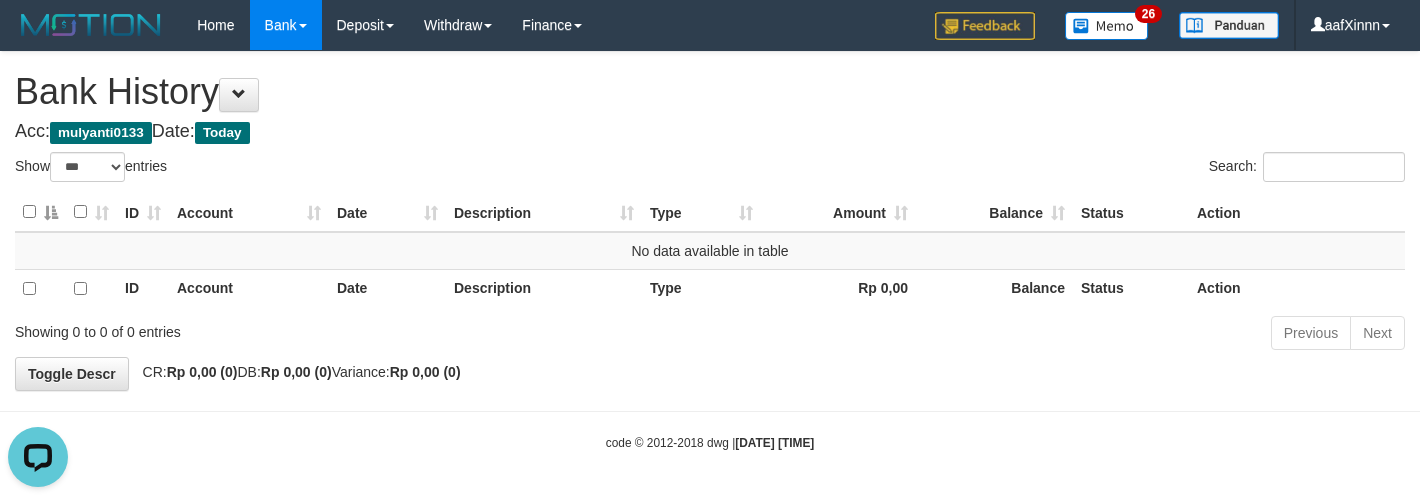 scroll, scrollTop: 0, scrollLeft: 0, axis: both 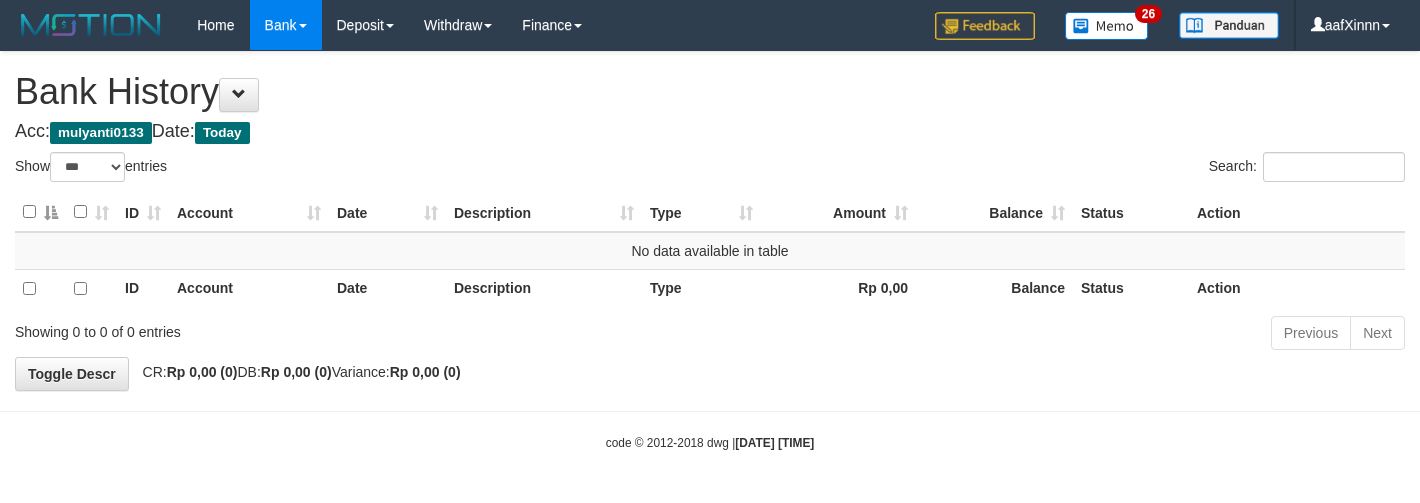 select on "***" 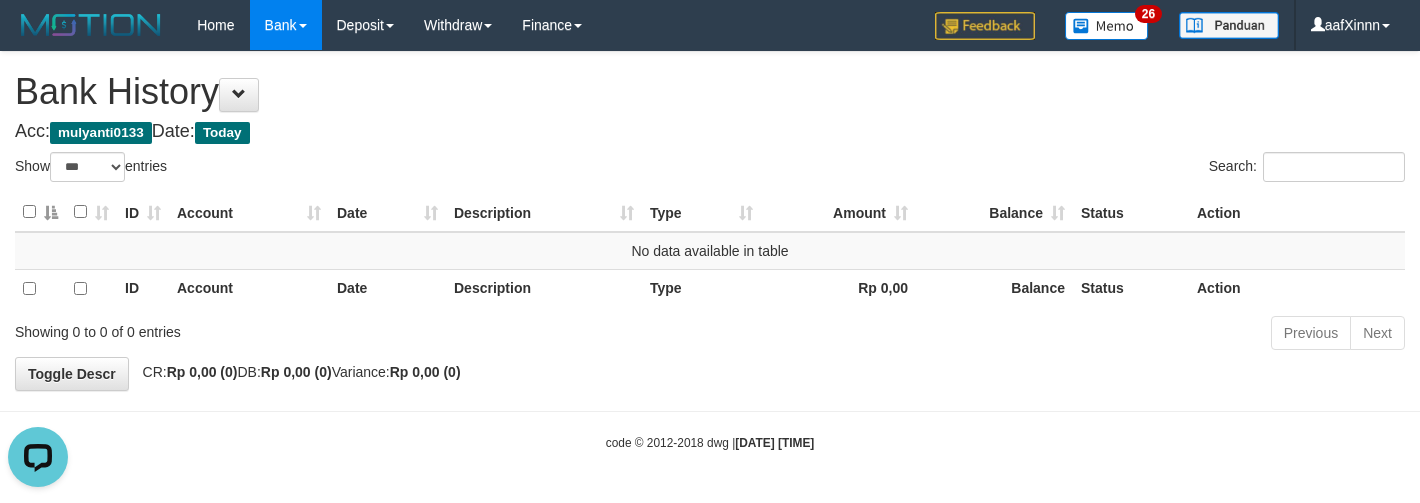 scroll, scrollTop: 0, scrollLeft: 0, axis: both 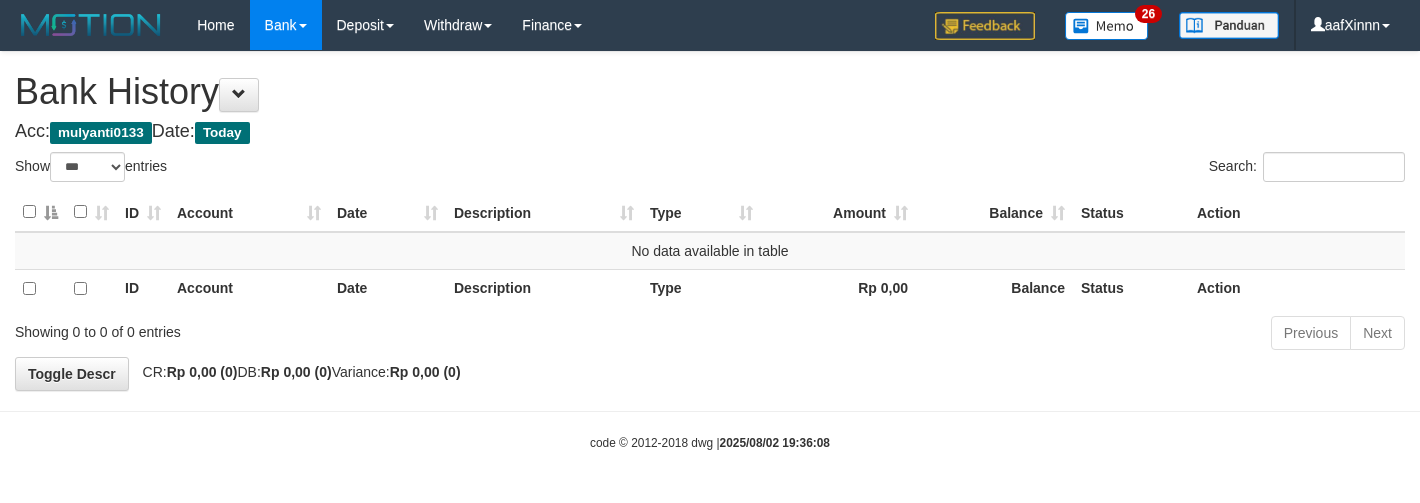 select on "***" 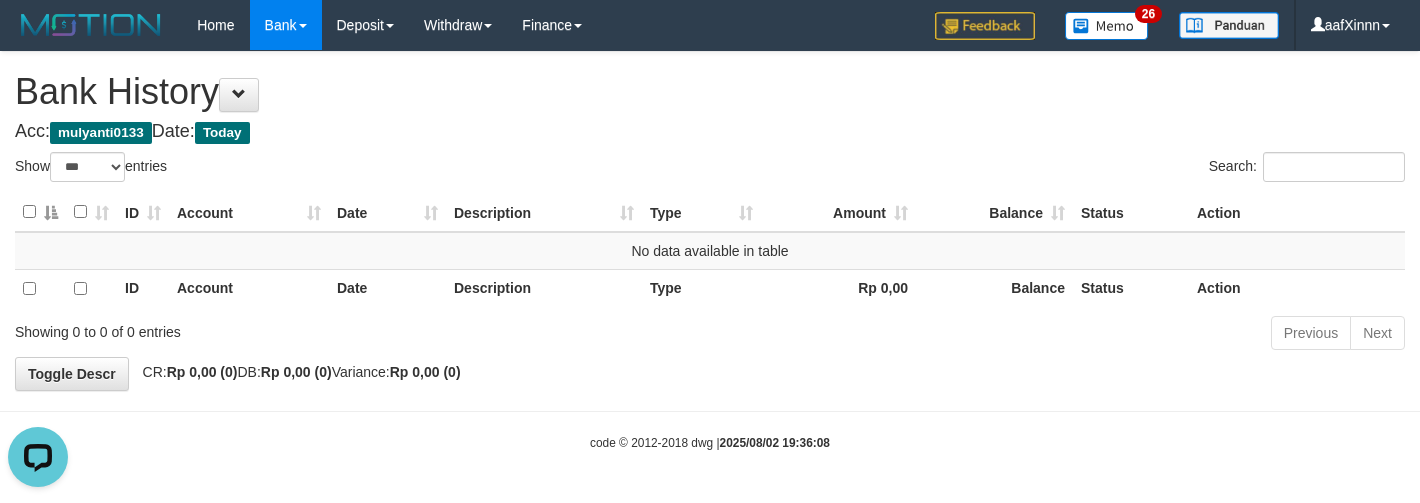 scroll, scrollTop: 0, scrollLeft: 0, axis: both 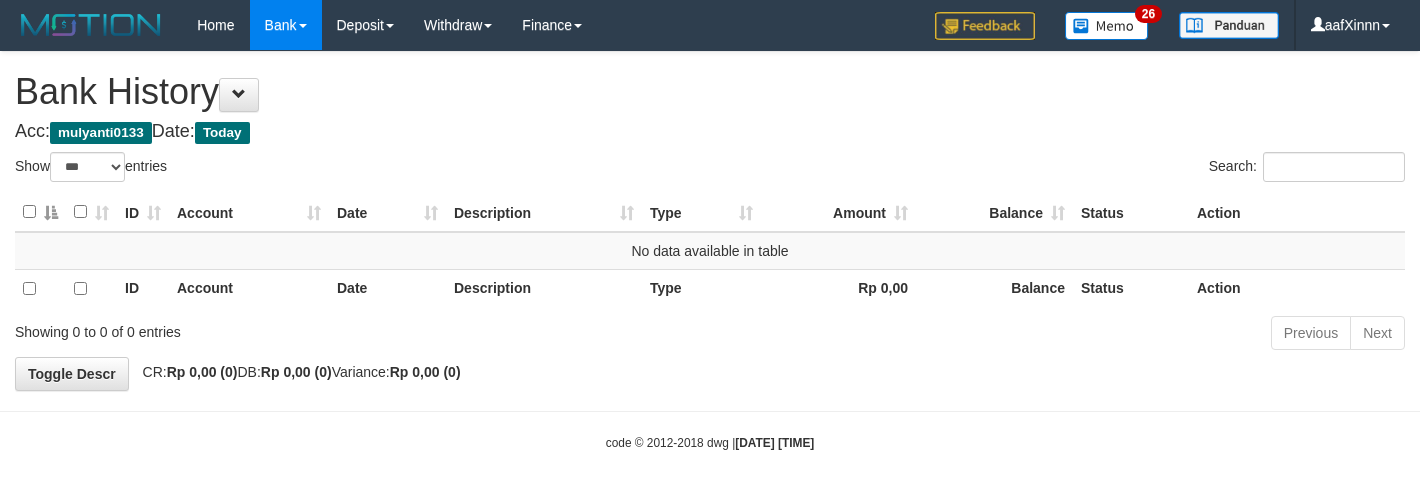 select on "***" 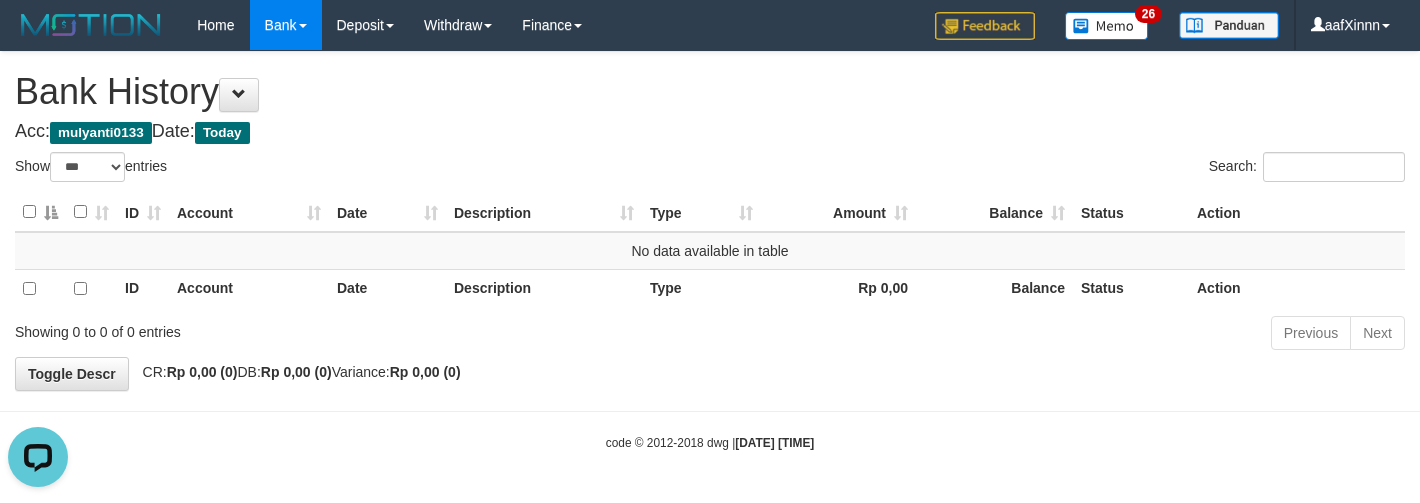 scroll, scrollTop: 0, scrollLeft: 0, axis: both 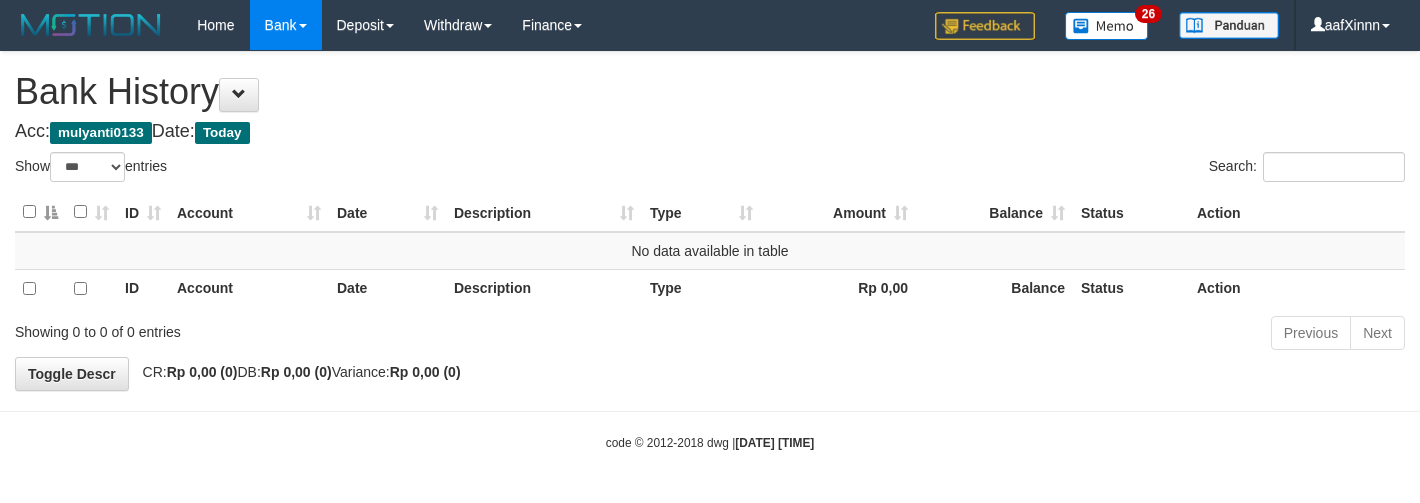 select on "***" 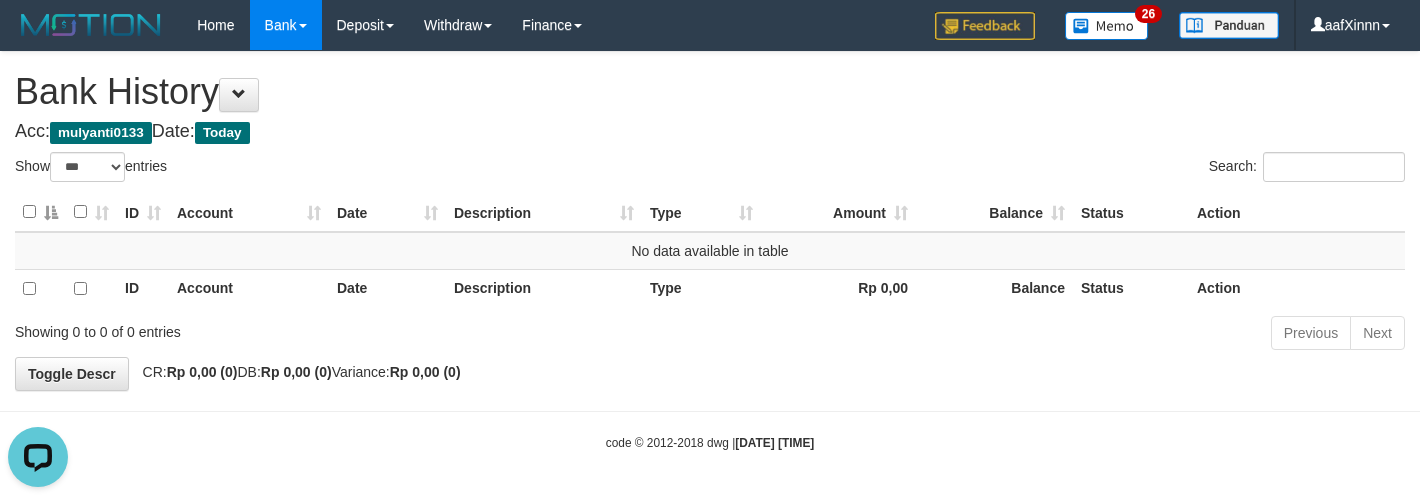 scroll, scrollTop: 0, scrollLeft: 0, axis: both 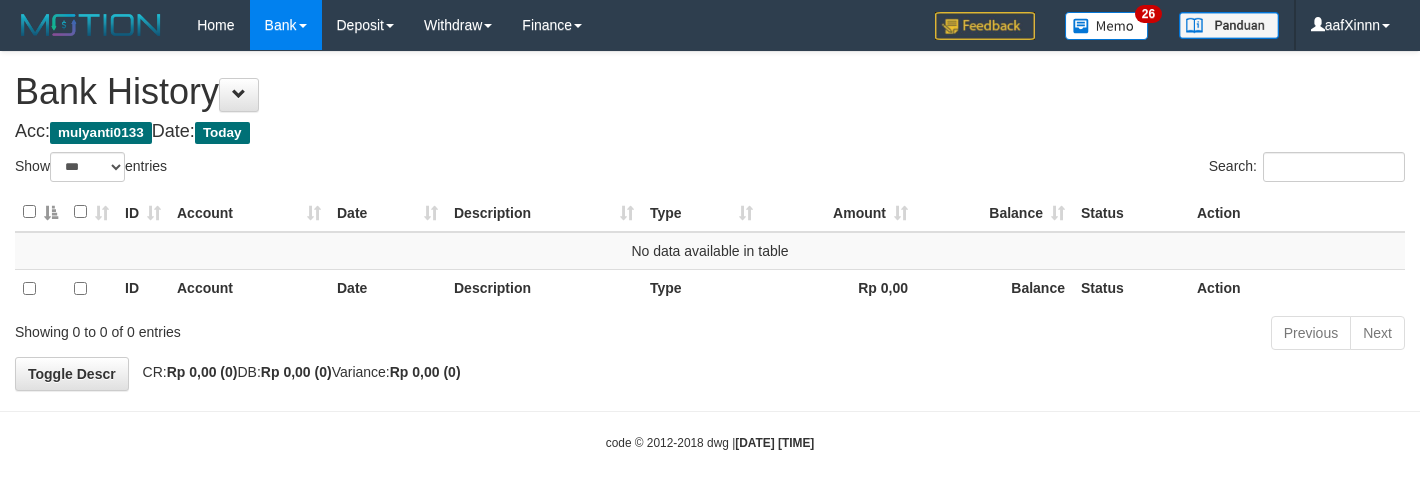 select on "***" 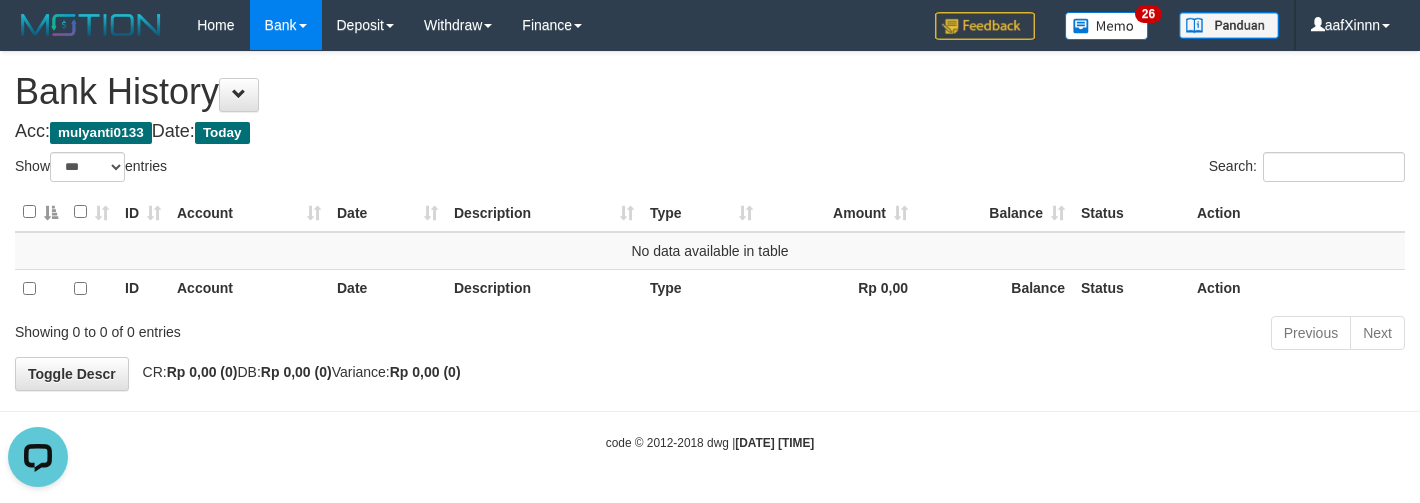 scroll, scrollTop: 0, scrollLeft: 0, axis: both 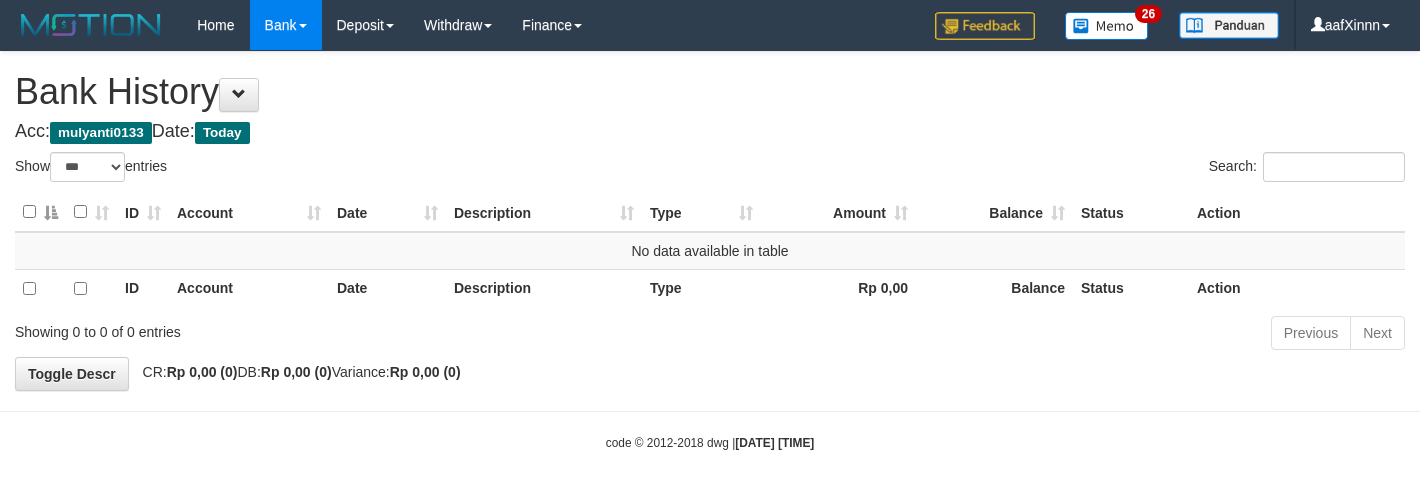 select on "***" 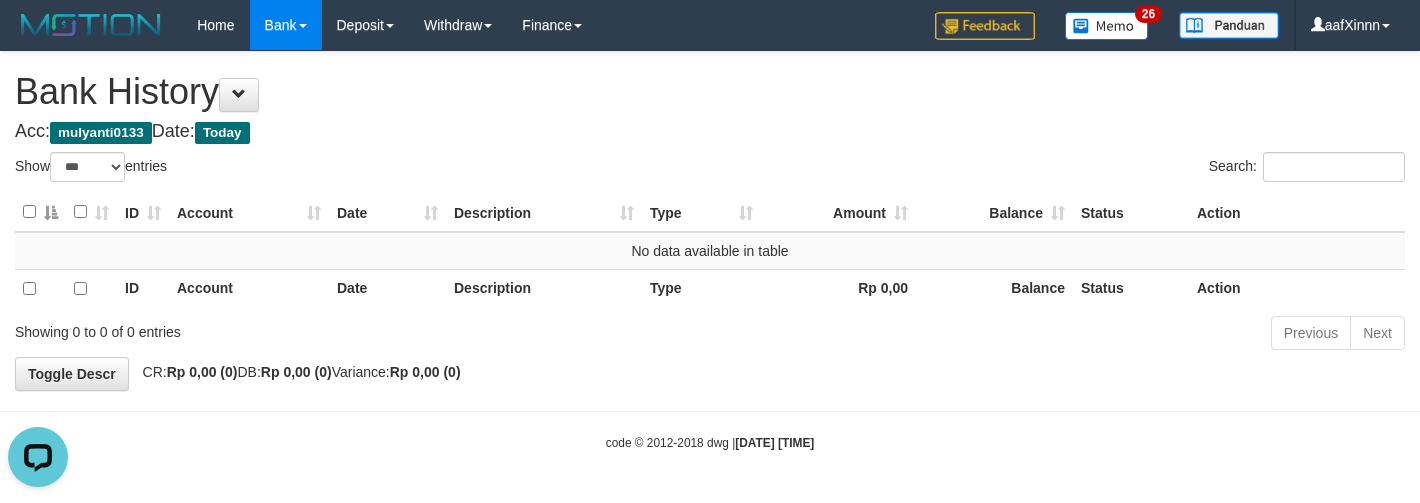 scroll, scrollTop: 0, scrollLeft: 0, axis: both 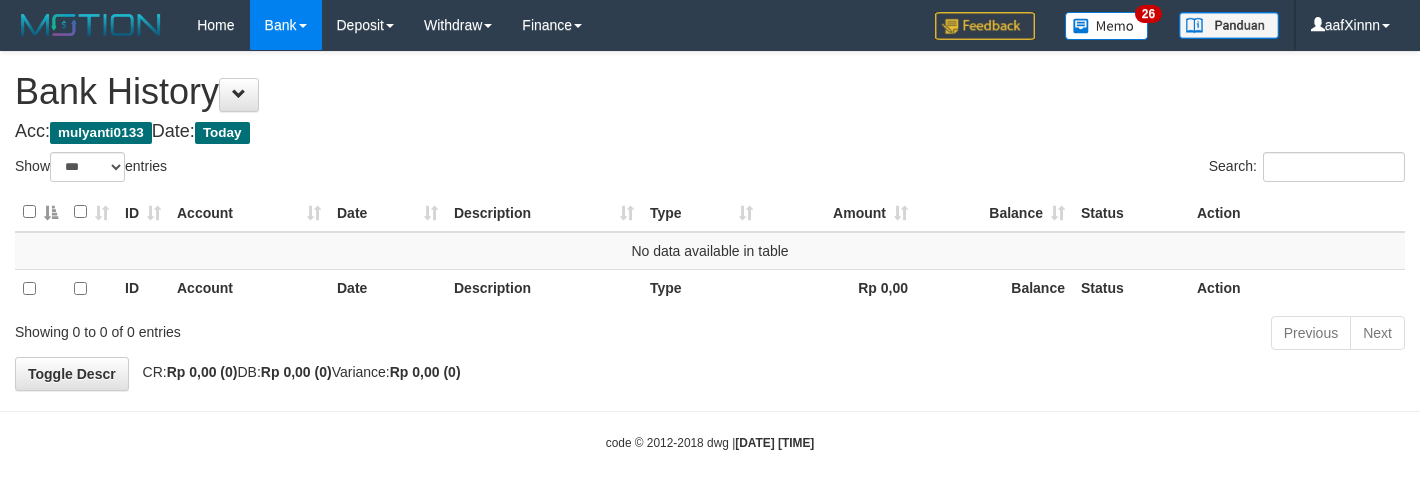 select on "***" 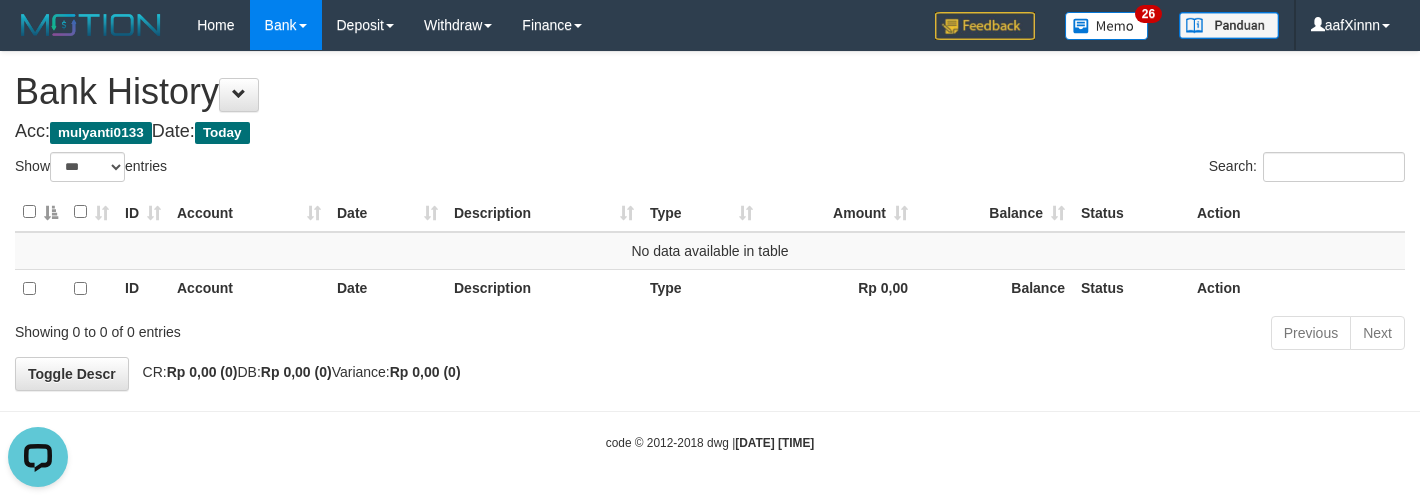 scroll, scrollTop: 0, scrollLeft: 0, axis: both 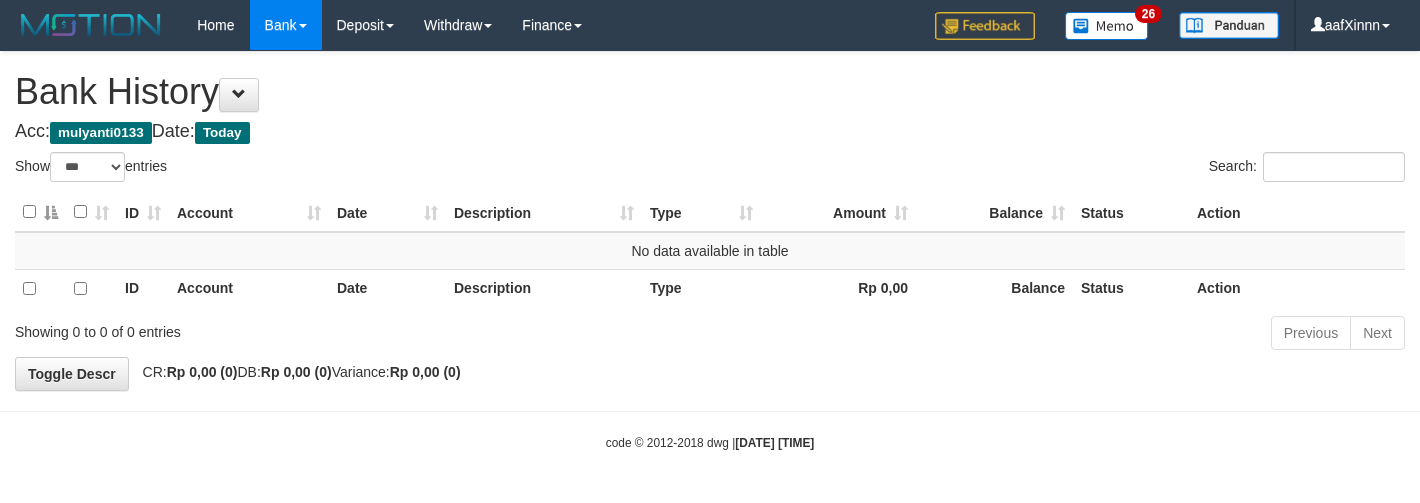 select on "***" 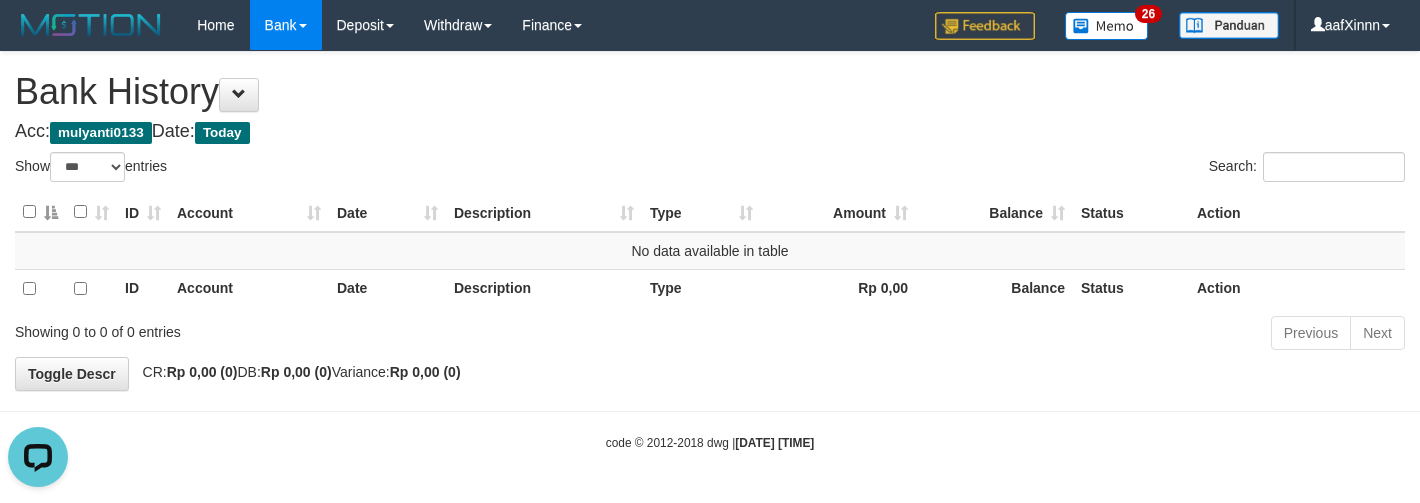 scroll, scrollTop: 0, scrollLeft: 0, axis: both 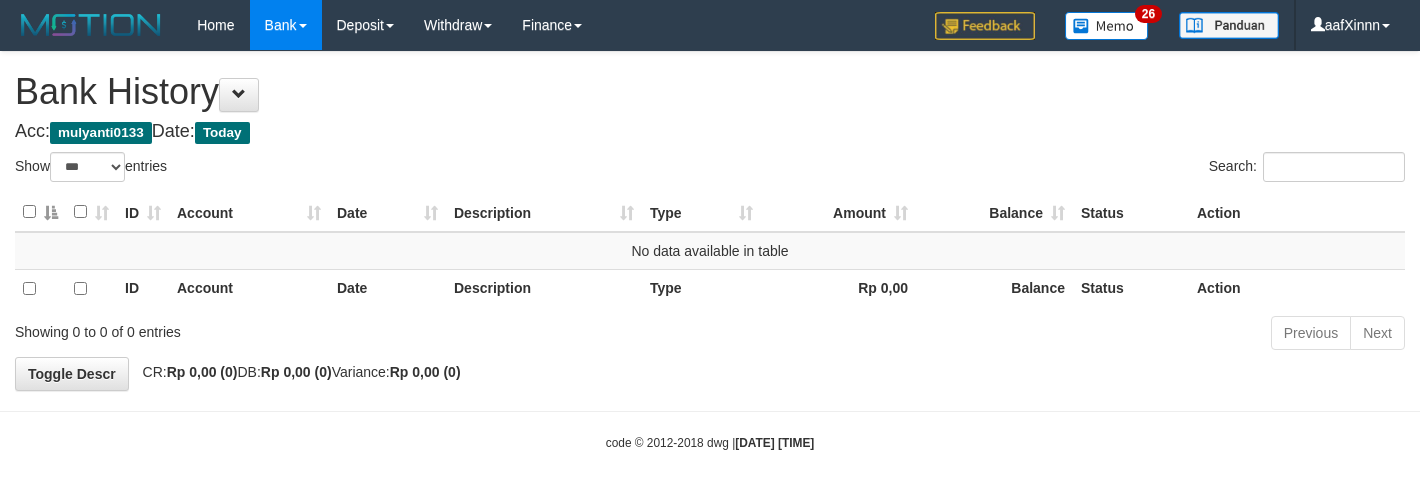 select on "***" 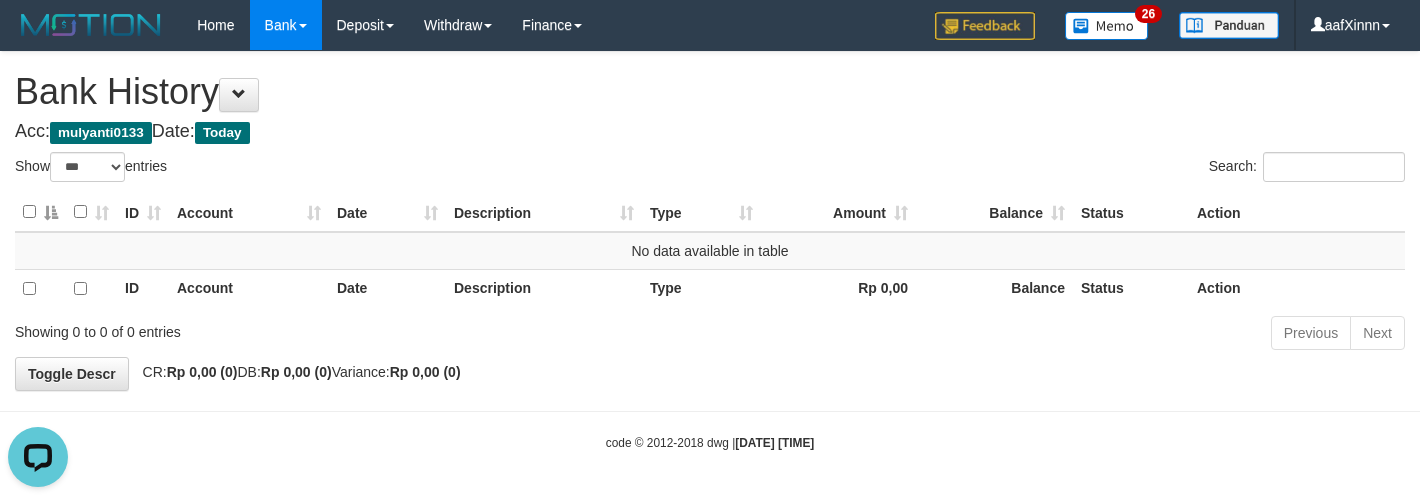 scroll, scrollTop: 0, scrollLeft: 0, axis: both 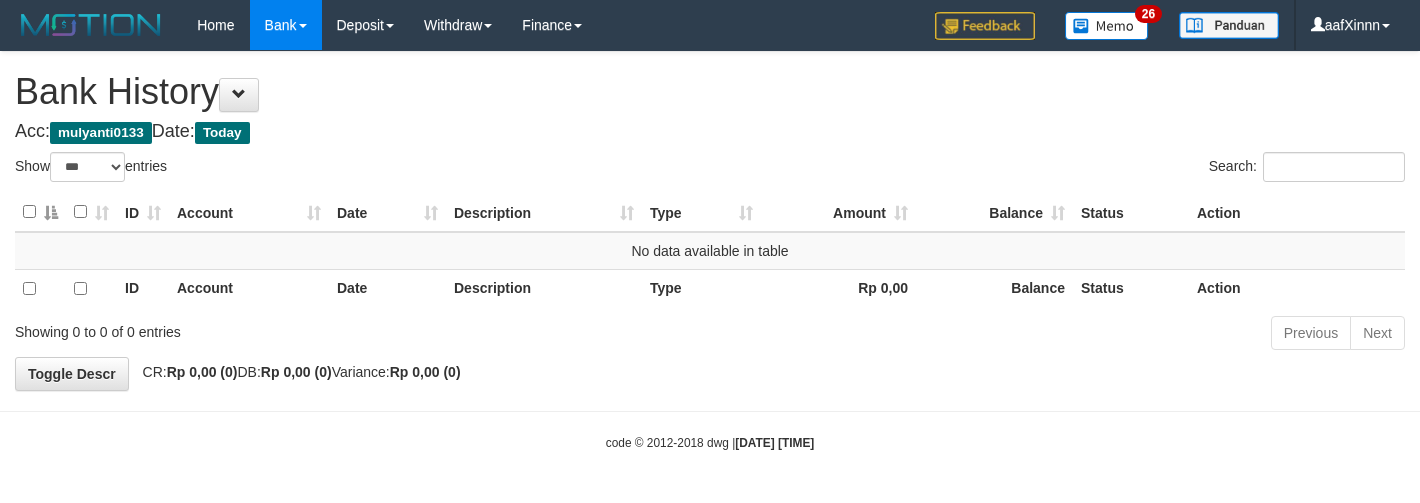 select on "***" 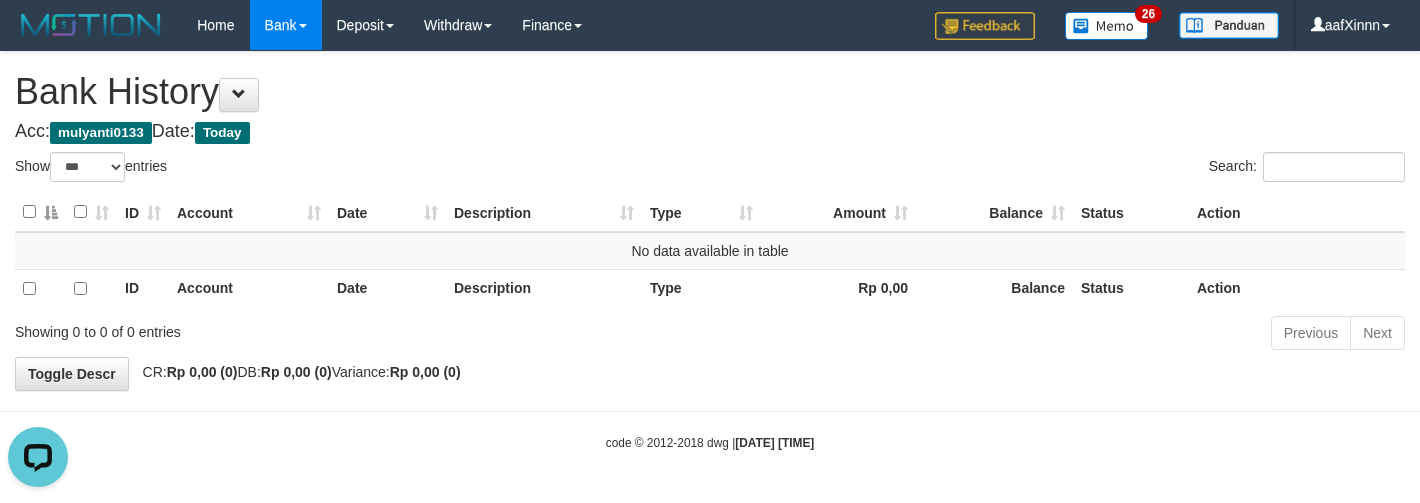 scroll, scrollTop: 0, scrollLeft: 0, axis: both 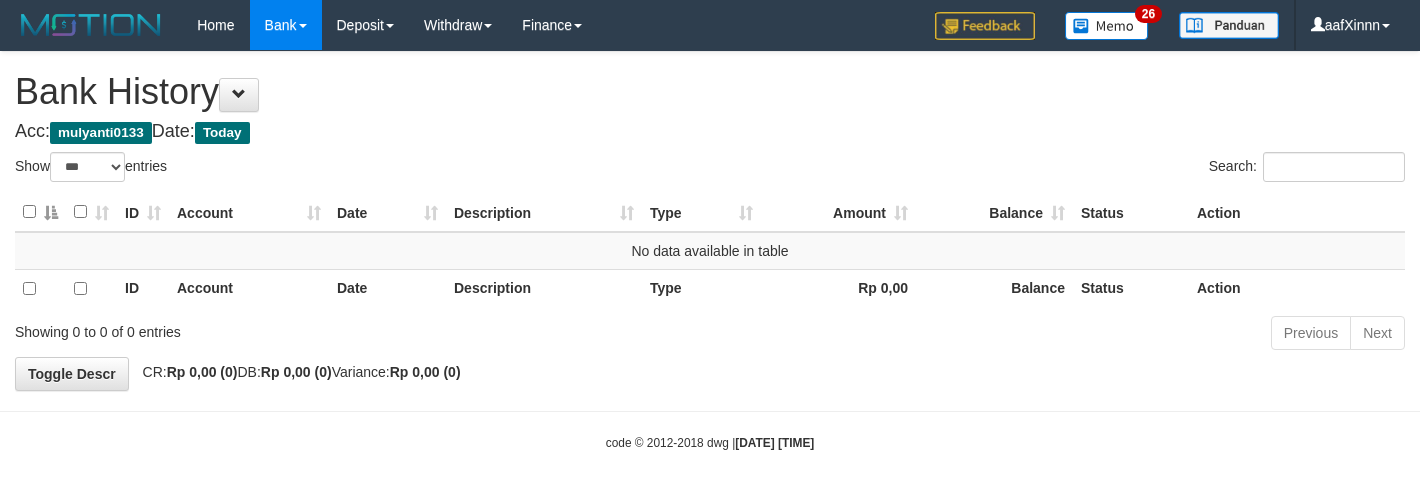 select on "***" 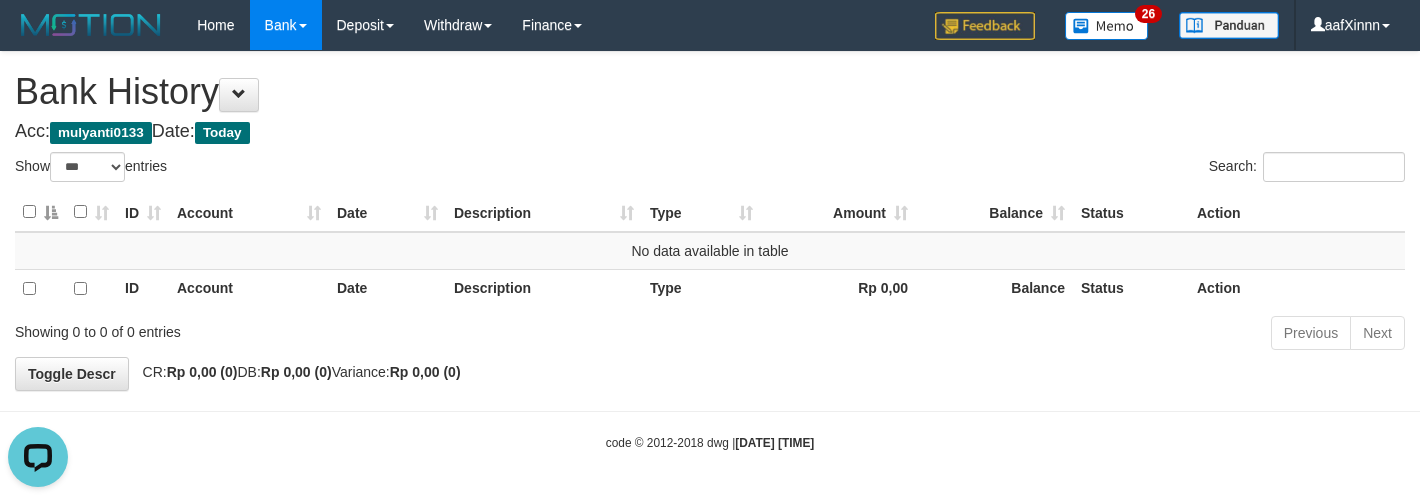scroll, scrollTop: 0, scrollLeft: 0, axis: both 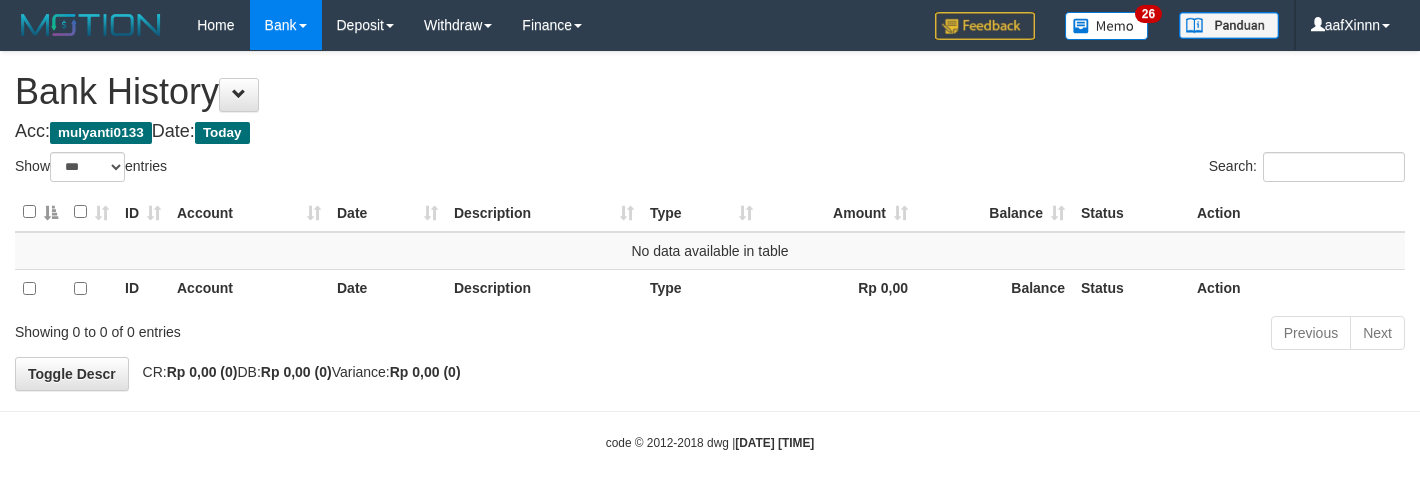 select on "***" 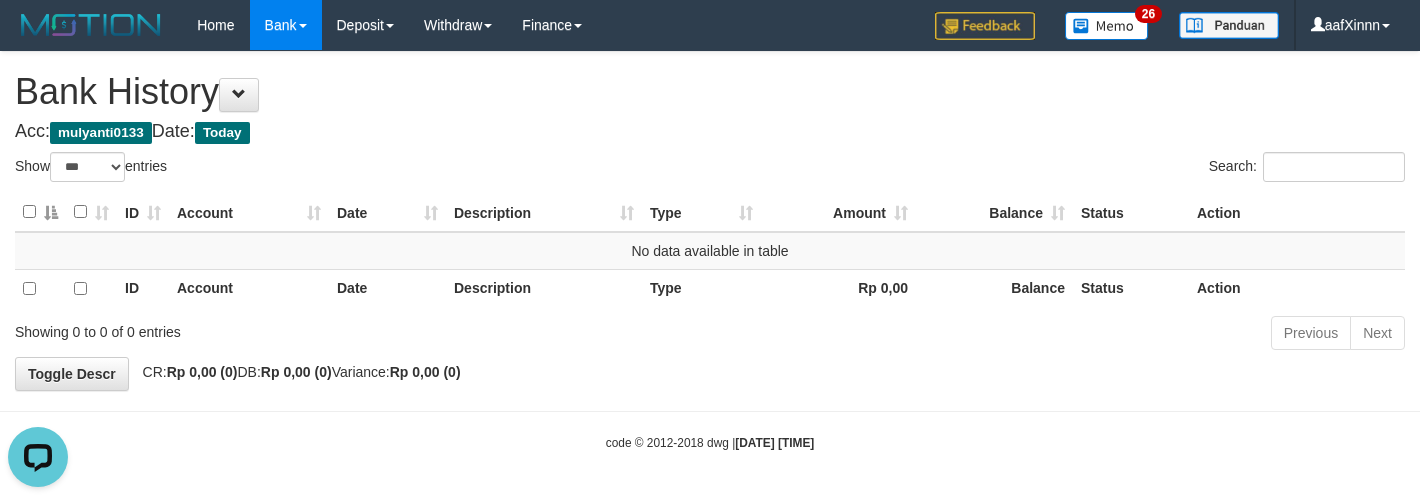 scroll, scrollTop: 0, scrollLeft: 0, axis: both 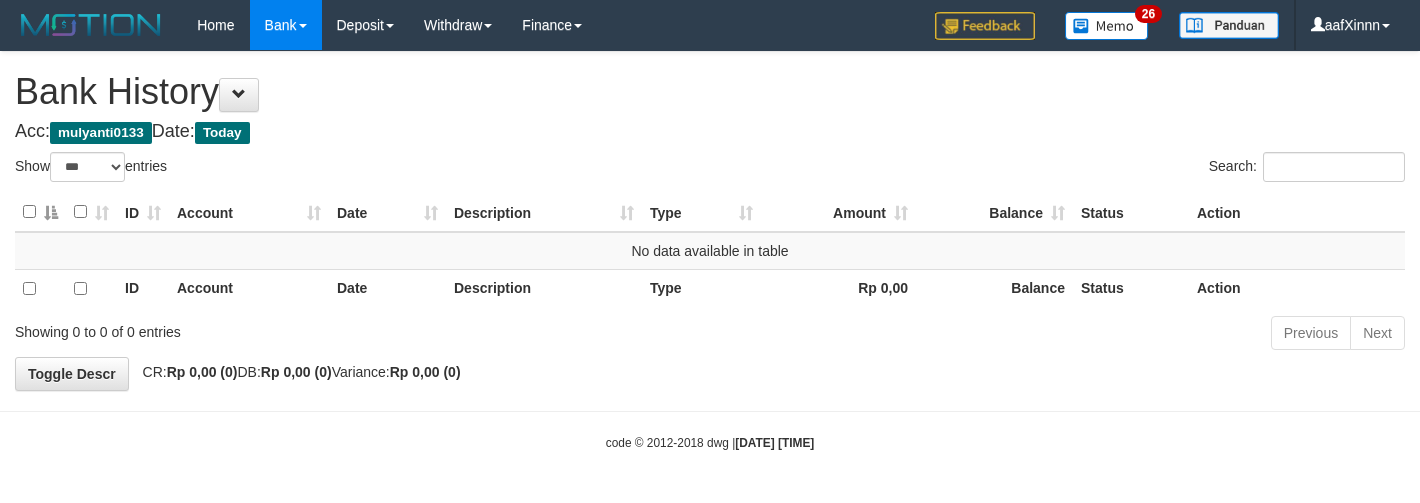 select on "***" 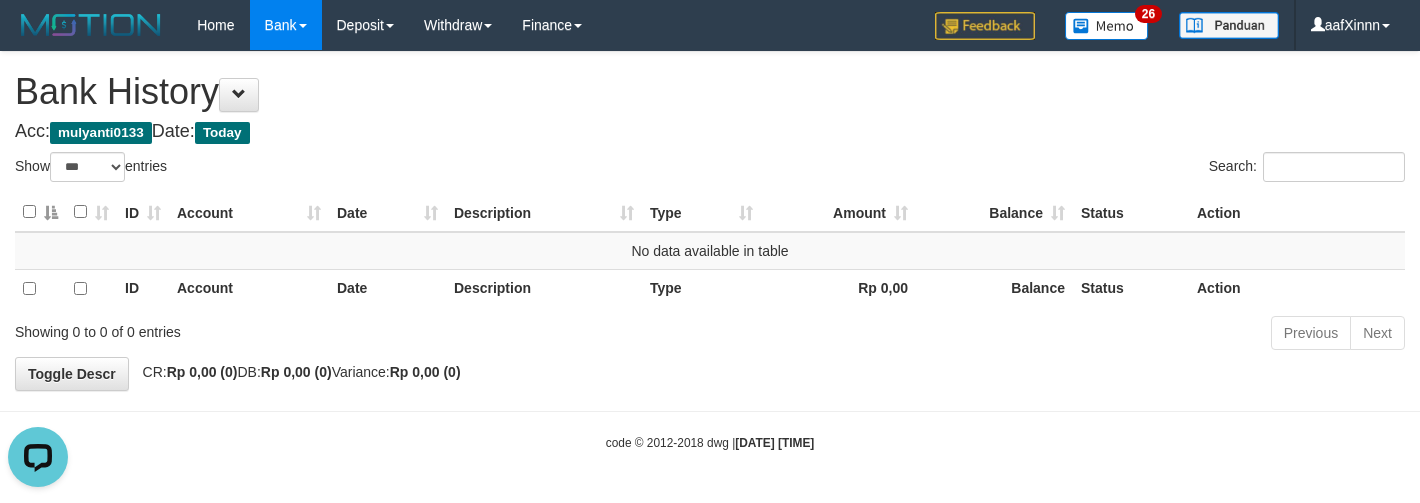 scroll, scrollTop: 0, scrollLeft: 0, axis: both 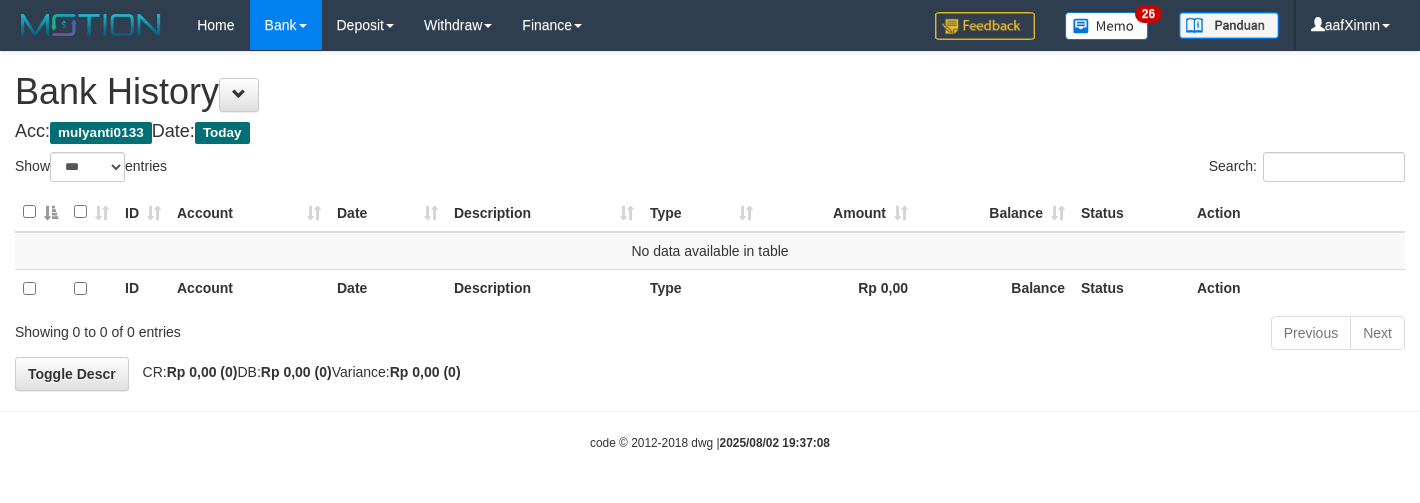 select on "***" 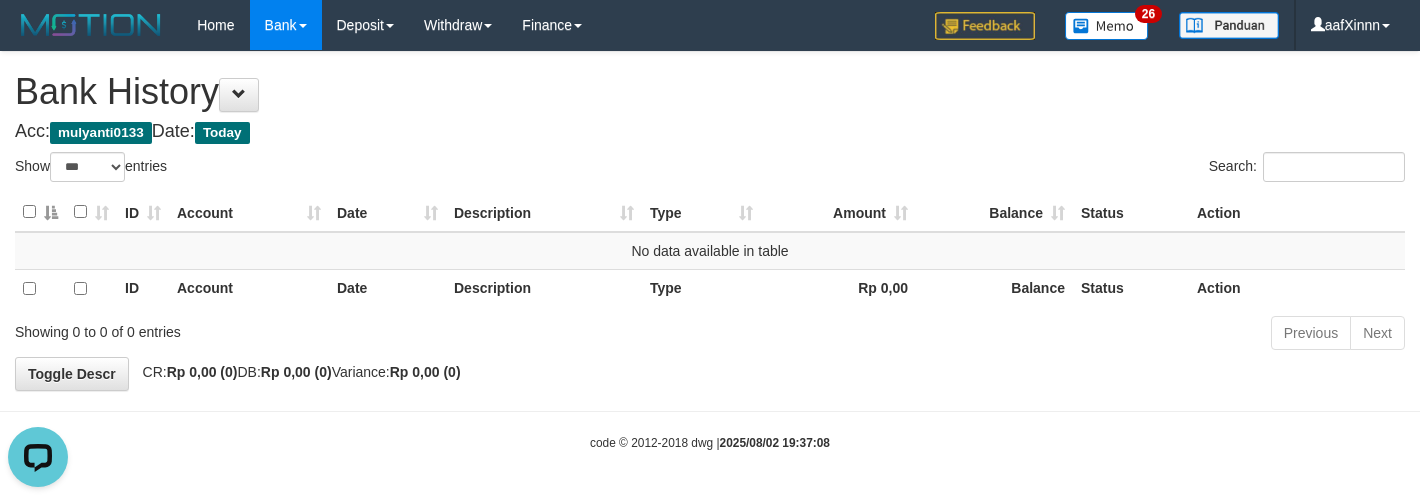 scroll, scrollTop: 0, scrollLeft: 0, axis: both 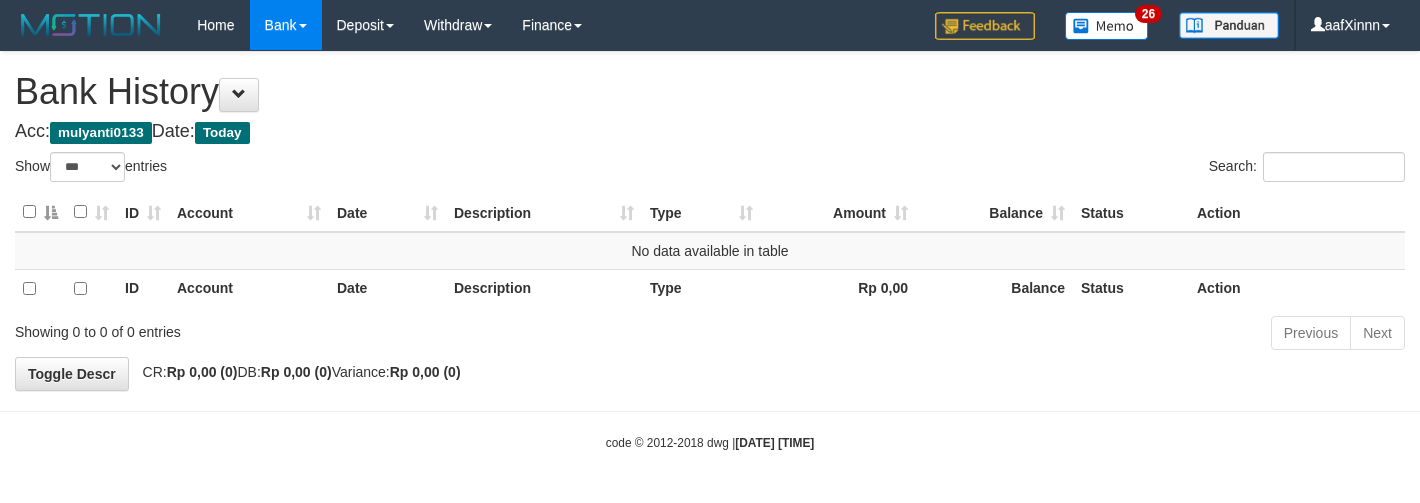 select on "***" 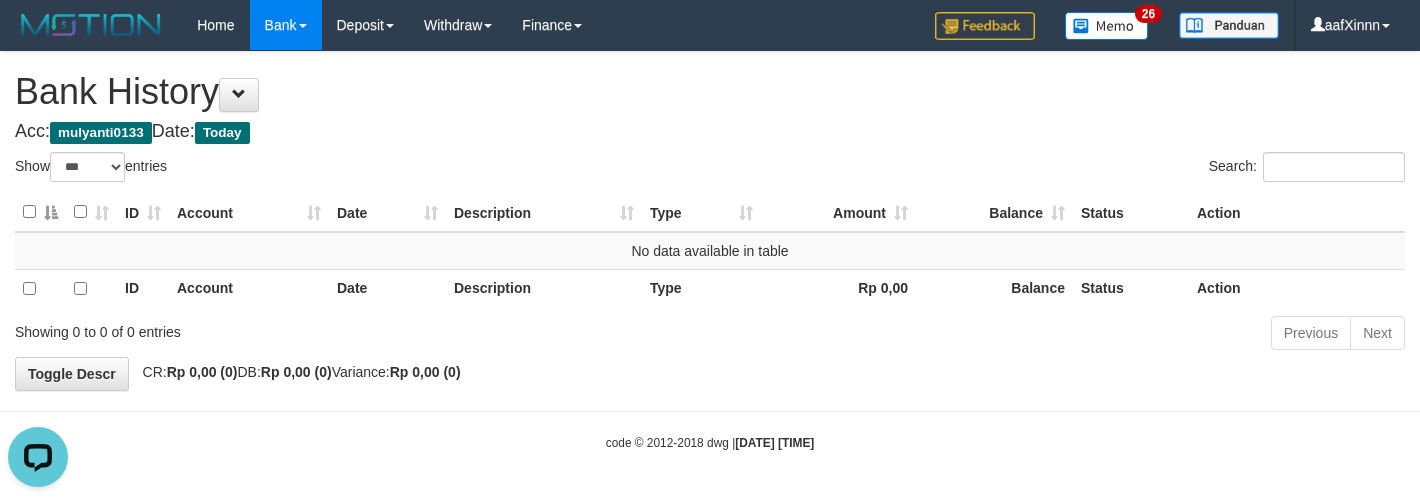 scroll, scrollTop: 0, scrollLeft: 0, axis: both 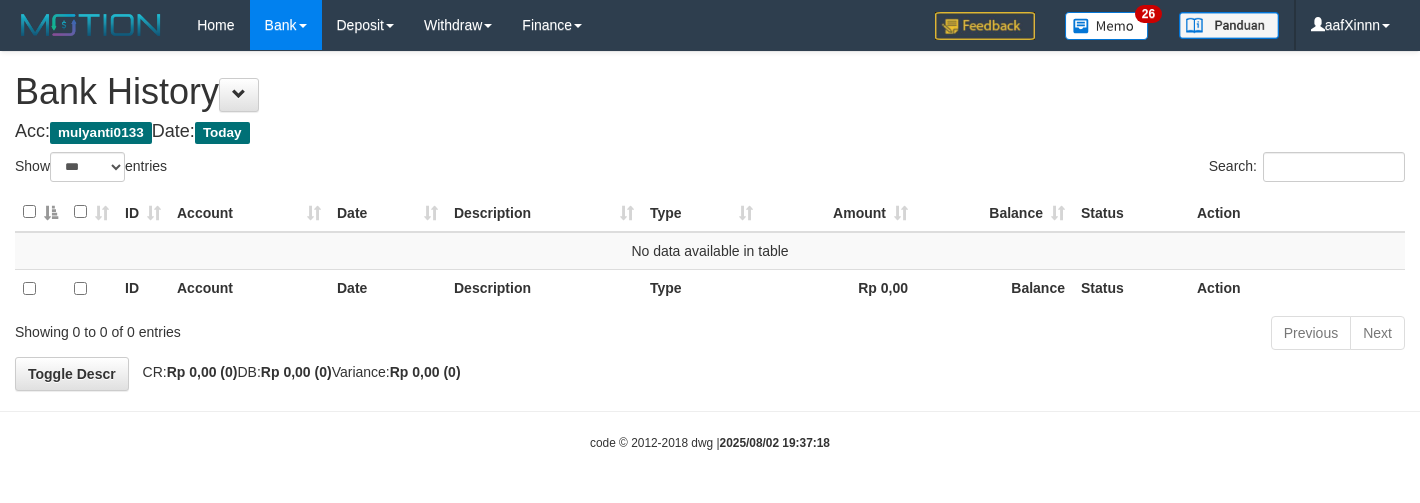 select on "***" 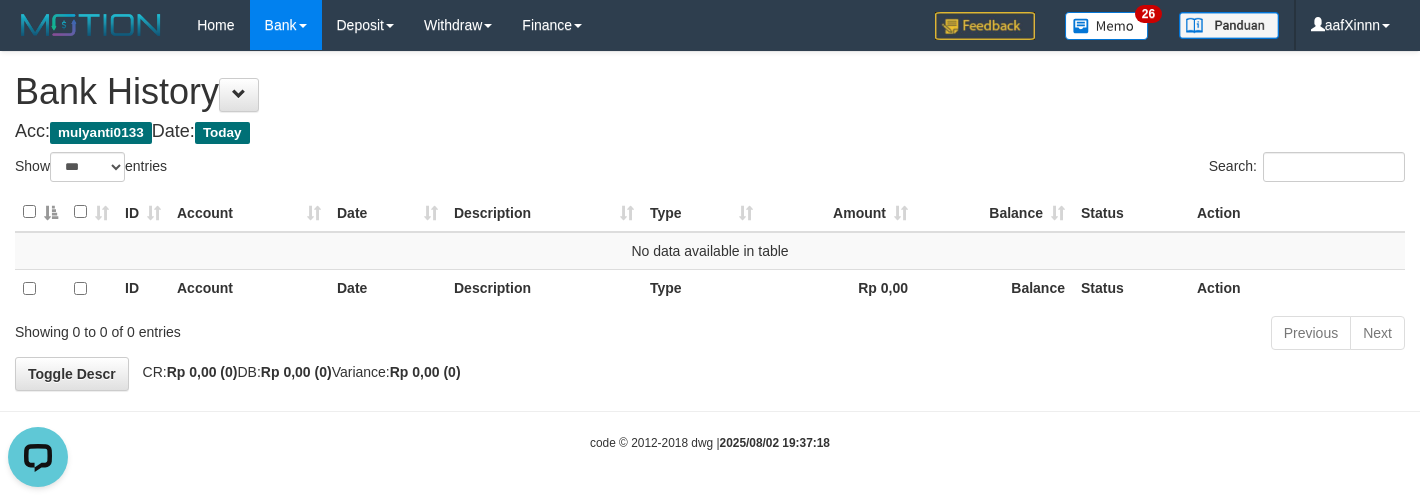 scroll, scrollTop: 0, scrollLeft: 0, axis: both 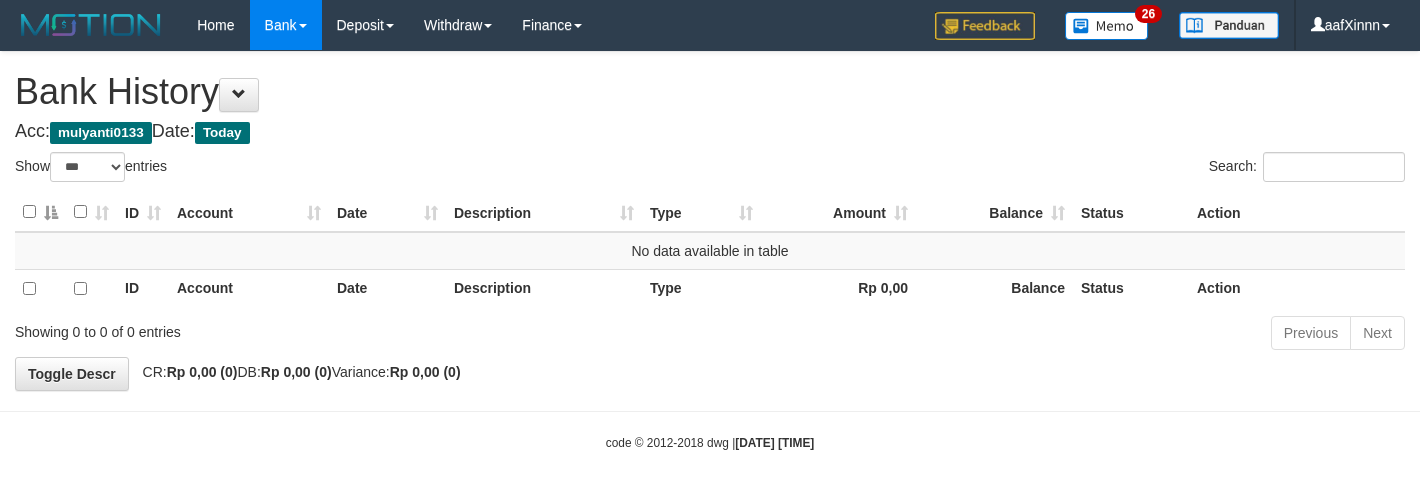select on "***" 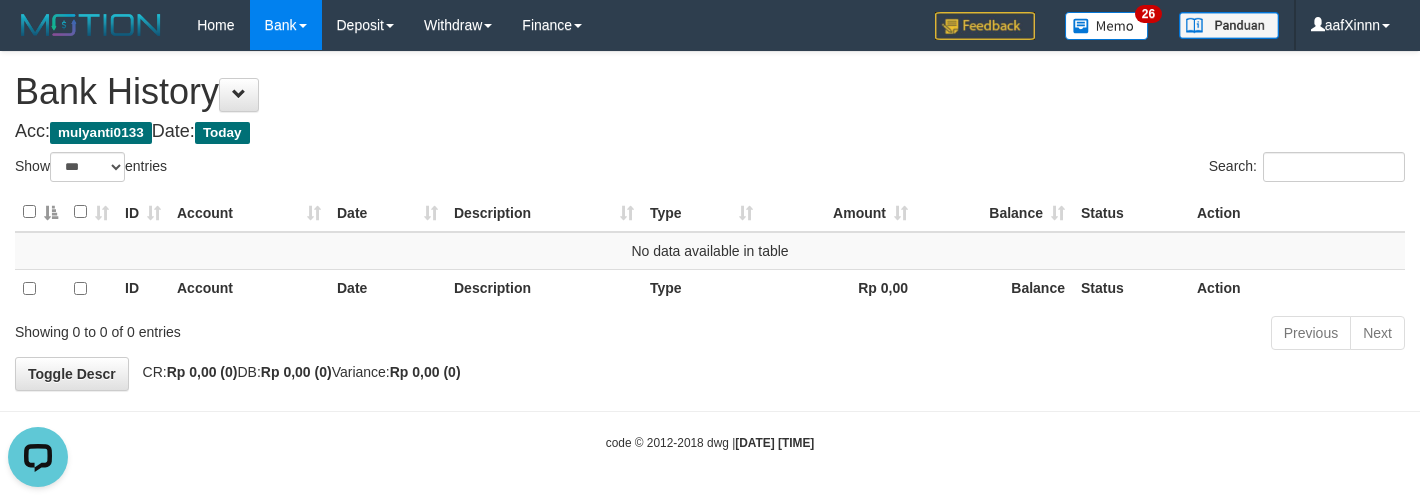 scroll, scrollTop: 0, scrollLeft: 0, axis: both 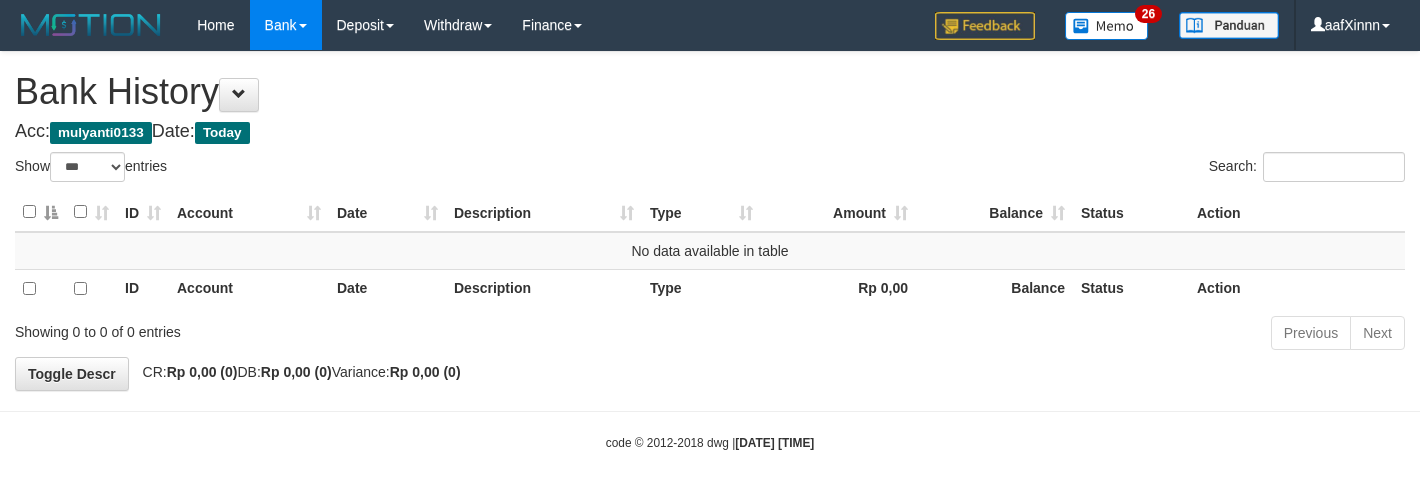 select on "***" 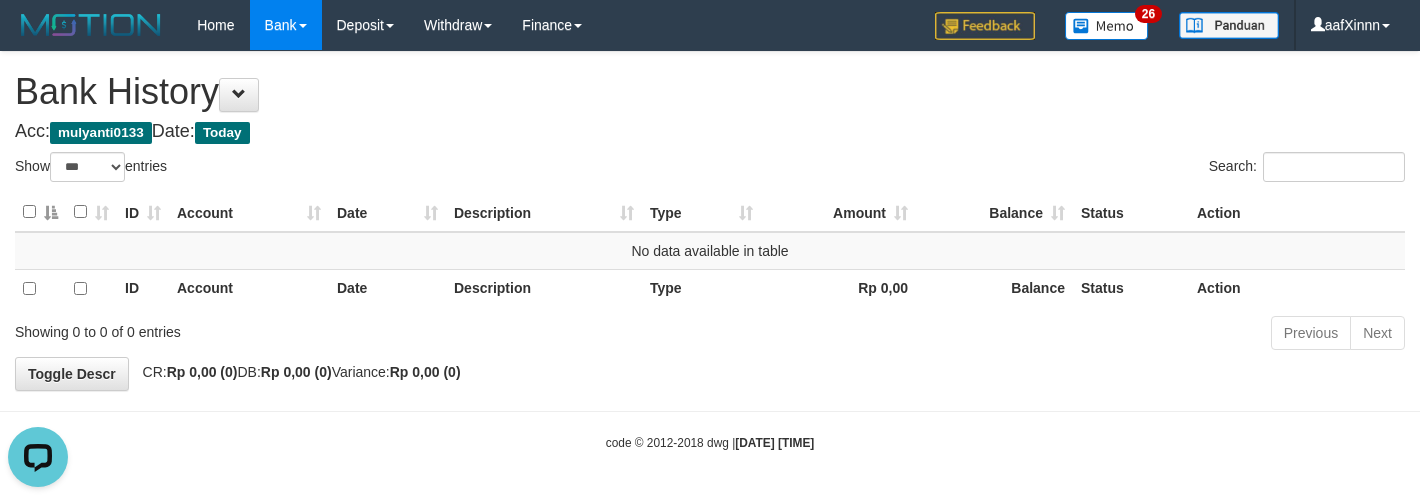 scroll, scrollTop: 0, scrollLeft: 0, axis: both 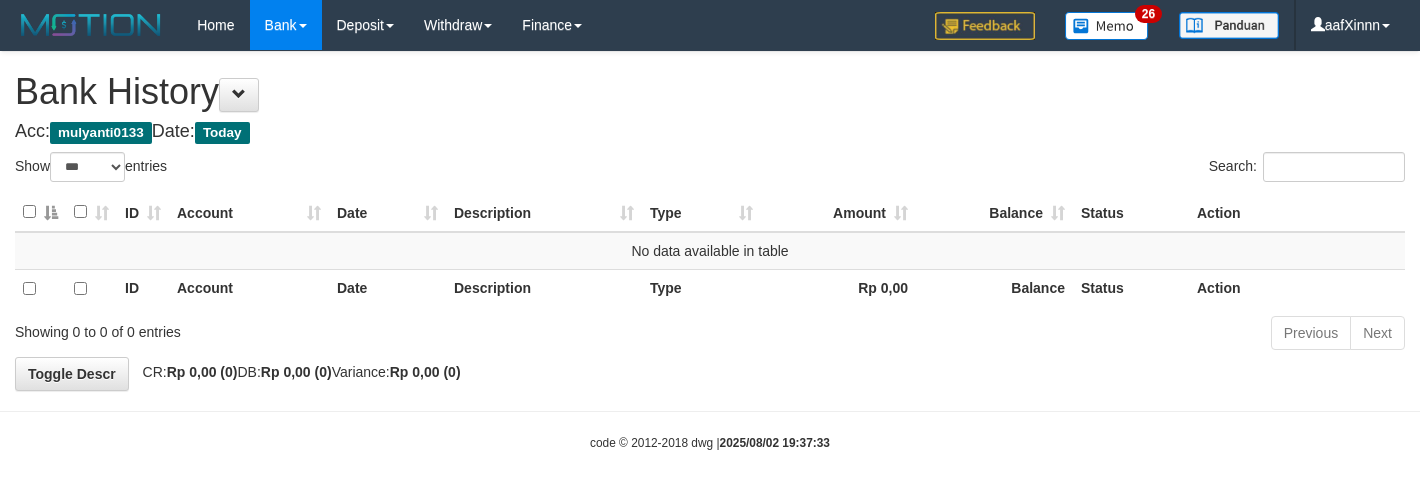 select on "***" 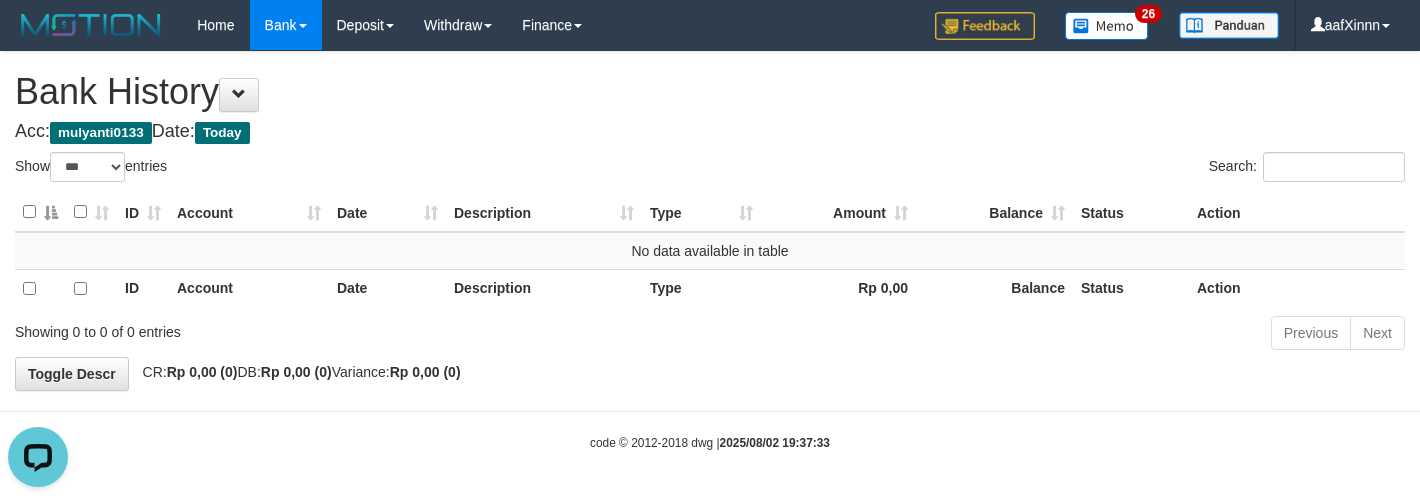 scroll, scrollTop: 0, scrollLeft: 0, axis: both 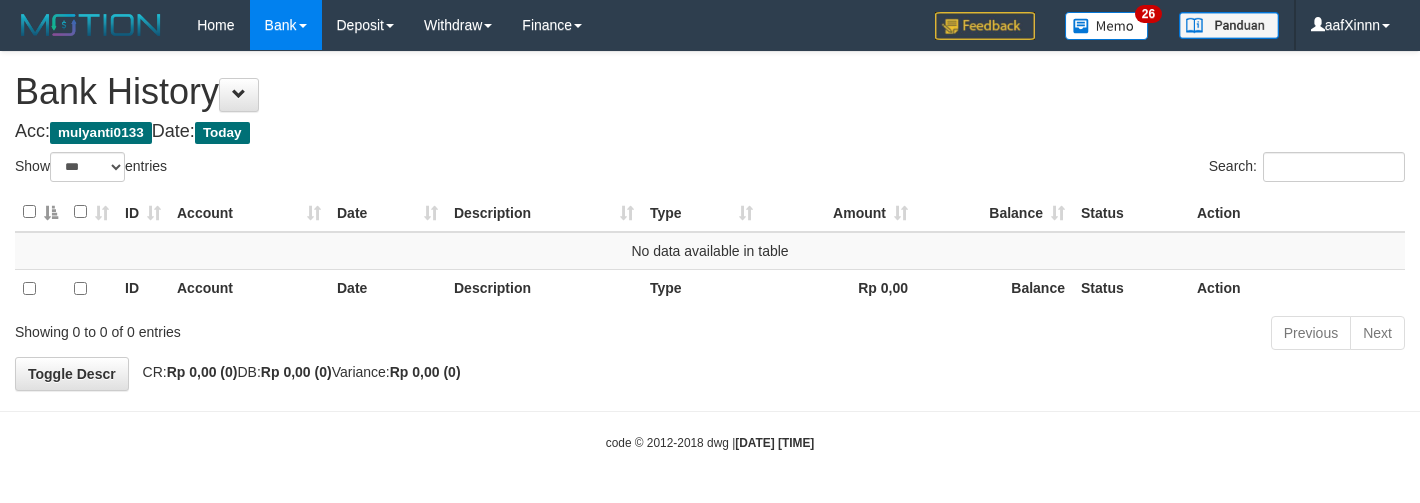 select on "***" 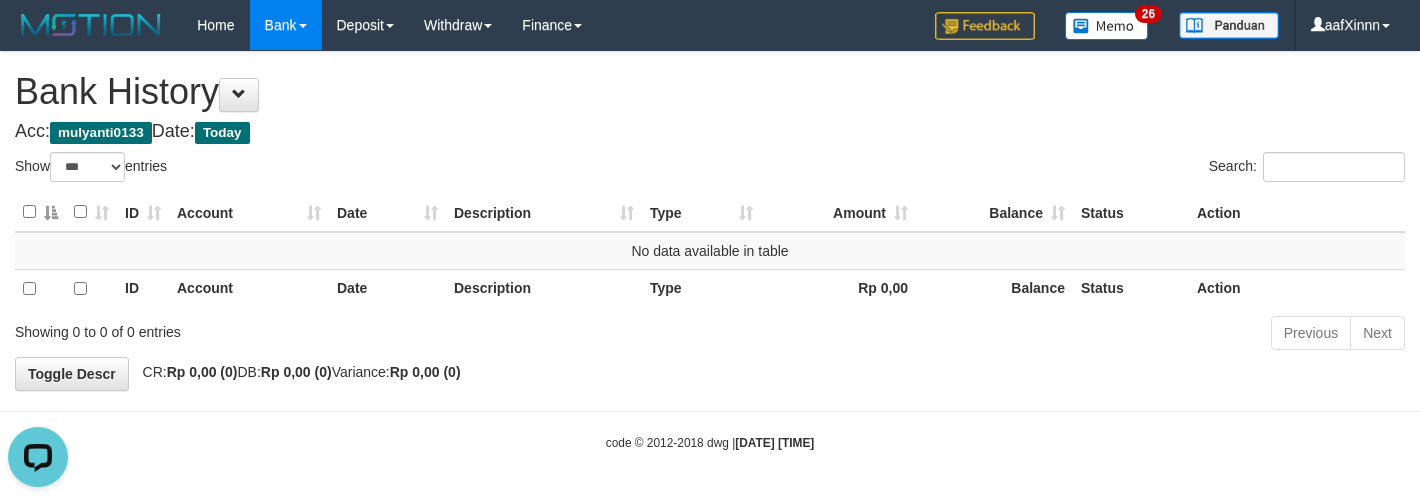 scroll, scrollTop: 0, scrollLeft: 0, axis: both 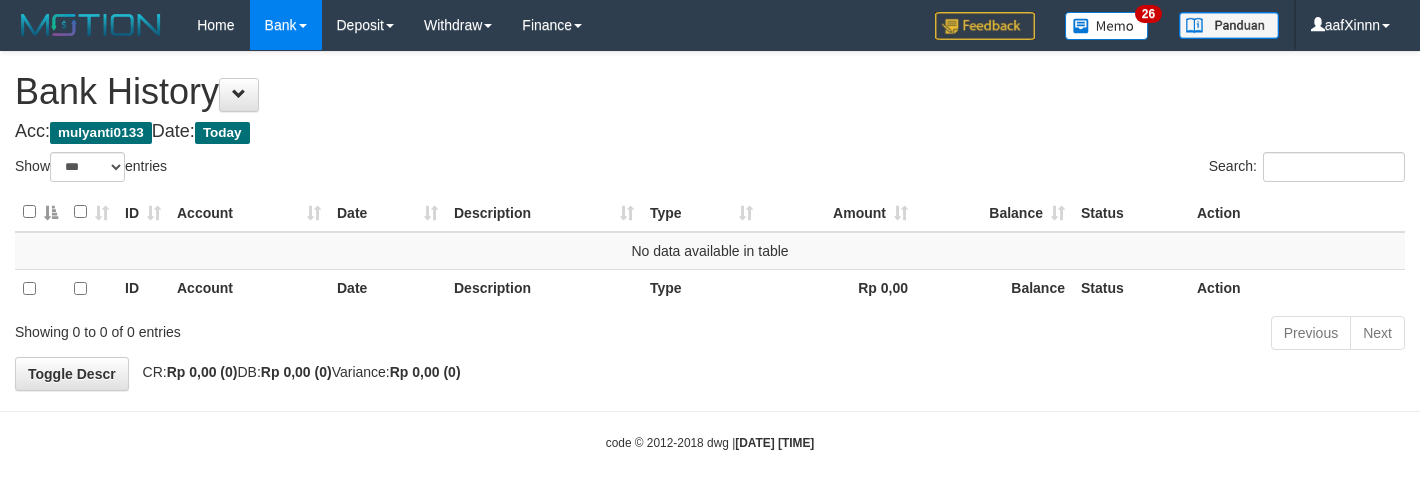 select on "***" 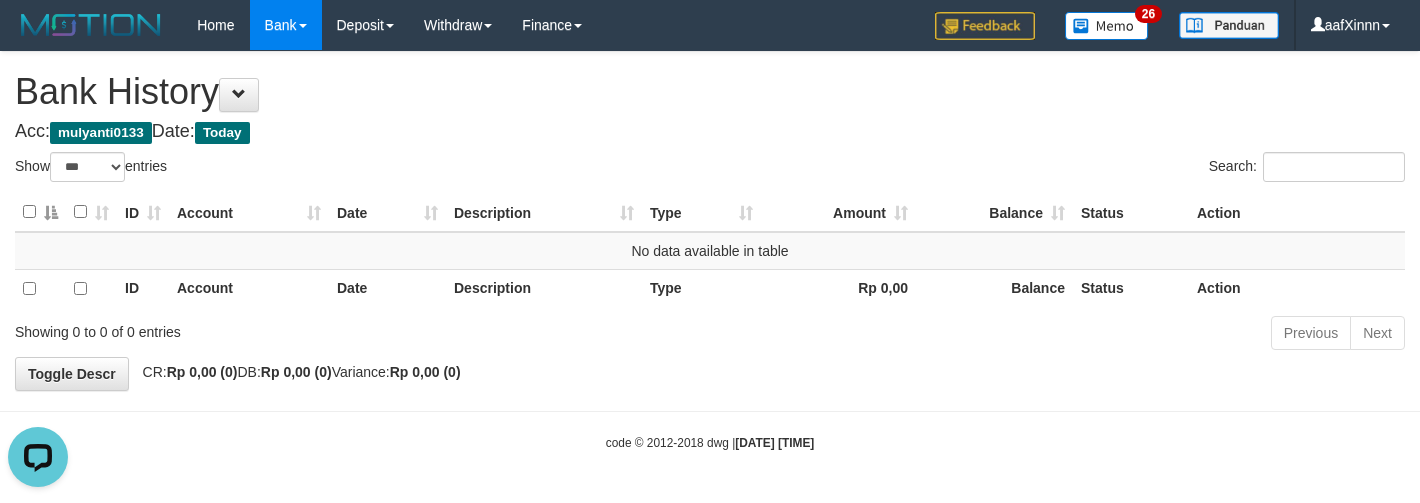 scroll, scrollTop: 0, scrollLeft: 0, axis: both 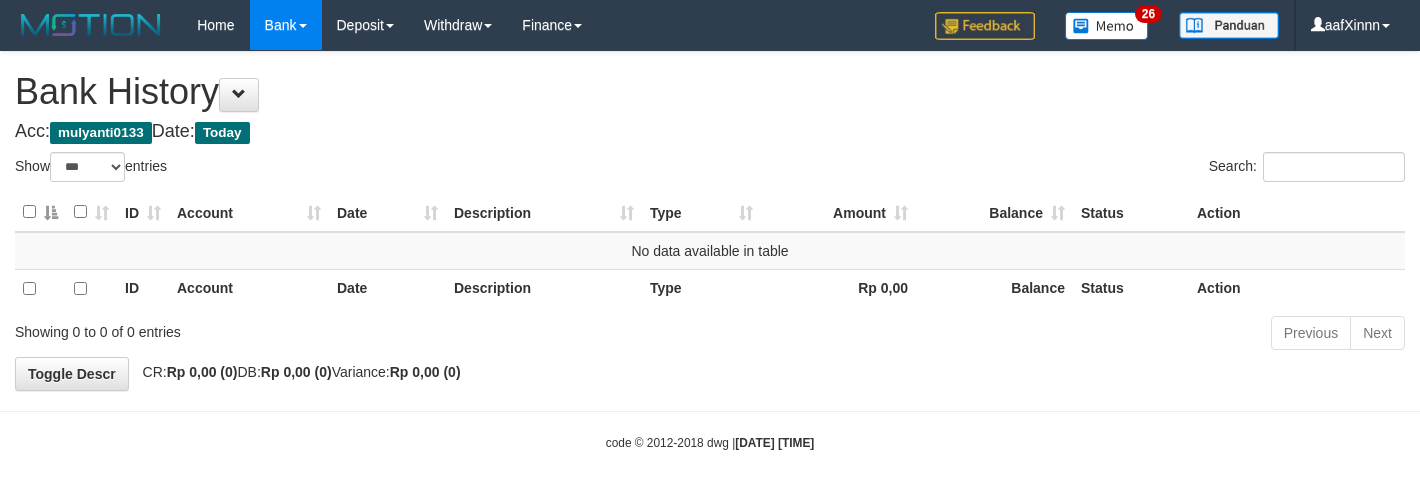 select on "***" 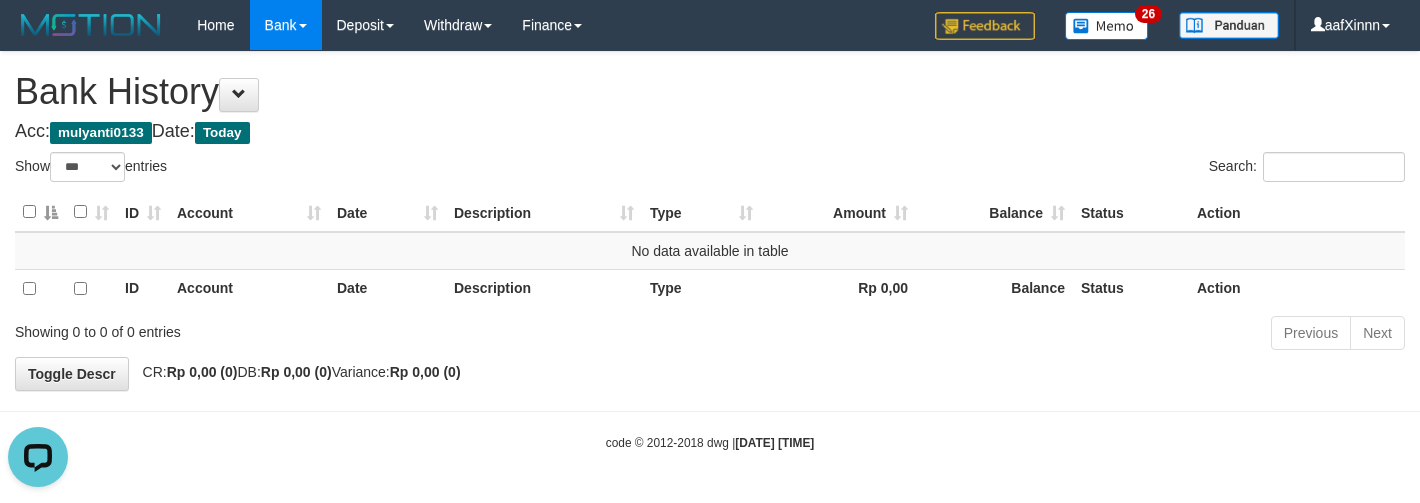 scroll, scrollTop: 0, scrollLeft: 0, axis: both 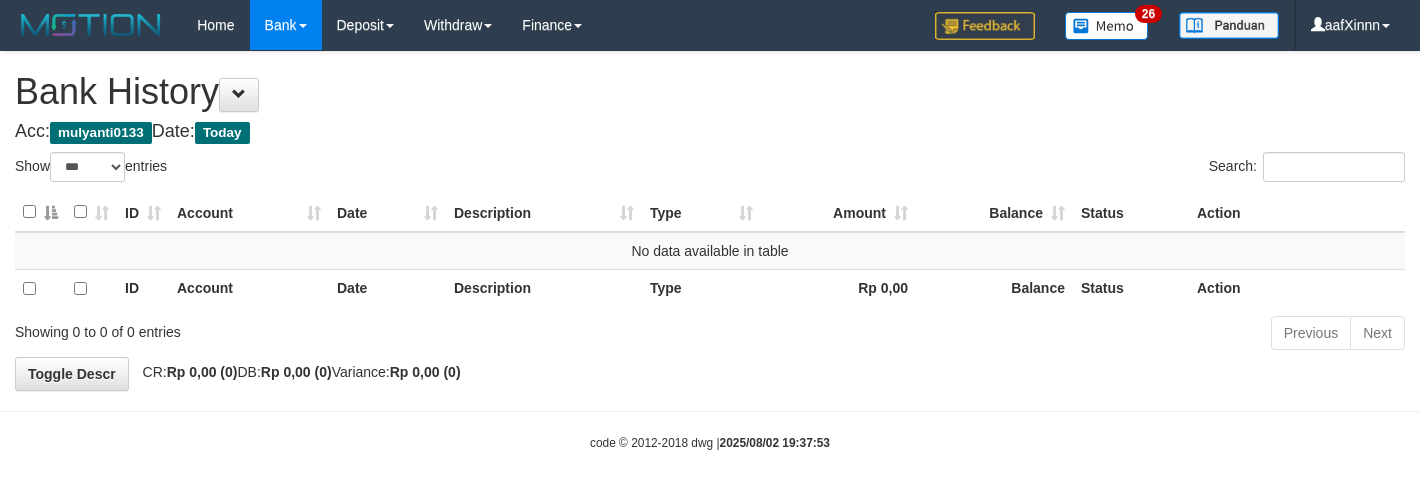 select on "***" 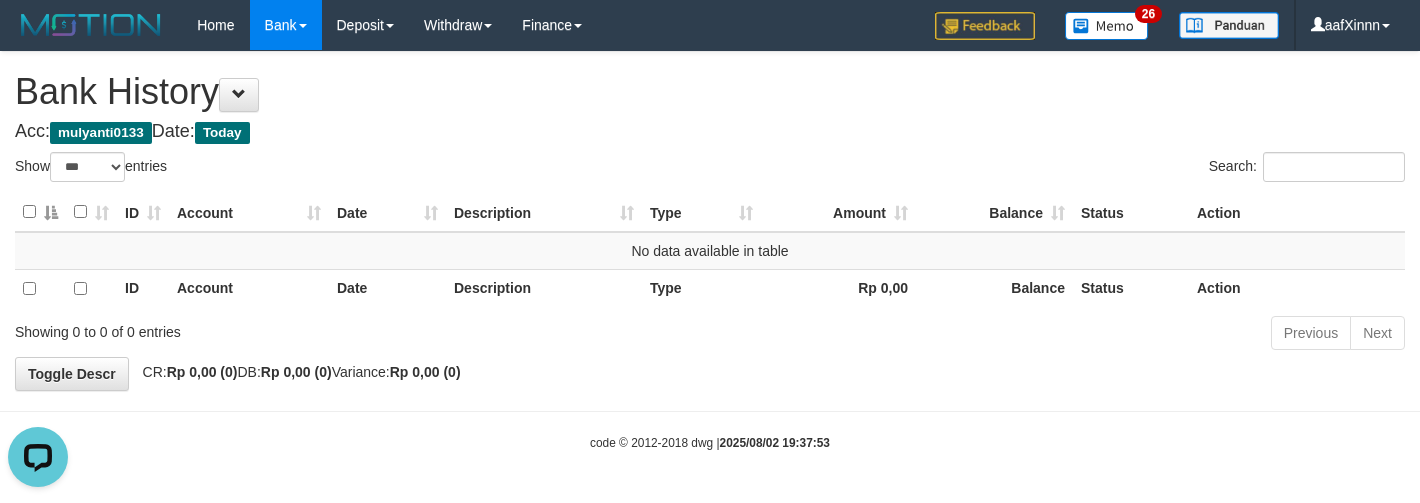 scroll, scrollTop: 0, scrollLeft: 0, axis: both 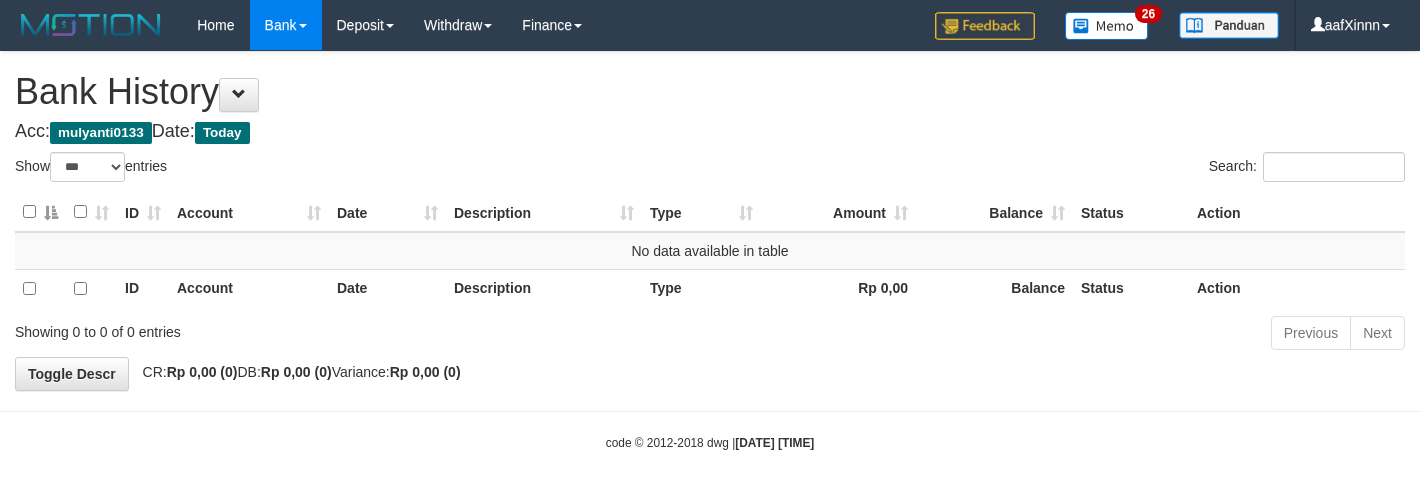 select on "***" 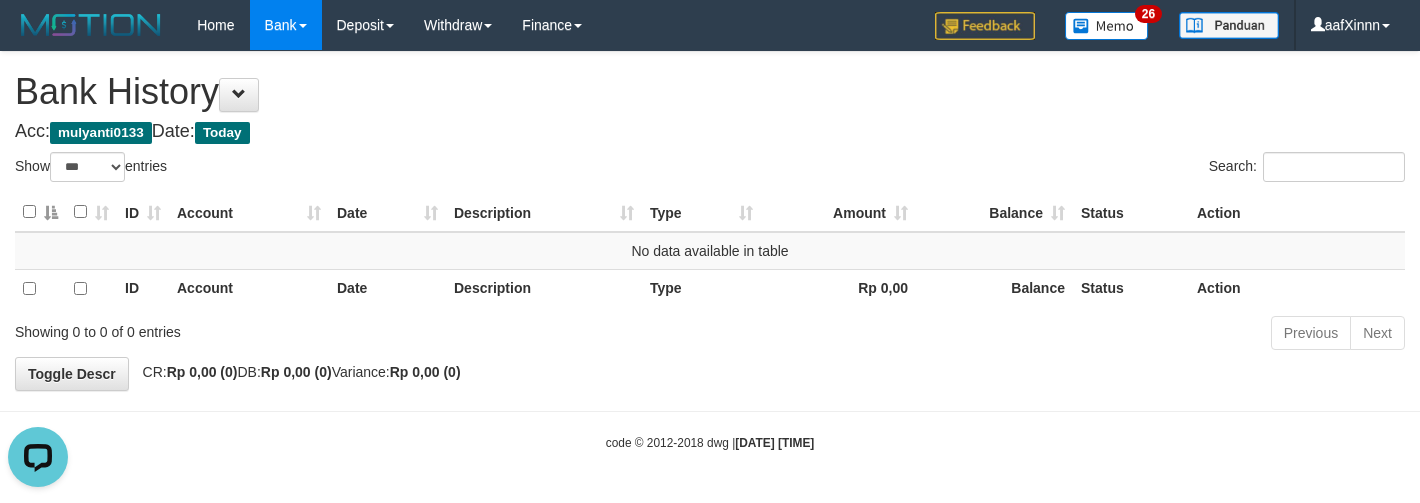 scroll, scrollTop: 0, scrollLeft: 0, axis: both 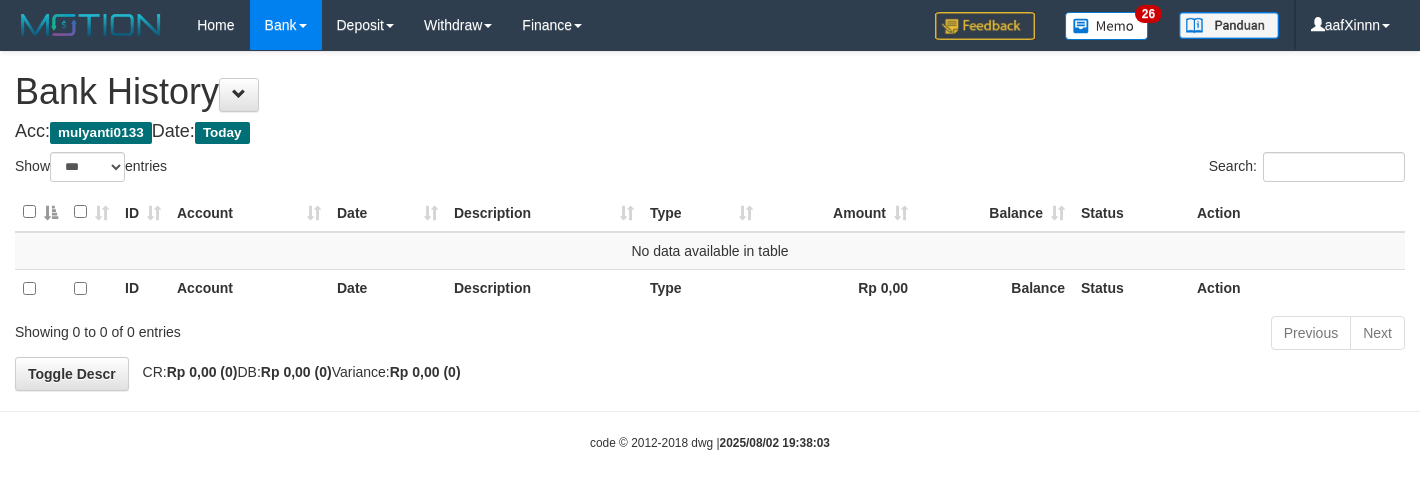 select on "***" 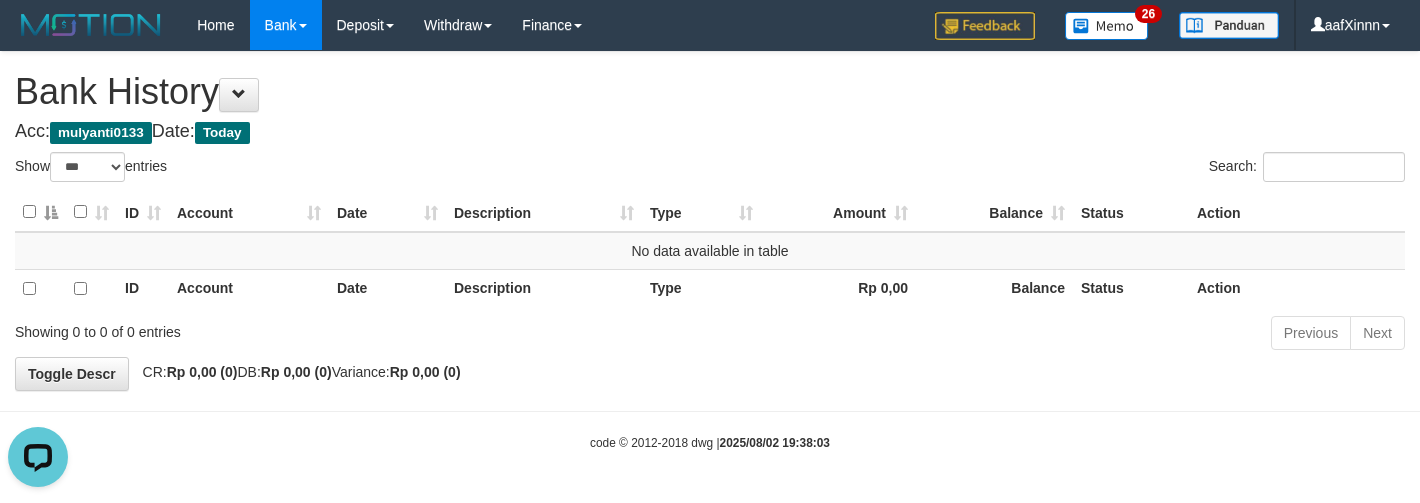scroll, scrollTop: 0, scrollLeft: 0, axis: both 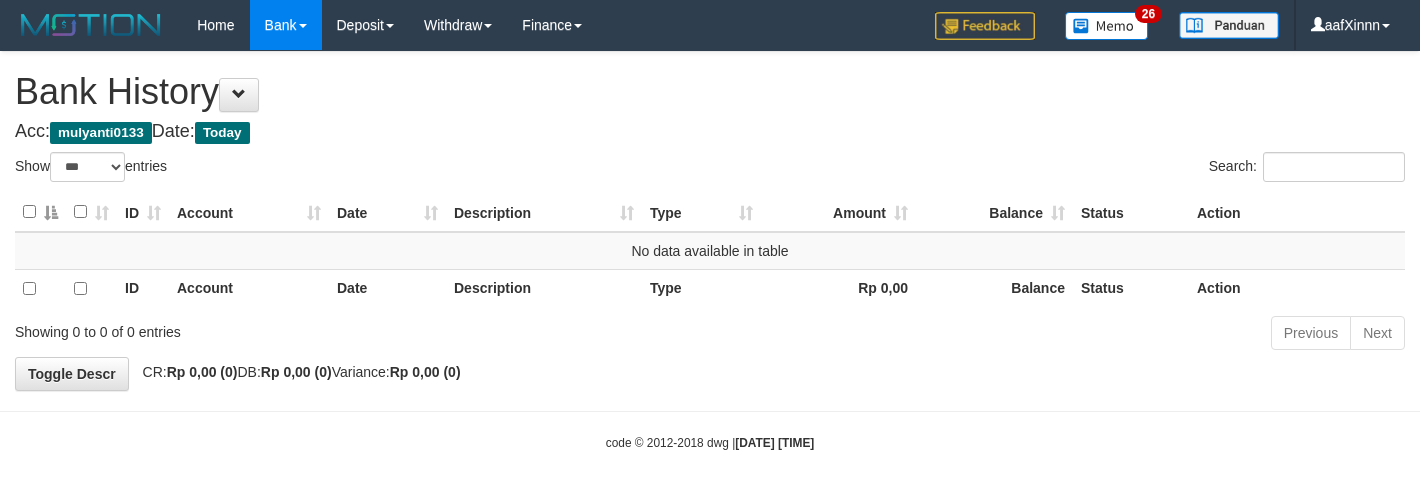 select on "***" 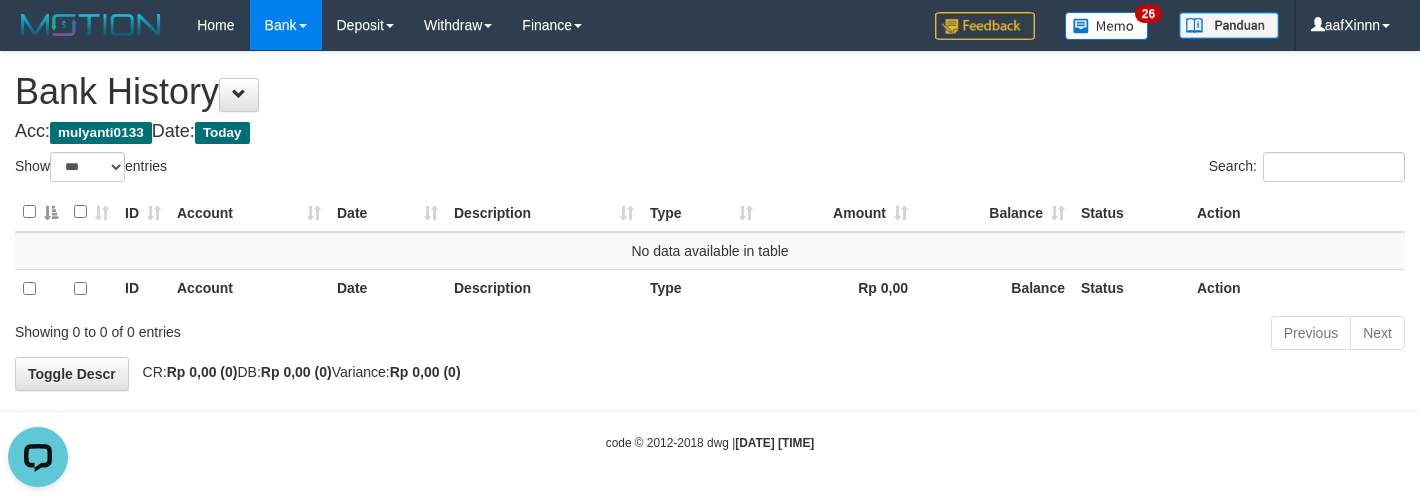 scroll, scrollTop: 0, scrollLeft: 0, axis: both 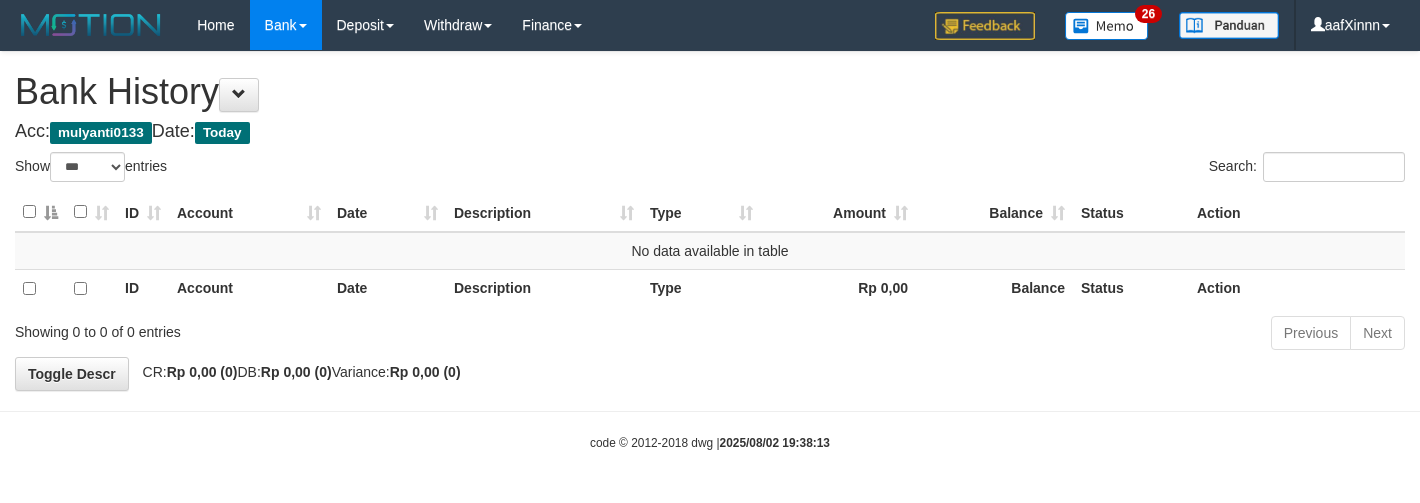 select on "***" 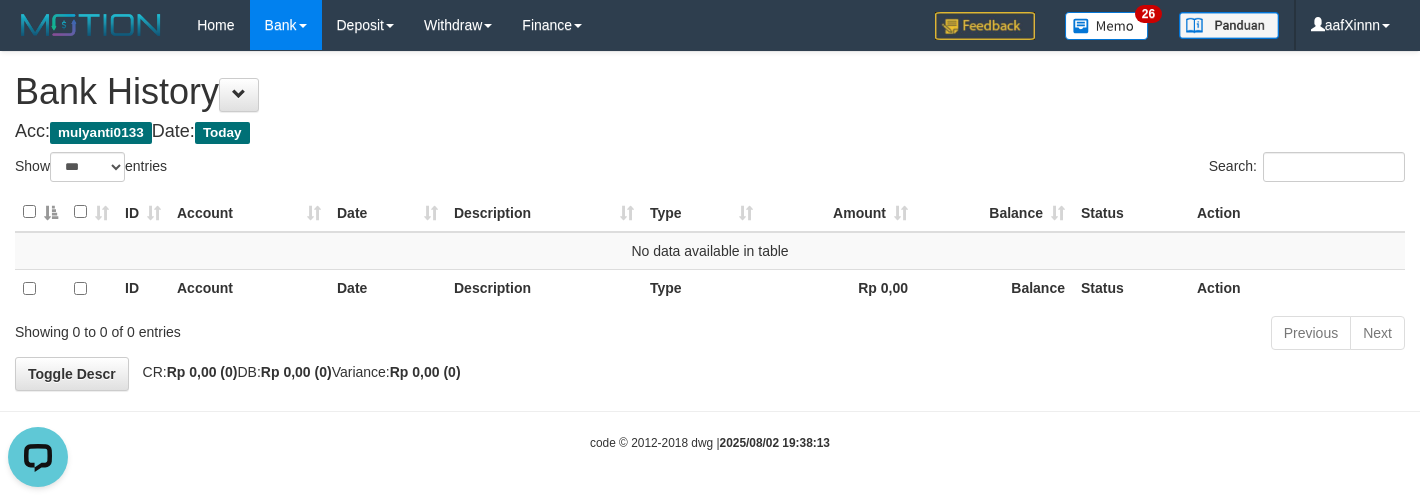 scroll, scrollTop: 0, scrollLeft: 0, axis: both 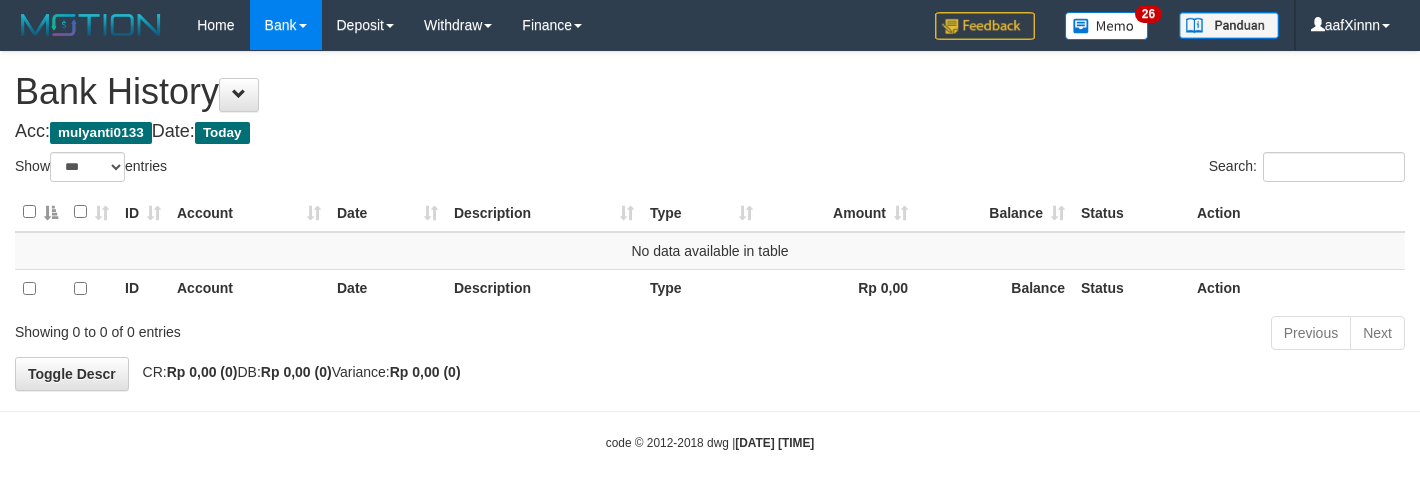select on "***" 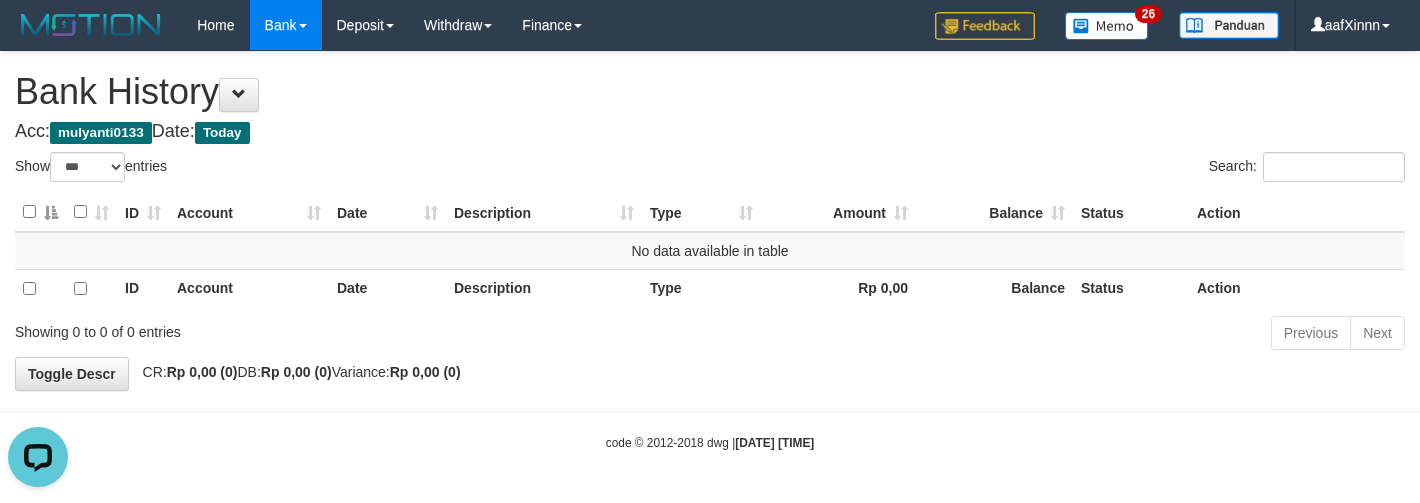 scroll, scrollTop: 0, scrollLeft: 0, axis: both 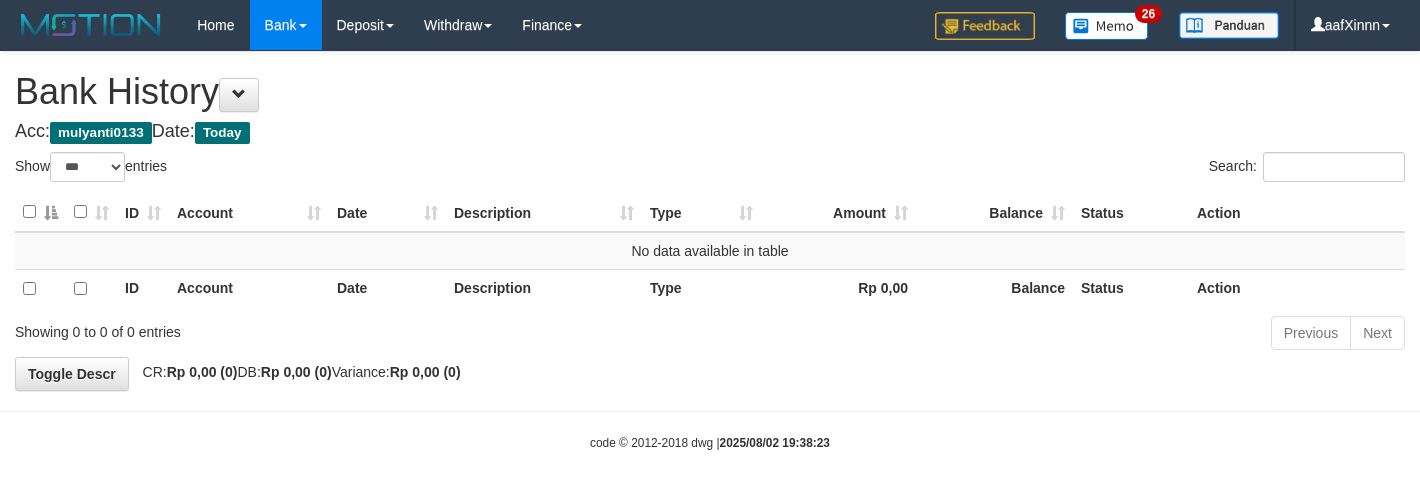 select on "***" 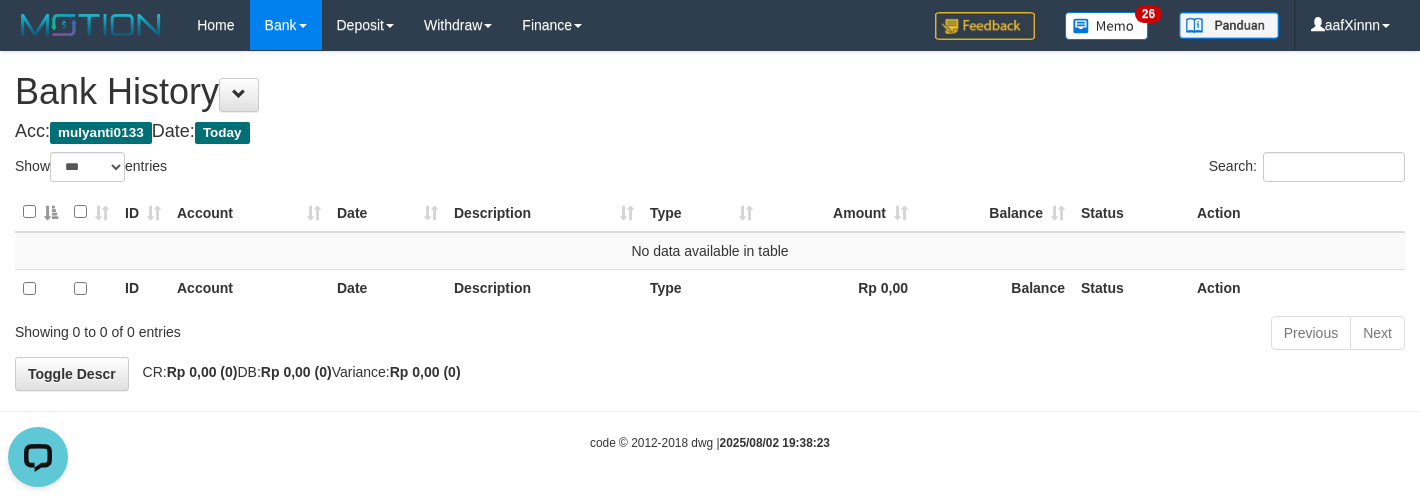 scroll, scrollTop: 0, scrollLeft: 0, axis: both 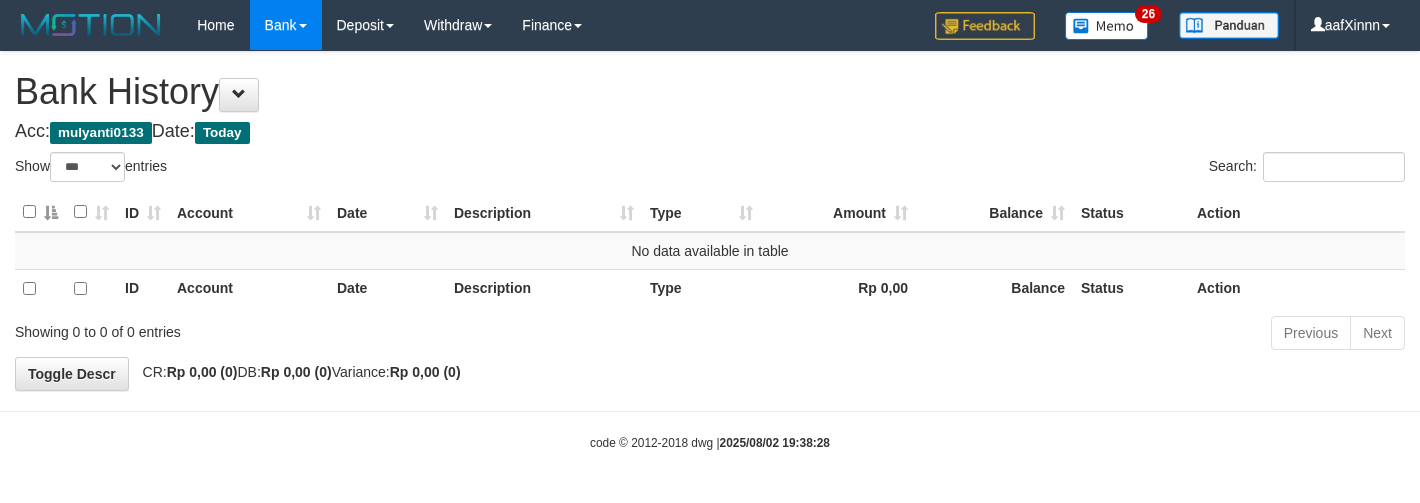 select on "***" 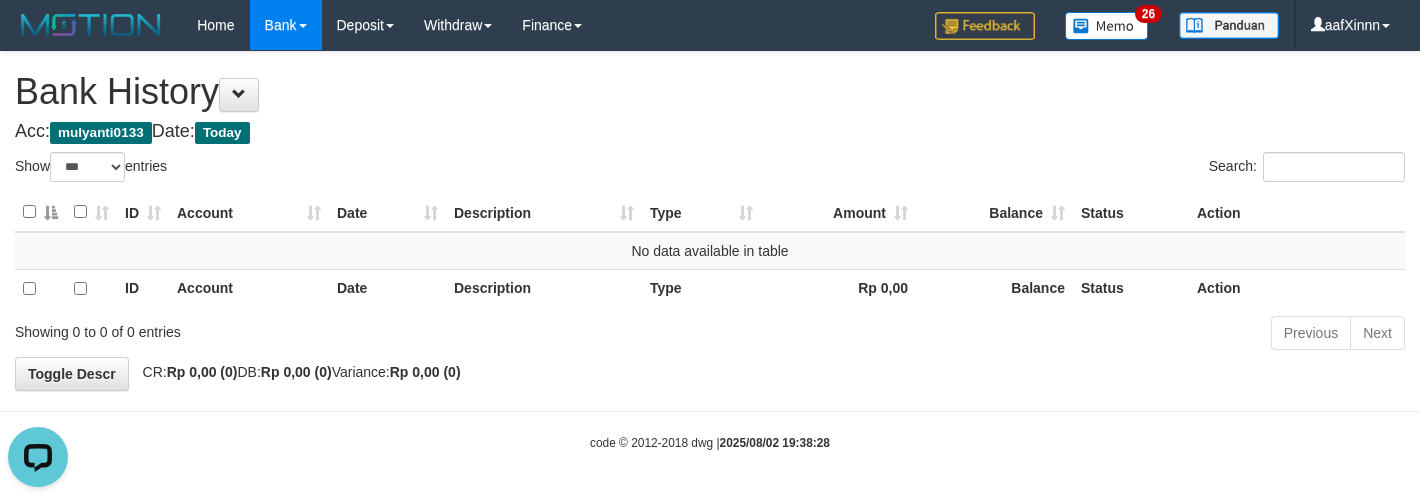 scroll, scrollTop: 0, scrollLeft: 0, axis: both 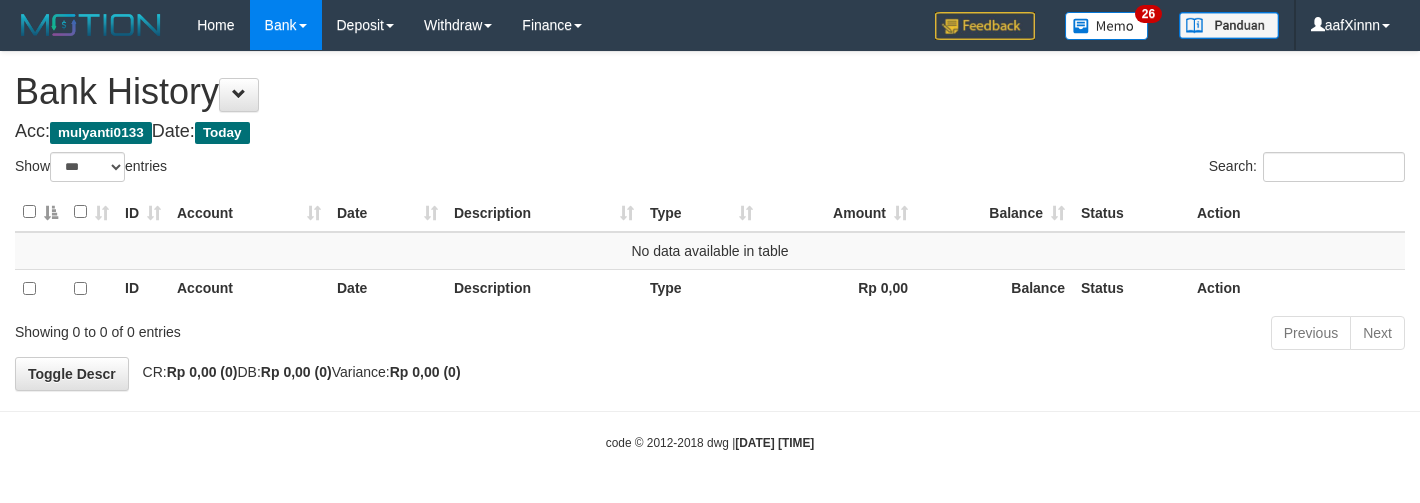 select on "***" 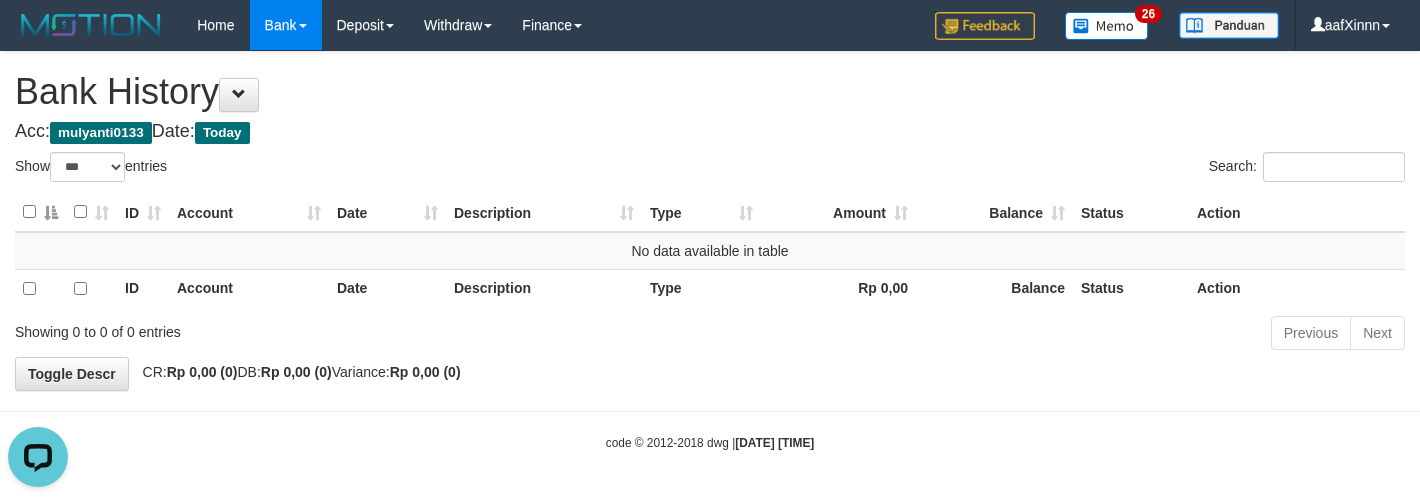 scroll, scrollTop: 0, scrollLeft: 0, axis: both 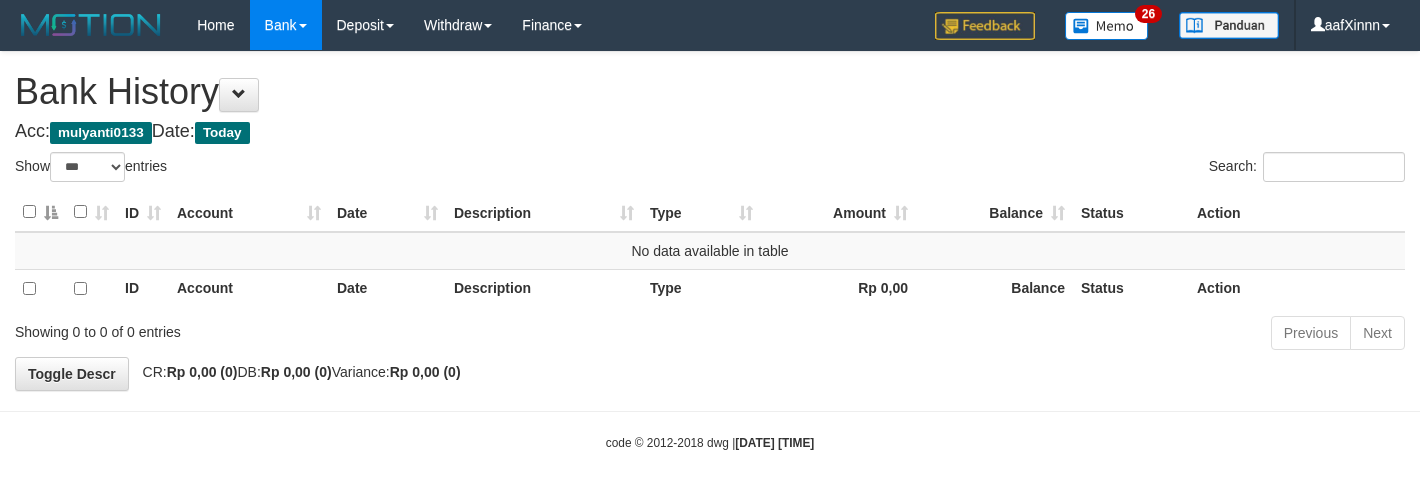 select on "***" 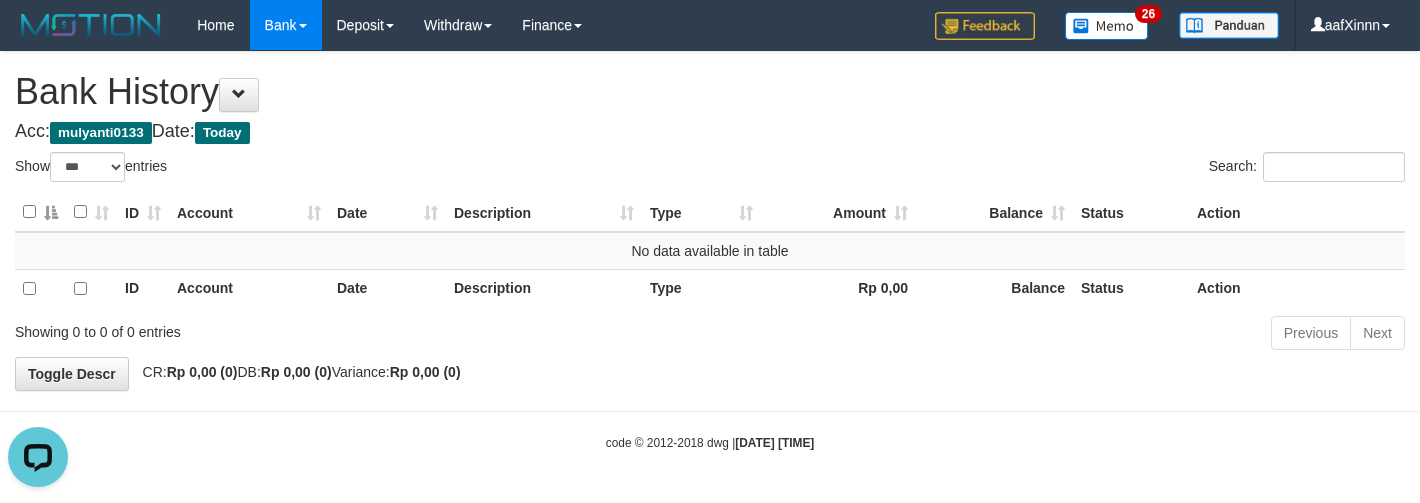 scroll, scrollTop: 0, scrollLeft: 0, axis: both 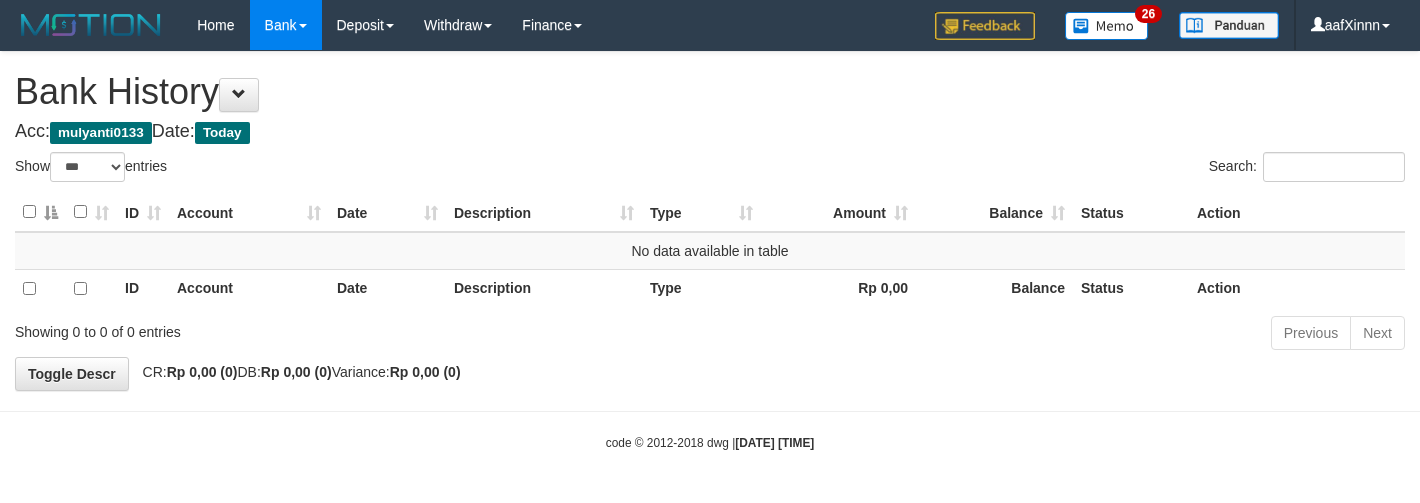 select on "***" 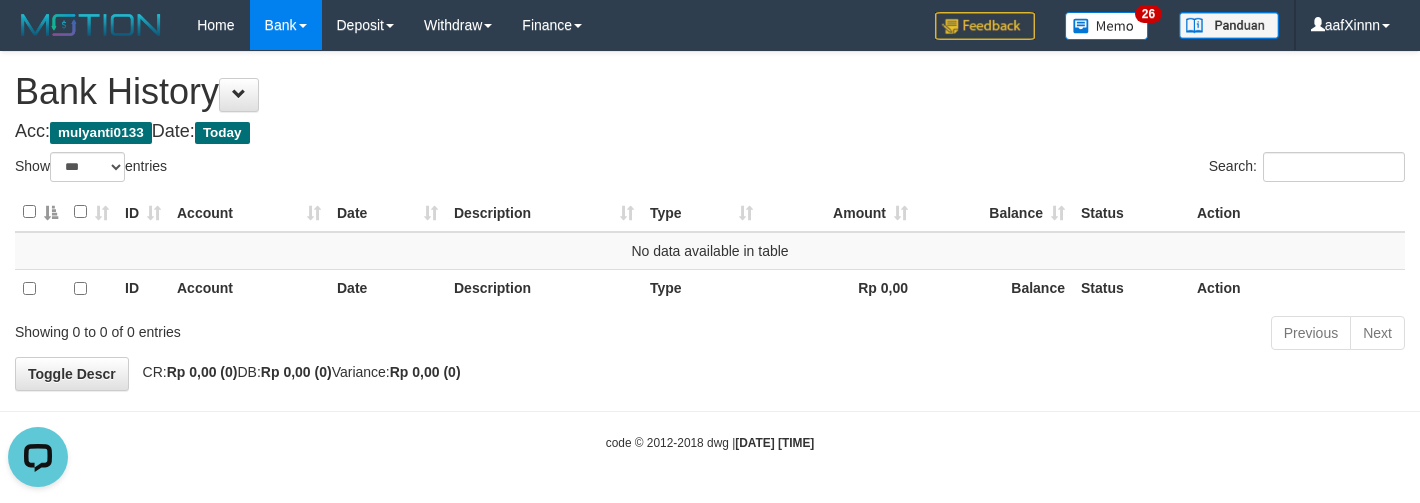 scroll, scrollTop: 0, scrollLeft: 0, axis: both 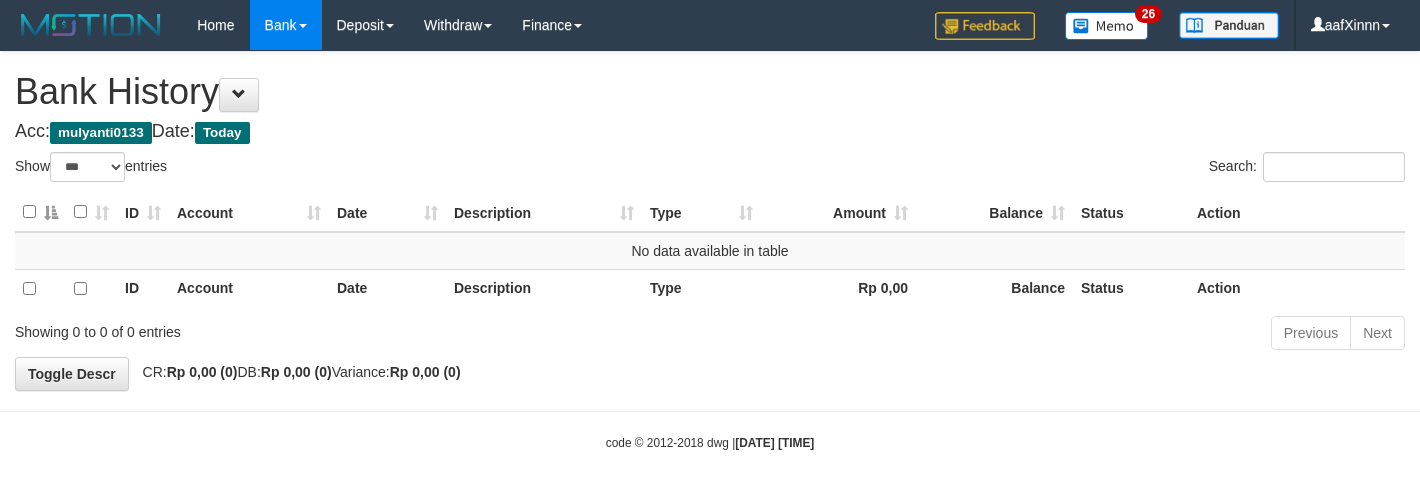 select on "***" 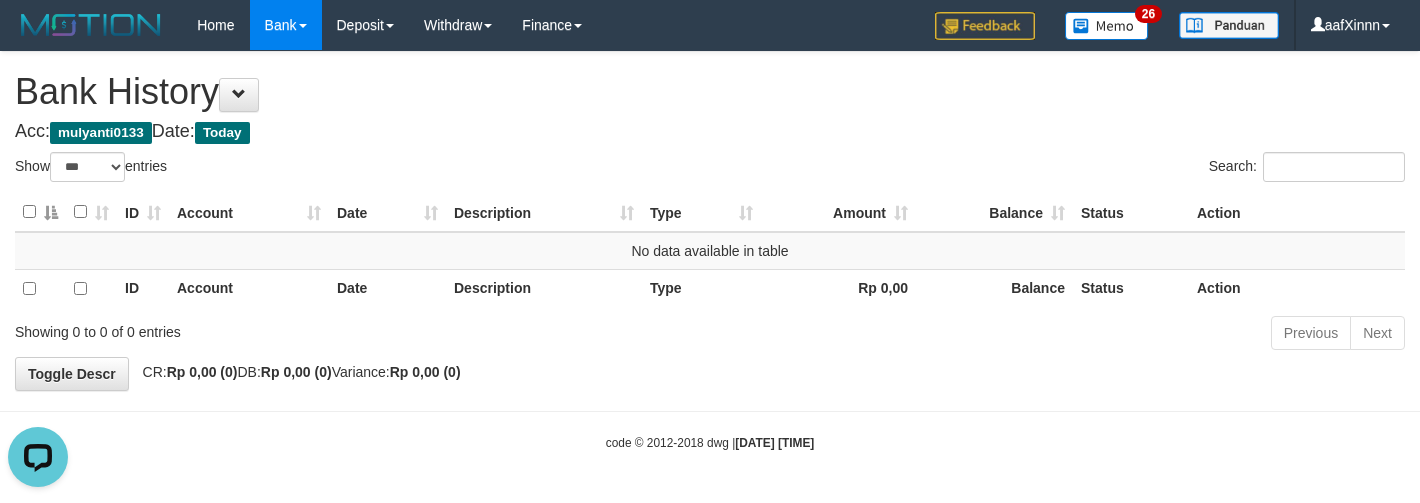 scroll, scrollTop: 0, scrollLeft: 0, axis: both 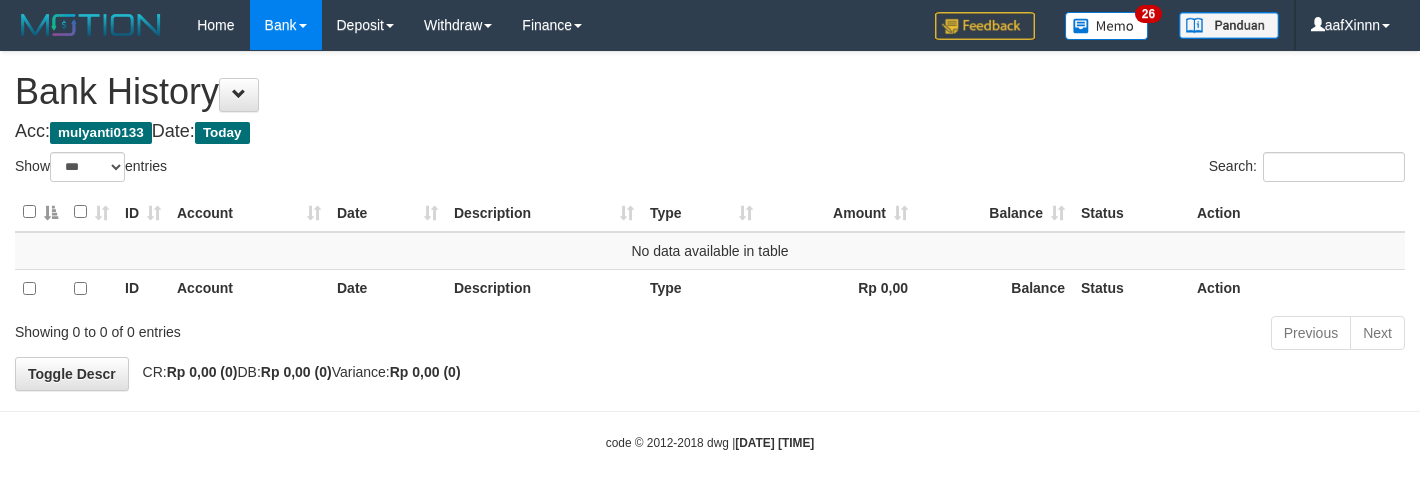 select on "***" 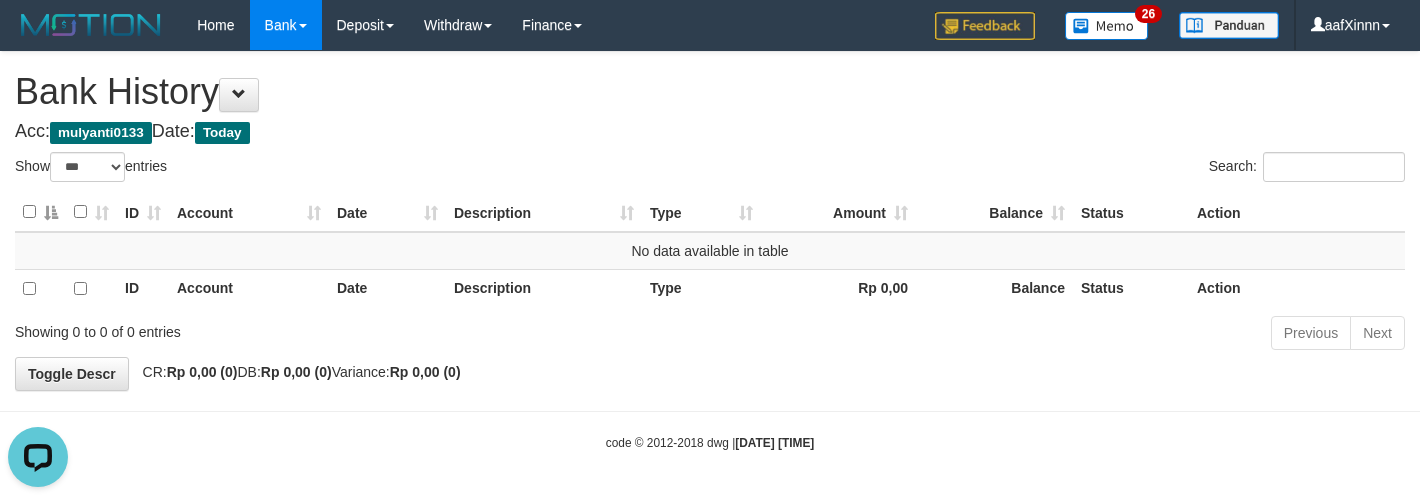 scroll, scrollTop: 0, scrollLeft: 0, axis: both 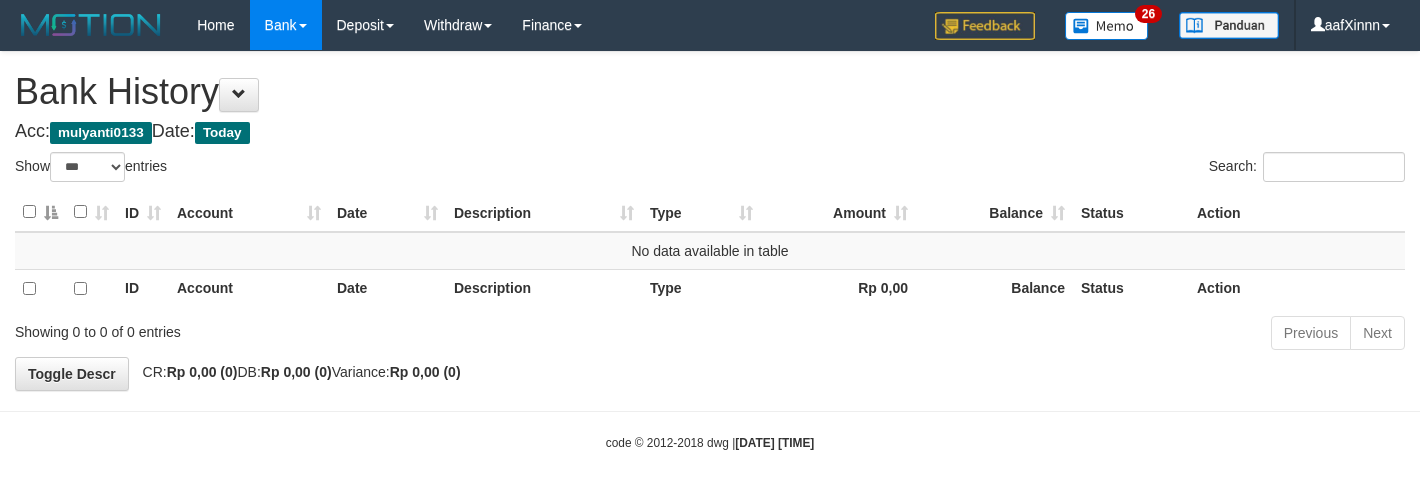 select on "***" 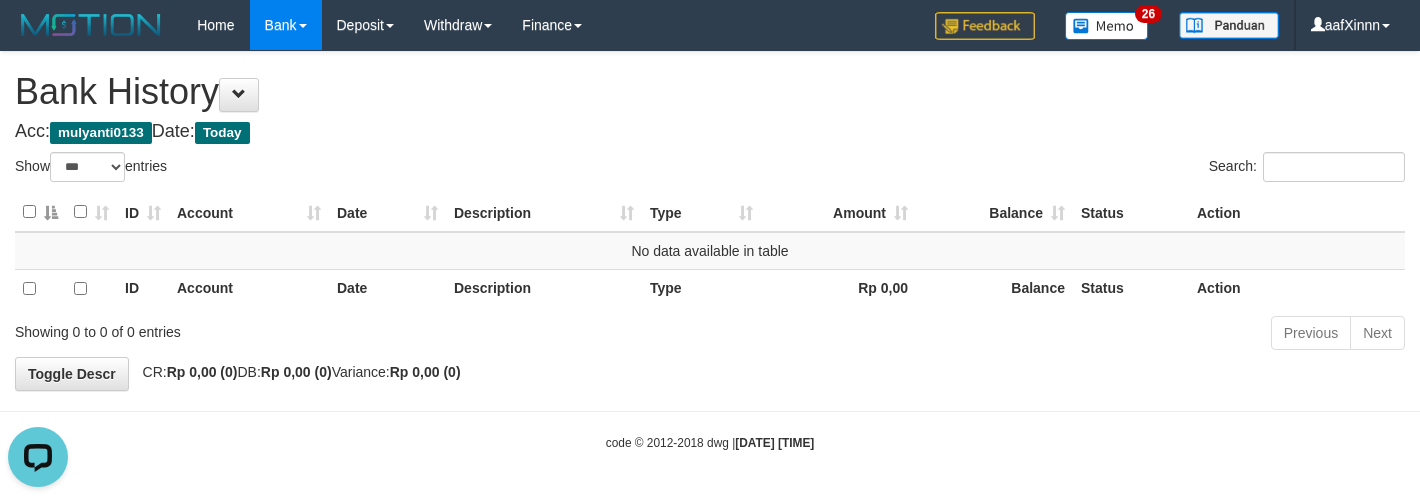 scroll, scrollTop: 0, scrollLeft: 0, axis: both 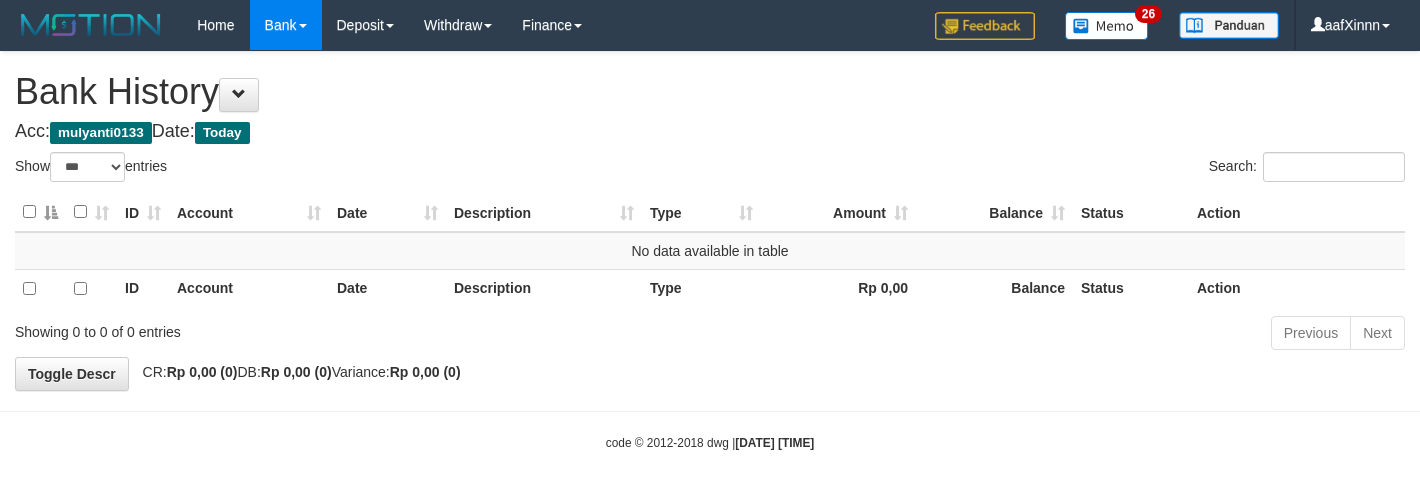 select on "***" 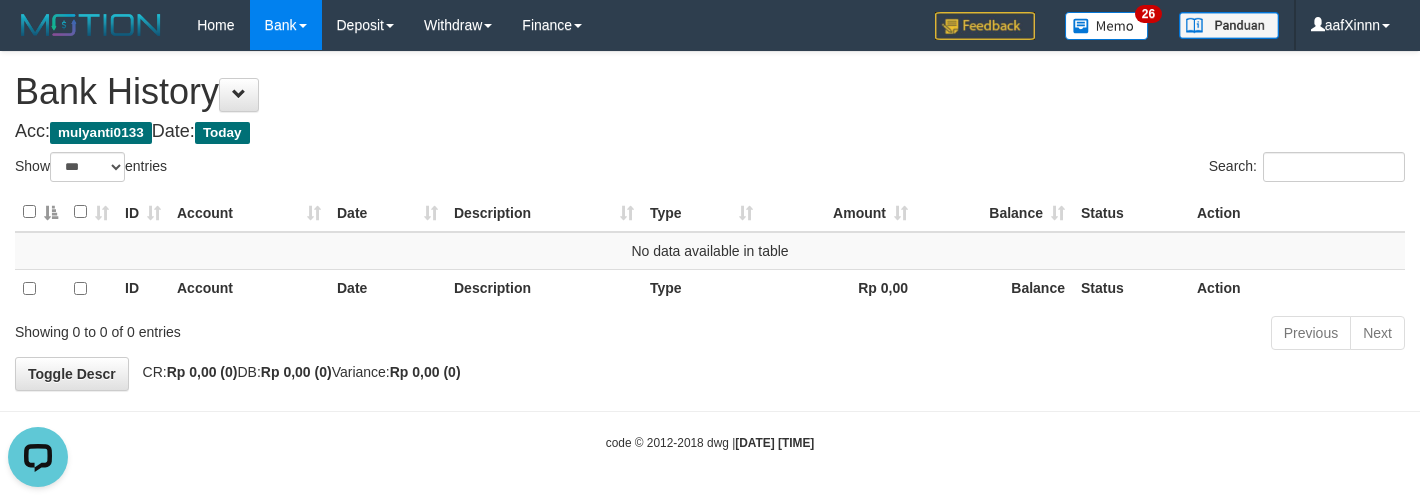 scroll, scrollTop: 0, scrollLeft: 0, axis: both 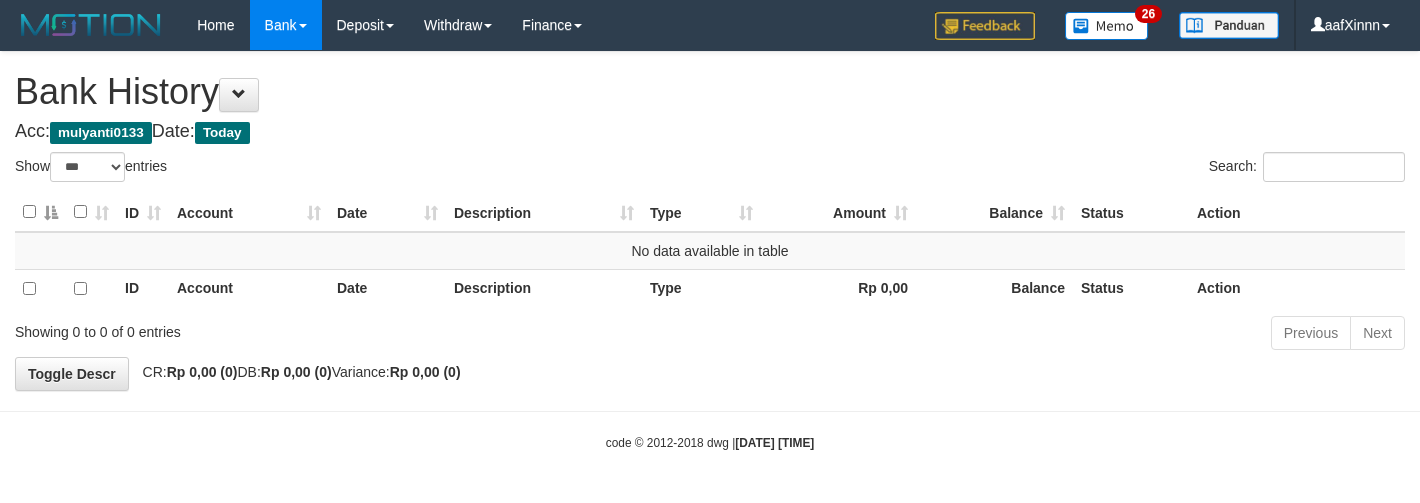 select on "***" 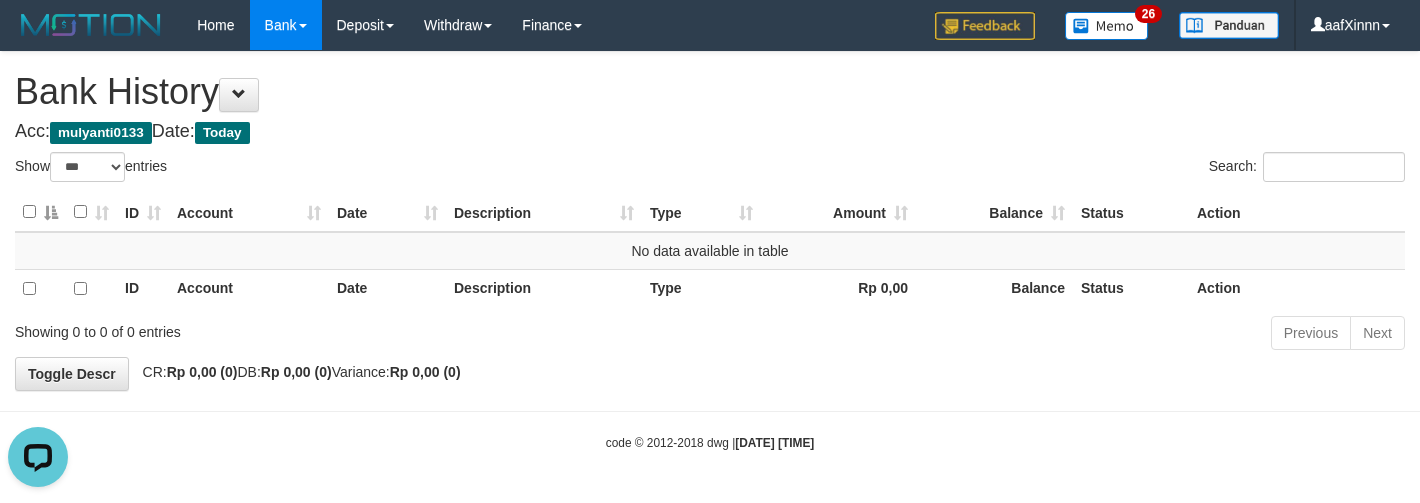 scroll, scrollTop: 0, scrollLeft: 0, axis: both 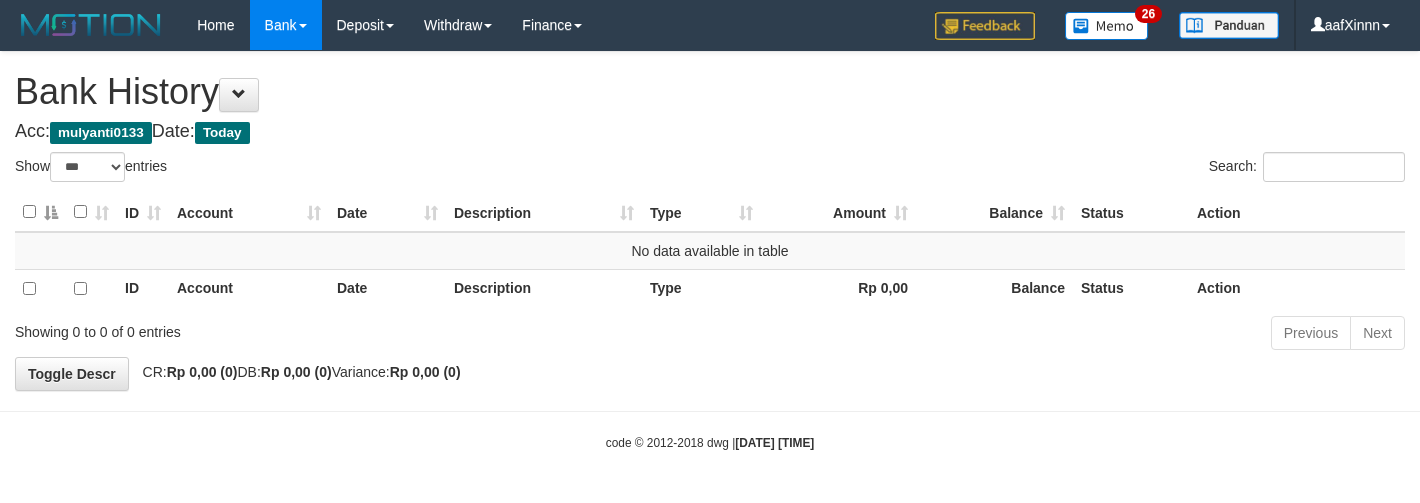 select on "***" 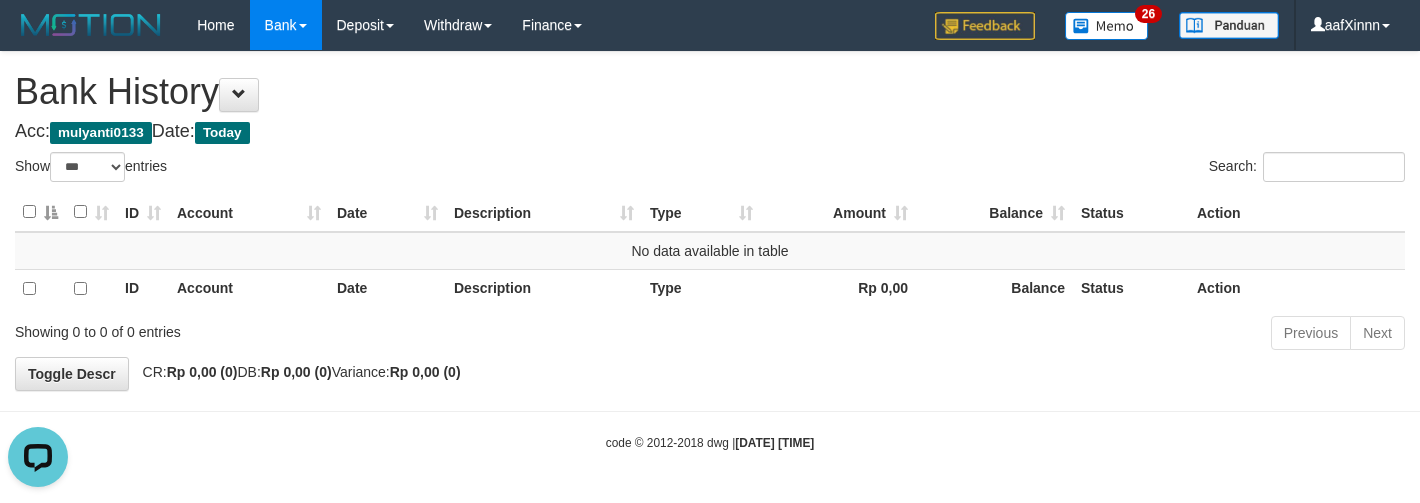 scroll, scrollTop: 0, scrollLeft: 0, axis: both 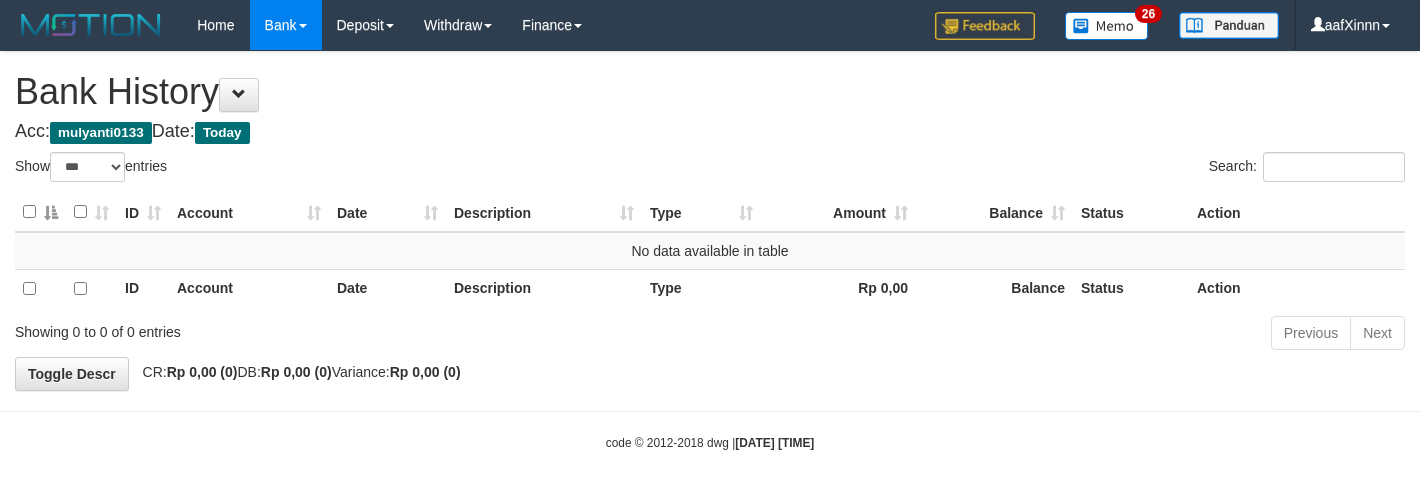 select on "***" 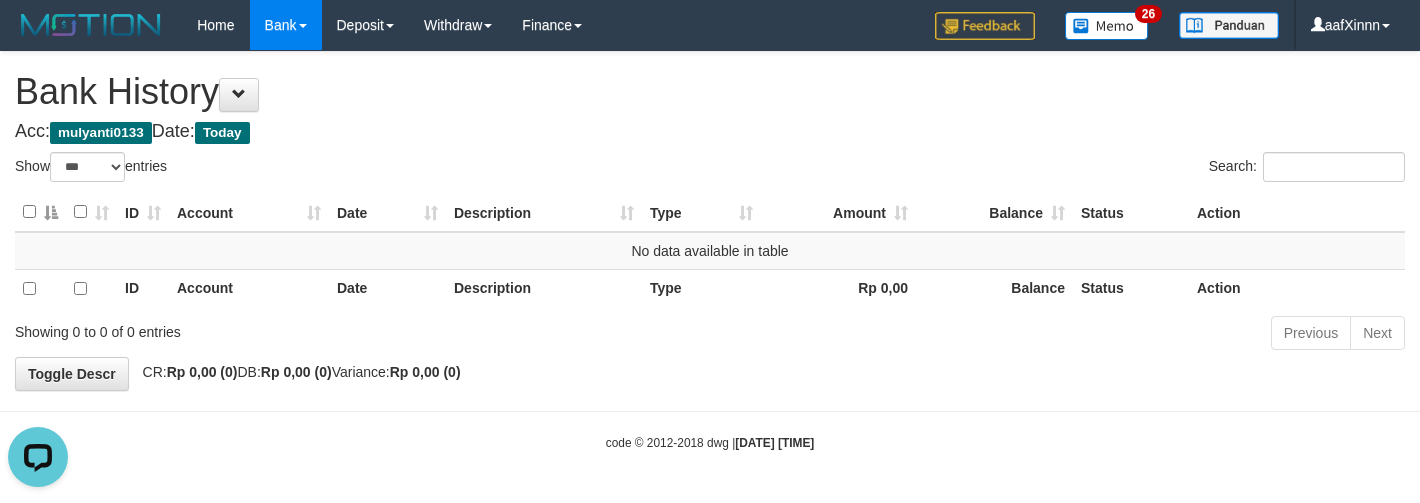 scroll, scrollTop: 0, scrollLeft: 0, axis: both 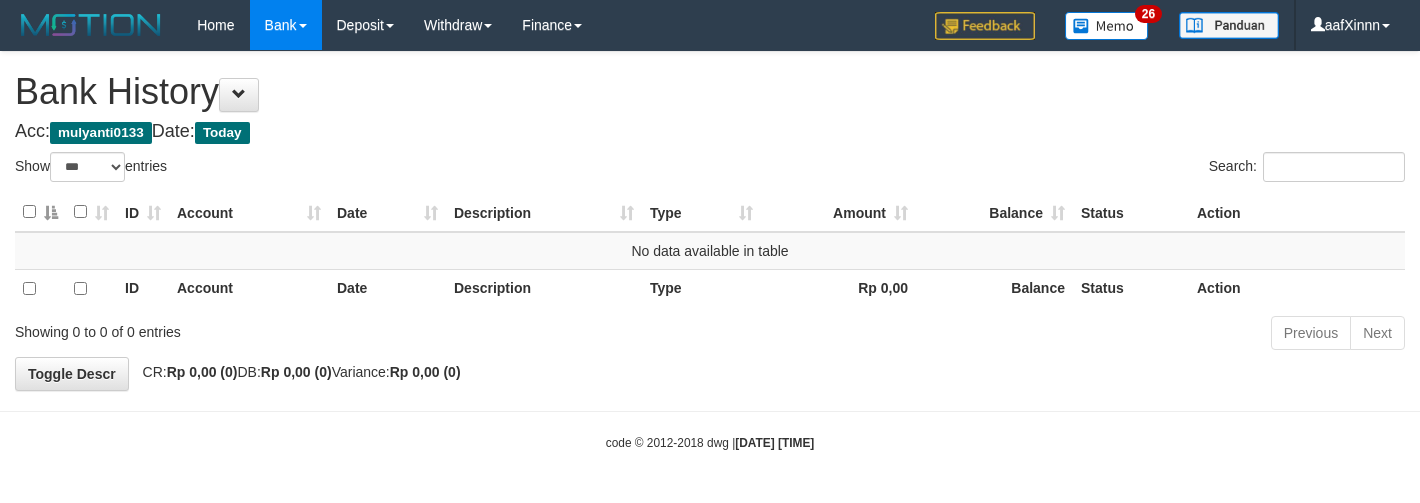 select on "***" 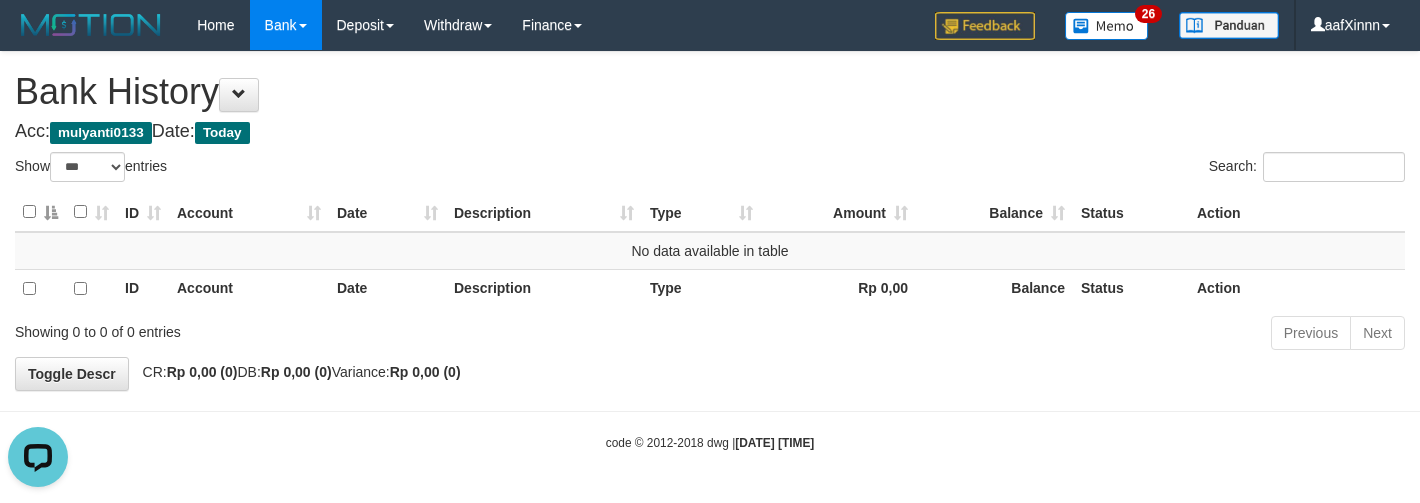 scroll, scrollTop: 0, scrollLeft: 0, axis: both 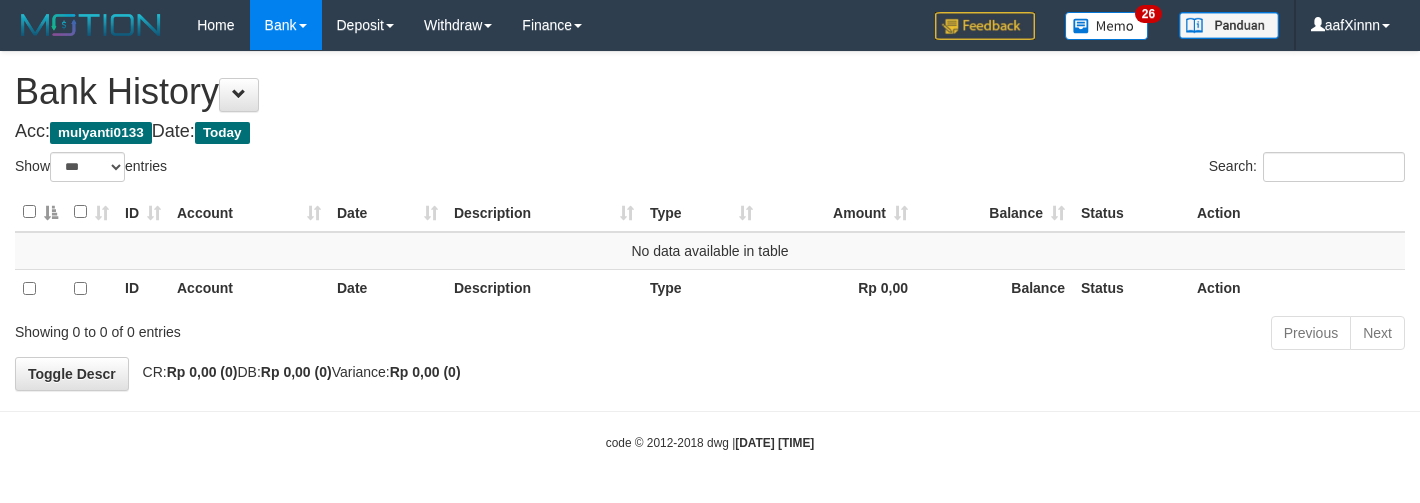 select on "***" 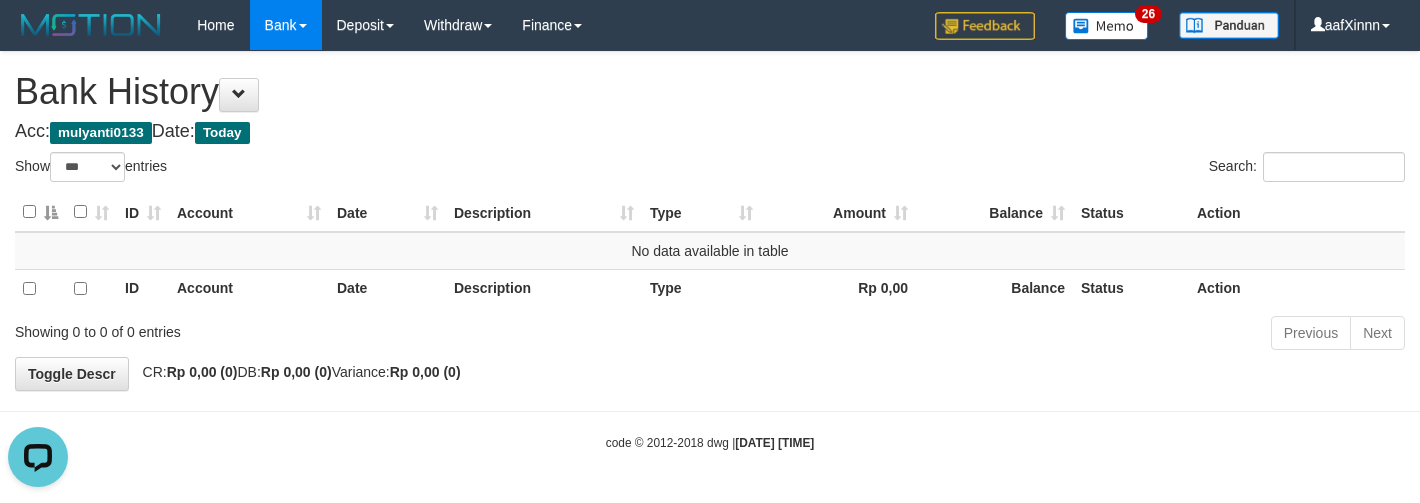 scroll, scrollTop: 0, scrollLeft: 0, axis: both 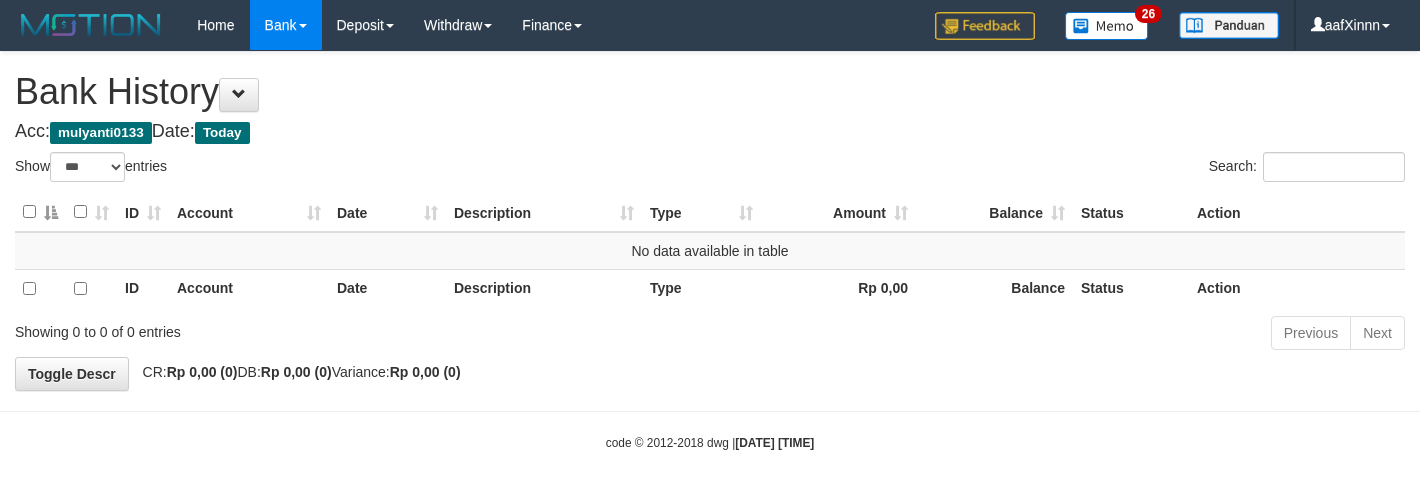select on "***" 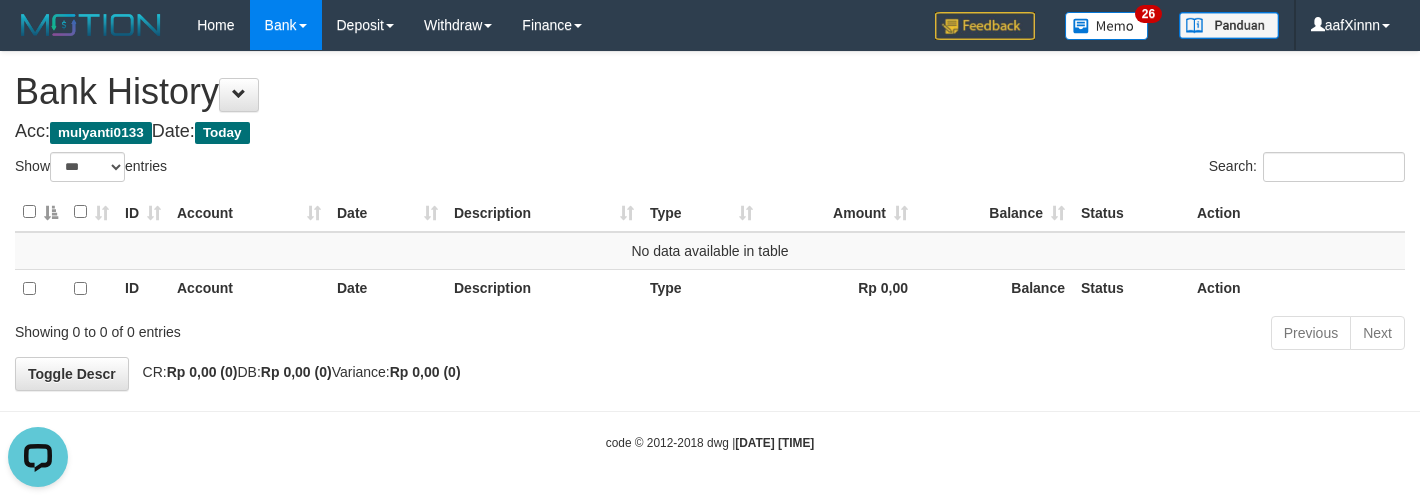 scroll, scrollTop: 0, scrollLeft: 0, axis: both 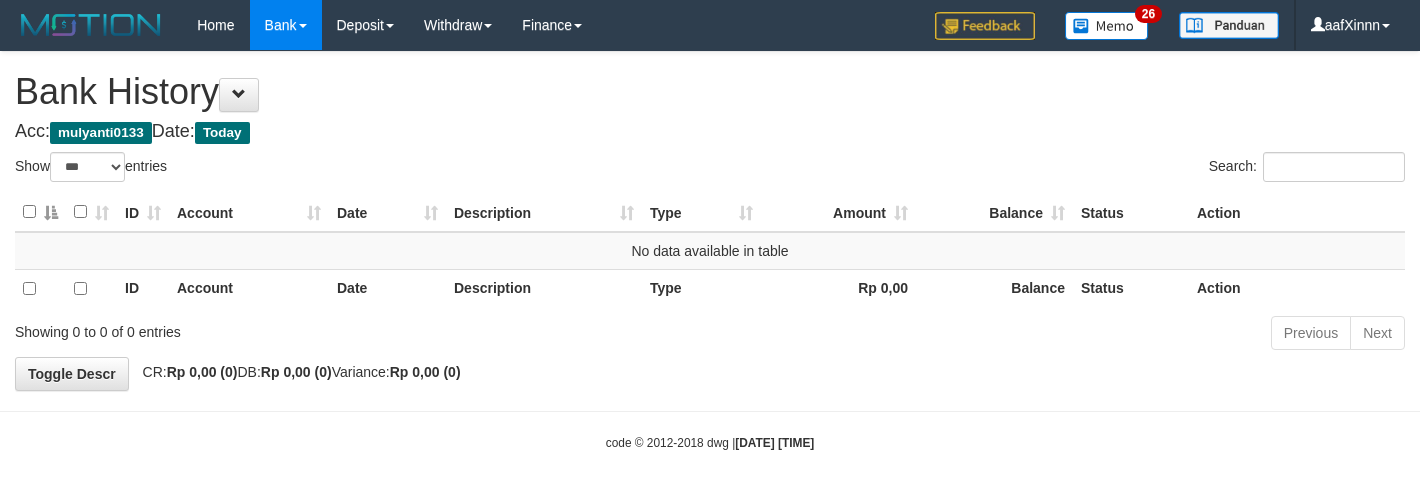 select on "***" 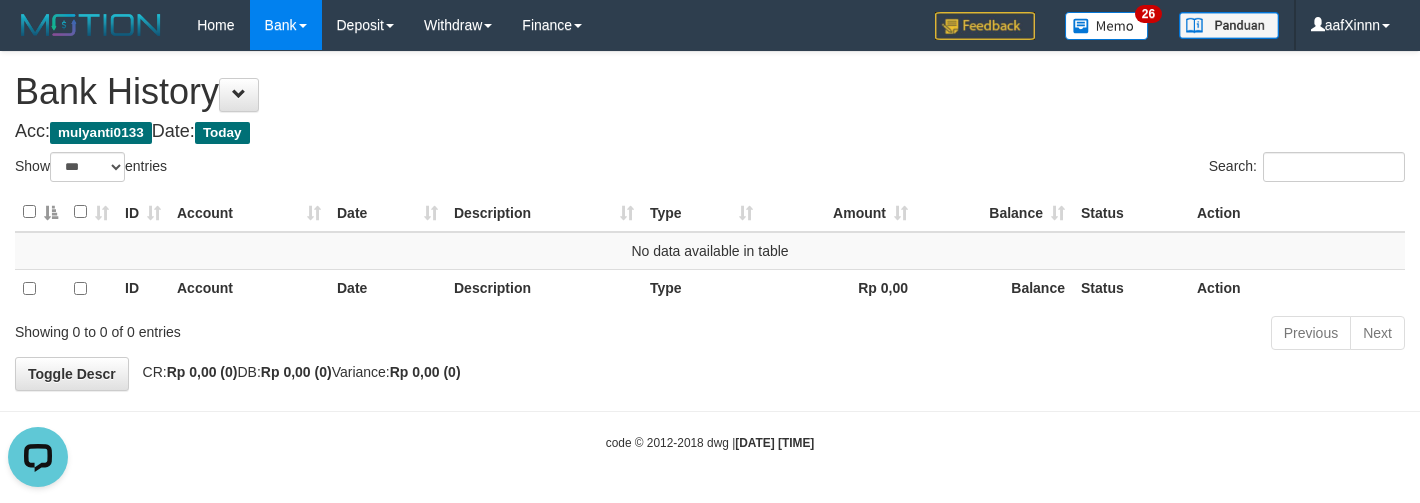 scroll, scrollTop: 0, scrollLeft: 0, axis: both 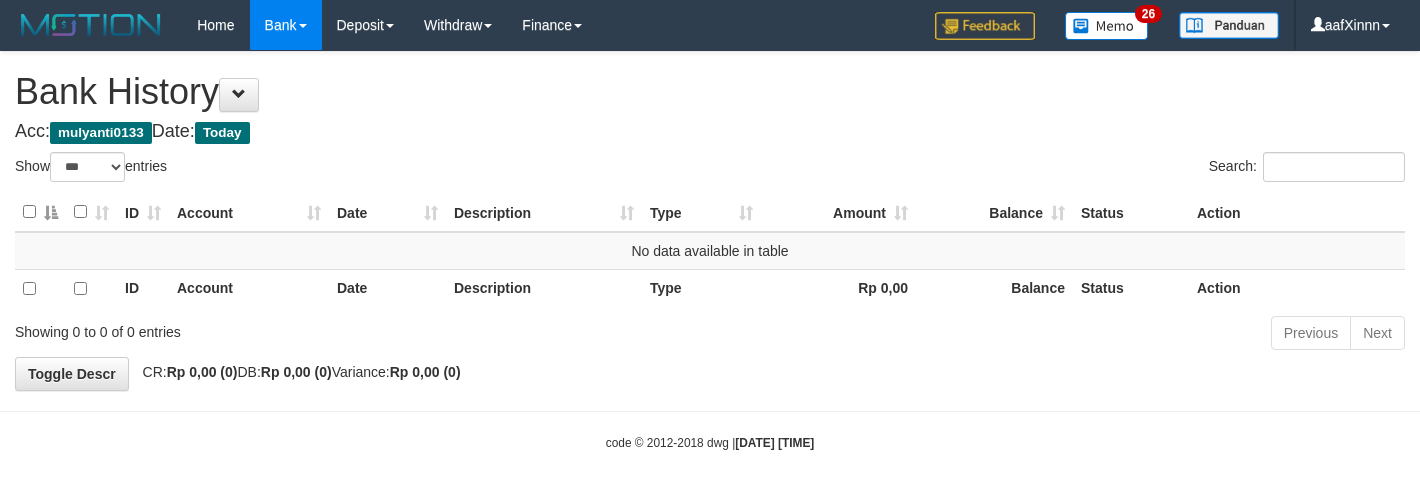 select on "***" 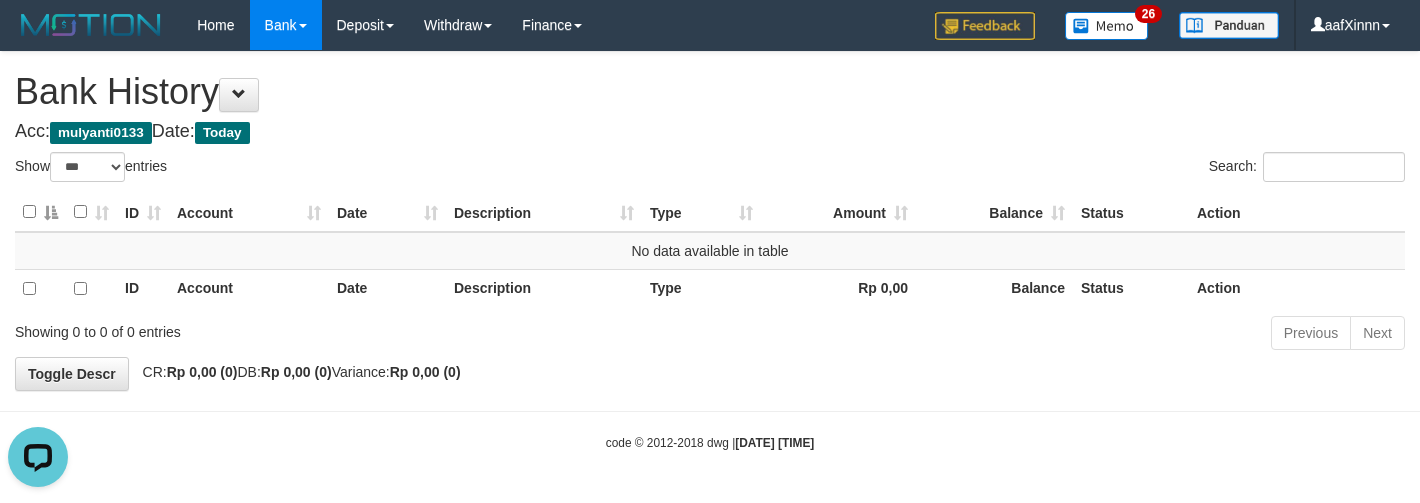 scroll, scrollTop: 0, scrollLeft: 0, axis: both 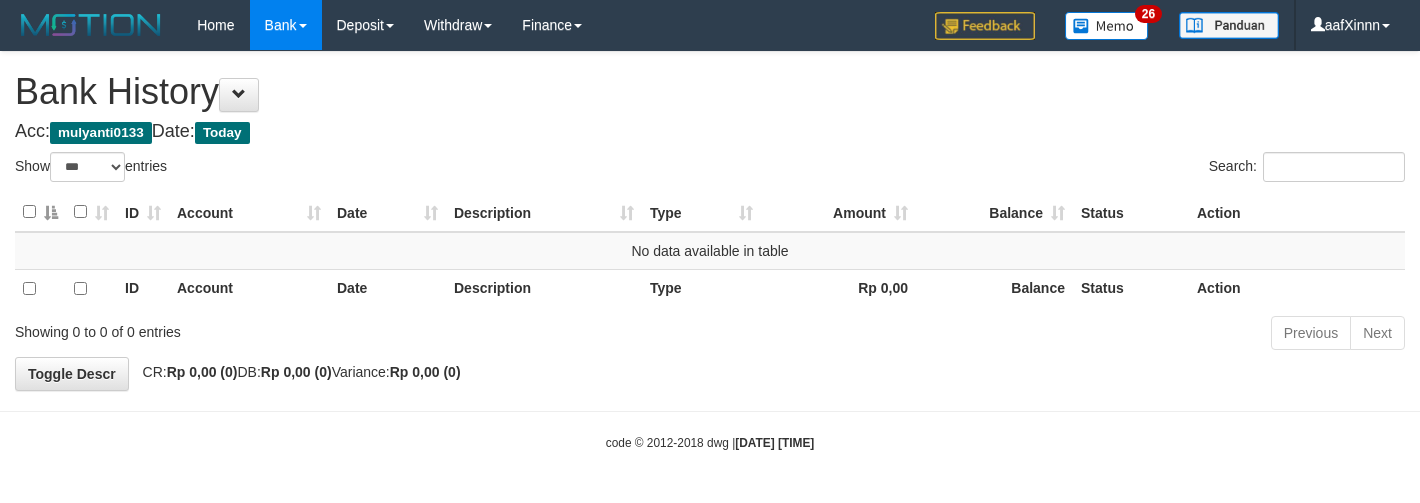 select on "***" 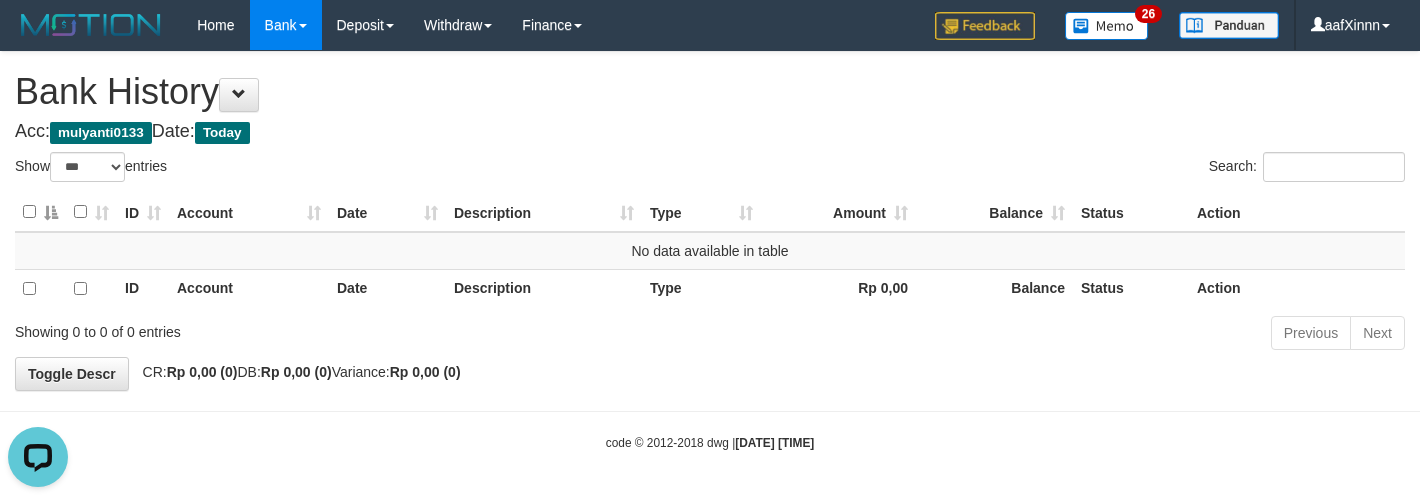 scroll, scrollTop: 0, scrollLeft: 0, axis: both 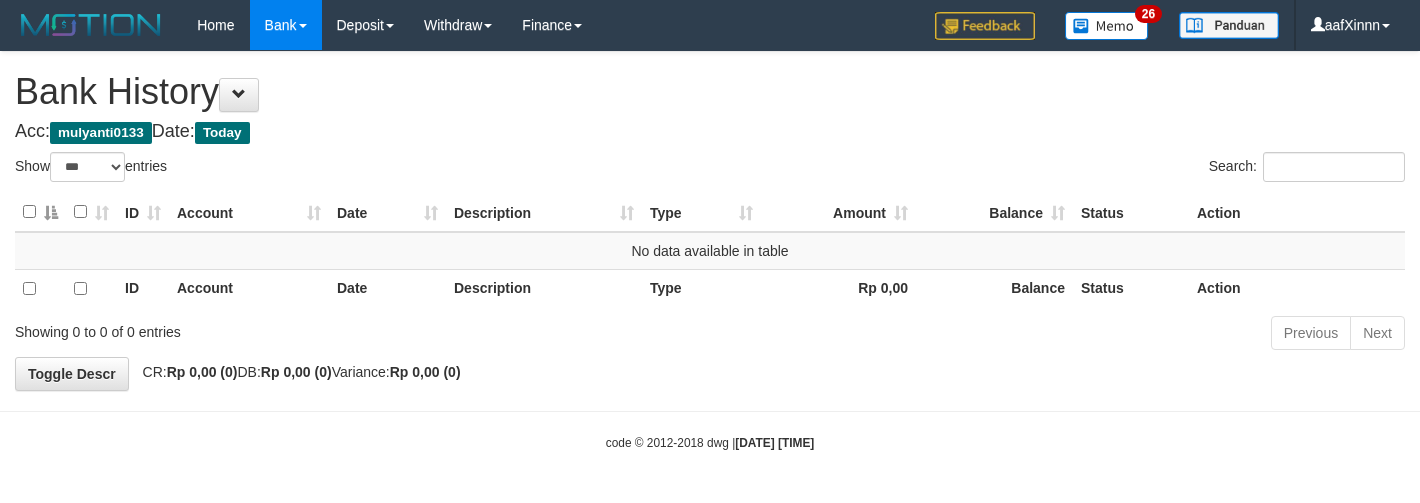 select on "***" 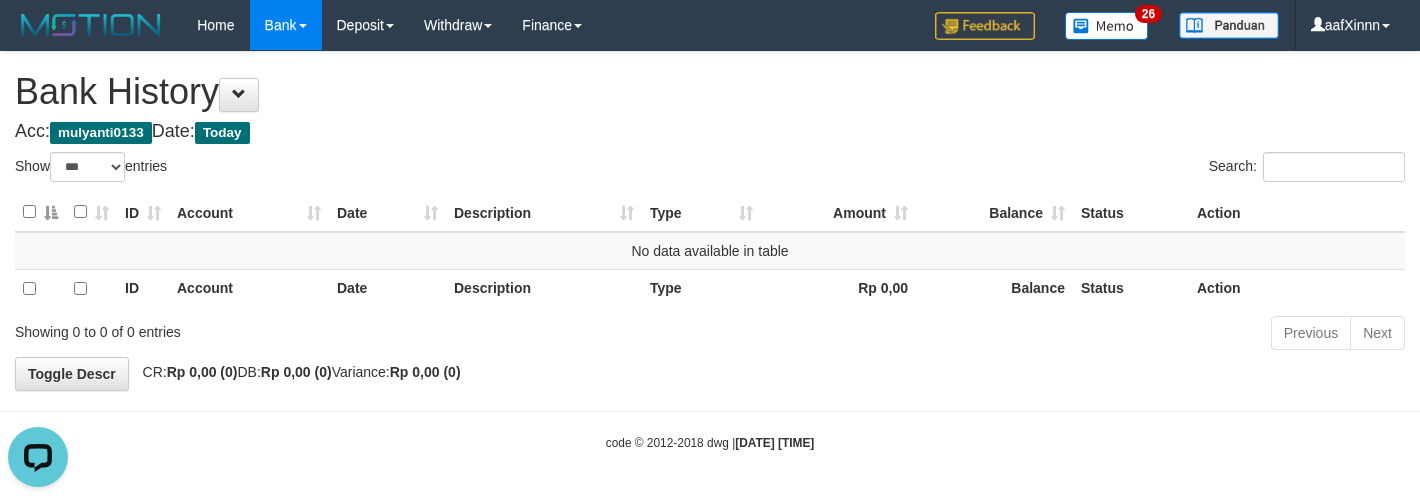scroll, scrollTop: 0, scrollLeft: 0, axis: both 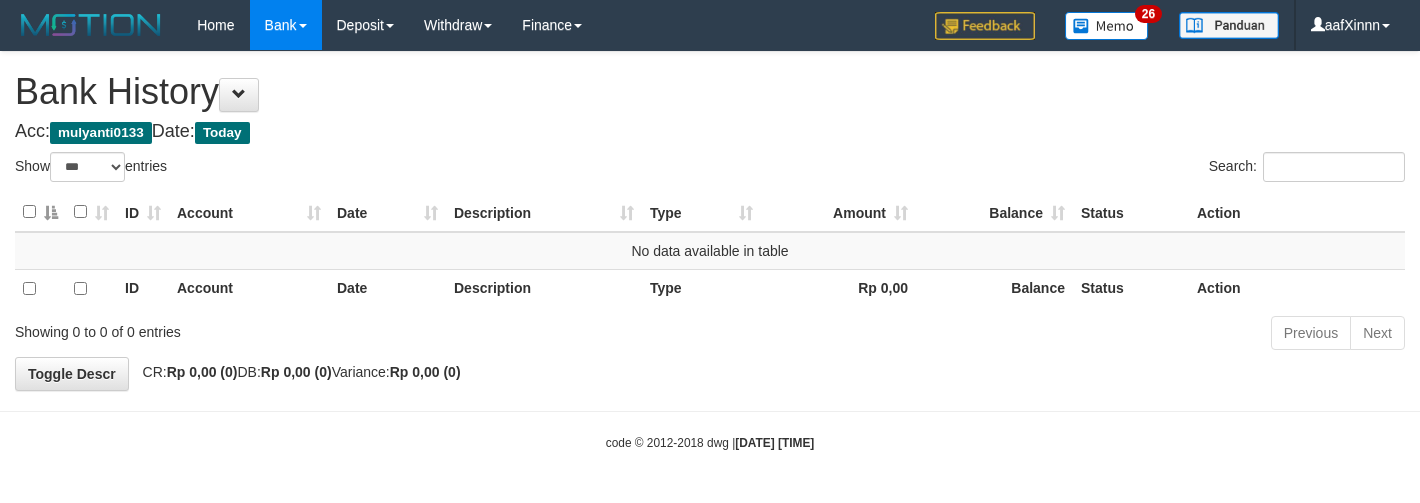 select on "***" 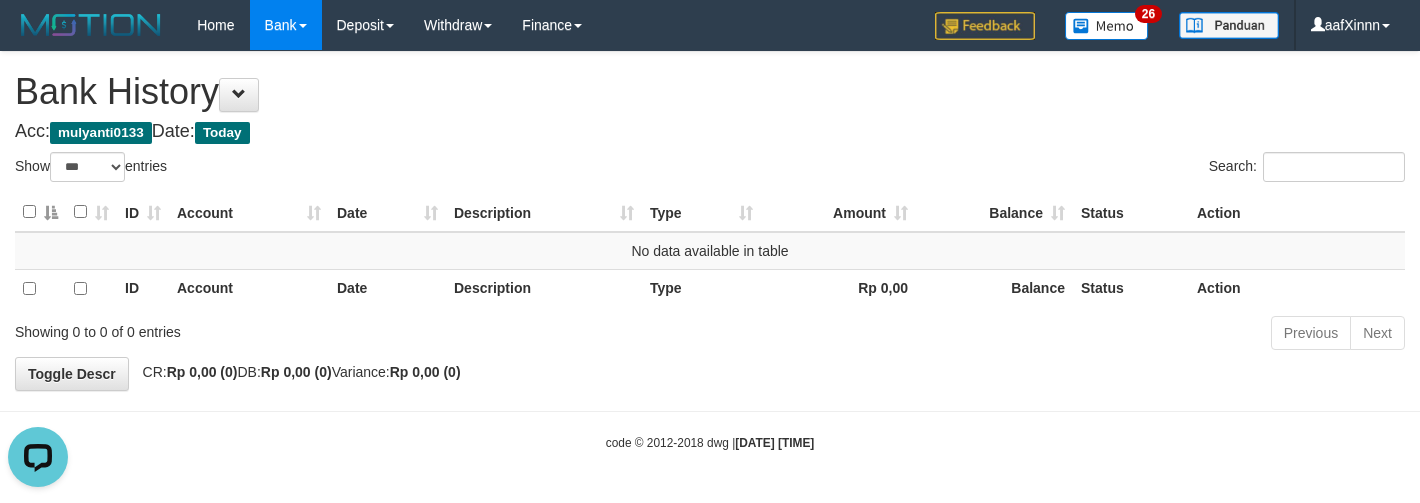 scroll, scrollTop: 0, scrollLeft: 0, axis: both 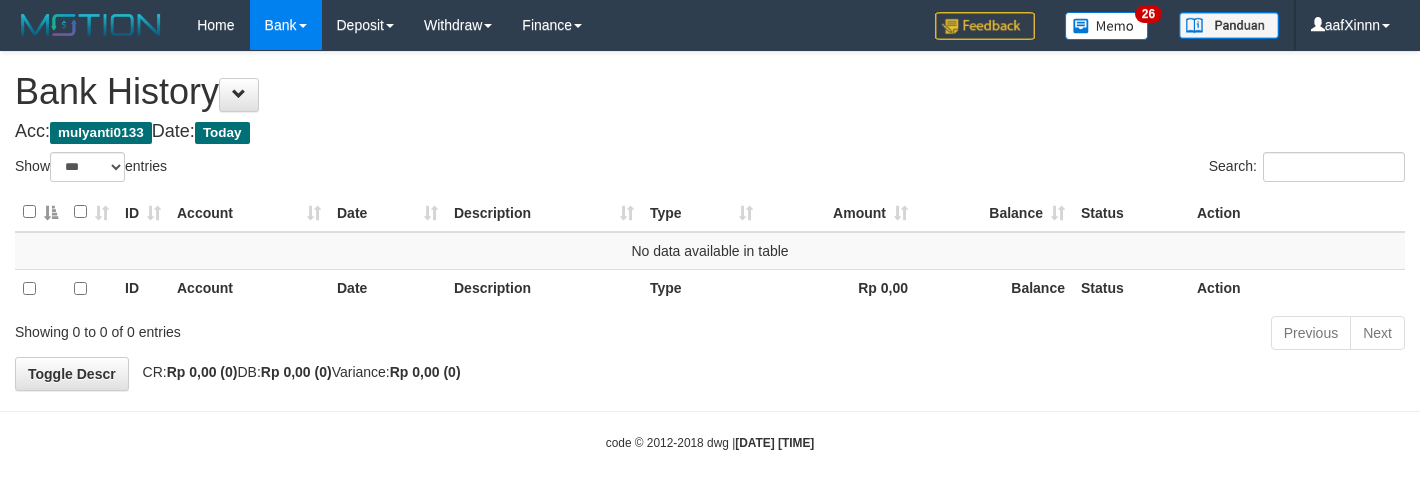 select on "***" 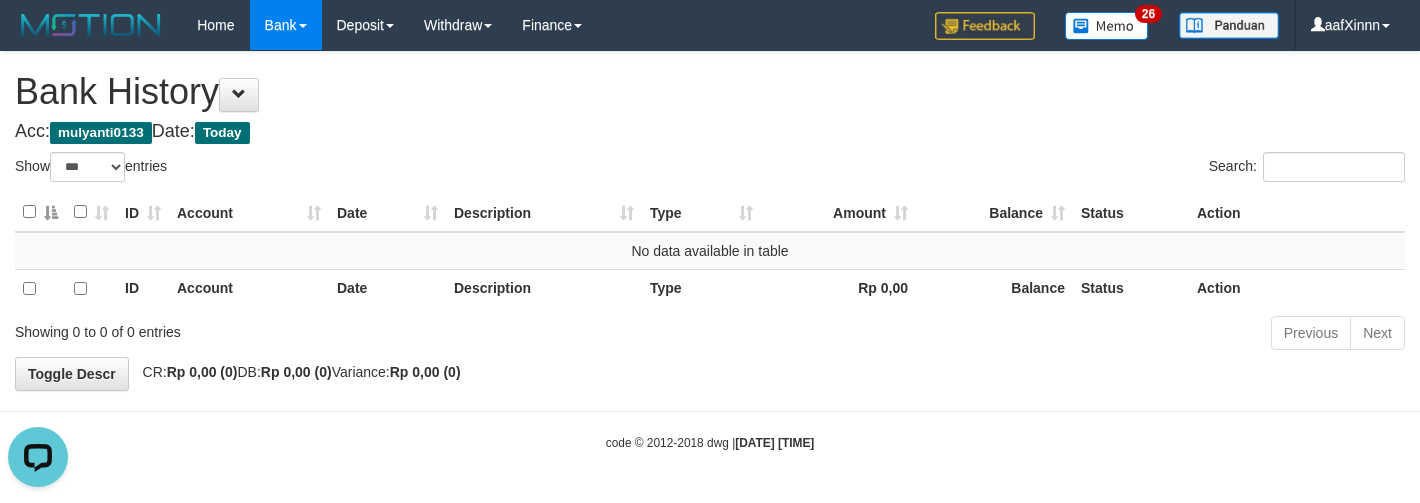 scroll, scrollTop: 0, scrollLeft: 0, axis: both 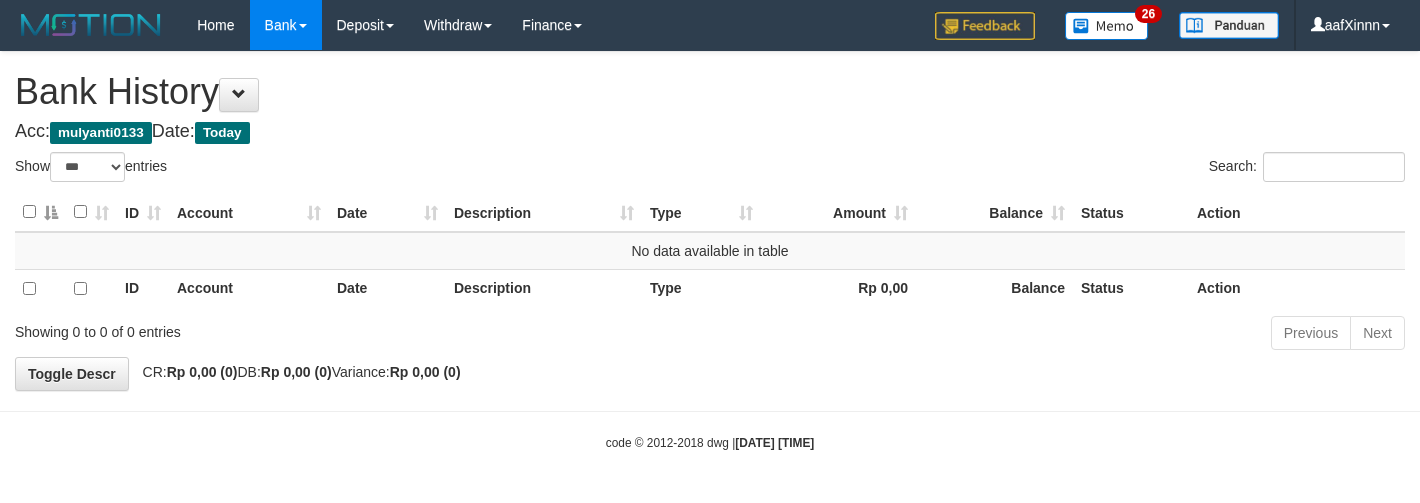 select on "***" 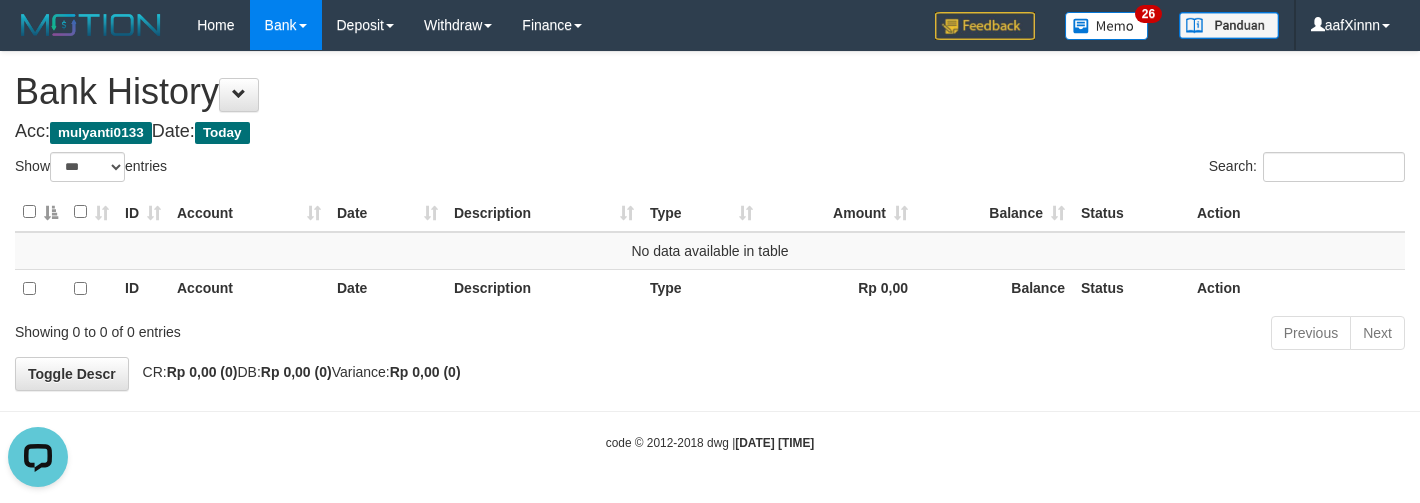 scroll, scrollTop: 0, scrollLeft: 0, axis: both 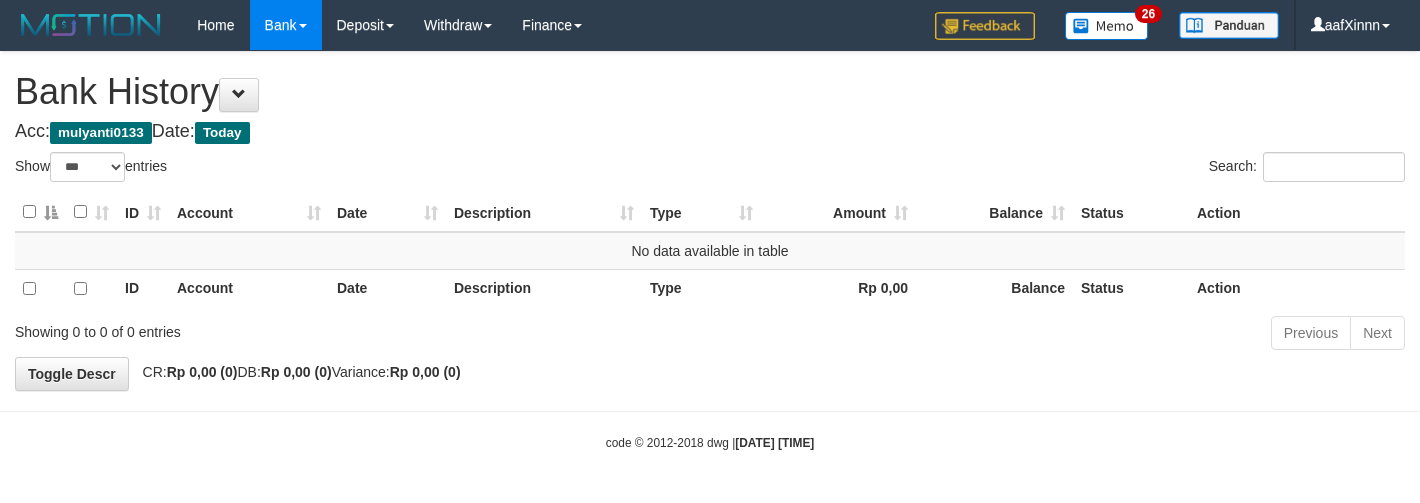 select on "***" 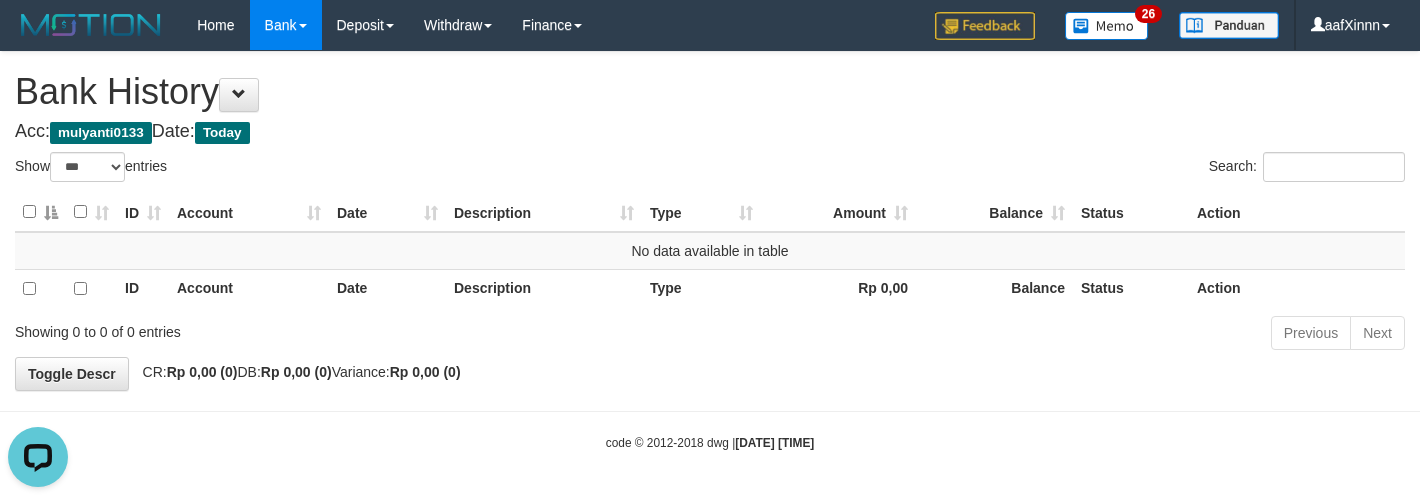 scroll, scrollTop: 0, scrollLeft: 0, axis: both 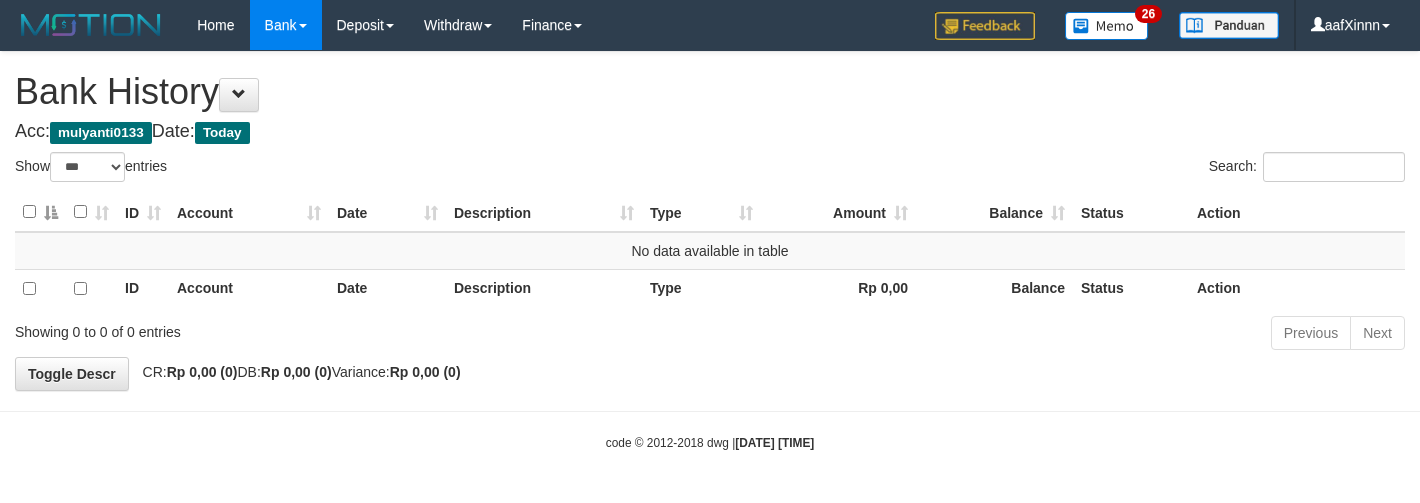 select on "***" 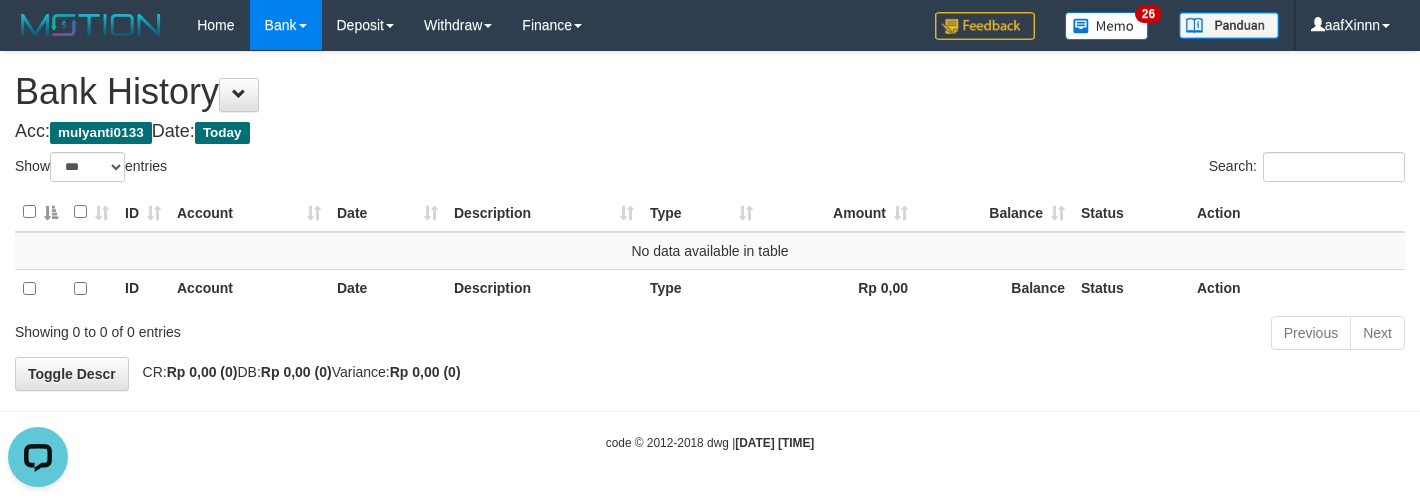 scroll, scrollTop: 0, scrollLeft: 0, axis: both 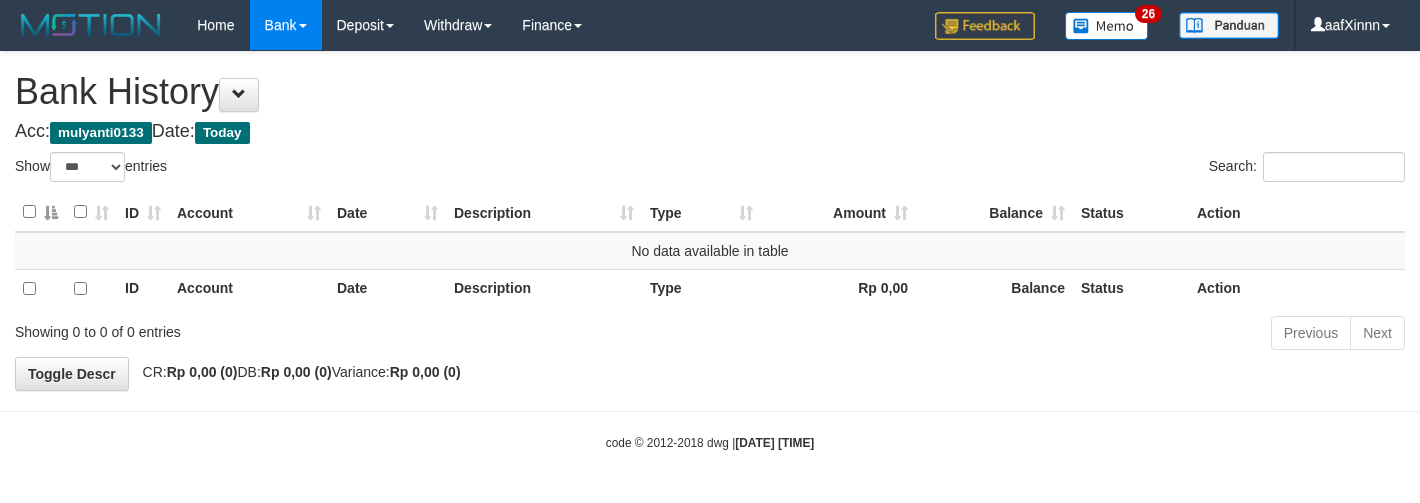 select on "***" 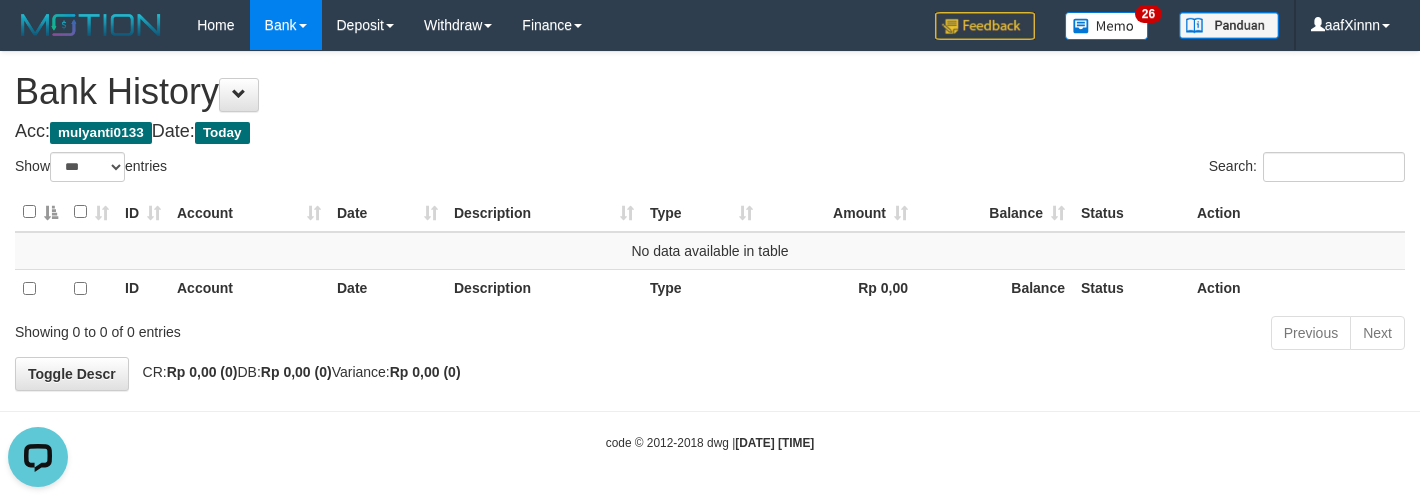 scroll, scrollTop: 0, scrollLeft: 0, axis: both 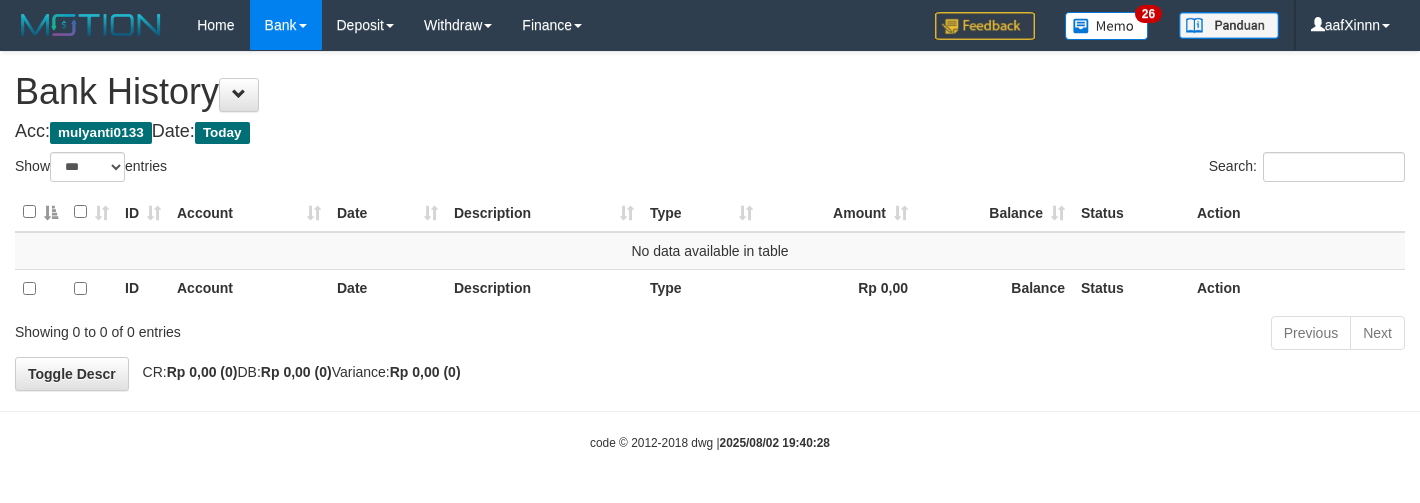 select on "***" 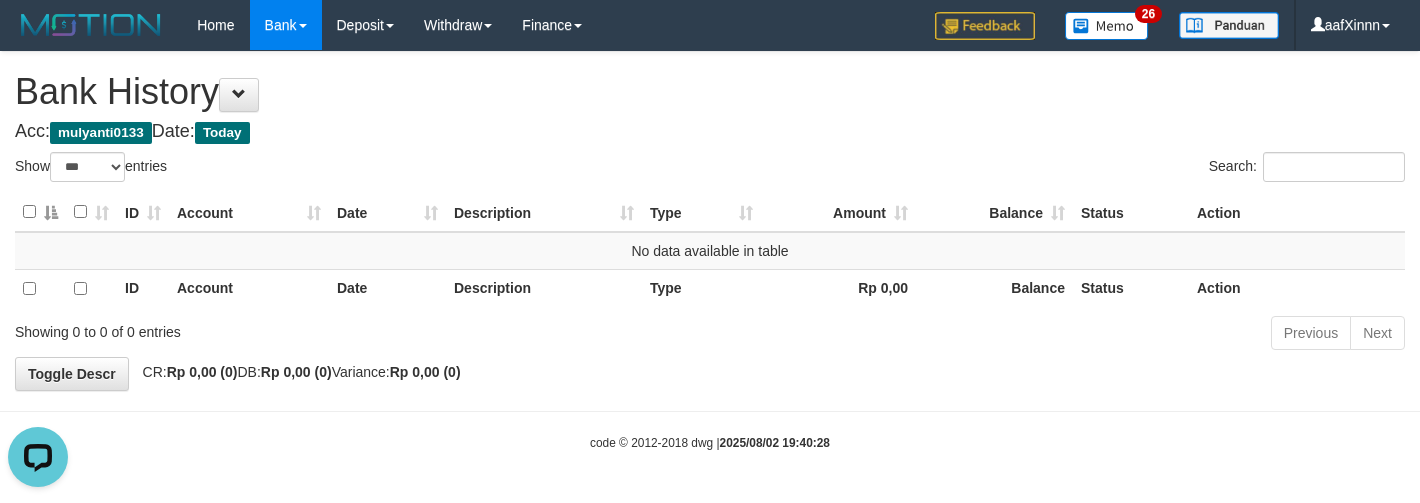 scroll, scrollTop: 0, scrollLeft: 0, axis: both 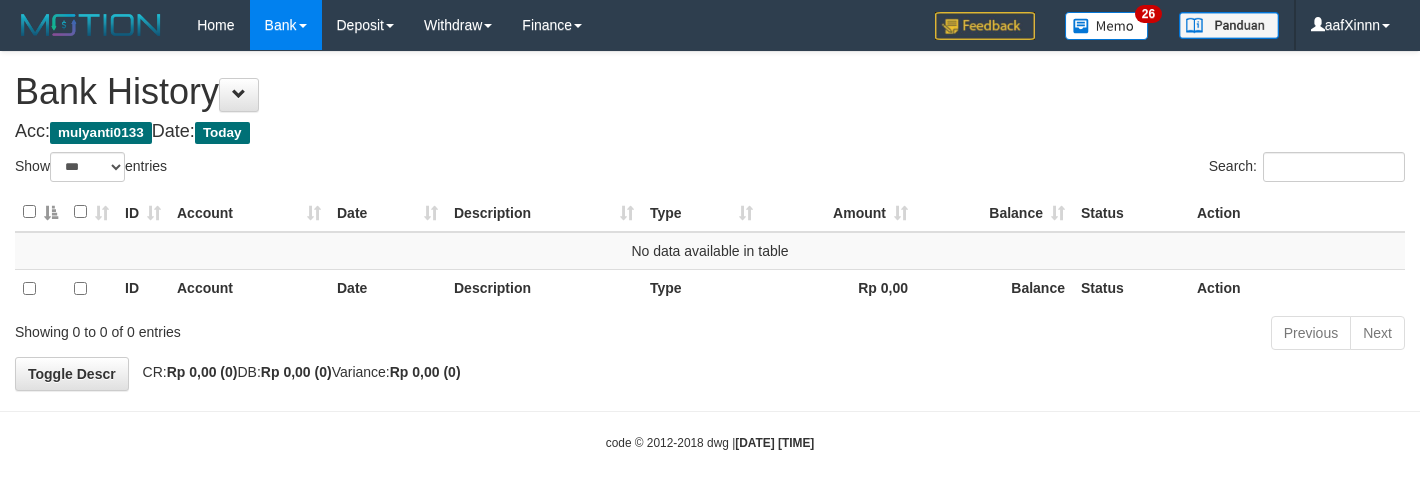 select on "***" 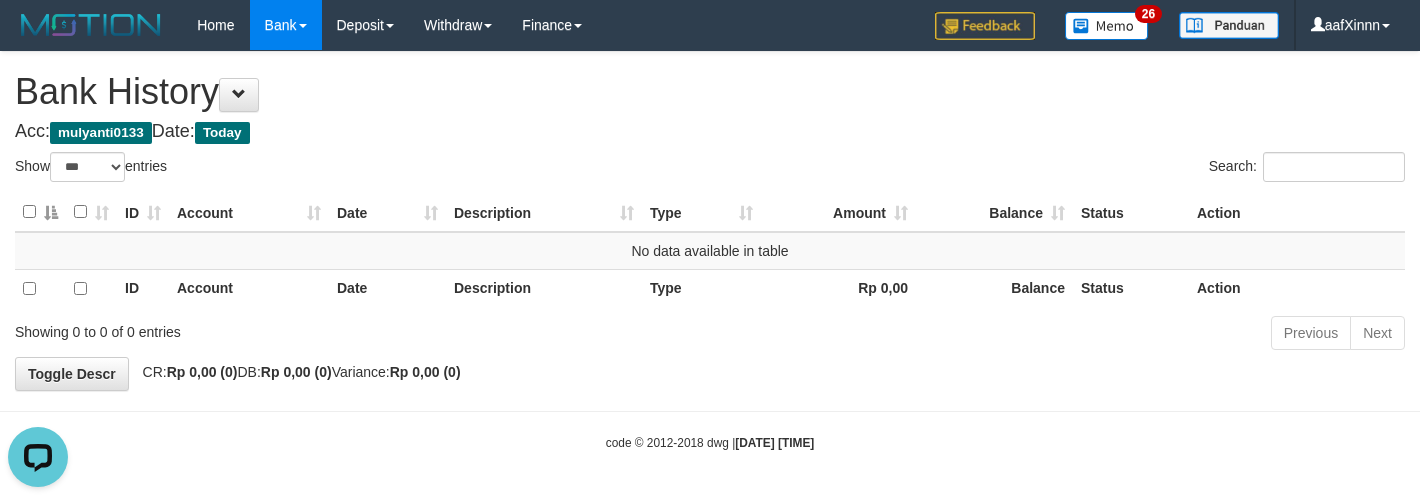 scroll, scrollTop: 0, scrollLeft: 0, axis: both 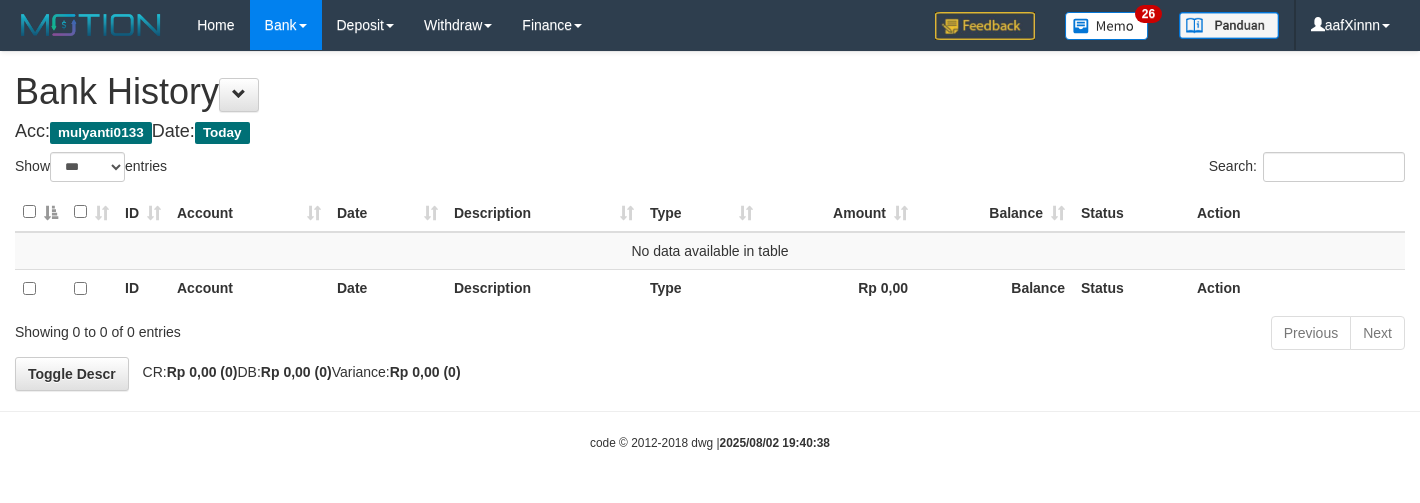 select on "***" 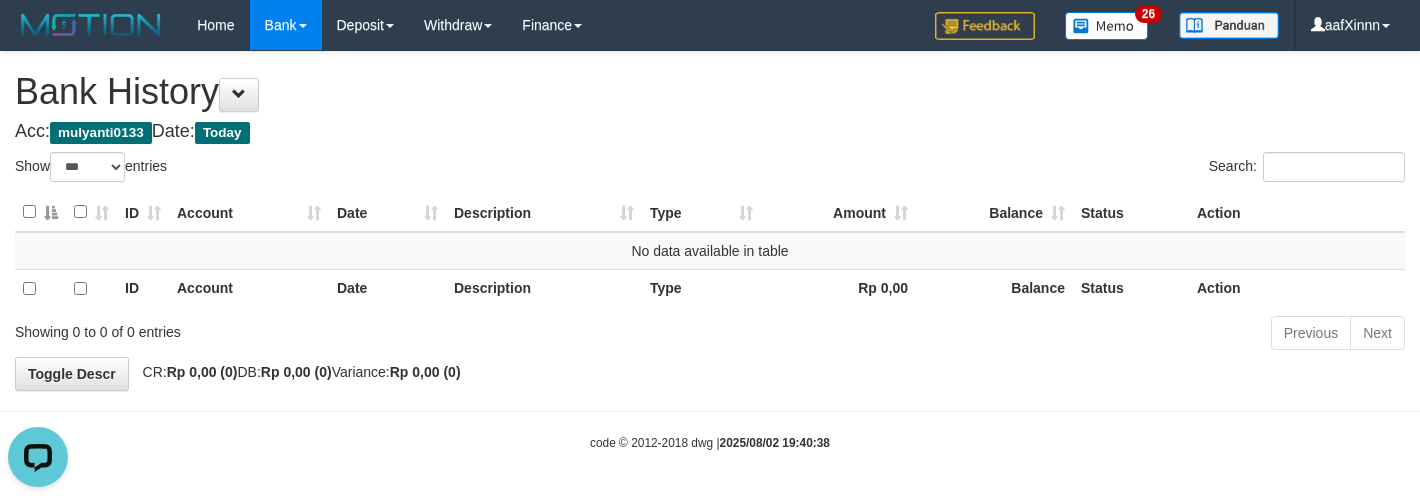 scroll, scrollTop: 0, scrollLeft: 0, axis: both 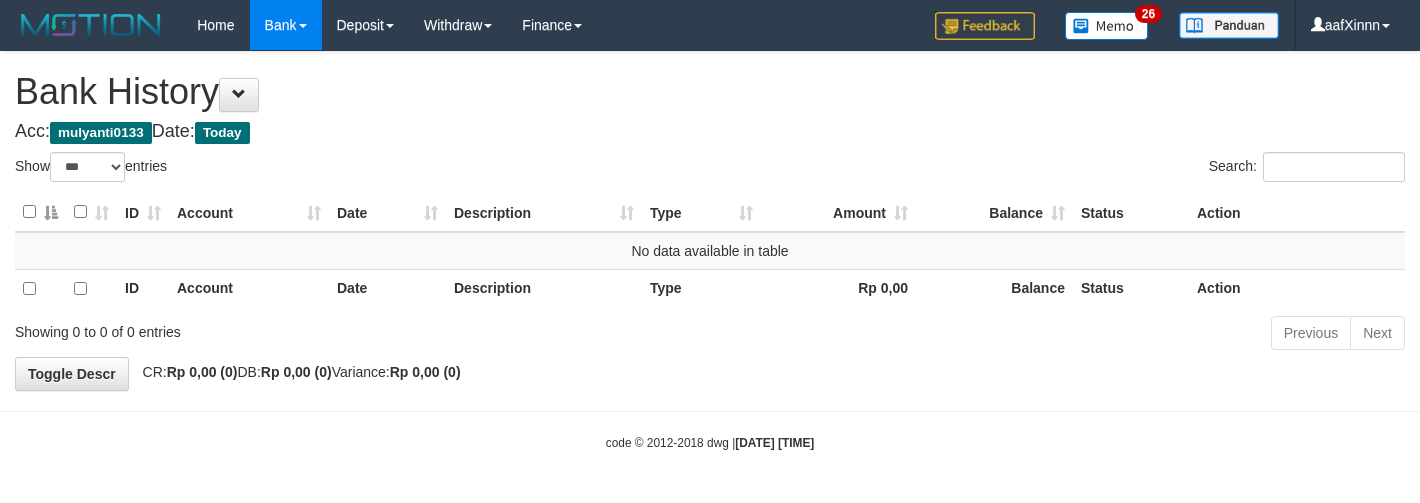 select on "***" 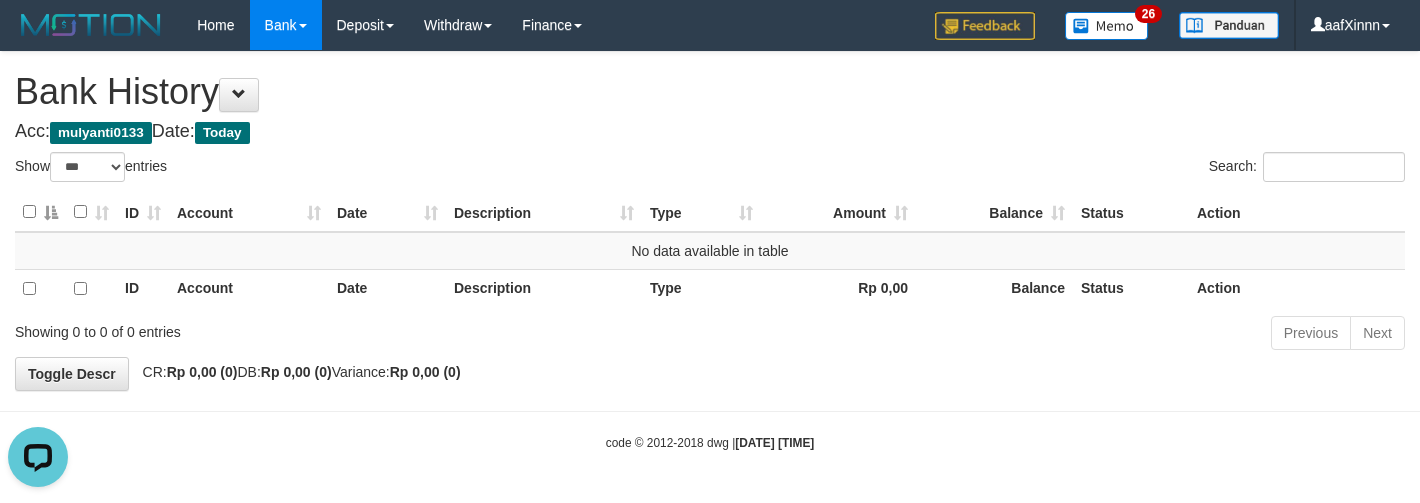 scroll, scrollTop: 0, scrollLeft: 0, axis: both 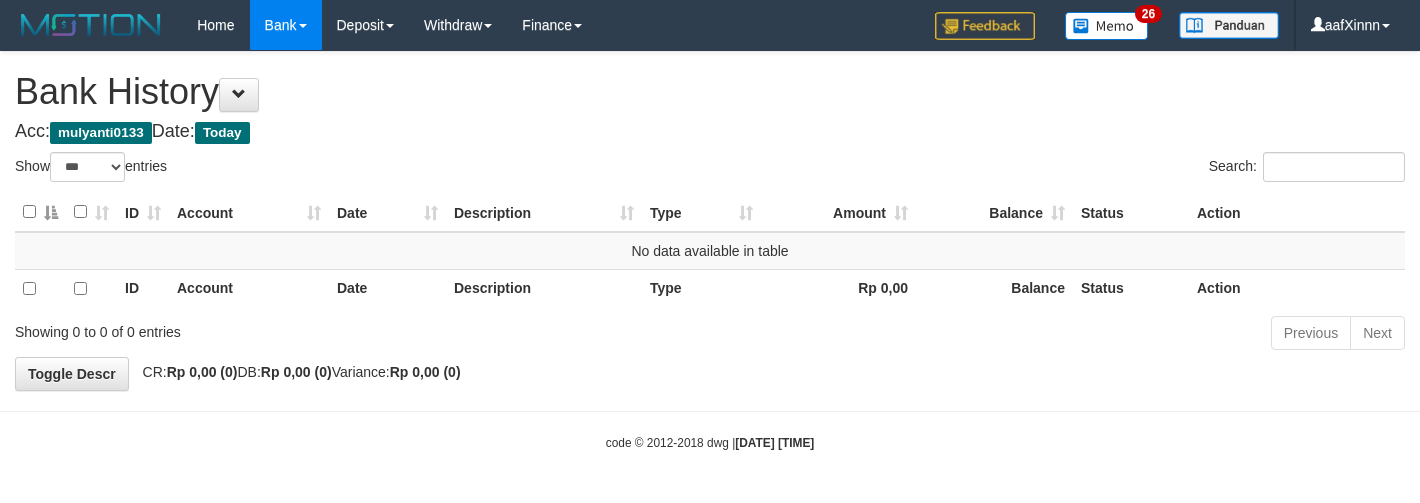 select on "***" 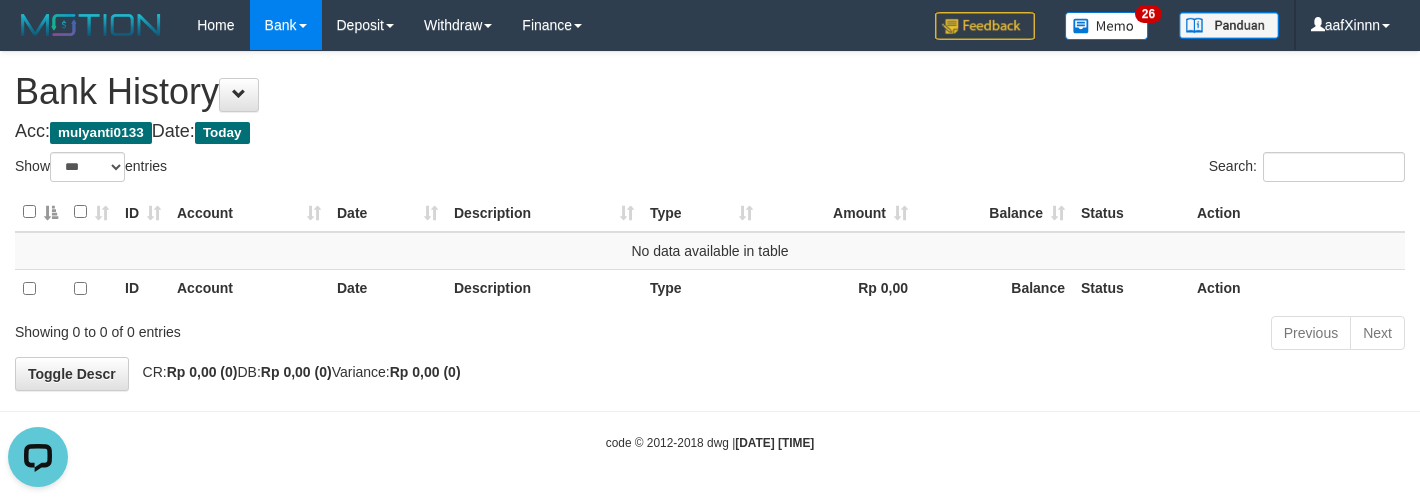 scroll, scrollTop: 0, scrollLeft: 0, axis: both 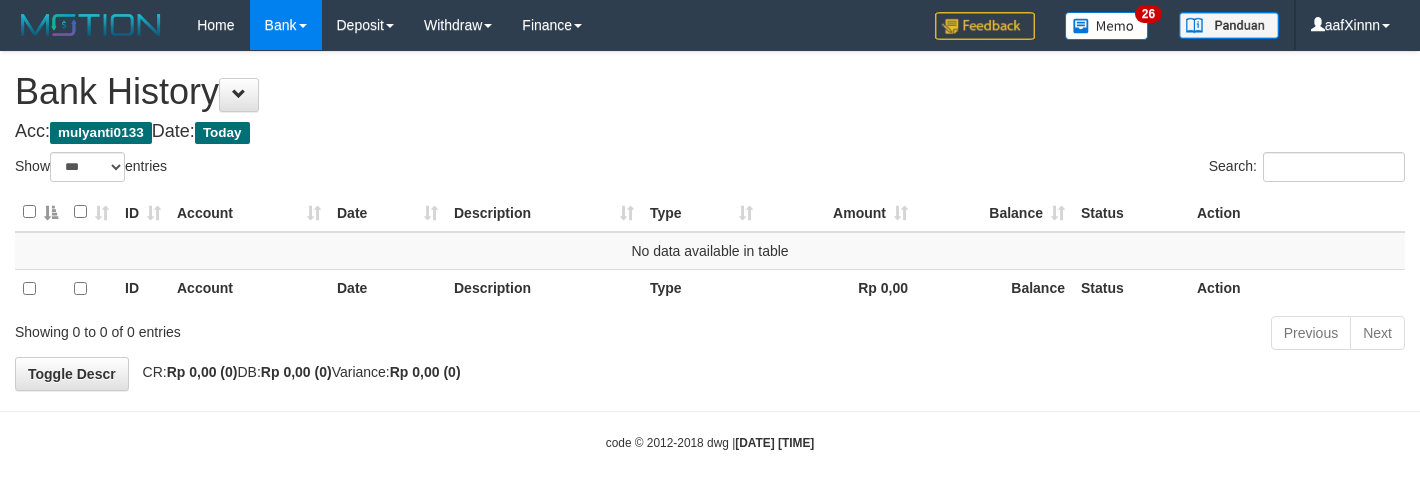 select on "***" 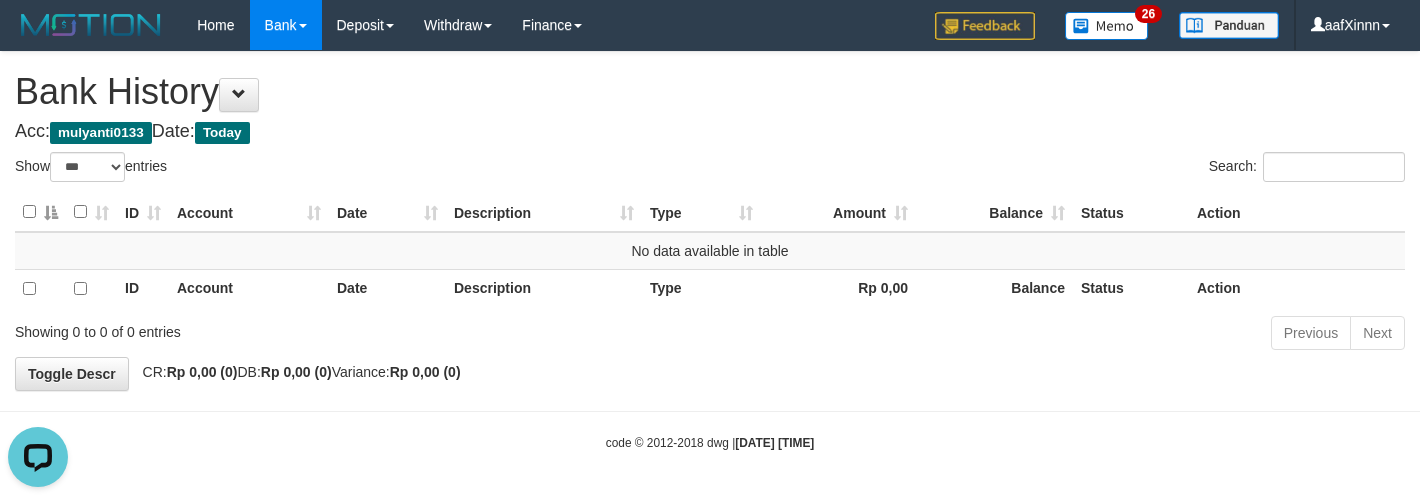 scroll, scrollTop: 0, scrollLeft: 0, axis: both 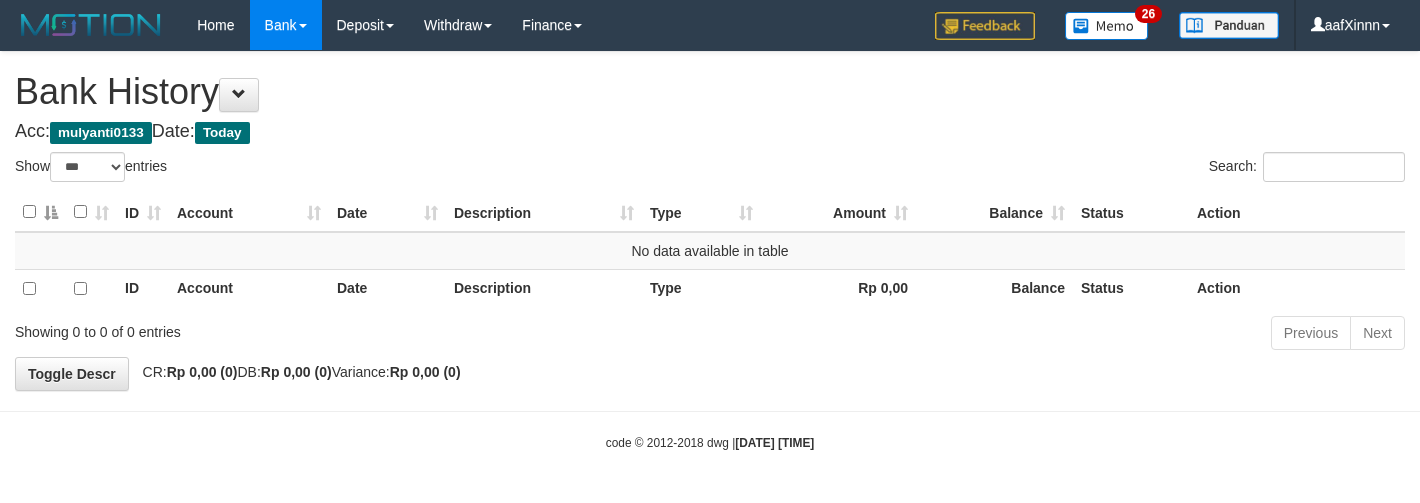 select on "***" 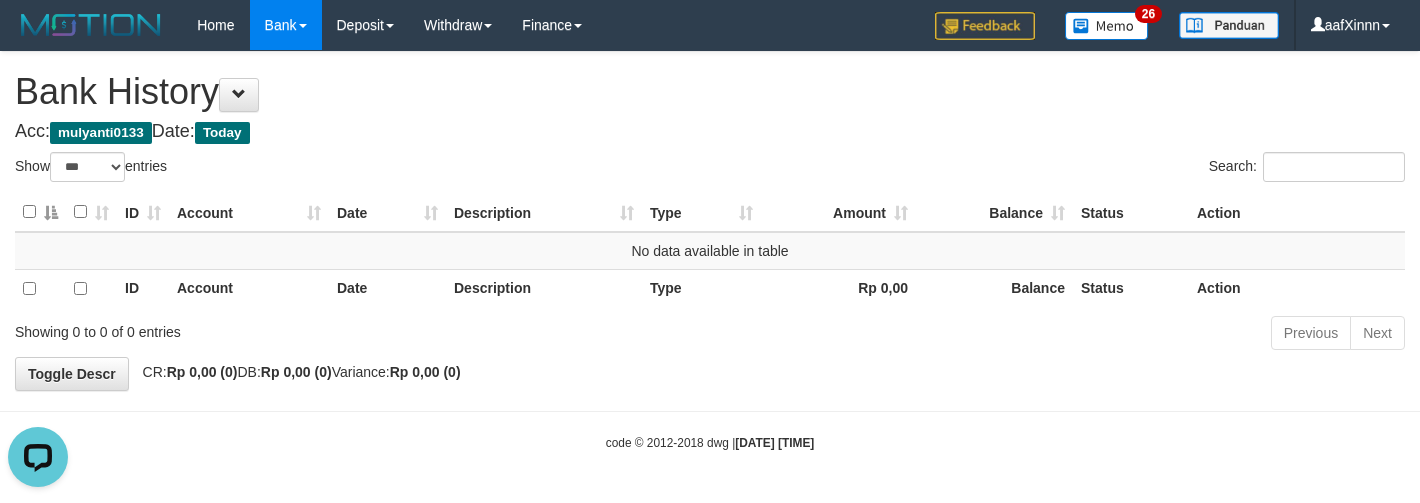 scroll, scrollTop: 0, scrollLeft: 0, axis: both 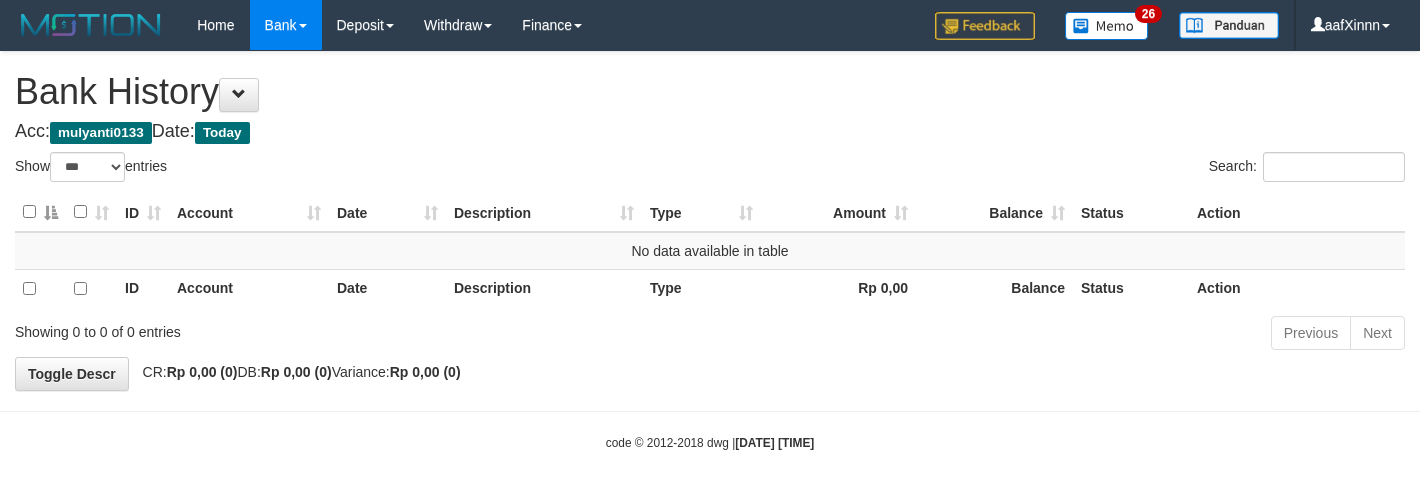select on "***" 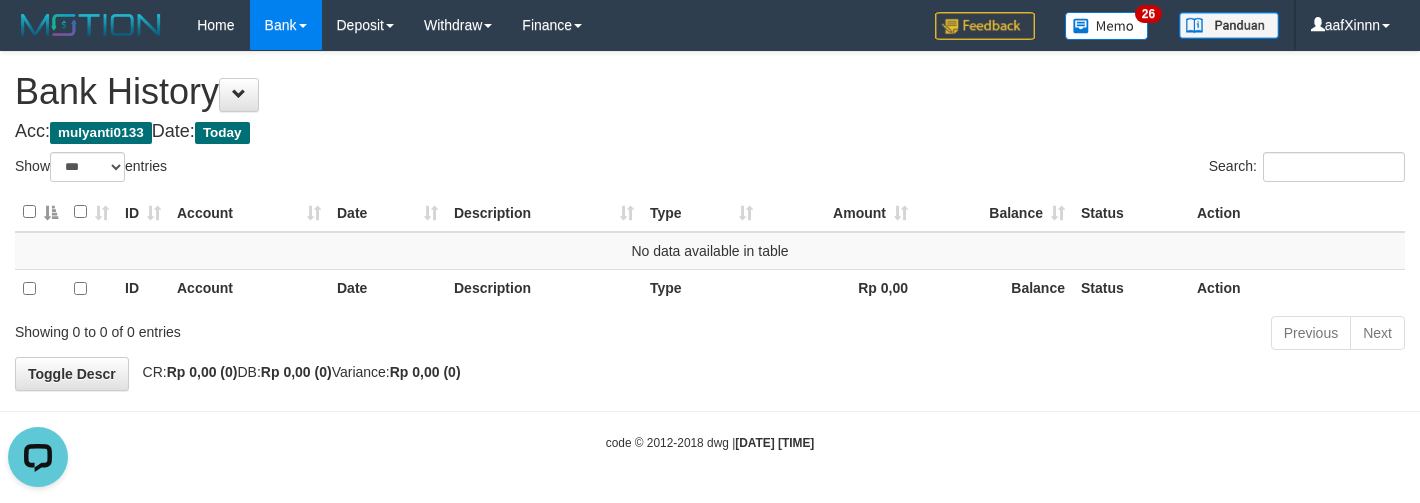 scroll, scrollTop: 0, scrollLeft: 0, axis: both 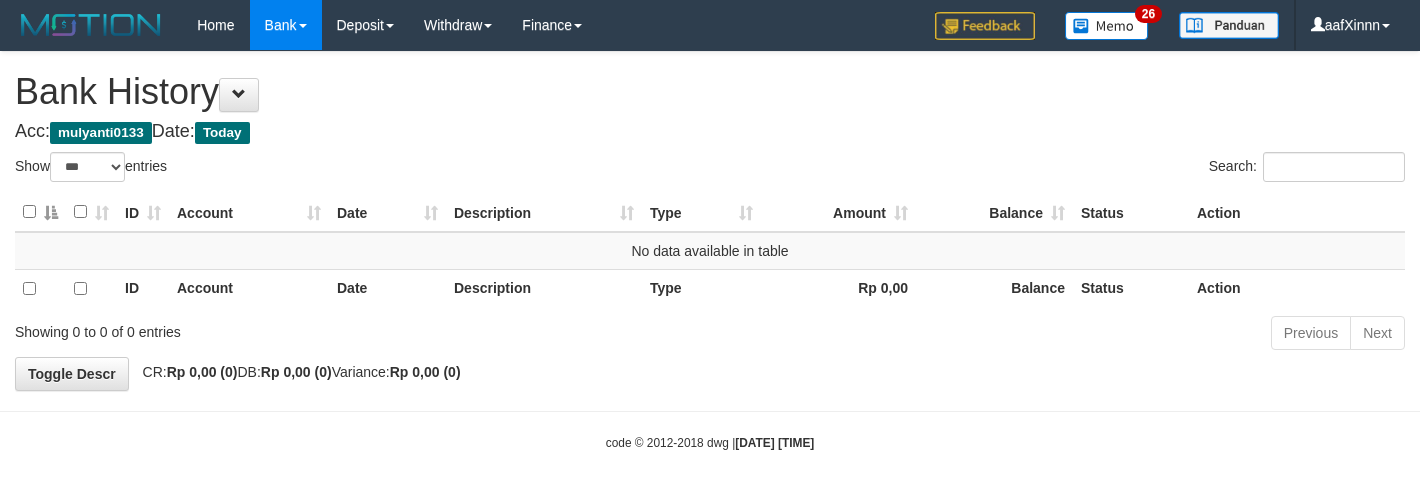 select on "***" 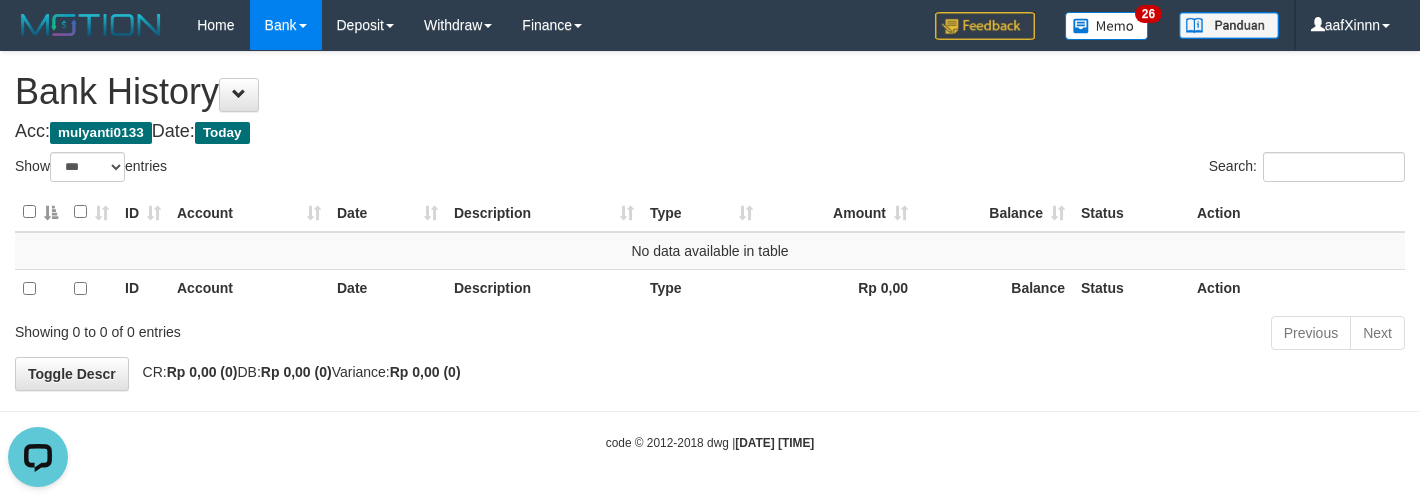 scroll, scrollTop: 0, scrollLeft: 0, axis: both 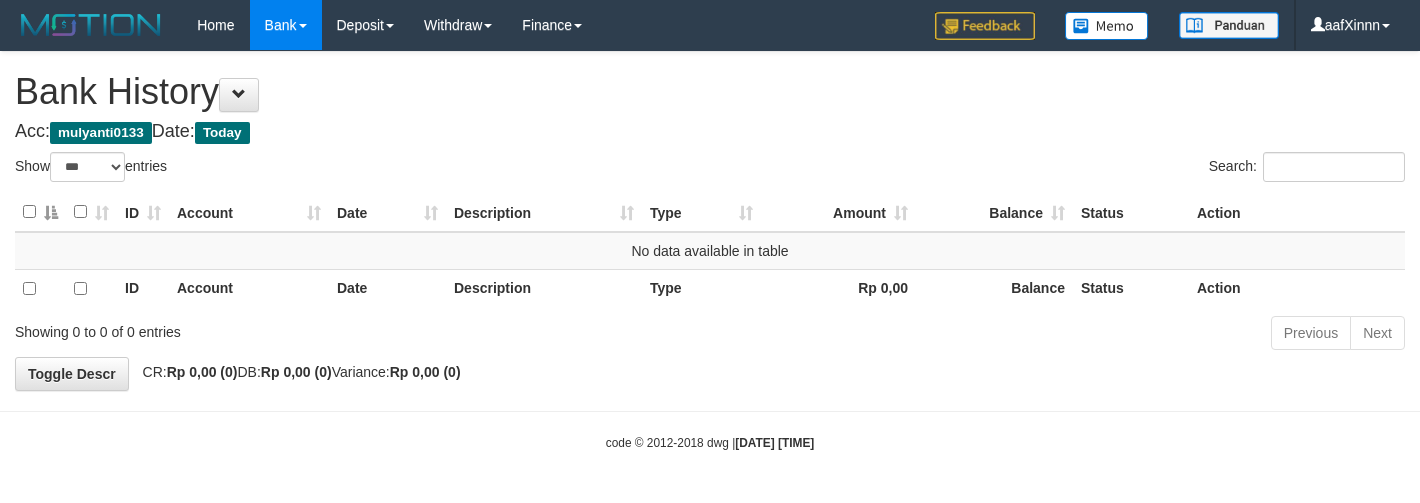 select on "***" 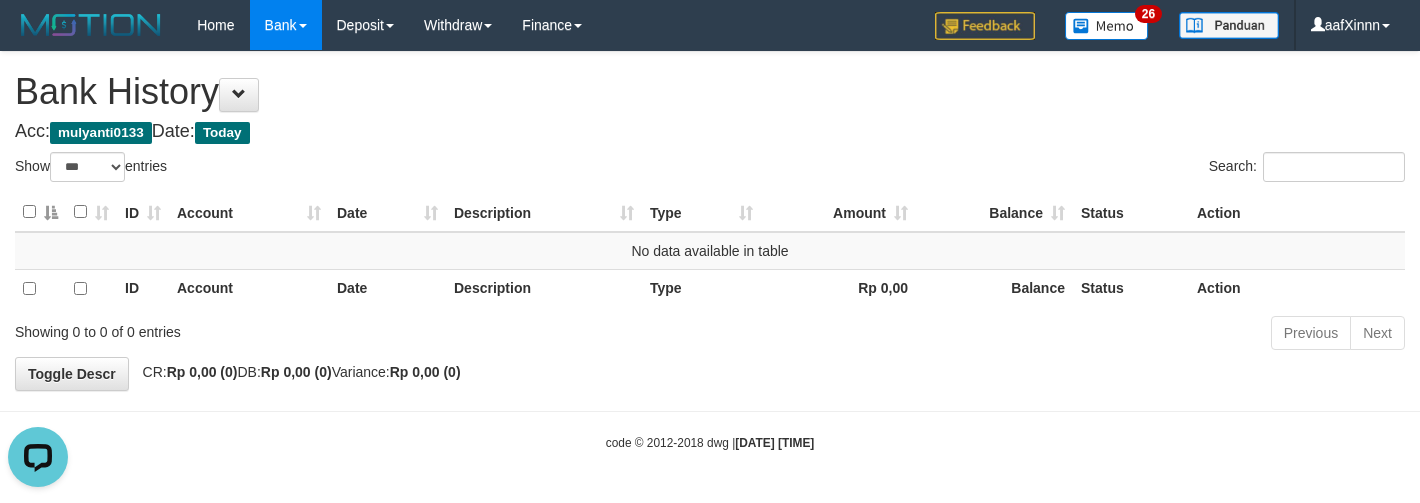 scroll, scrollTop: 0, scrollLeft: 0, axis: both 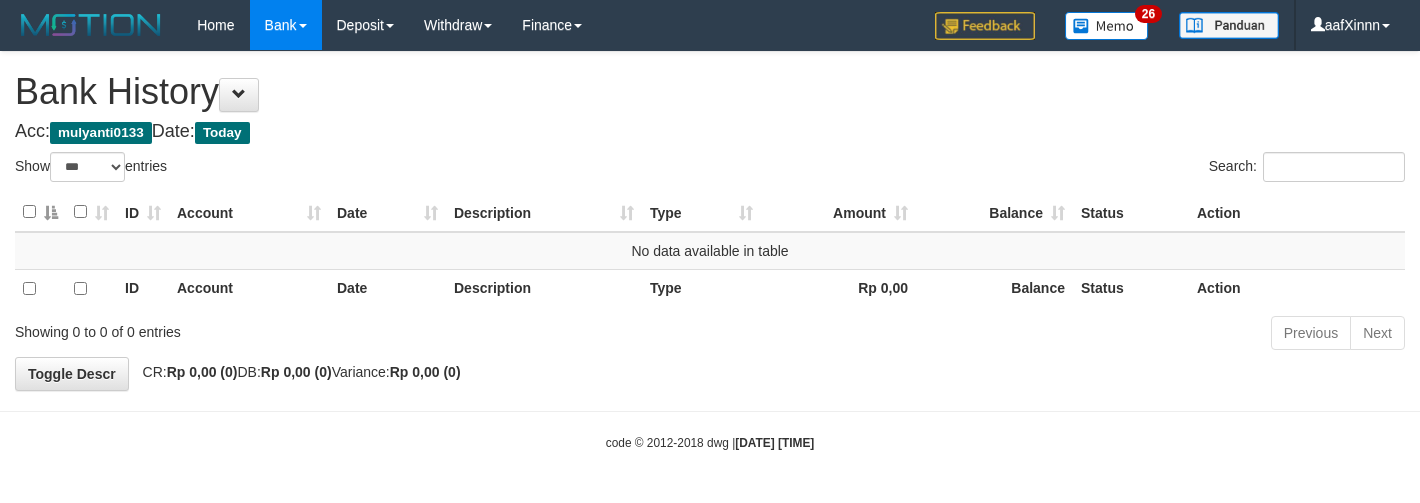 select on "***" 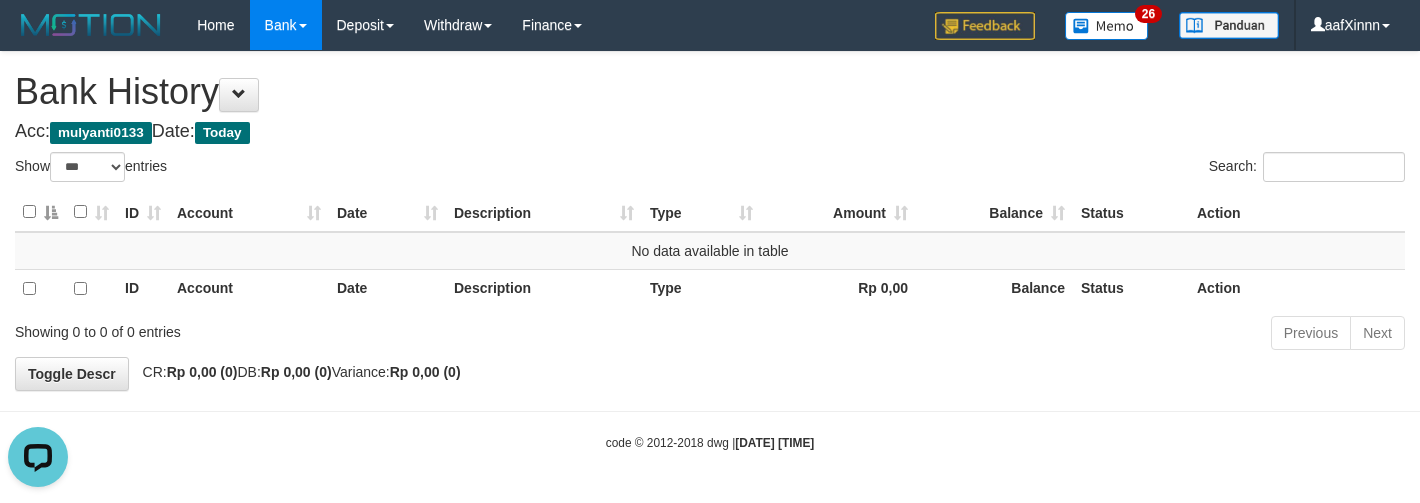 scroll, scrollTop: 0, scrollLeft: 0, axis: both 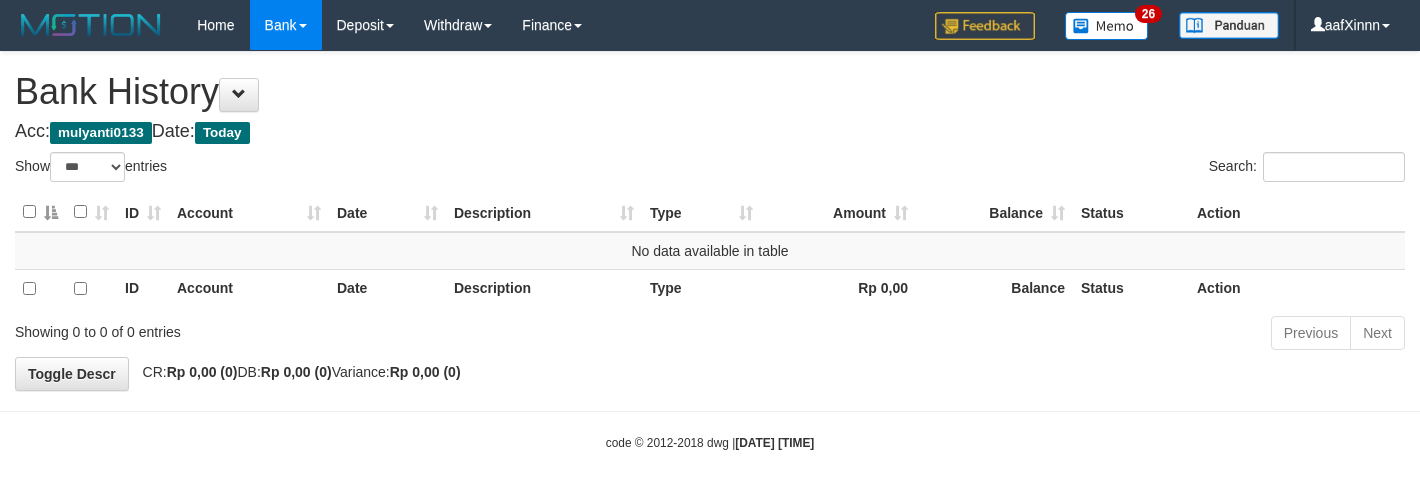 select on "***" 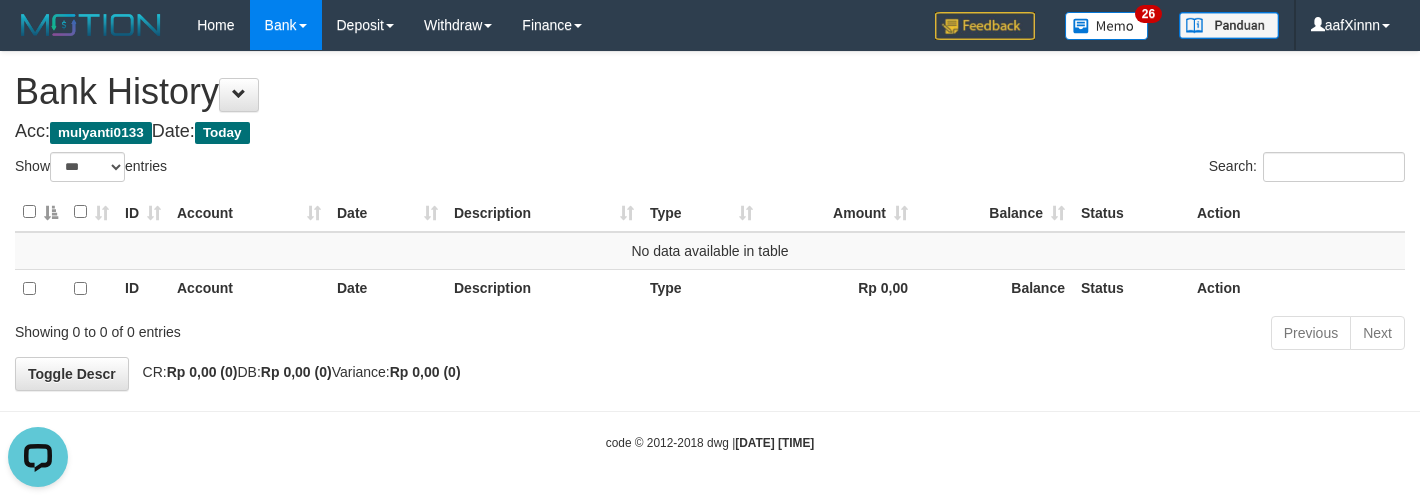 scroll, scrollTop: 0, scrollLeft: 0, axis: both 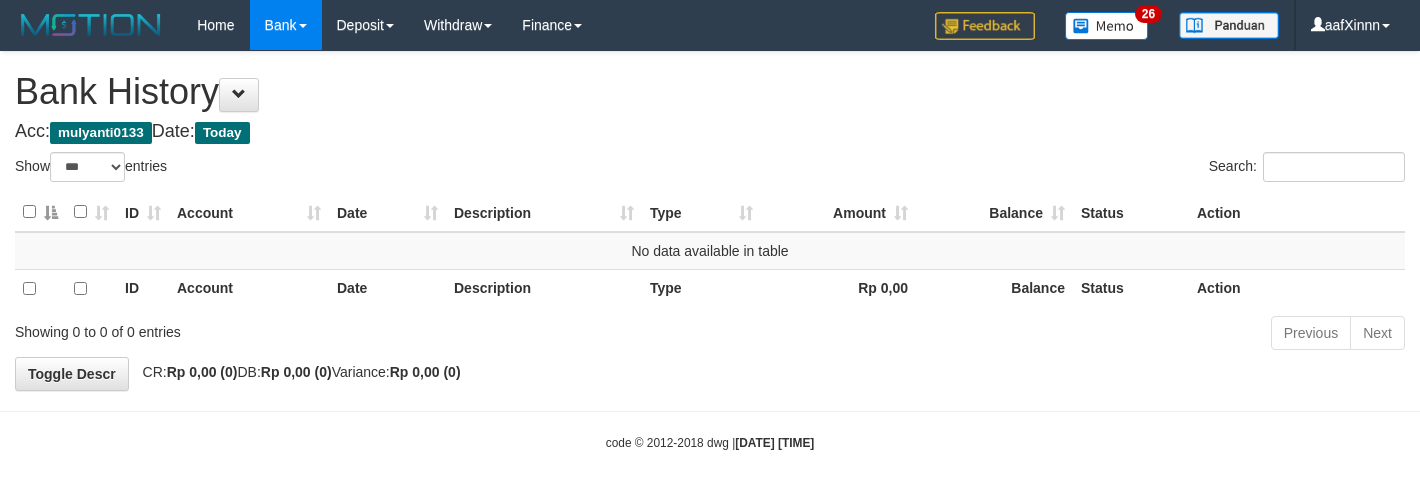 select on "***" 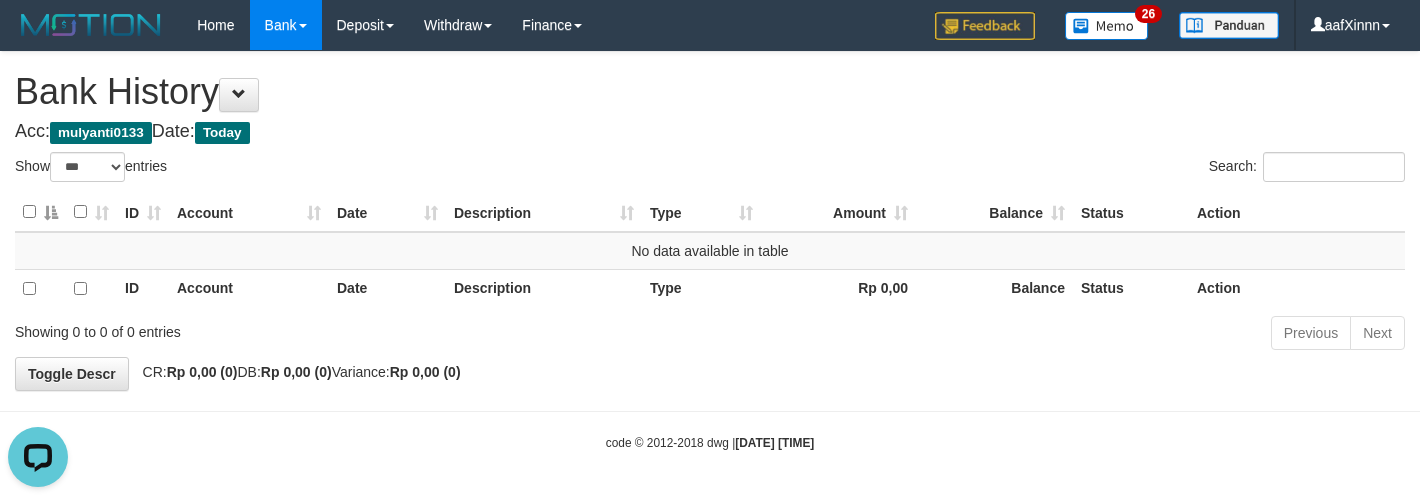 scroll, scrollTop: 0, scrollLeft: 0, axis: both 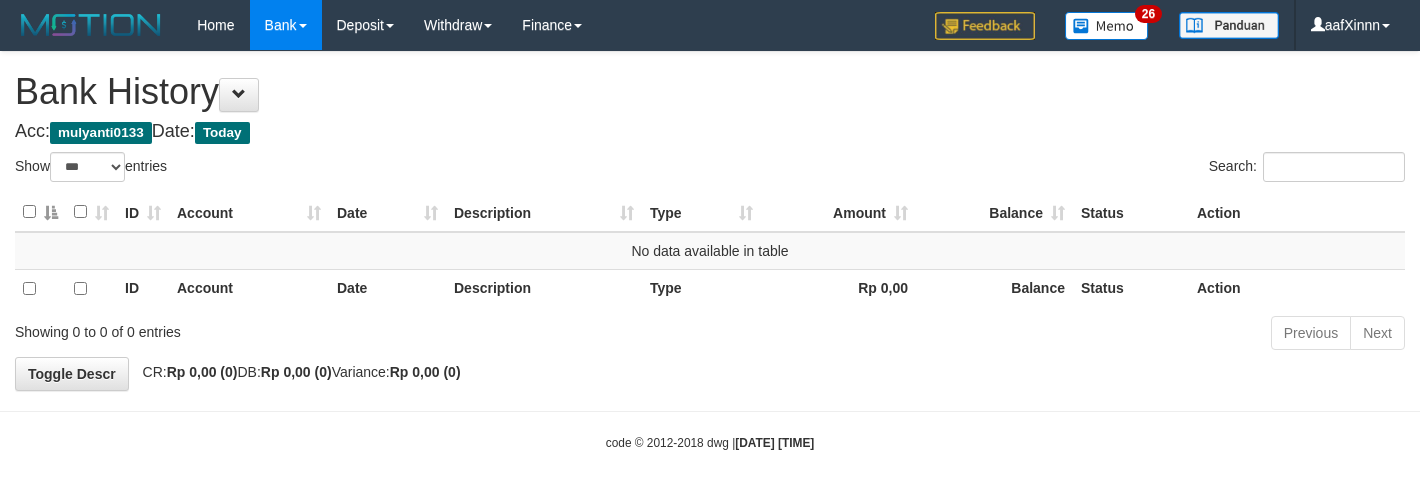 select on "***" 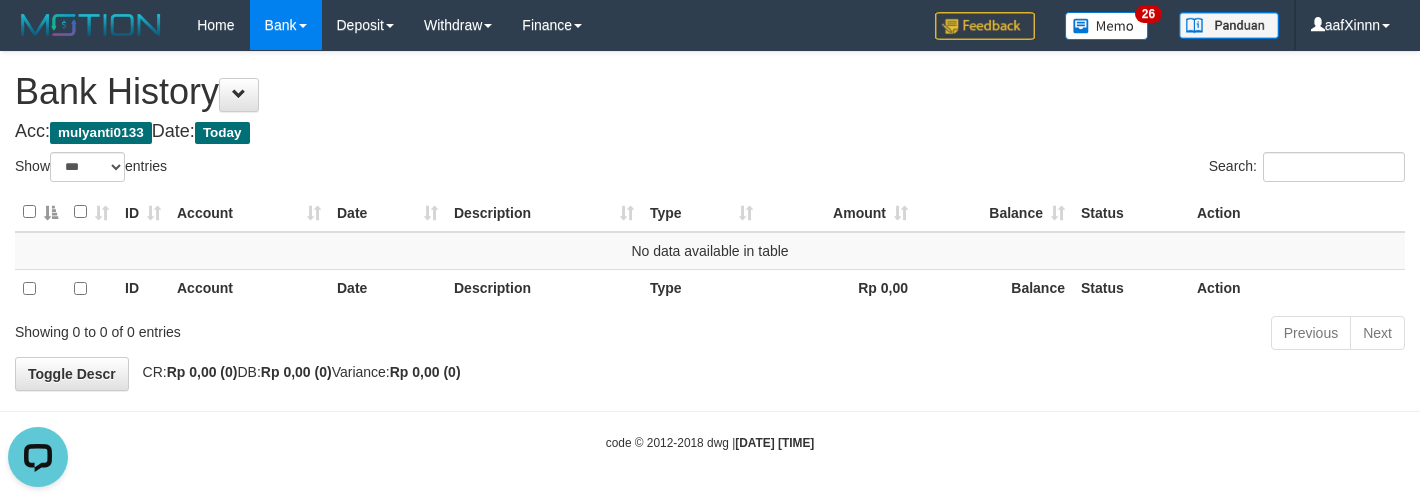 scroll, scrollTop: 0, scrollLeft: 0, axis: both 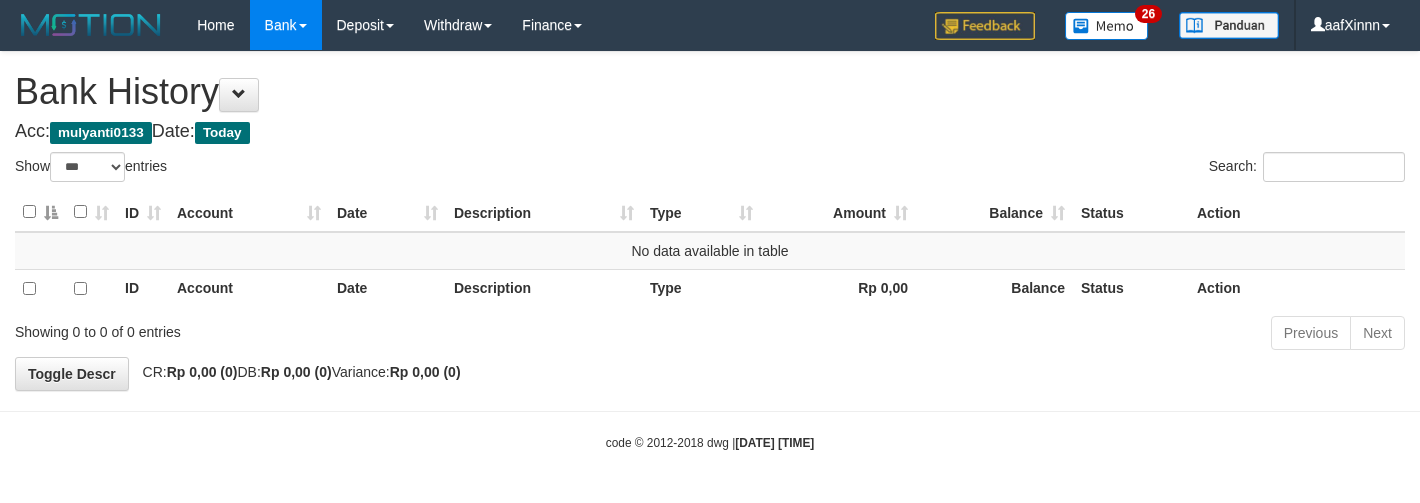 select on "***" 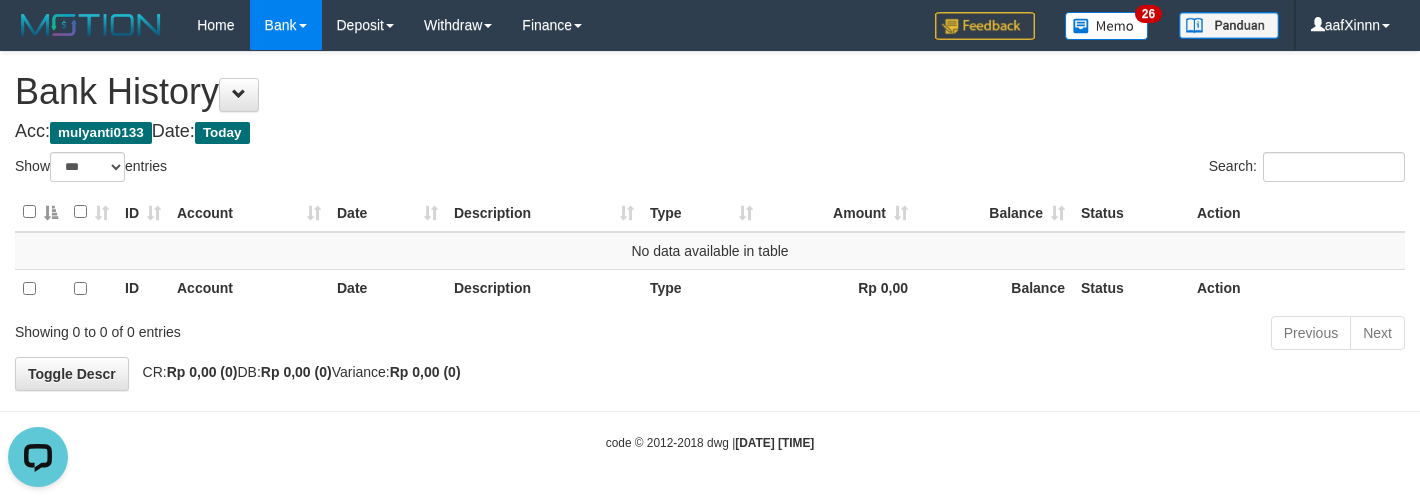 scroll, scrollTop: 0, scrollLeft: 0, axis: both 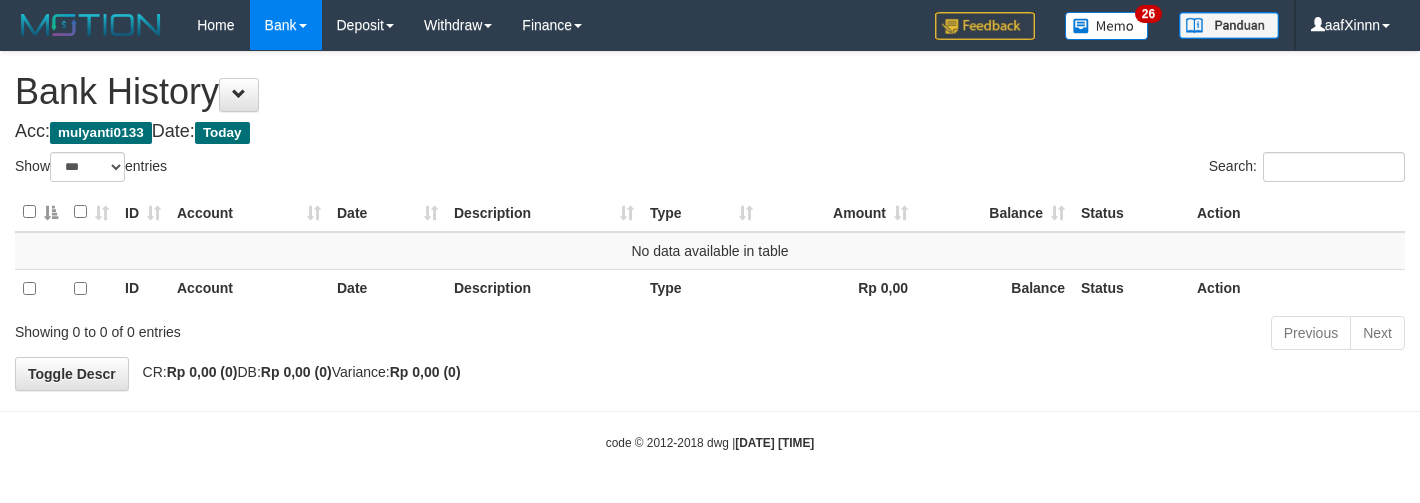 select on "***" 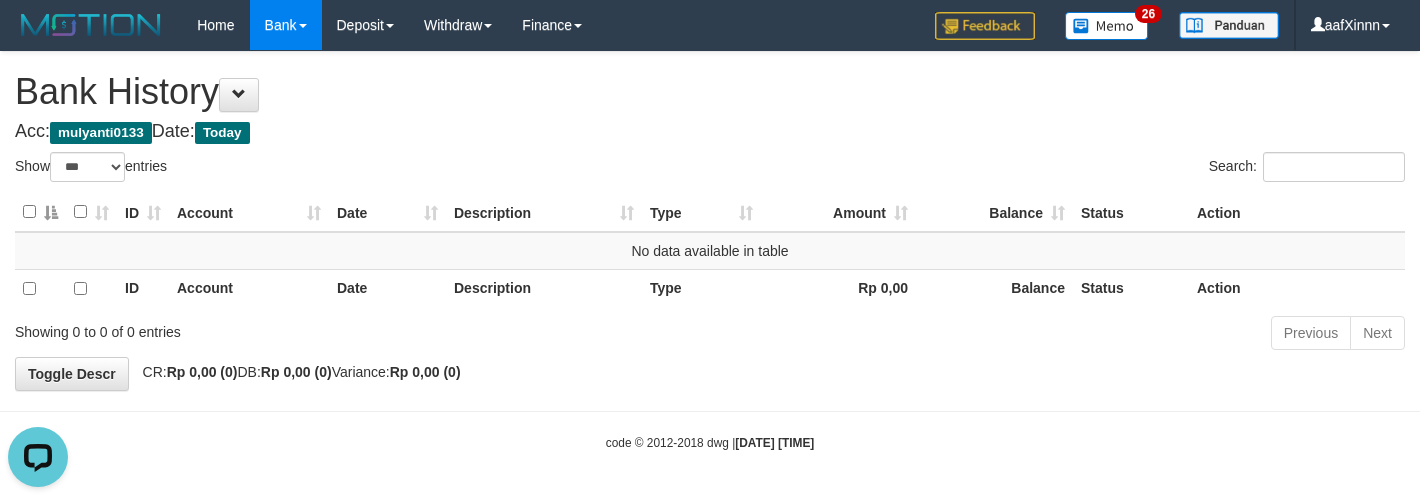 scroll, scrollTop: 0, scrollLeft: 0, axis: both 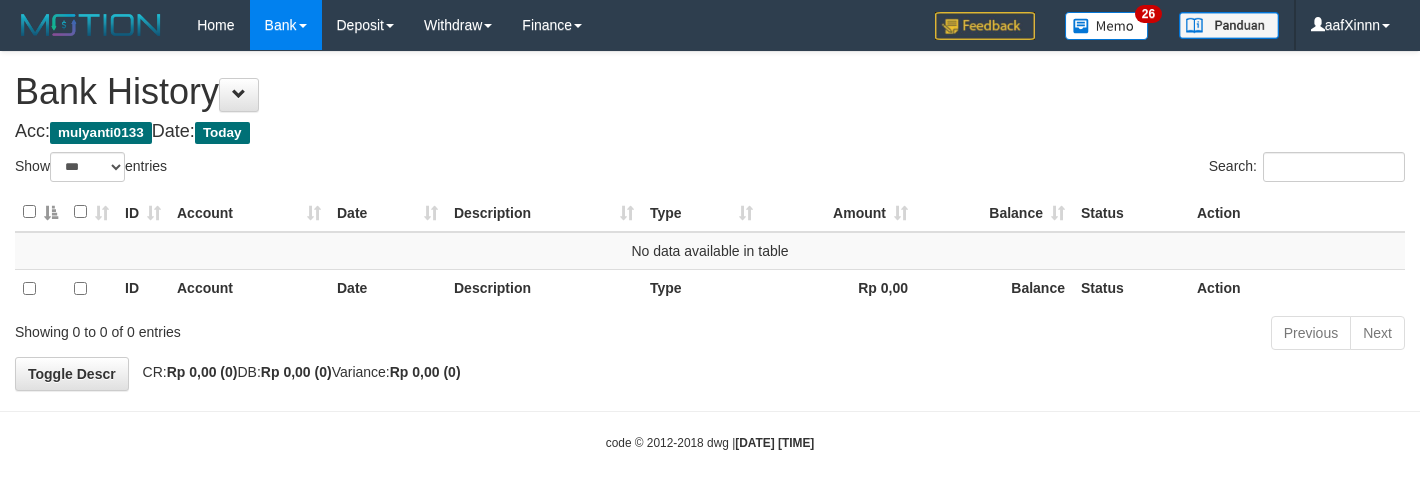 select on "***" 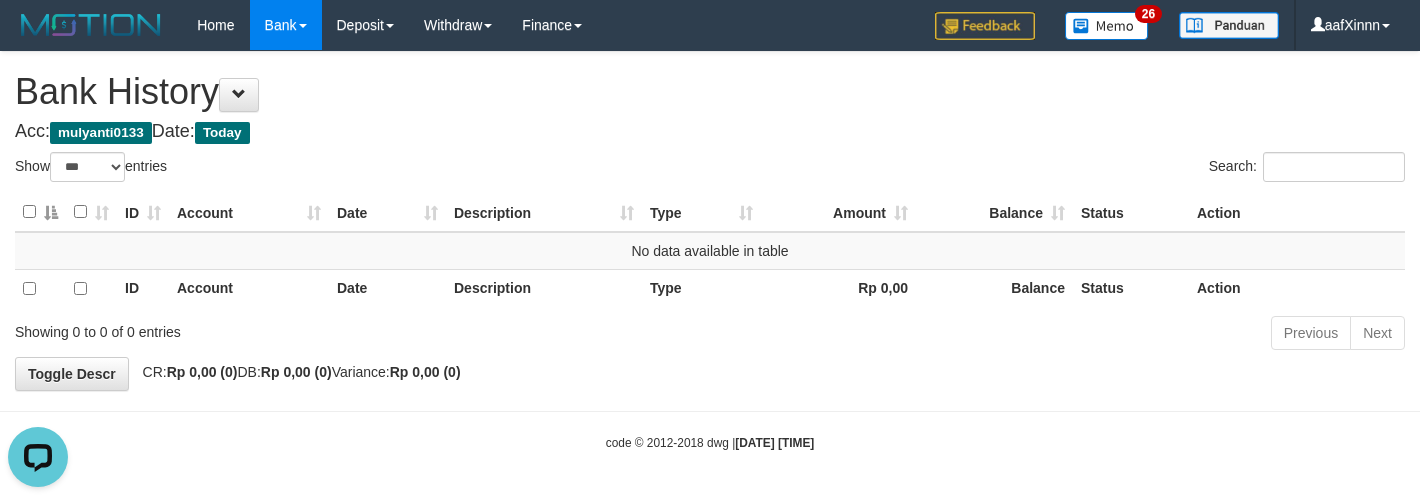 scroll, scrollTop: 0, scrollLeft: 0, axis: both 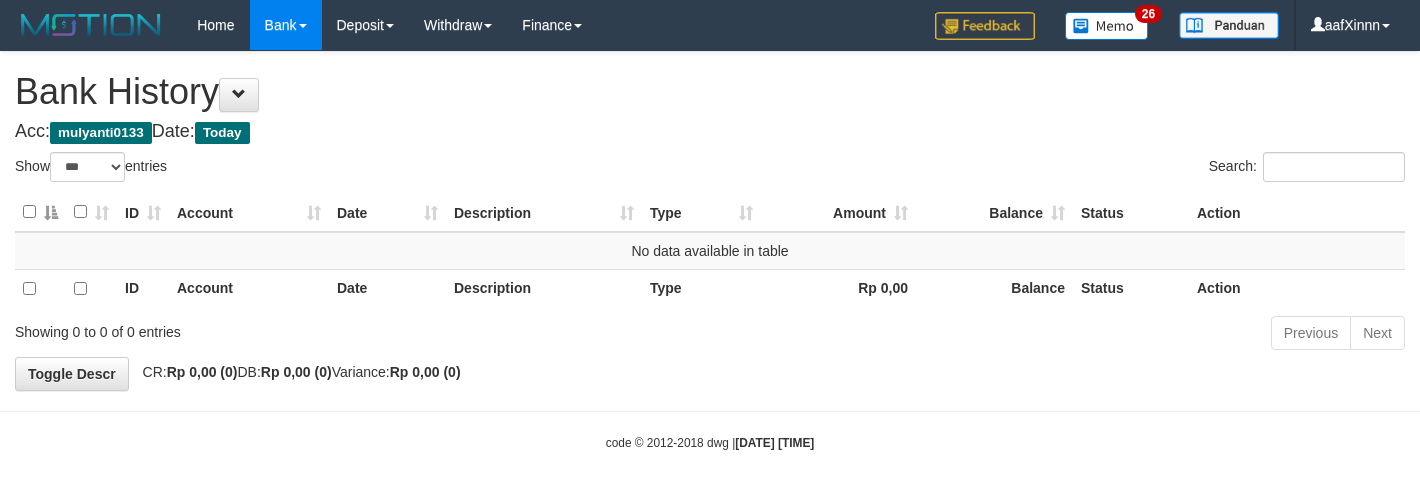 select on "***" 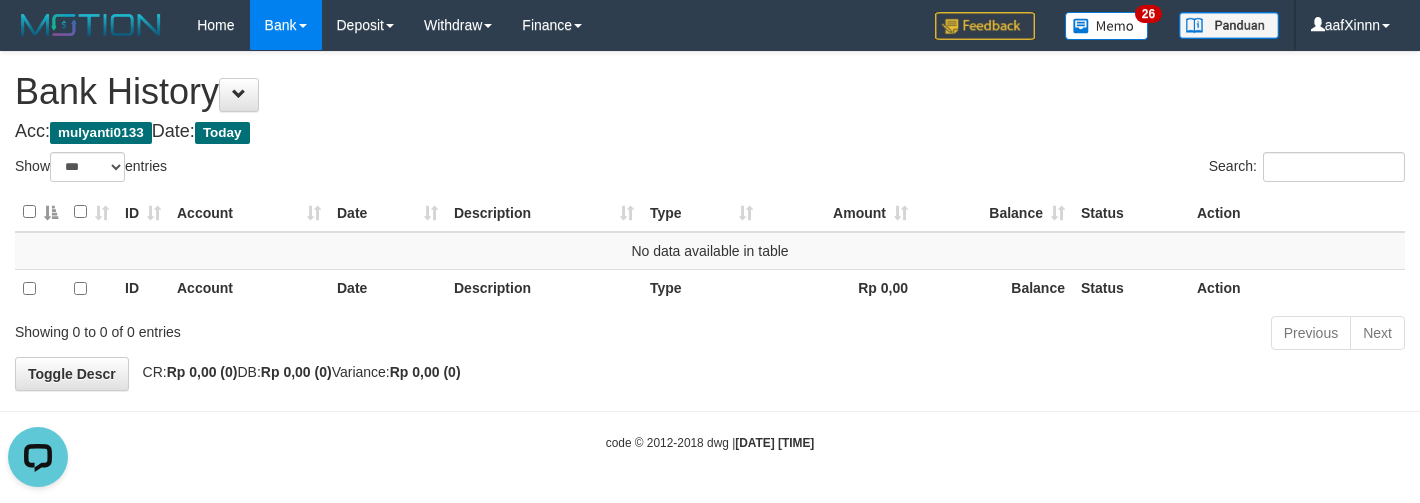 scroll, scrollTop: 0, scrollLeft: 0, axis: both 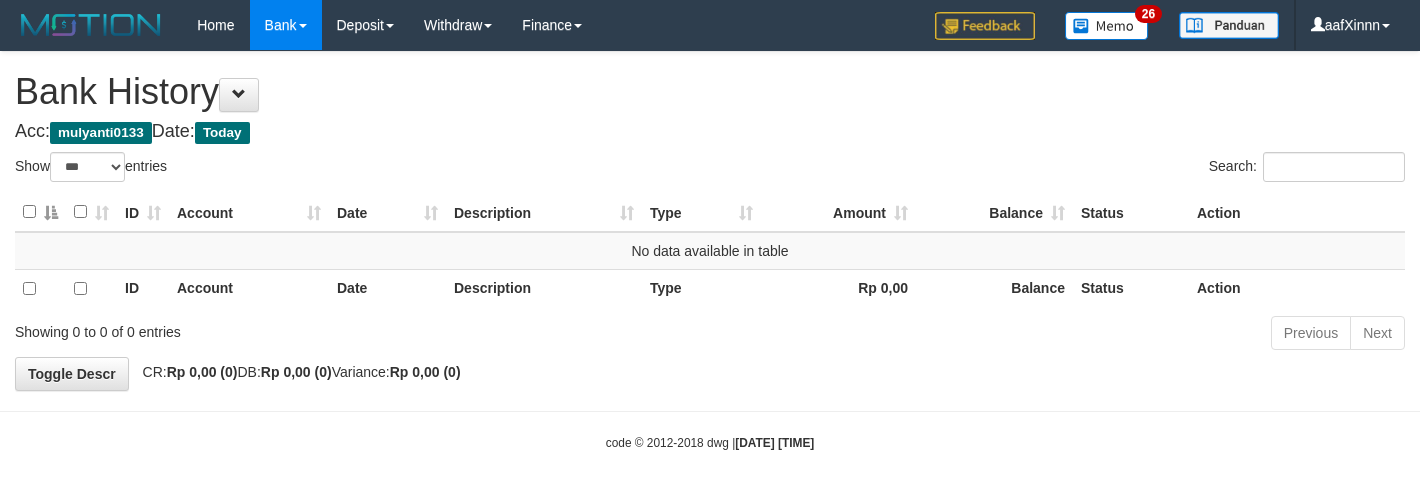 select on "***" 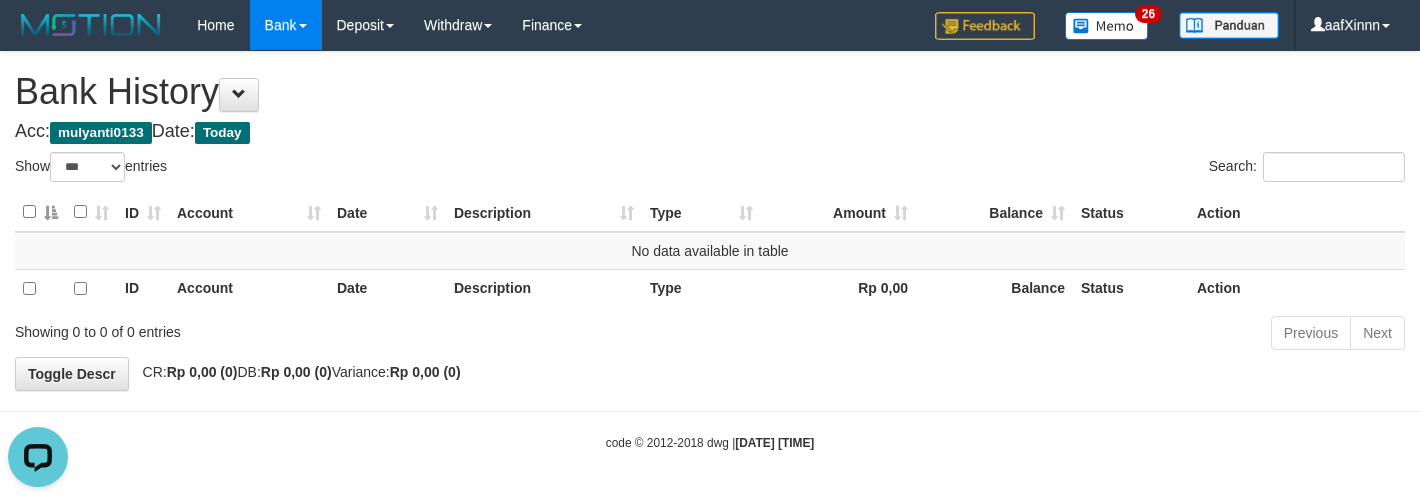 scroll, scrollTop: 0, scrollLeft: 0, axis: both 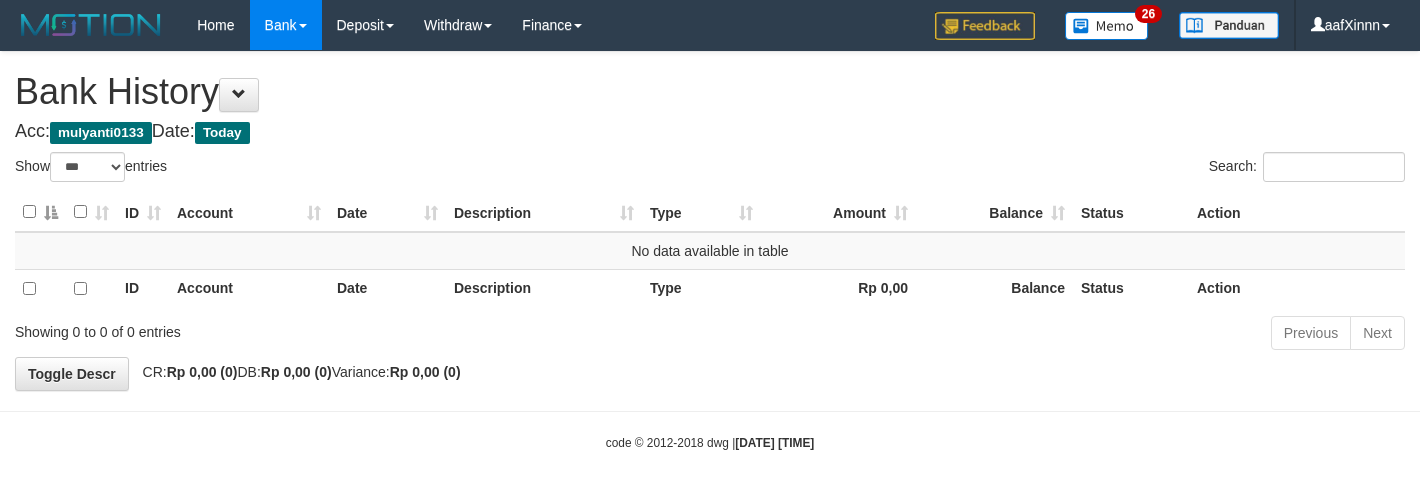 select on "***" 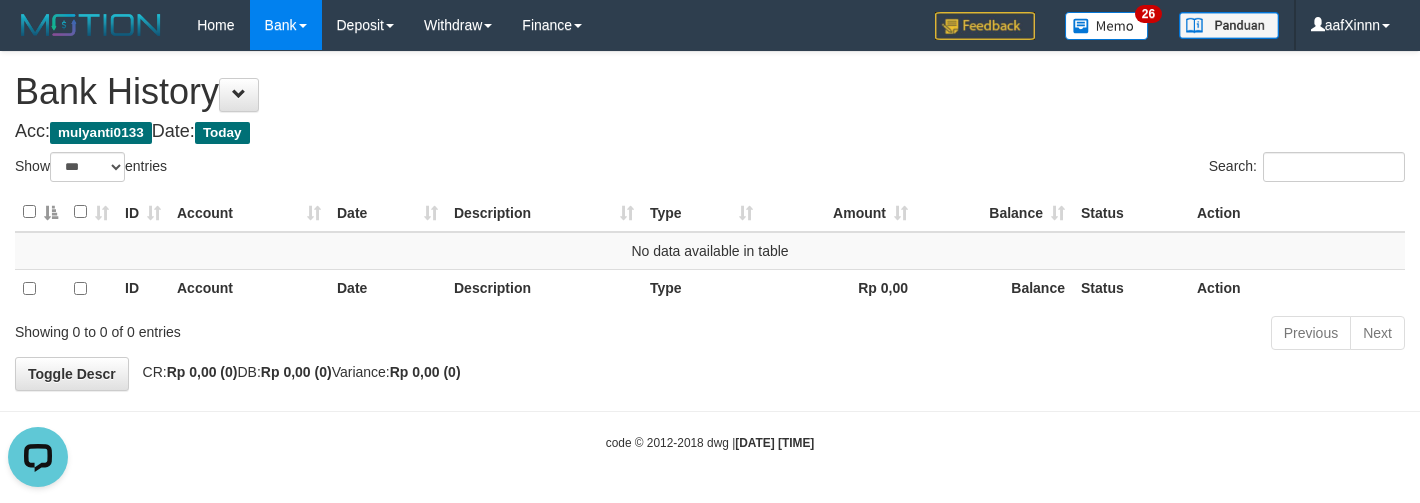scroll, scrollTop: 0, scrollLeft: 0, axis: both 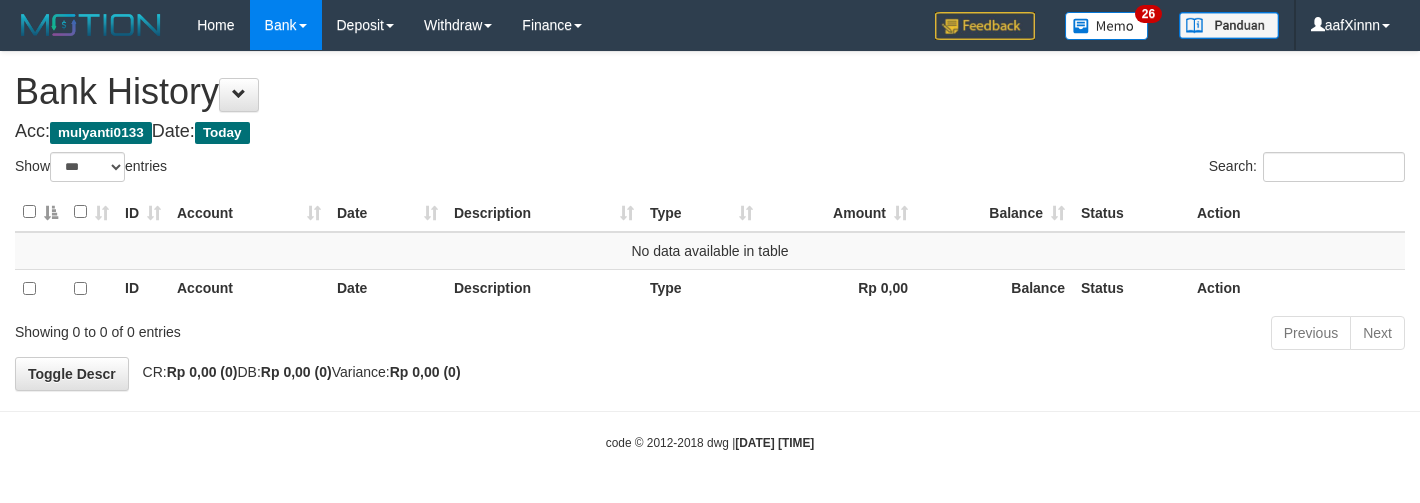 select on "***" 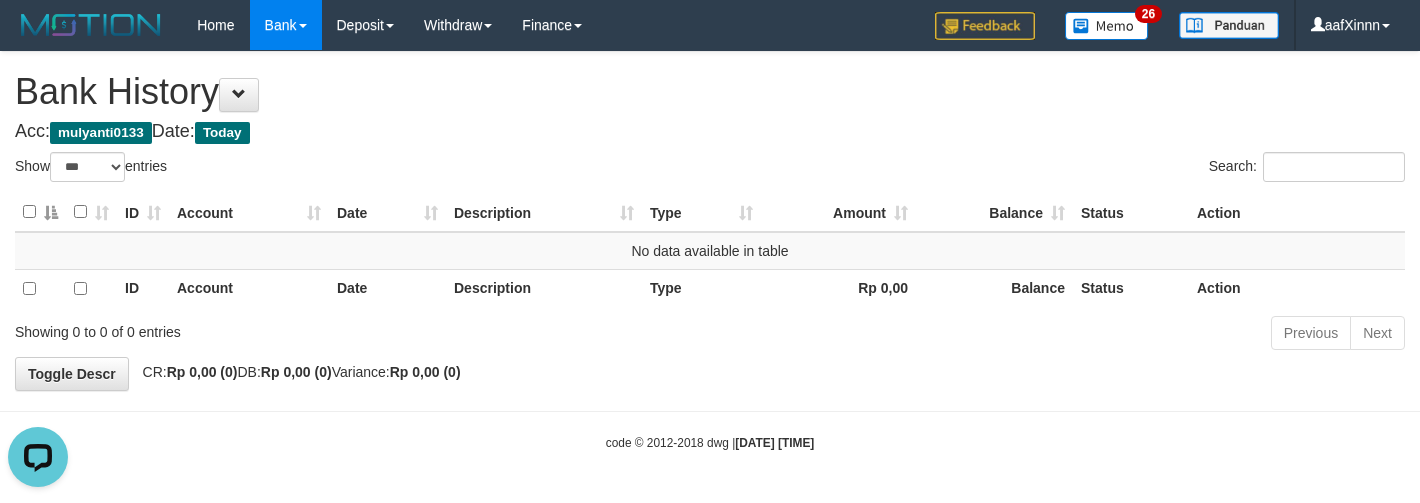 scroll, scrollTop: 0, scrollLeft: 0, axis: both 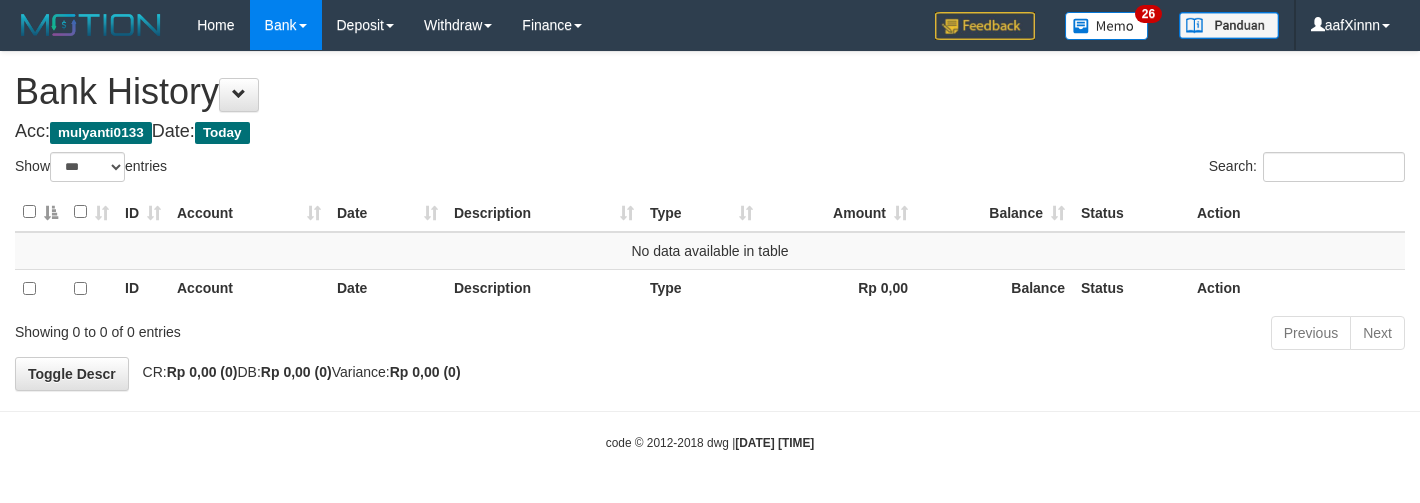 select on "***" 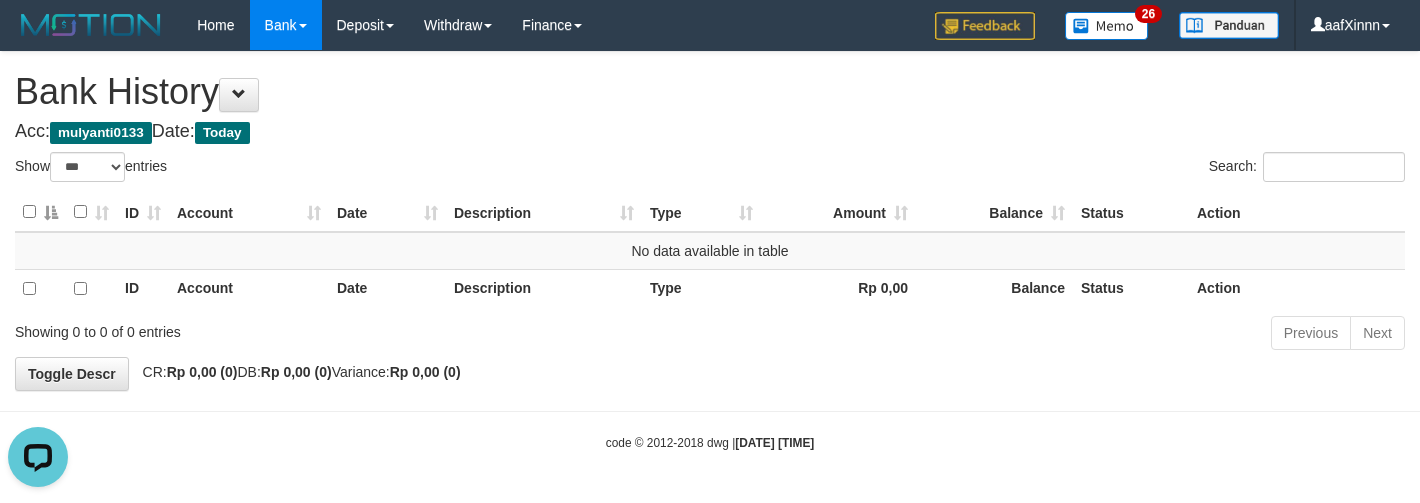scroll, scrollTop: 0, scrollLeft: 0, axis: both 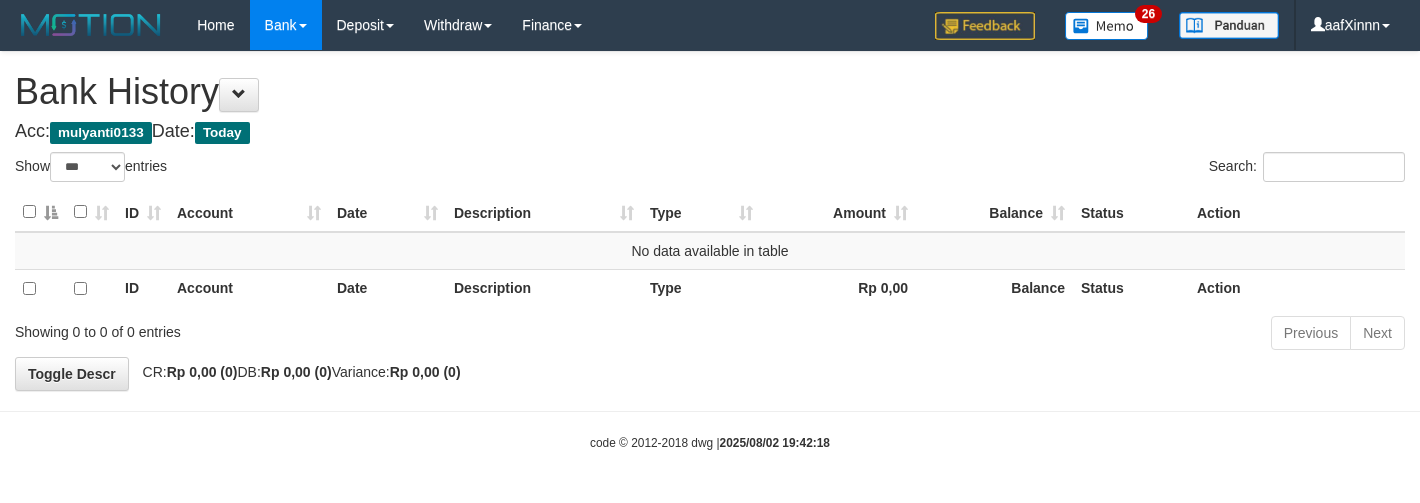 select on "***" 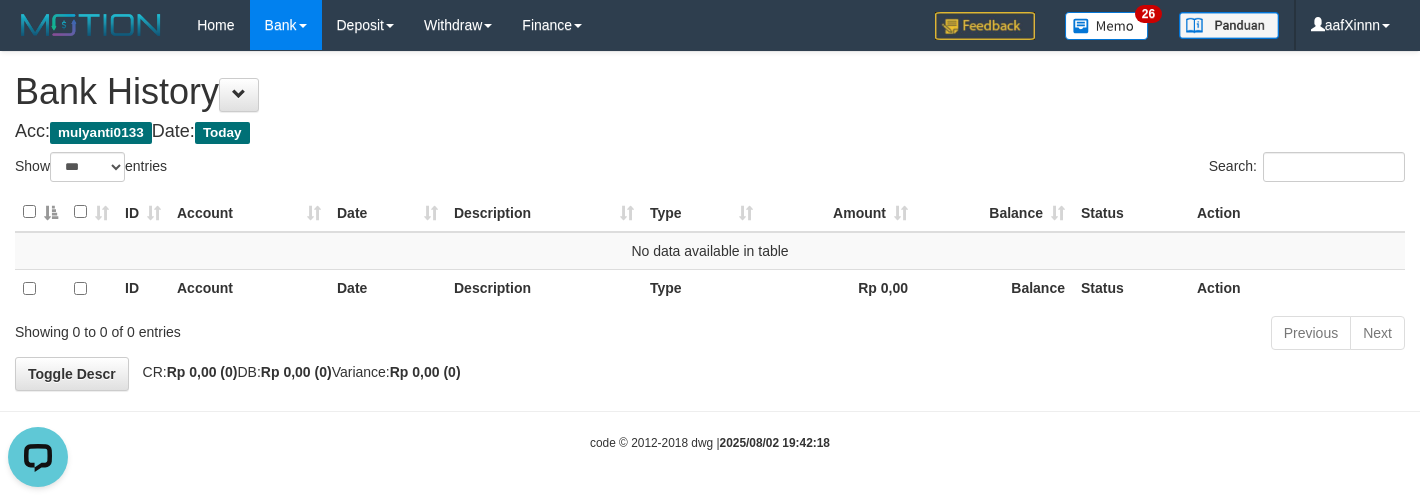 scroll, scrollTop: 0, scrollLeft: 0, axis: both 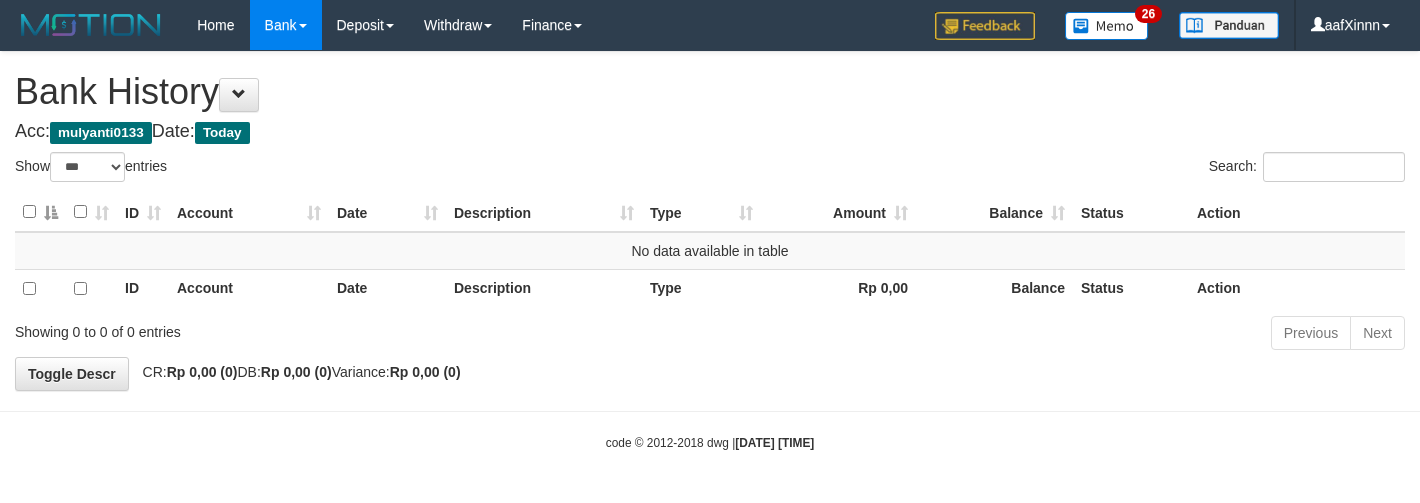 select on "***" 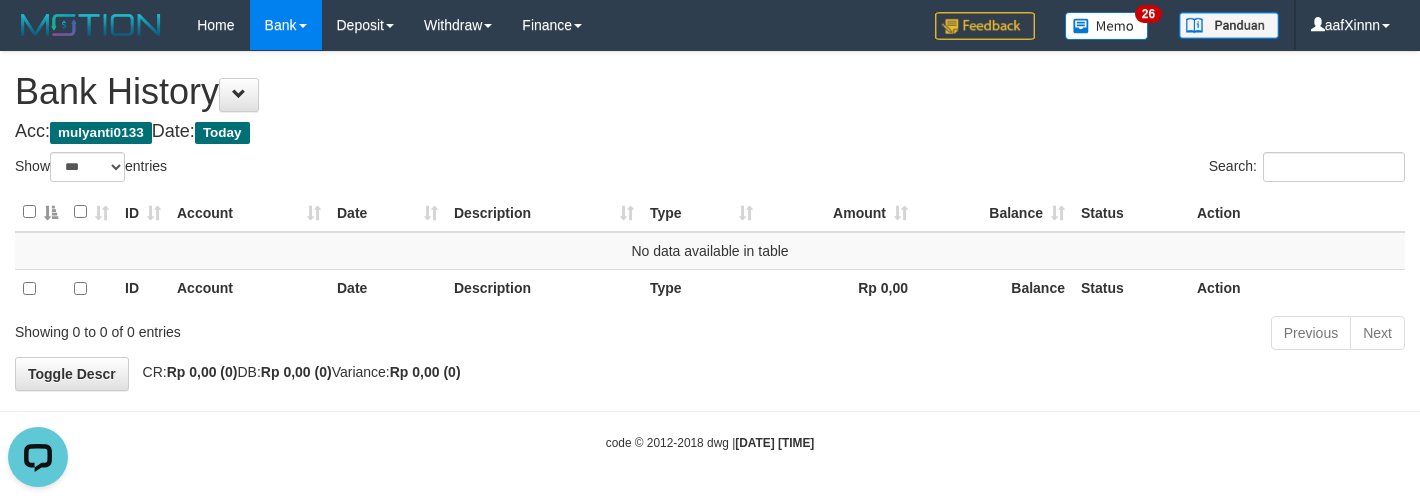 scroll, scrollTop: 0, scrollLeft: 0, axis: both 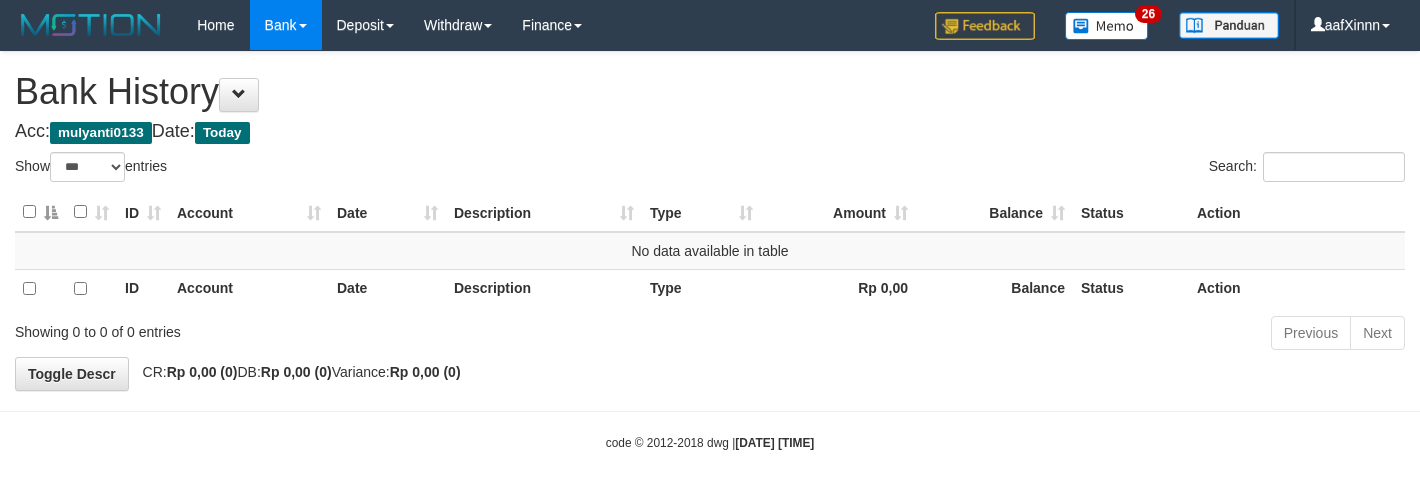 select on "***" 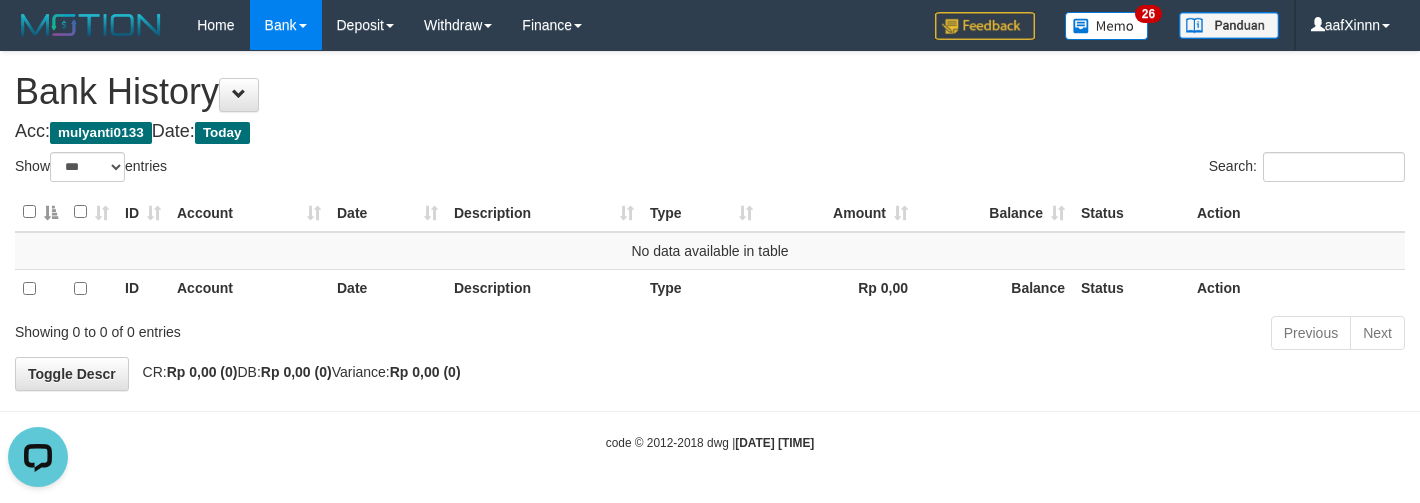 scroll, scrollTop: 0, scrollLeft: 0, axis: both 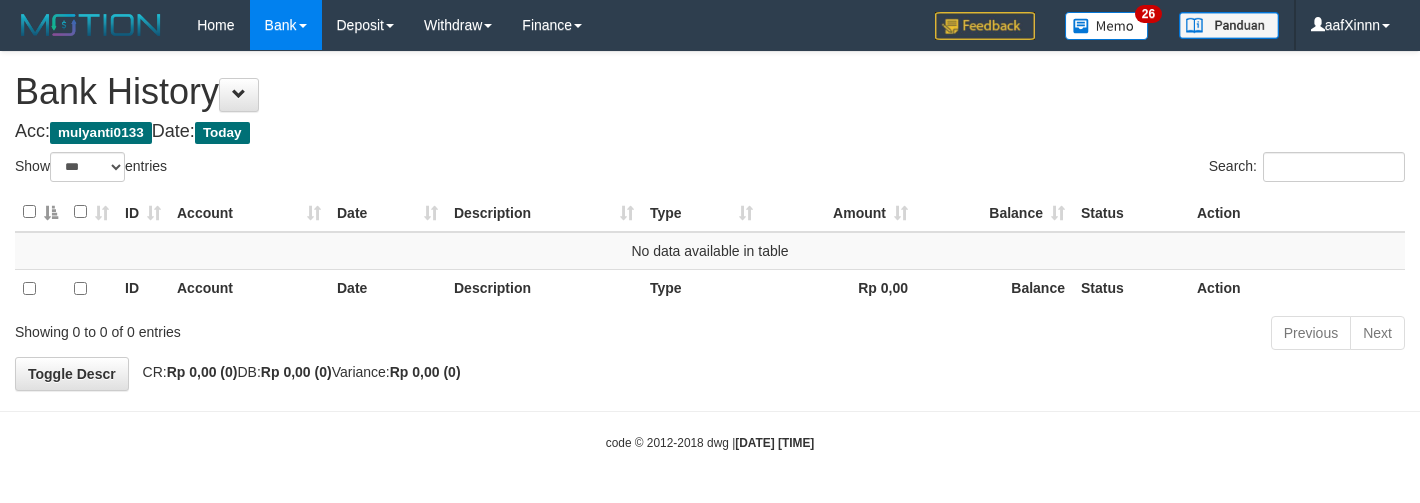 select on "***" 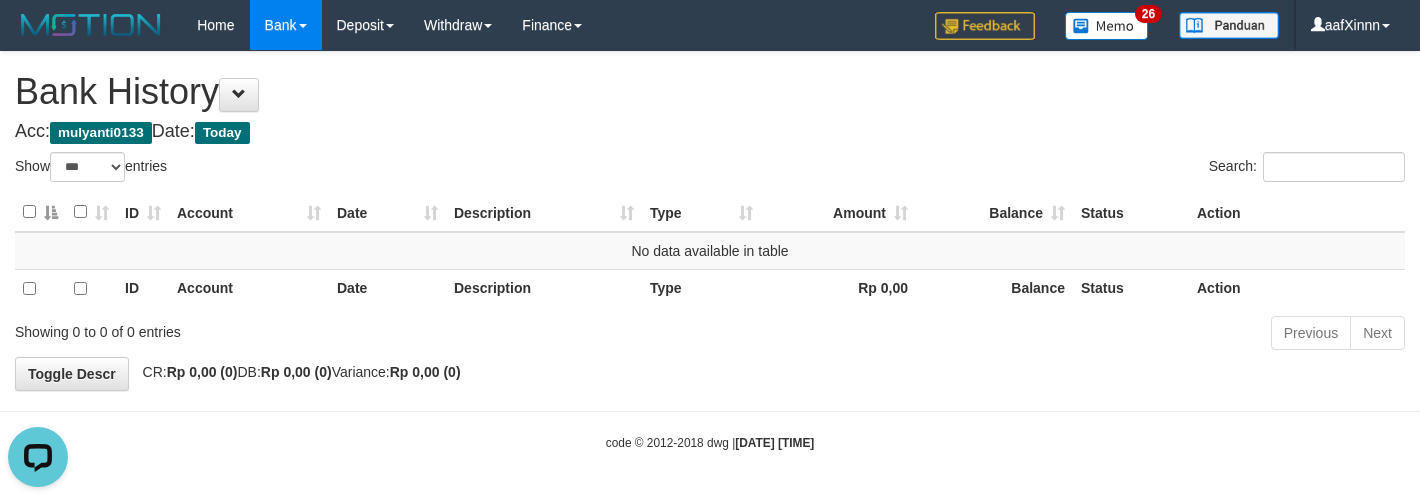 scroll, scrollTop: 0, scrollLeft: 0, axis: both 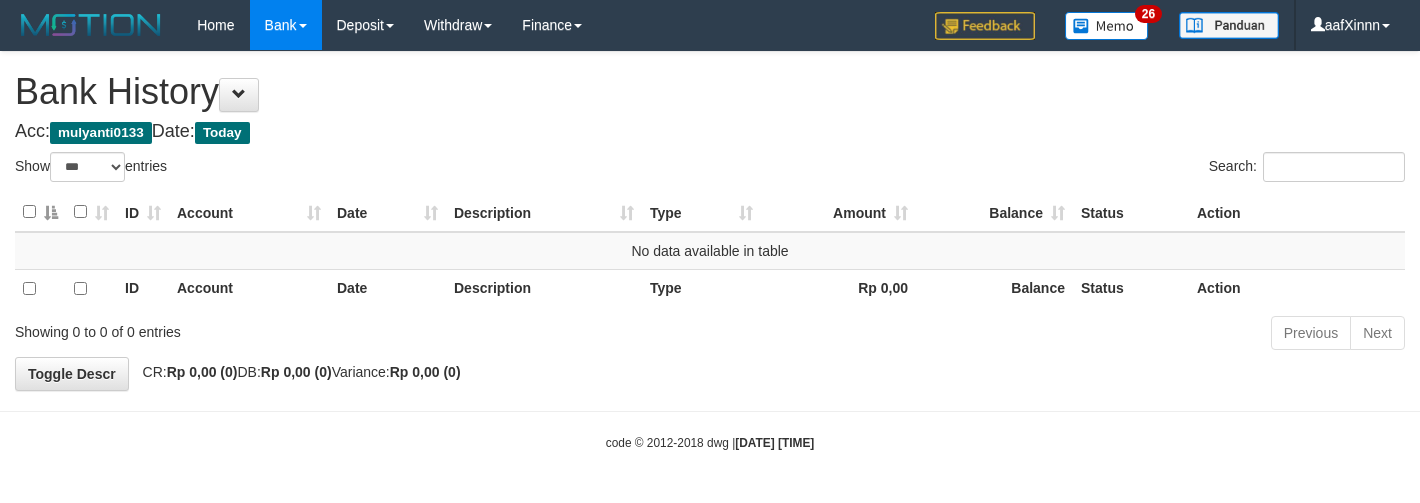 select on "***" 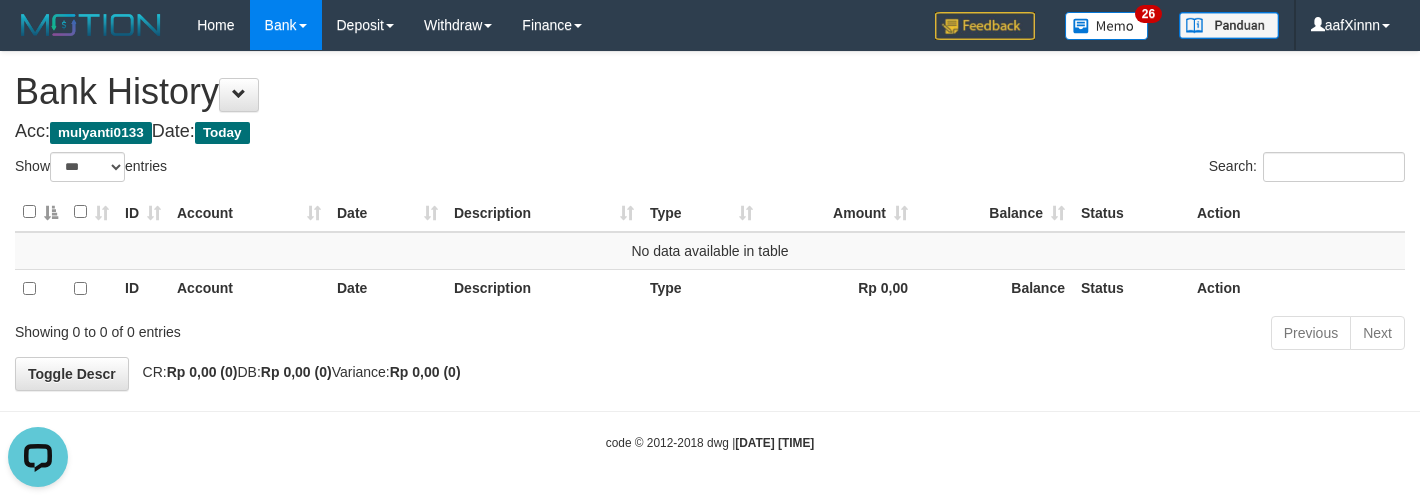 scroll, scrollTop: 0, scrollLeft: 0, axis: both 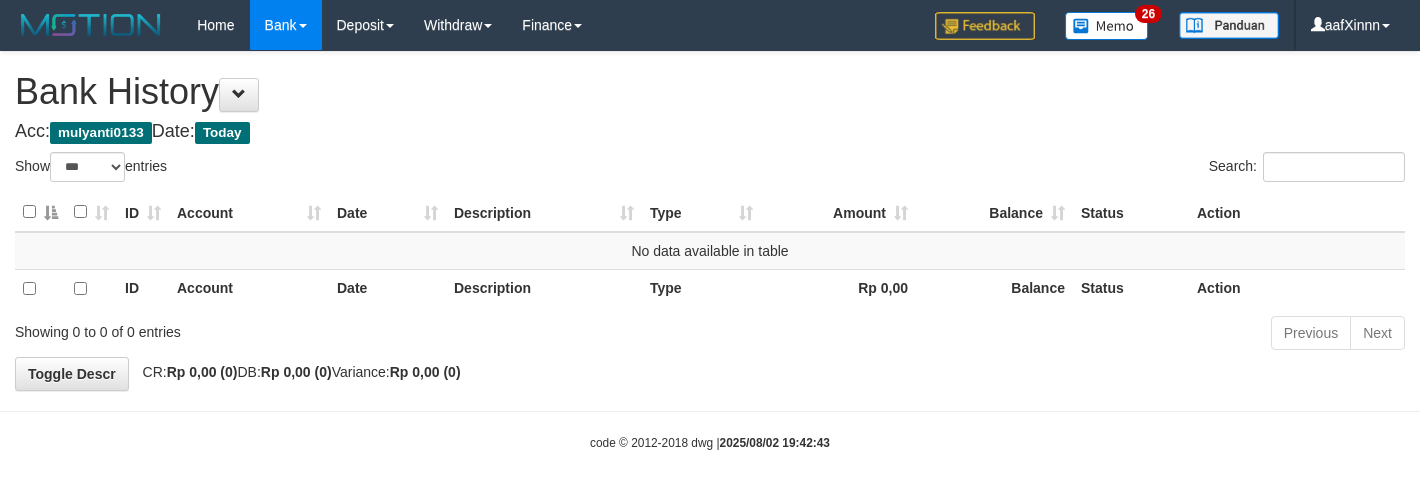 select on "***" 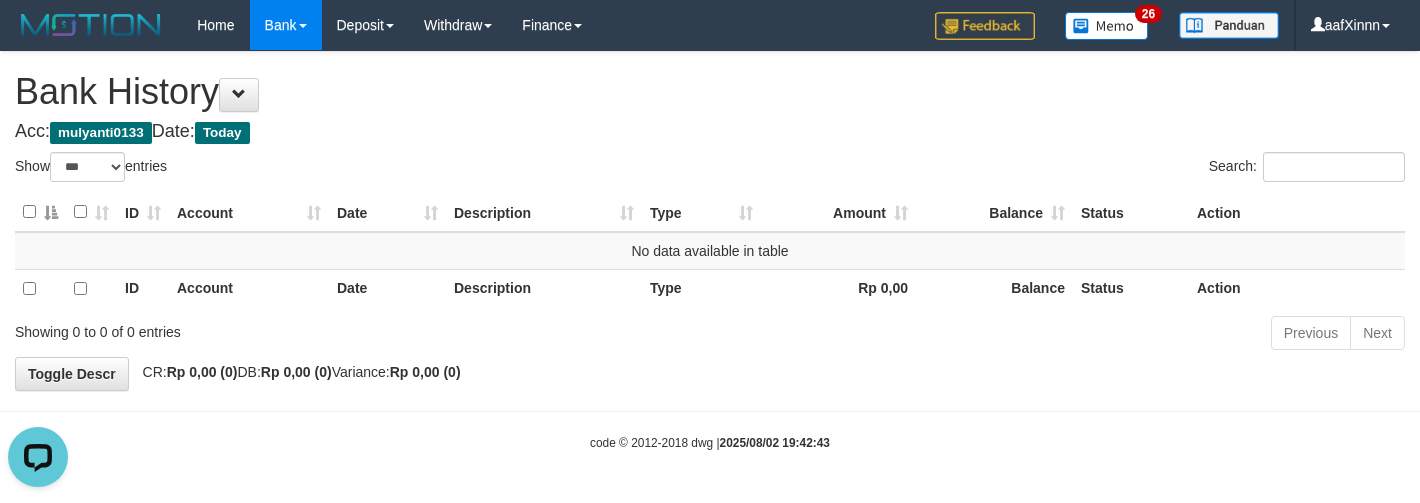 scroll, scrollTop: 0, scrollLeft: 0, axis: both 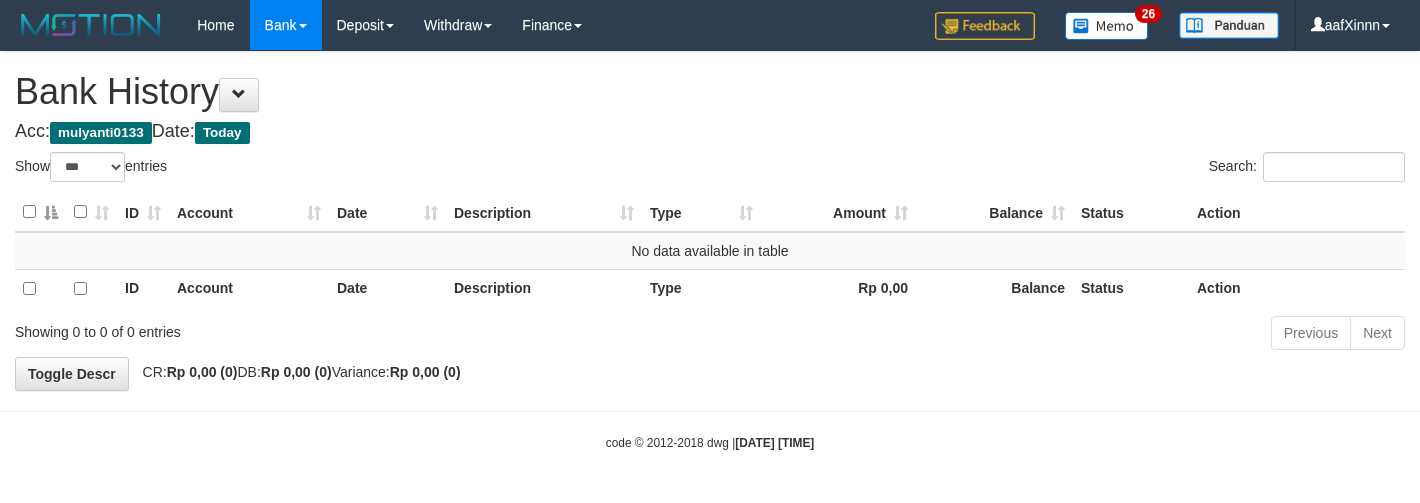 select on "***" 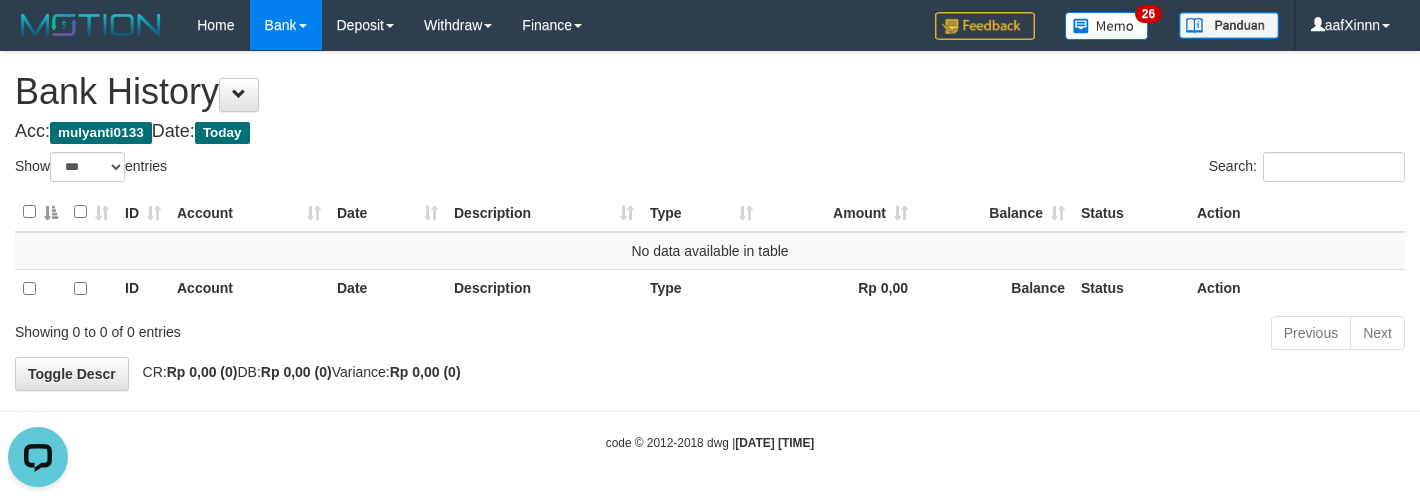 scroll, scrollTop: 0, scrollLeft: 0, axis: both 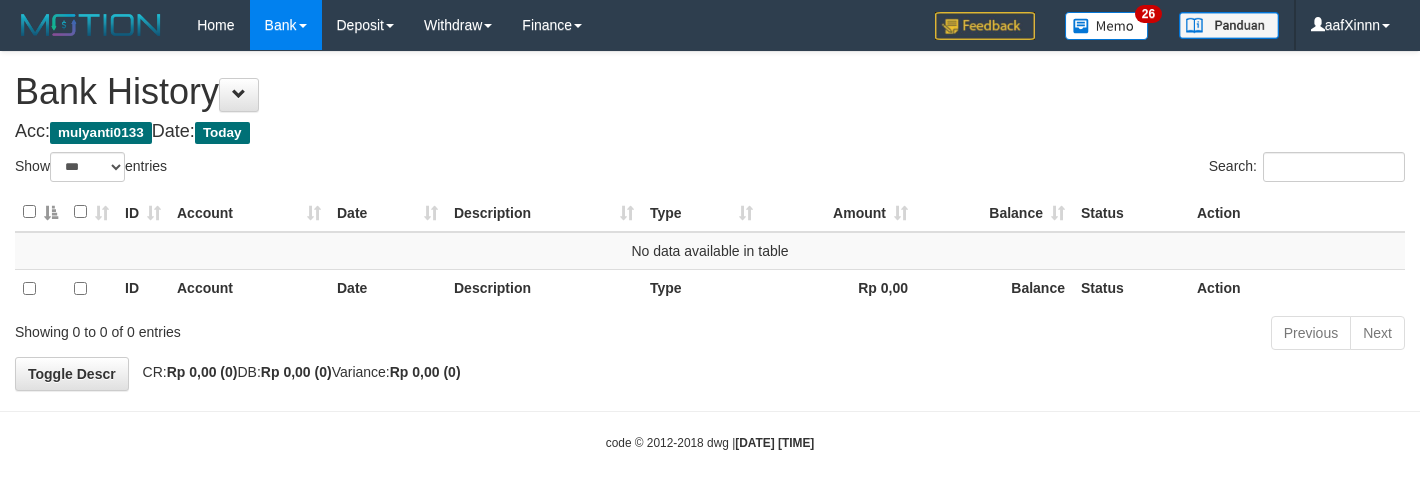 select on "***" 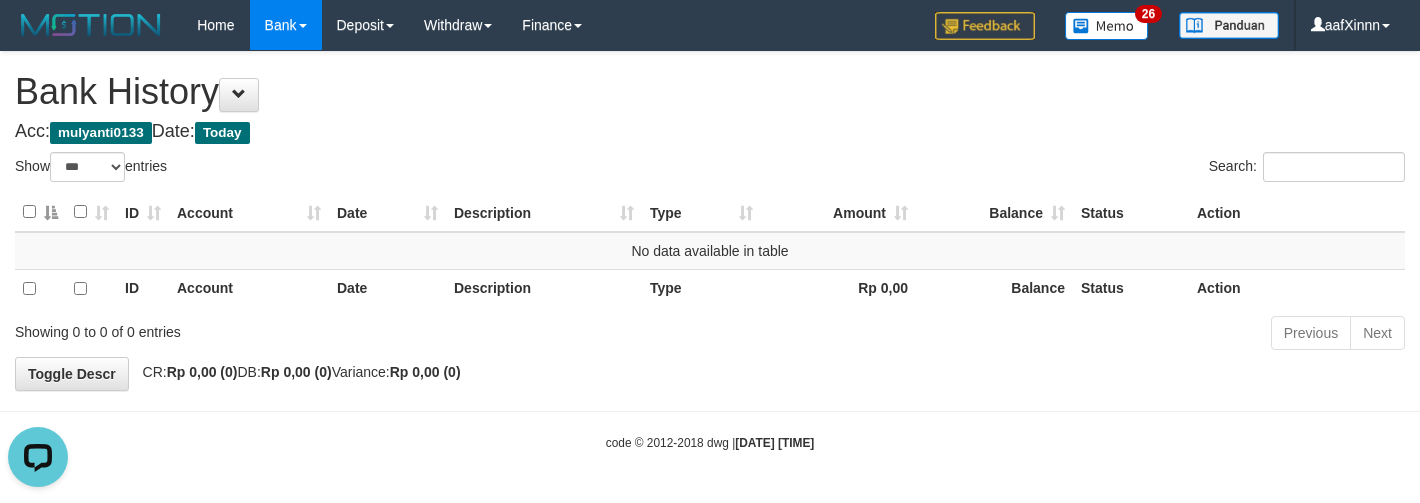 scroll, scrollTop: 0, scrollLeft: 0, axis: both 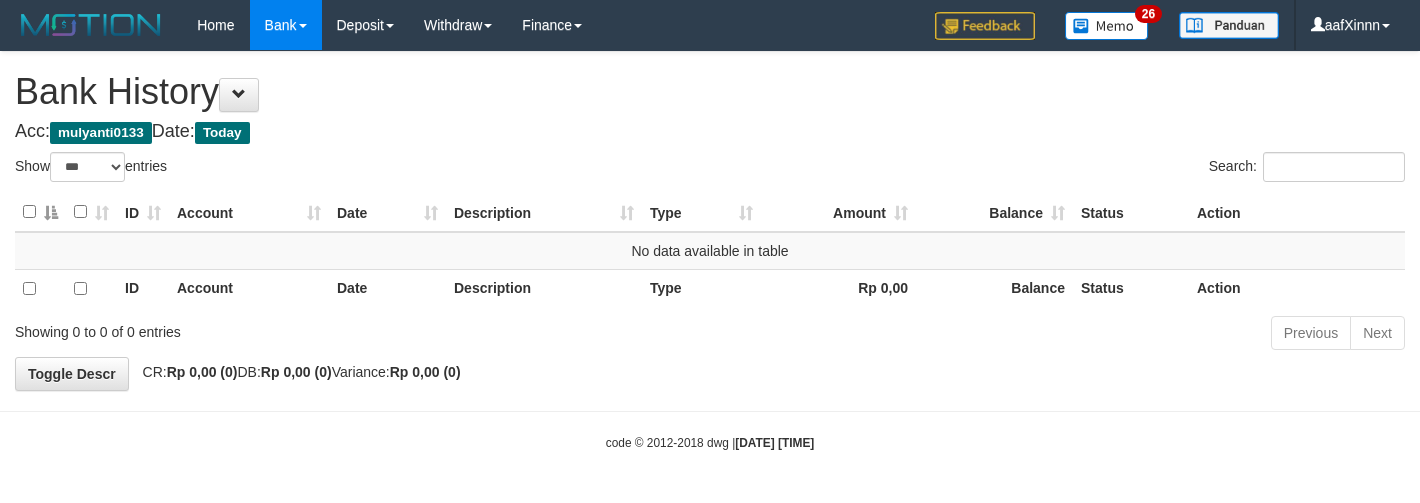 select on "***" 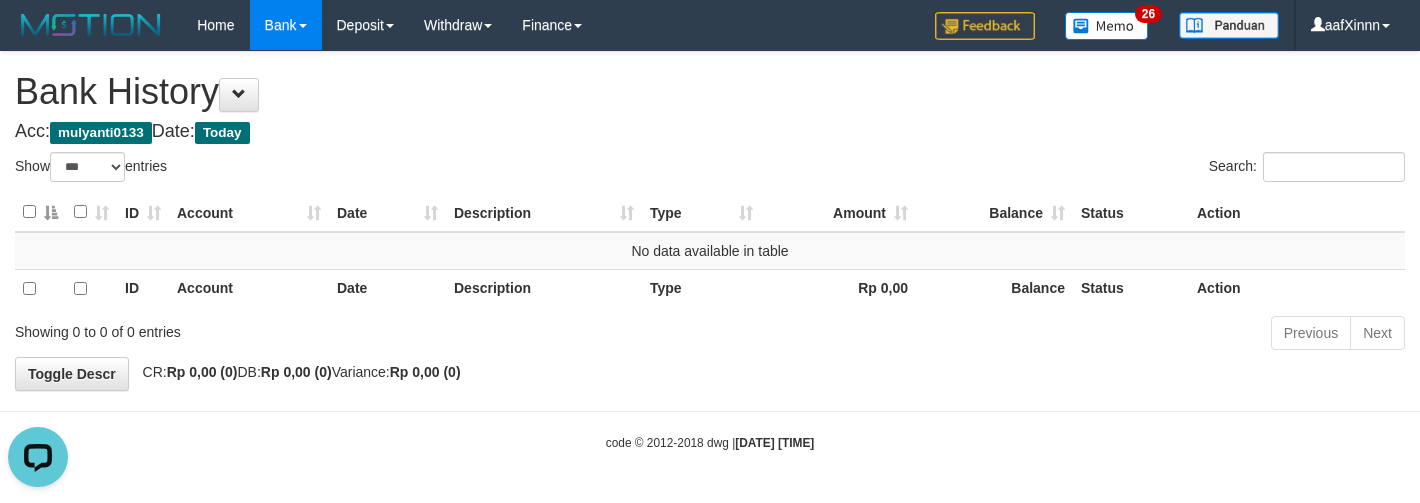 scroll, scrollTop: 0, scrollLeft: 0, axis: both 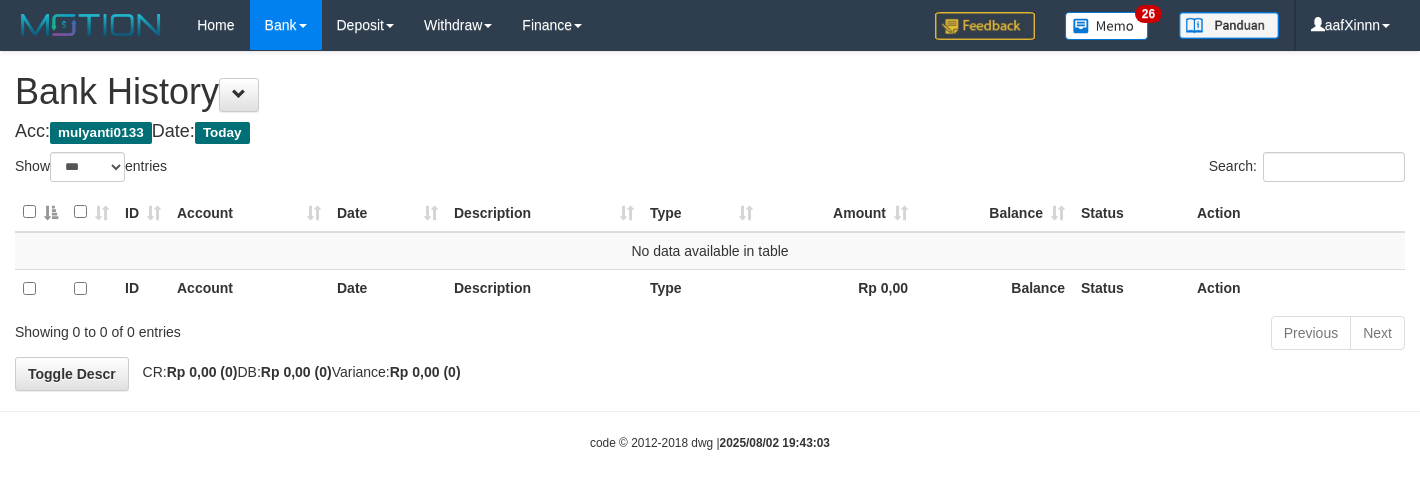 select on "***" 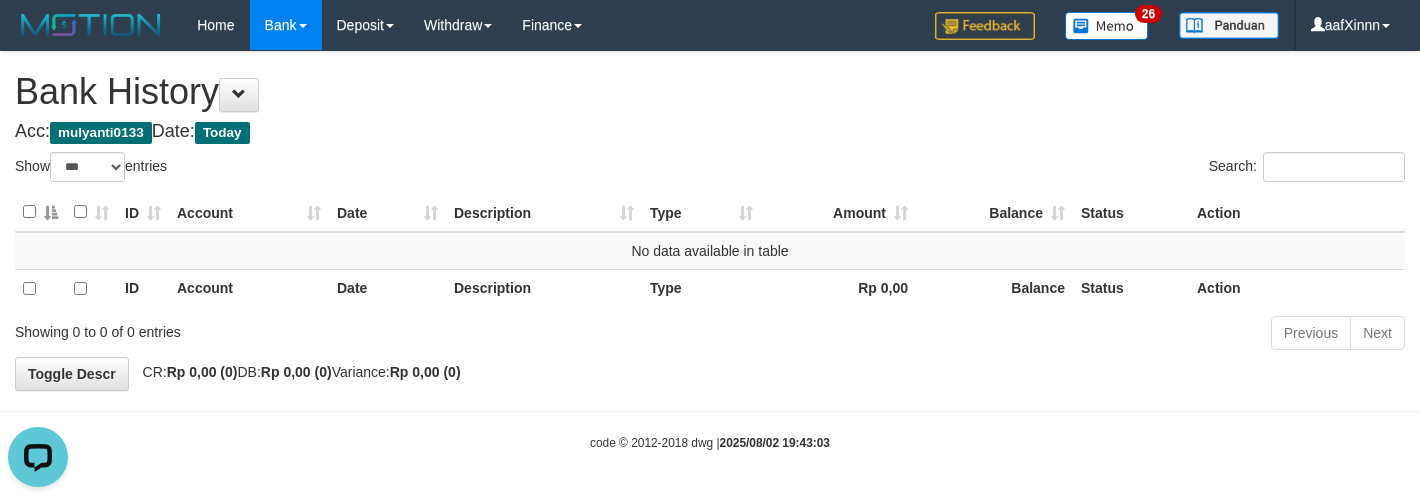 scroll, scrollTop: 0, scrollLeft: 0, axis: both 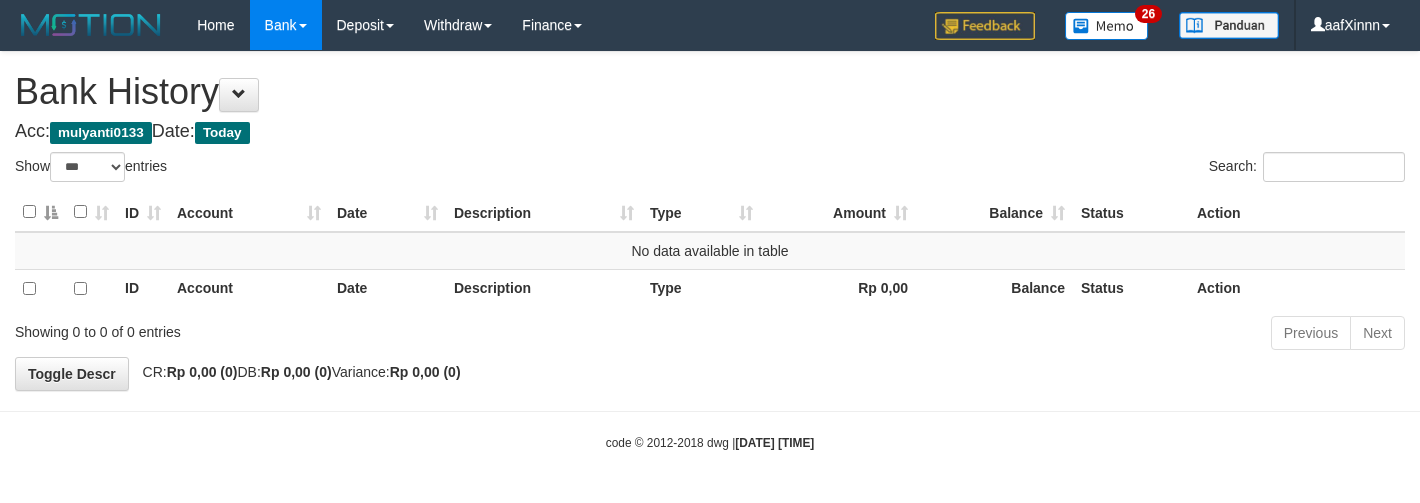 select on "***" 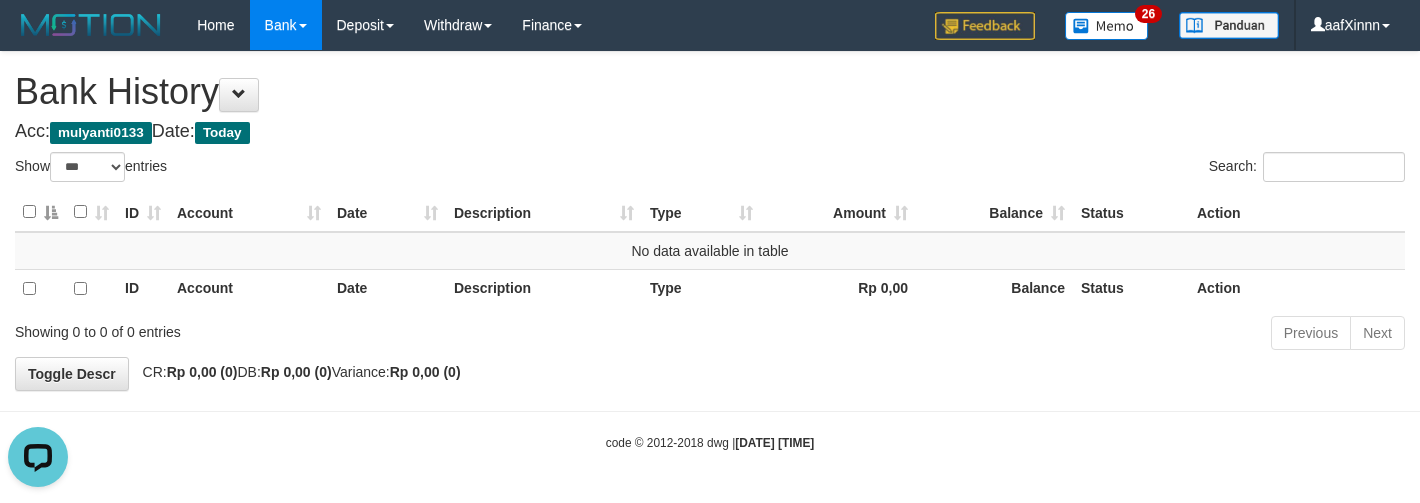 scroll, scrollTop: 0, scrollLeft: 0, axis: both 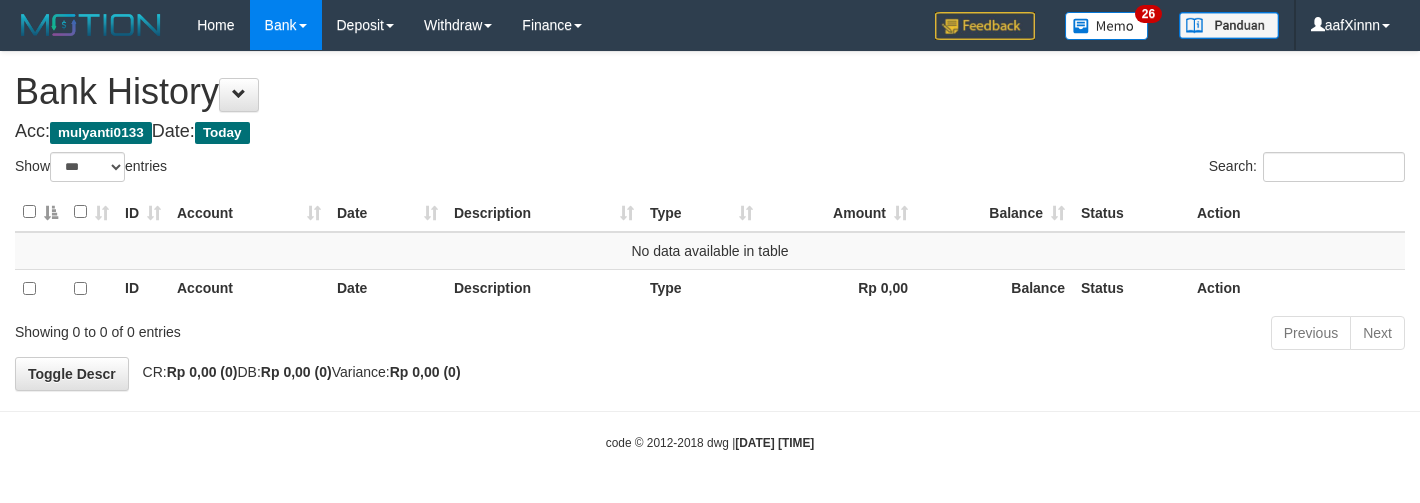 select on "***" 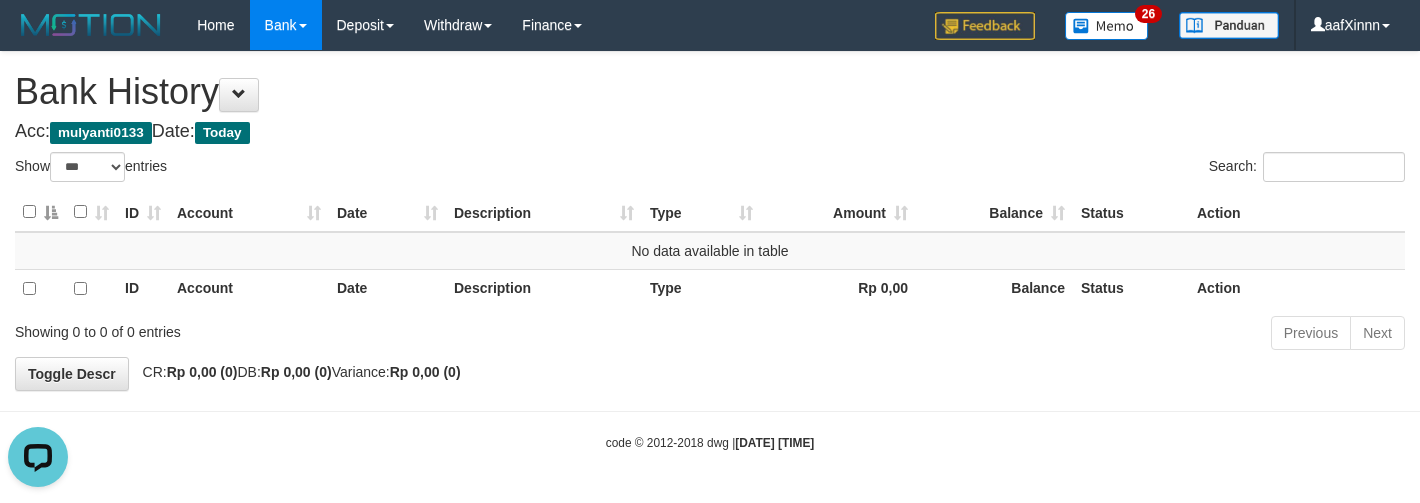 scroll, scrollTop: 0, scrollLeft: 0, axis: both 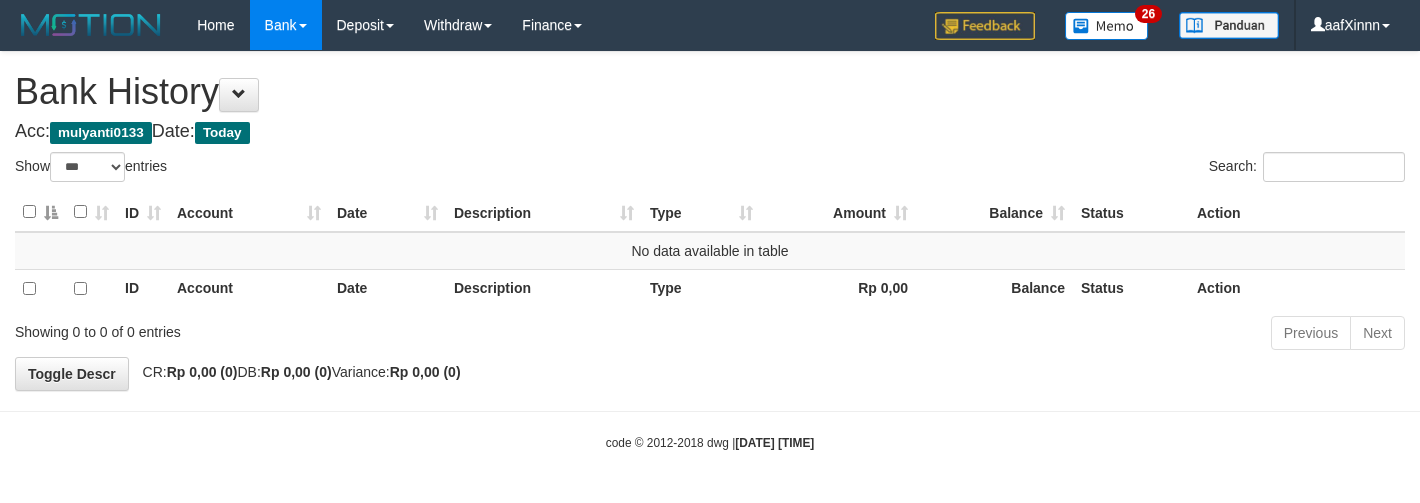 select on "***" 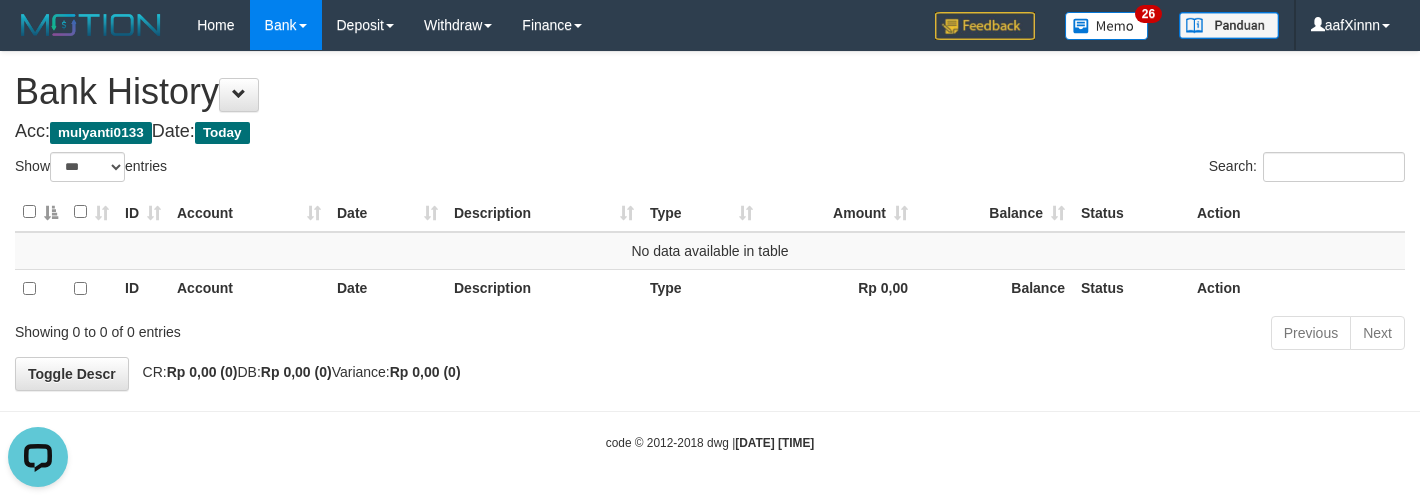 scroll, scrollTop: 0, scrollLeft: 0, axis: both 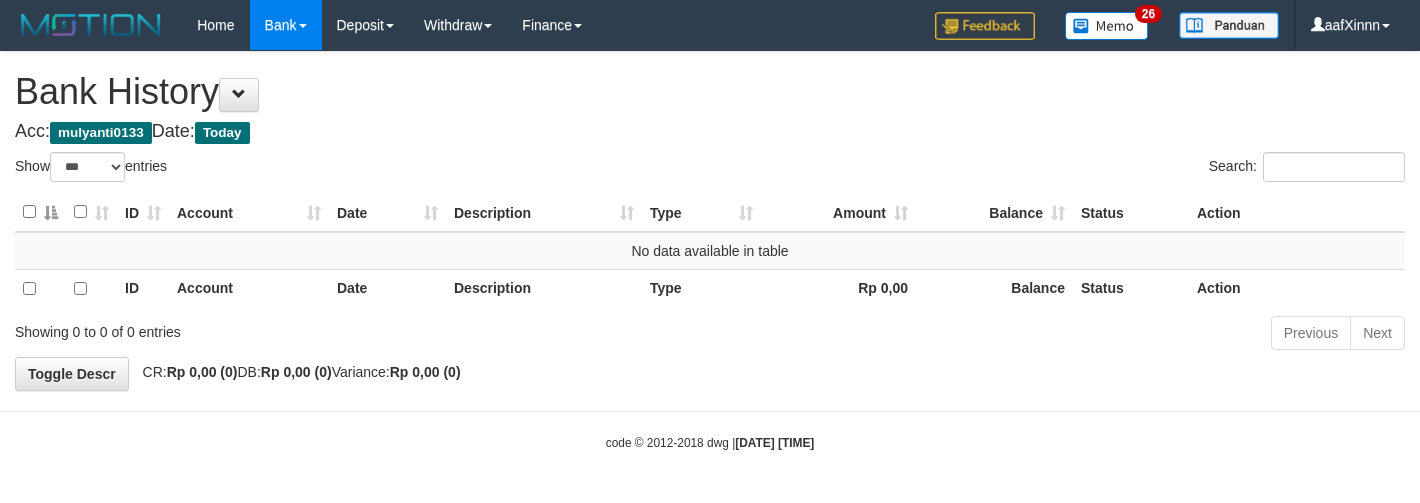 select on "***" 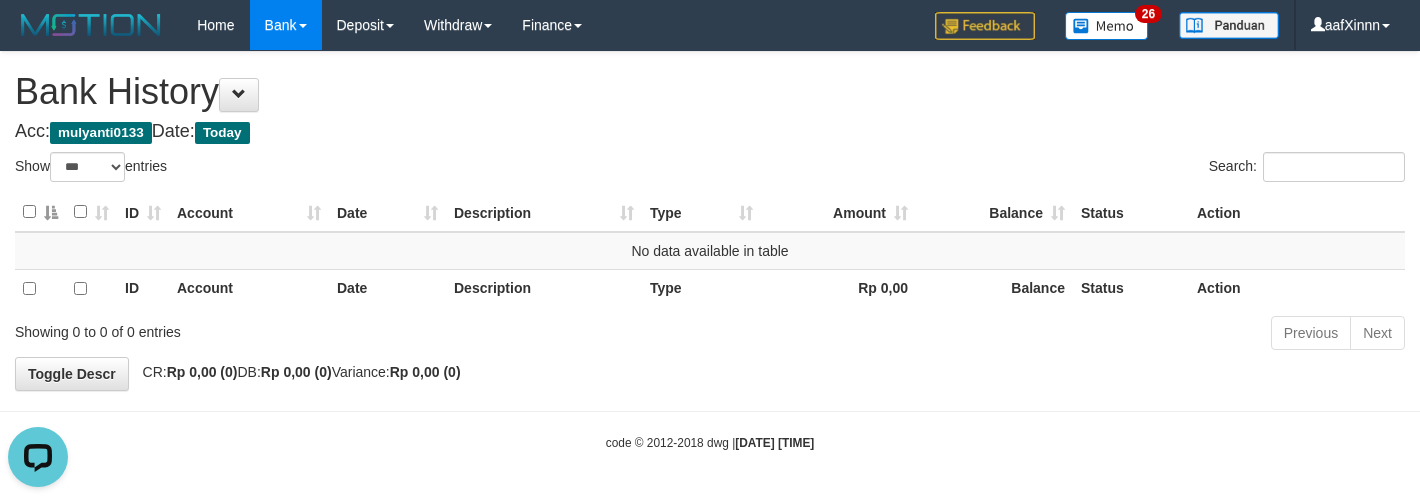 scroll, scrollTop: 0, scrollLeft: 0, axis: both 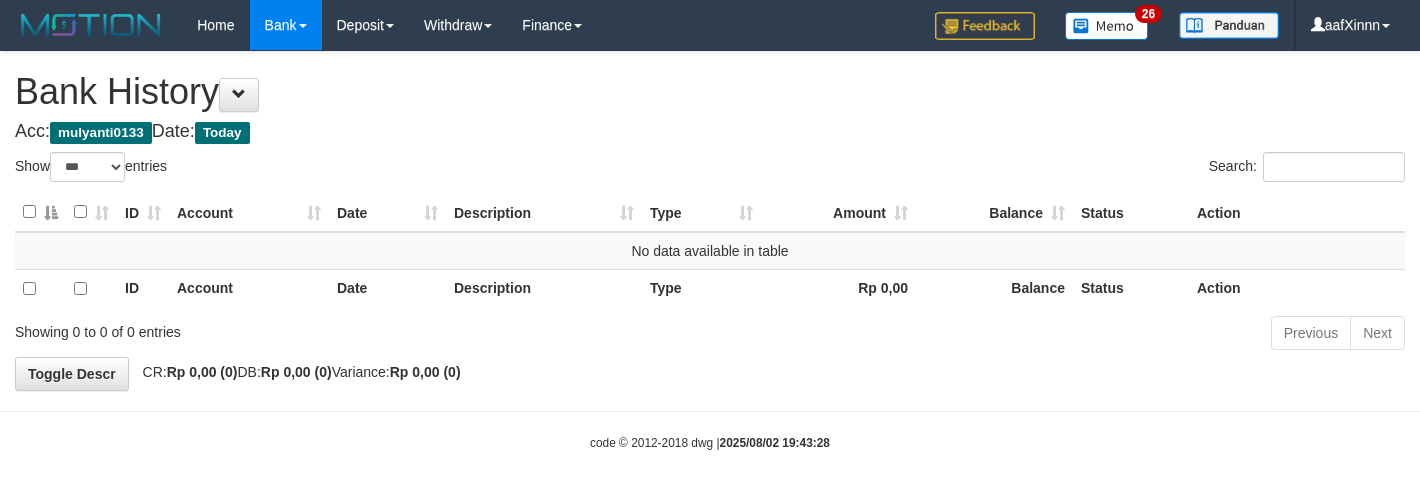 select on "***" 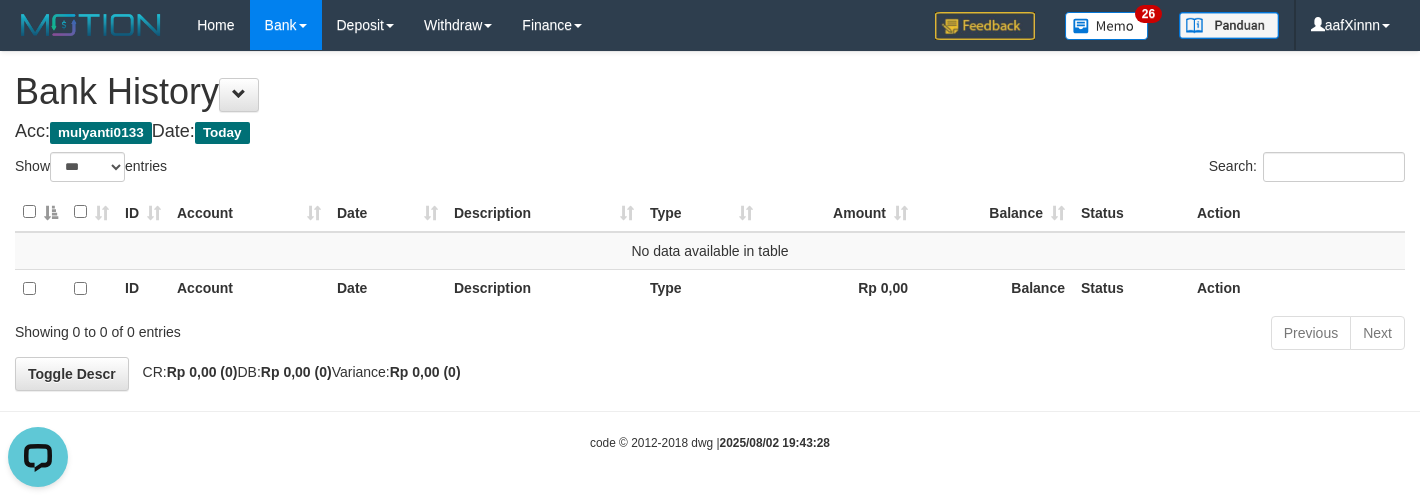 scroll, scrollTop: 0, scrollLeft: 0, axis: both 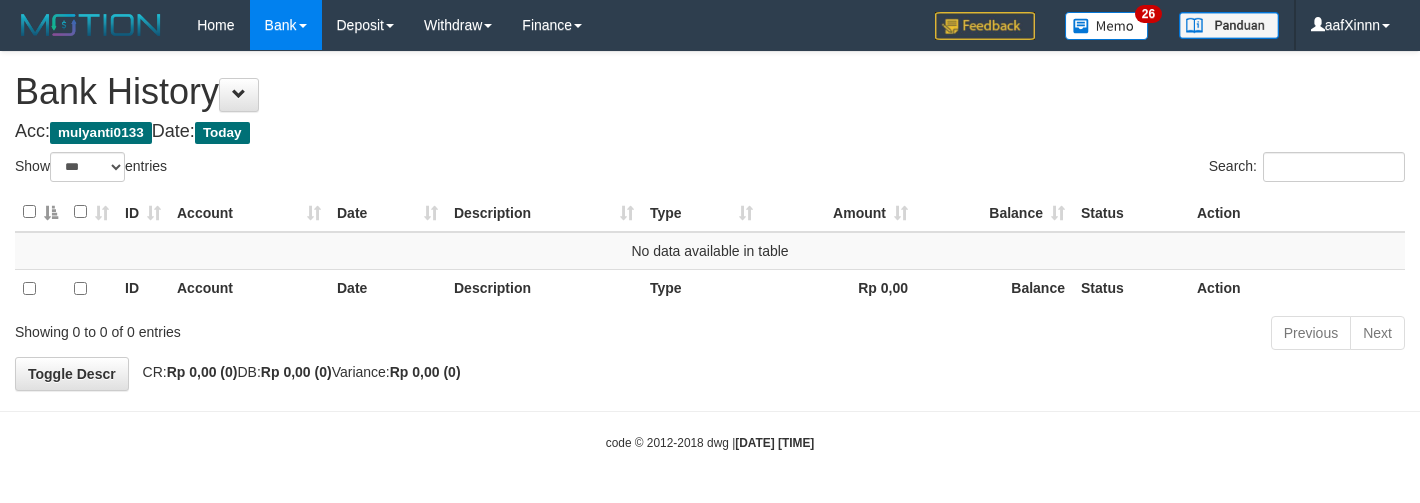 select on "***" 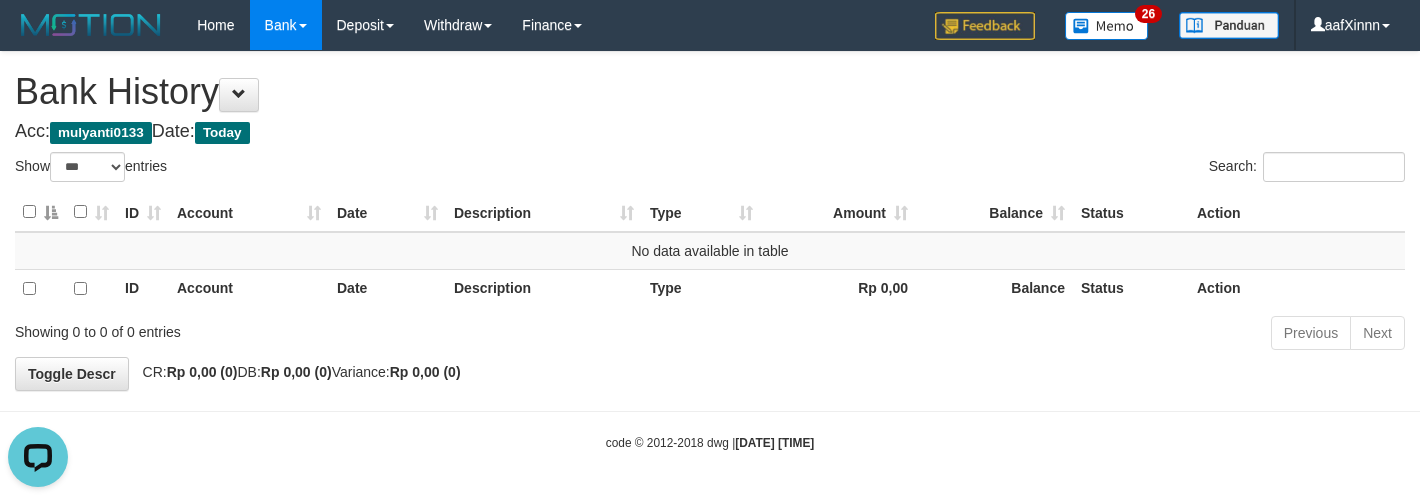 scroll, scrollTop: 0, scrollLeft: 0, axis: both 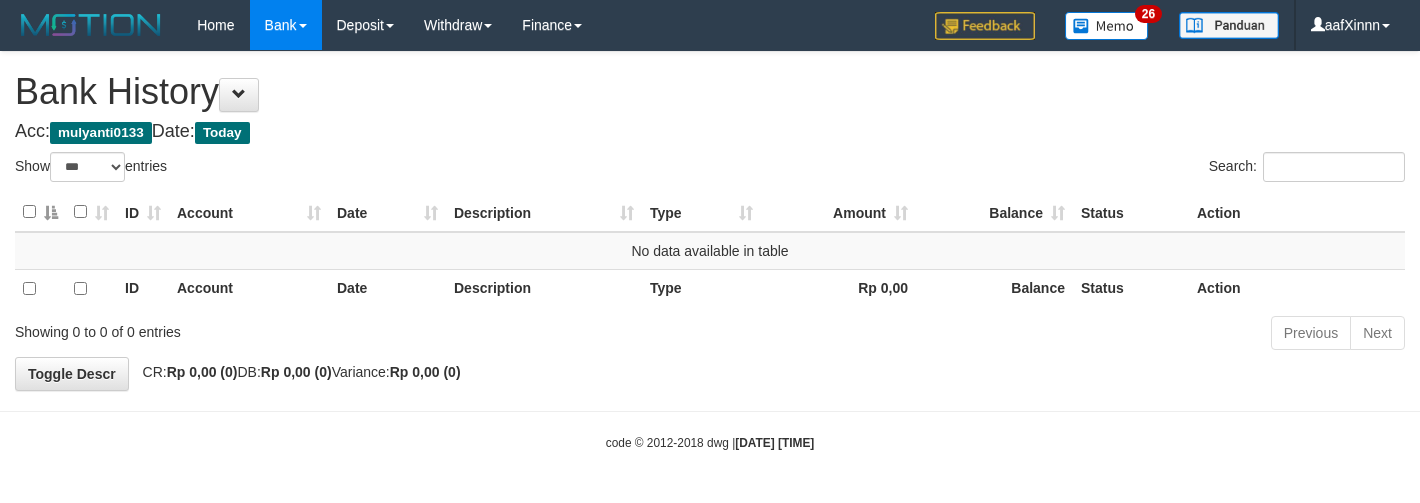 select on "***" 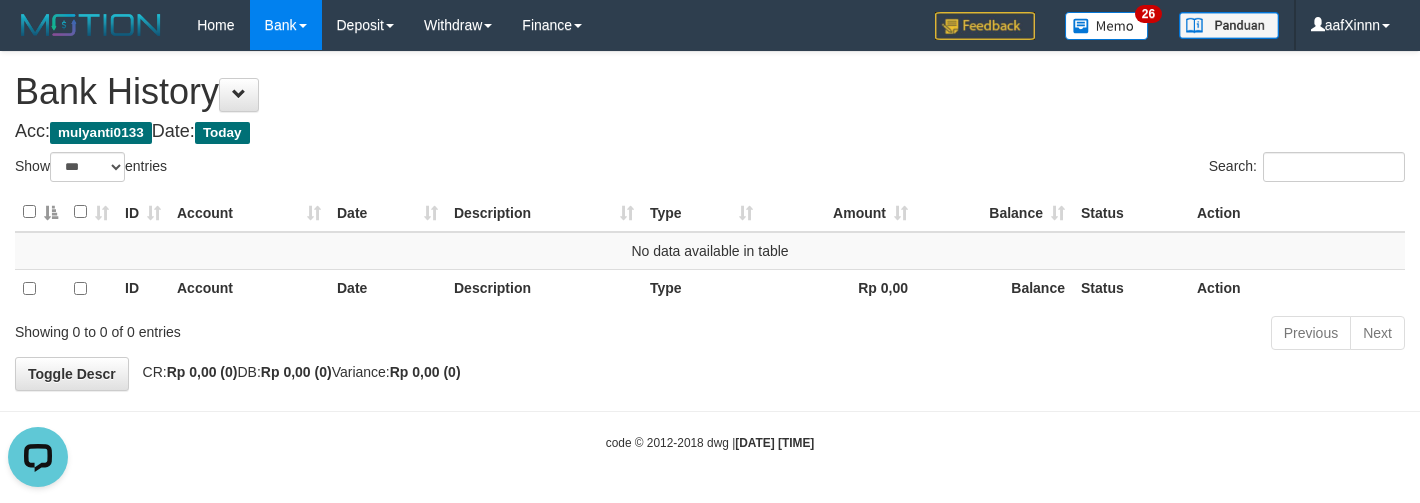 scroll, scrollTop: 0, scrollLeft: 0, axis: both 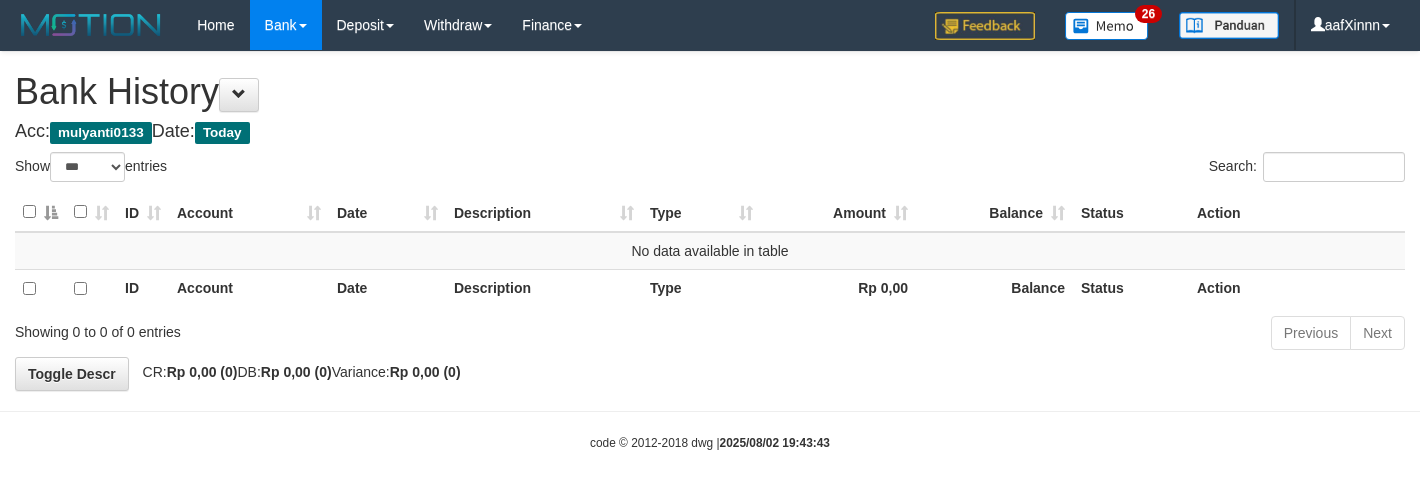 select on "***" 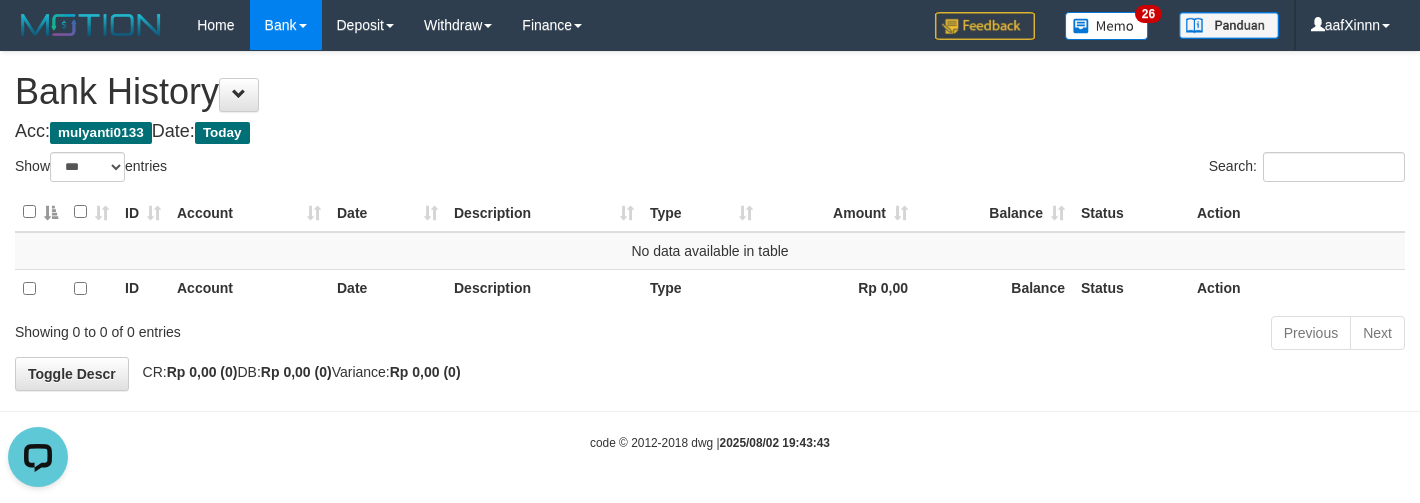 scroll, scrollTop: 0, scrollLeft: 0, axis: both 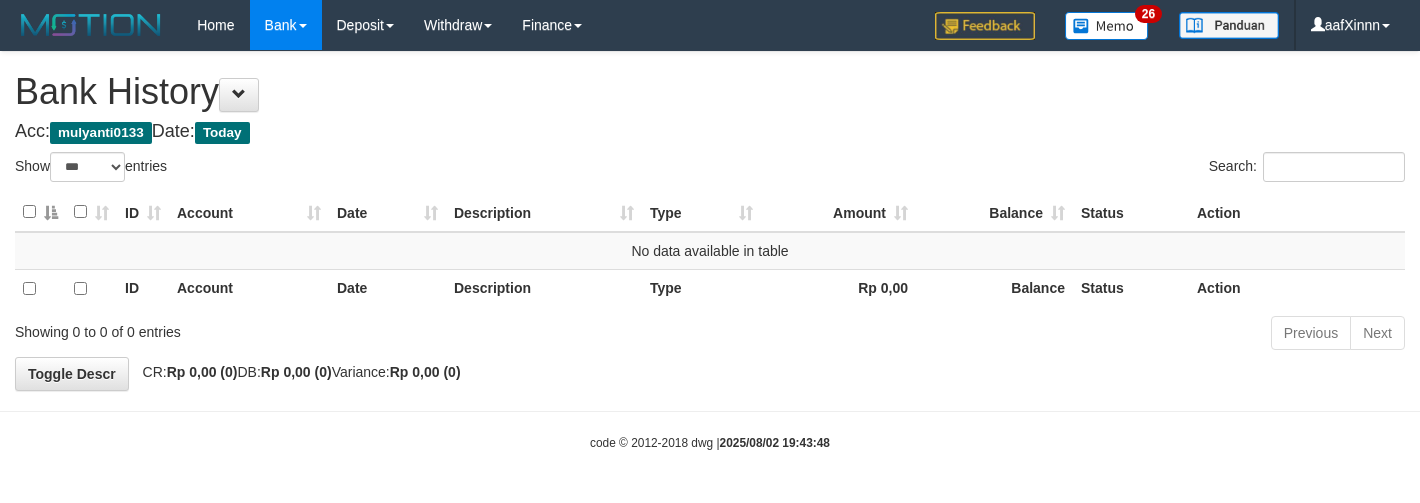 select on "***" 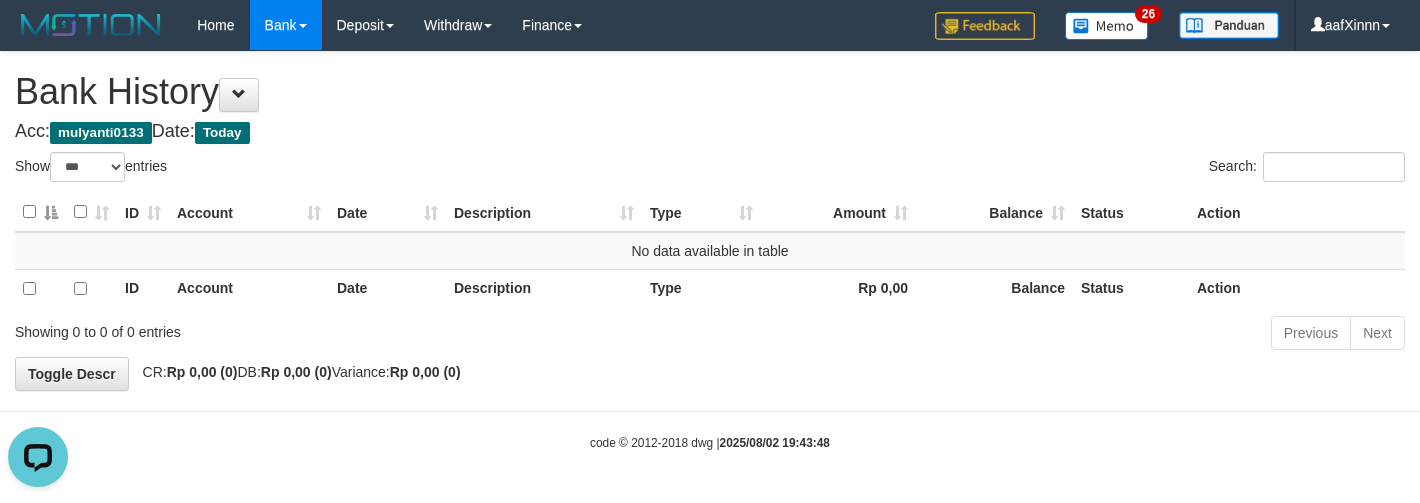 scroll, scrollTop: 0, scrollLeft: 0, axis: both 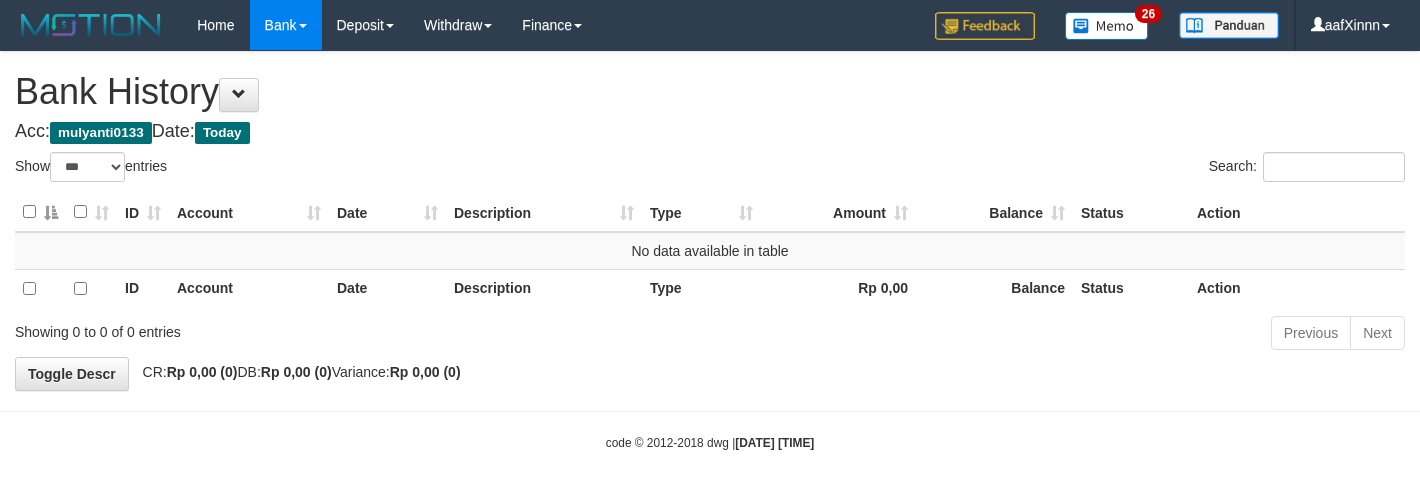 select on "***" 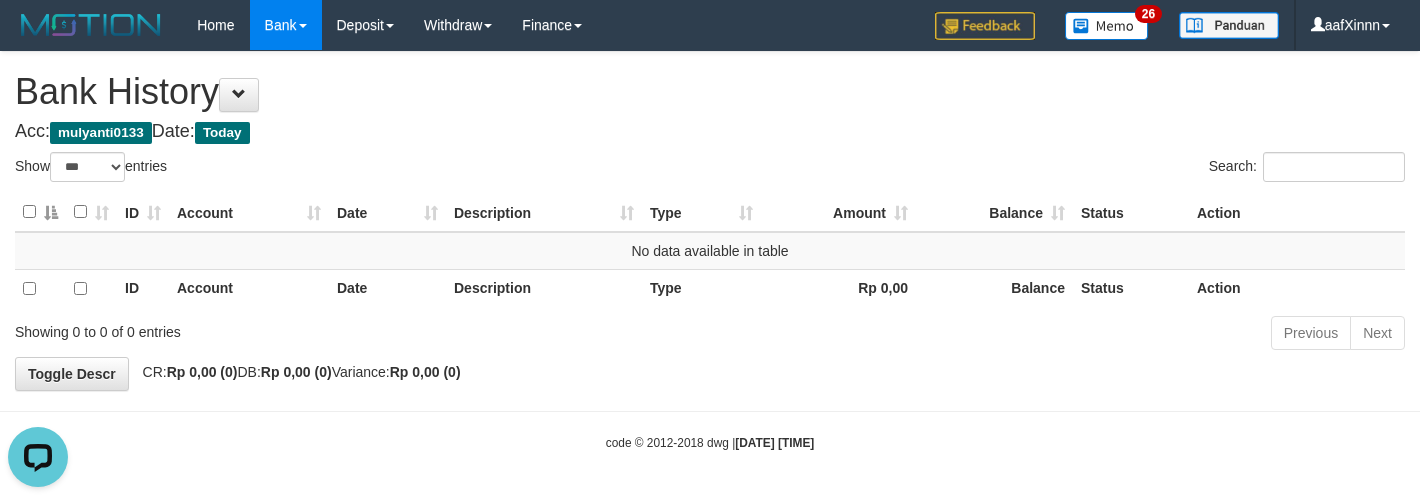 scroll, scrollTop: 0, scrollLeft: 0, axis: both 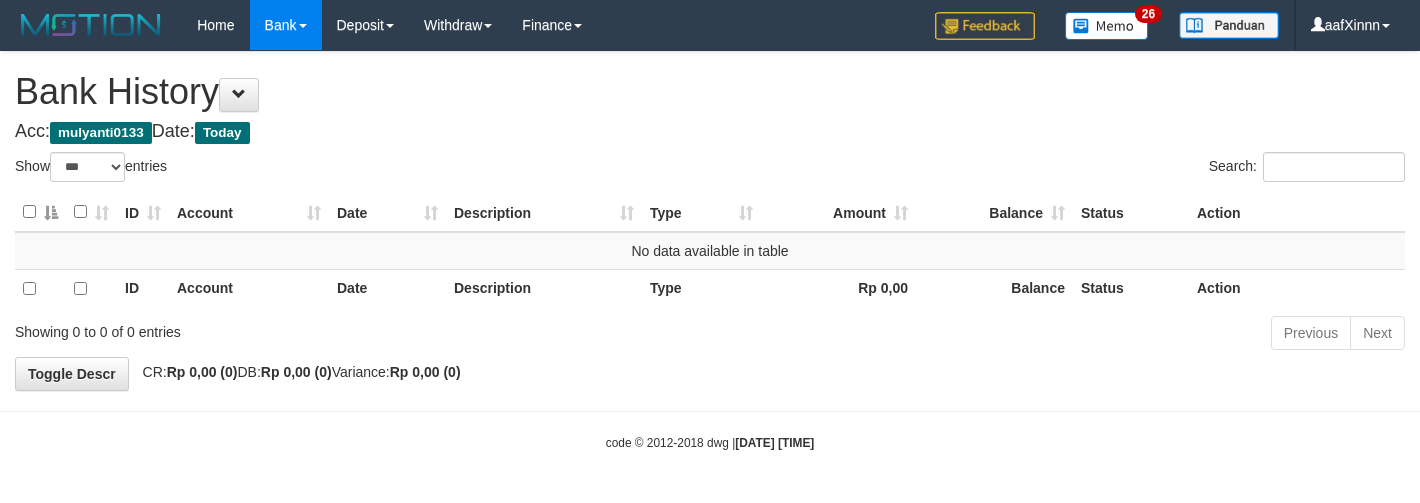 select on "***" 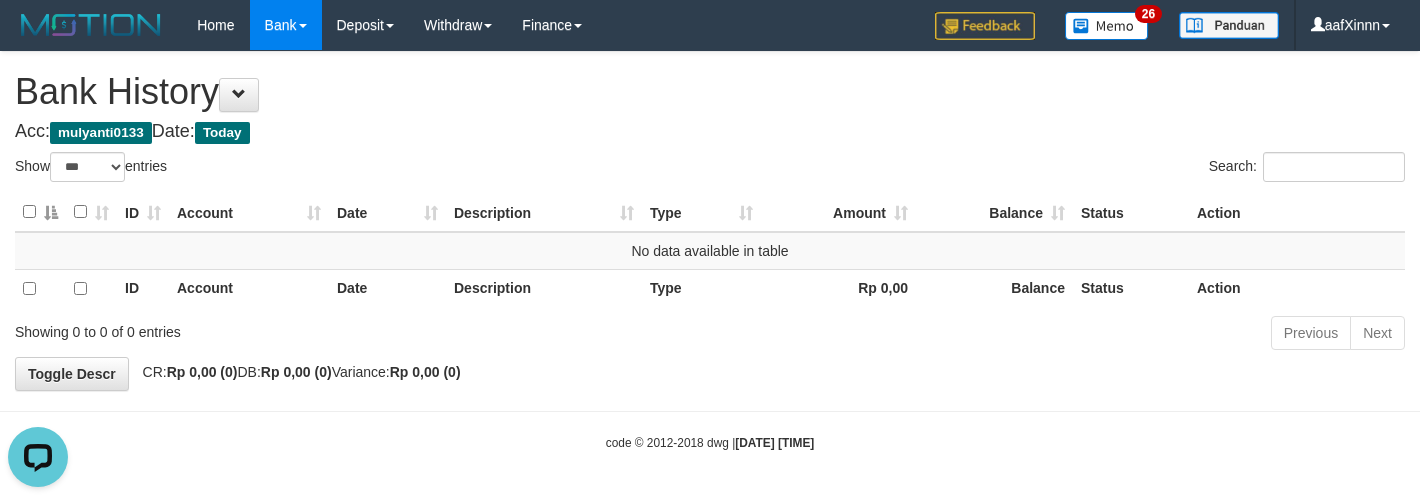 scroll, scrollTop: 0, scrollLeft: 0, axis: both 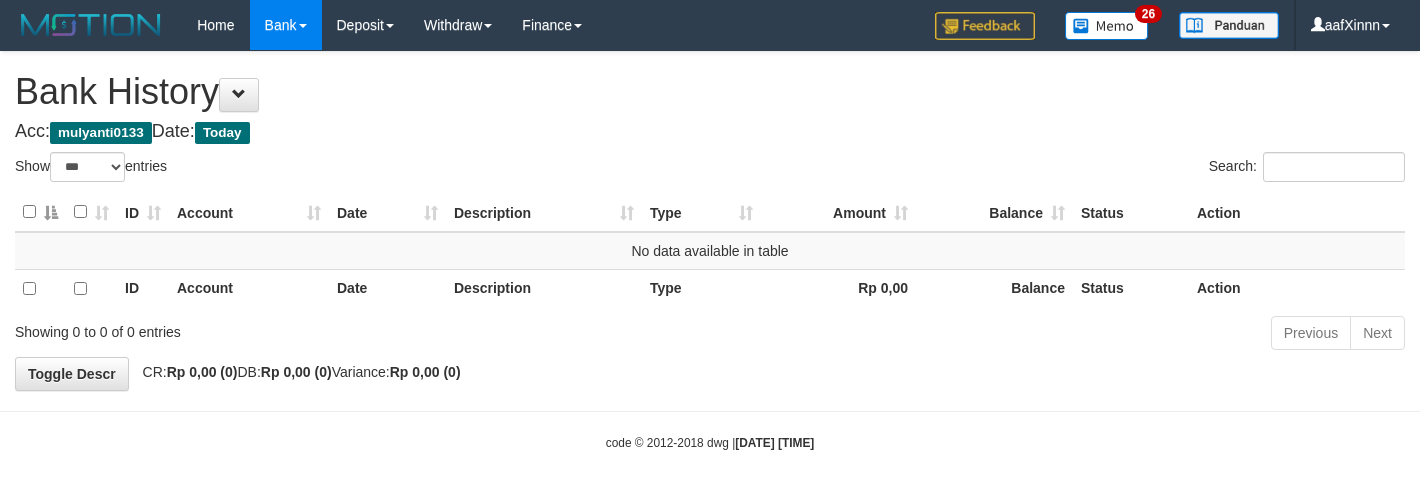 select on "***" 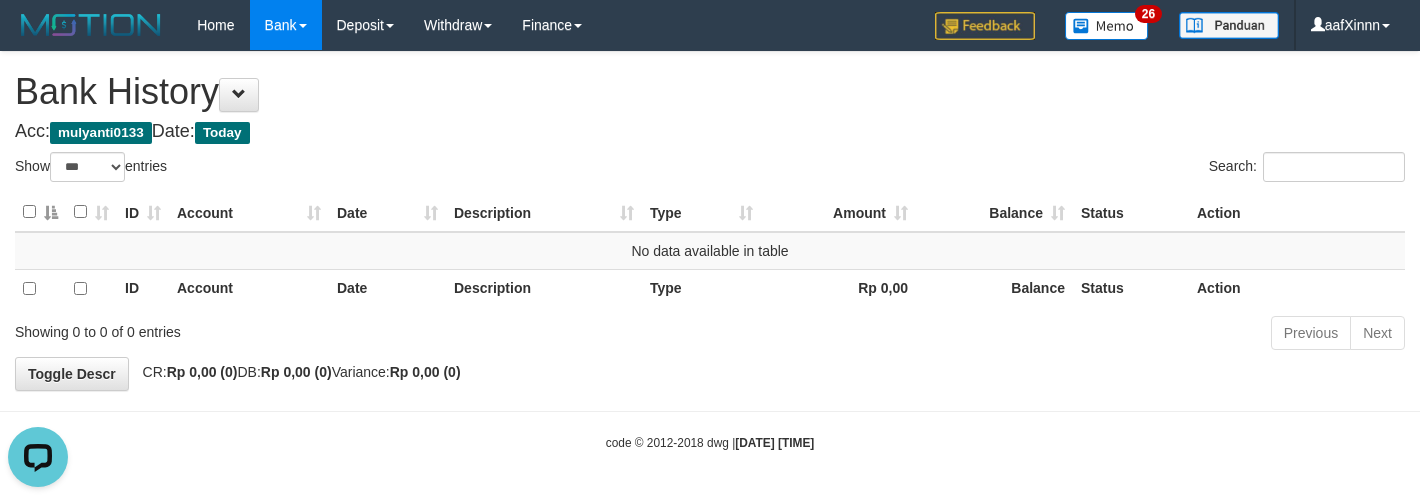 scroll, scrollTop: 0, scrollLeft: 0, axis: both 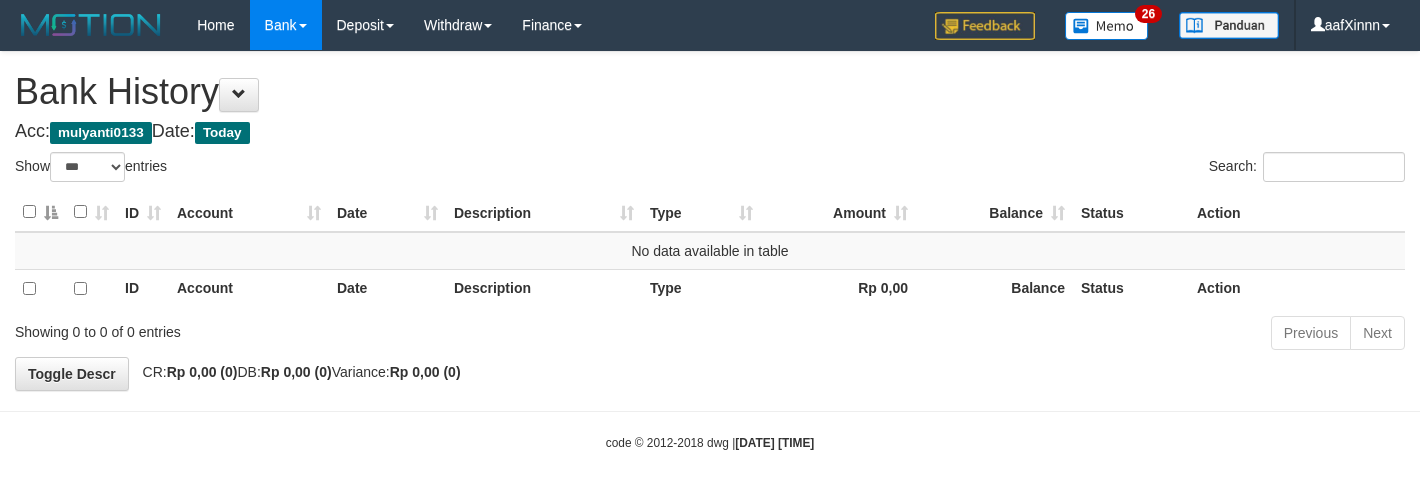 select on "***" 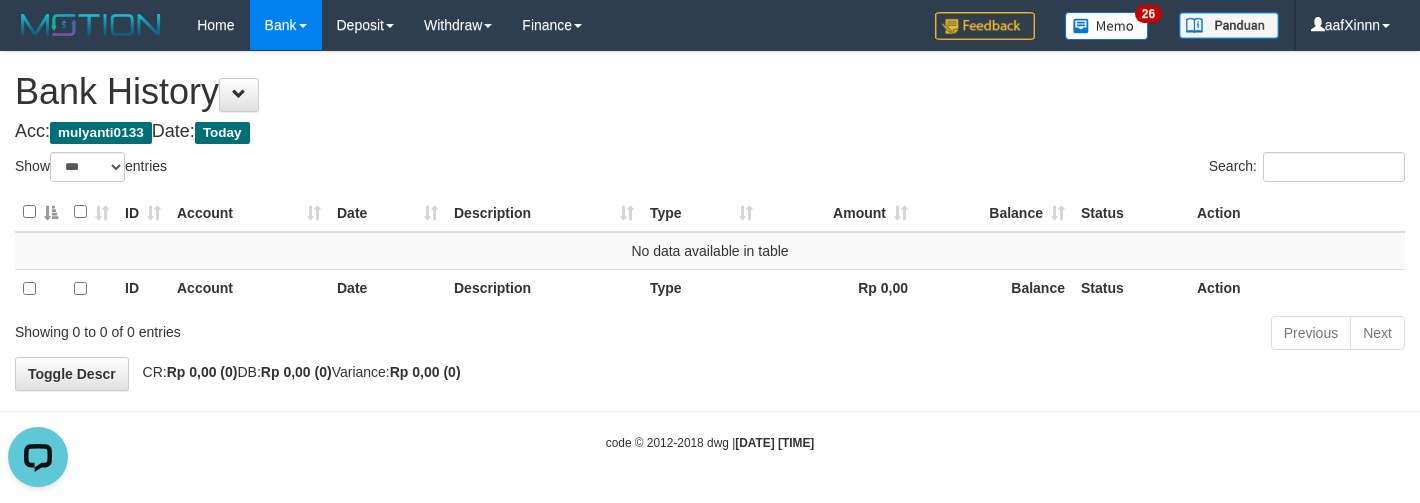 scroll, scrollTop: 0, scrollLeft: 0, axis: both 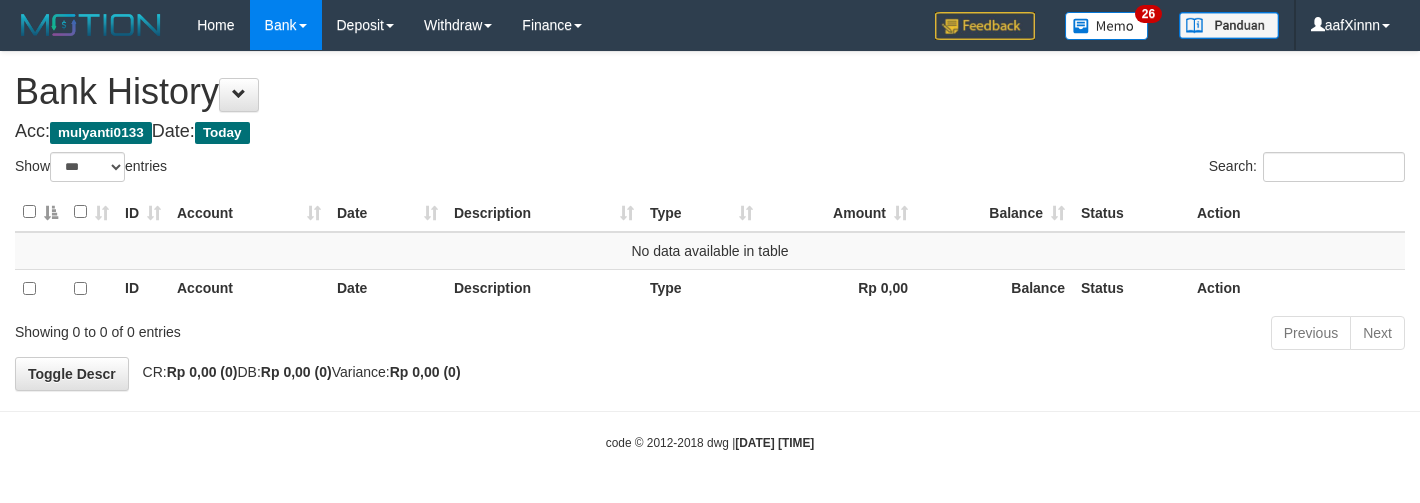 select on "***" 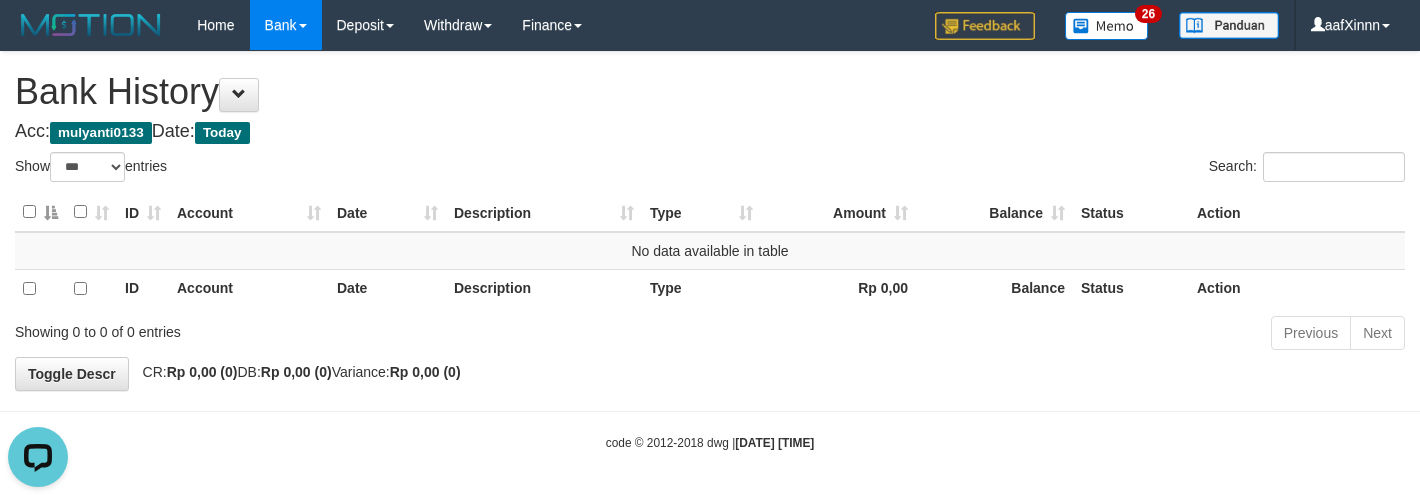 scroll, scrollTop: 0, scrollLeft: 0, axis: both 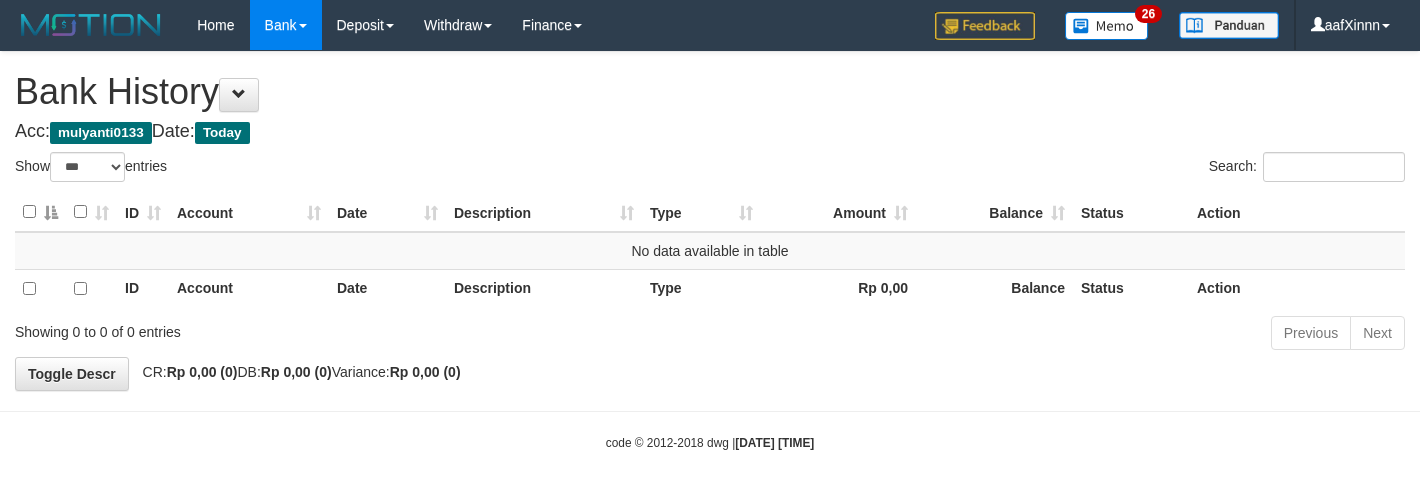 select on "***" 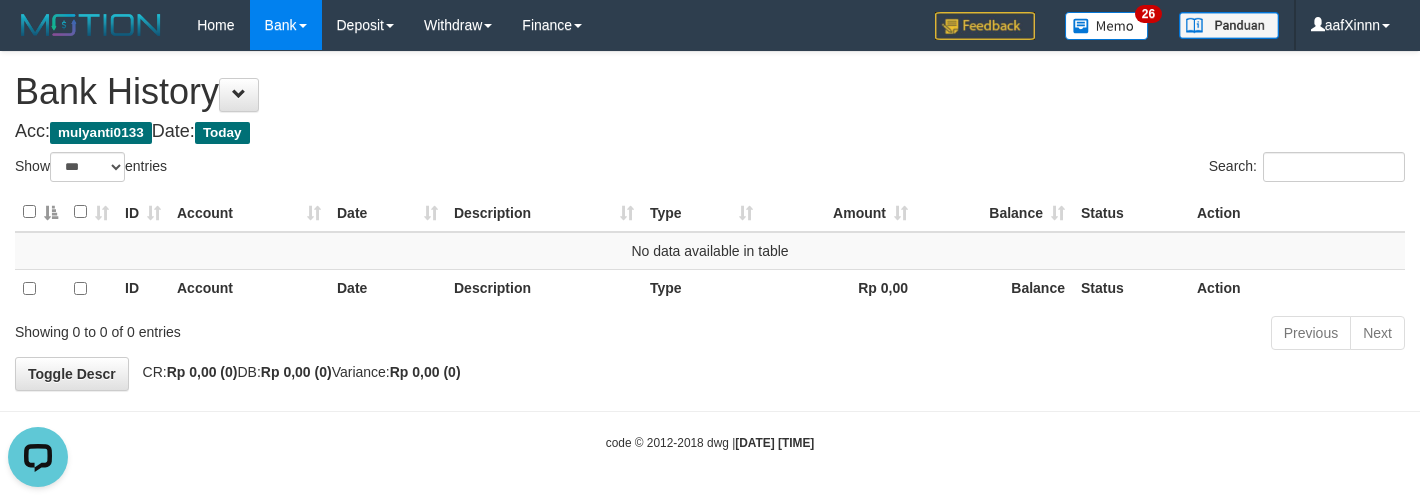 scroll, scrollTop: 0, scrollLeft: 0, axis: both 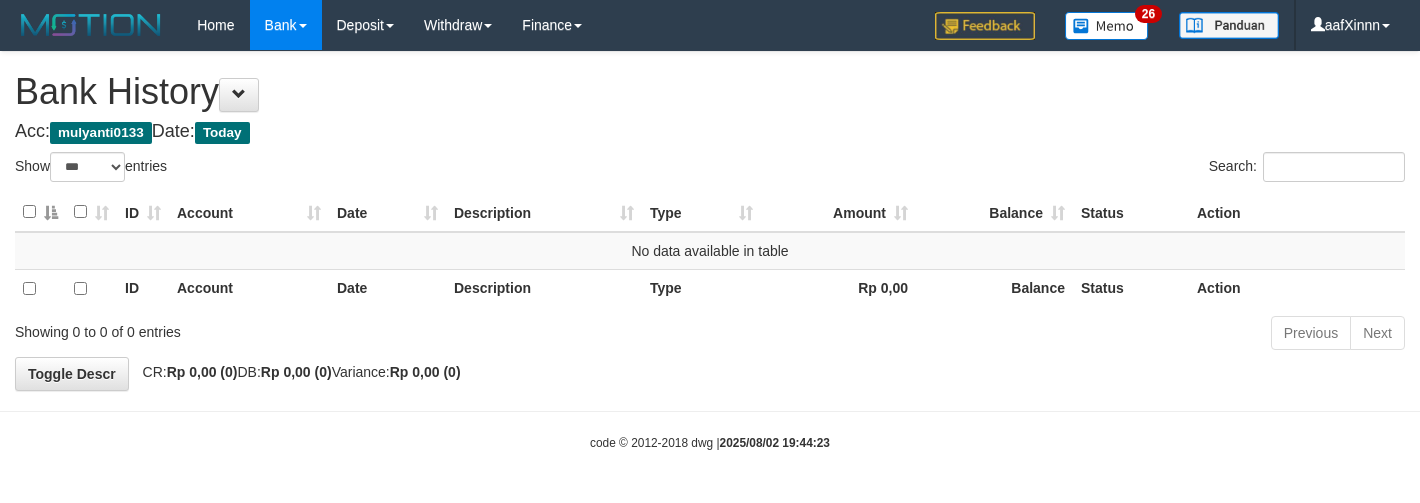 select on "***" 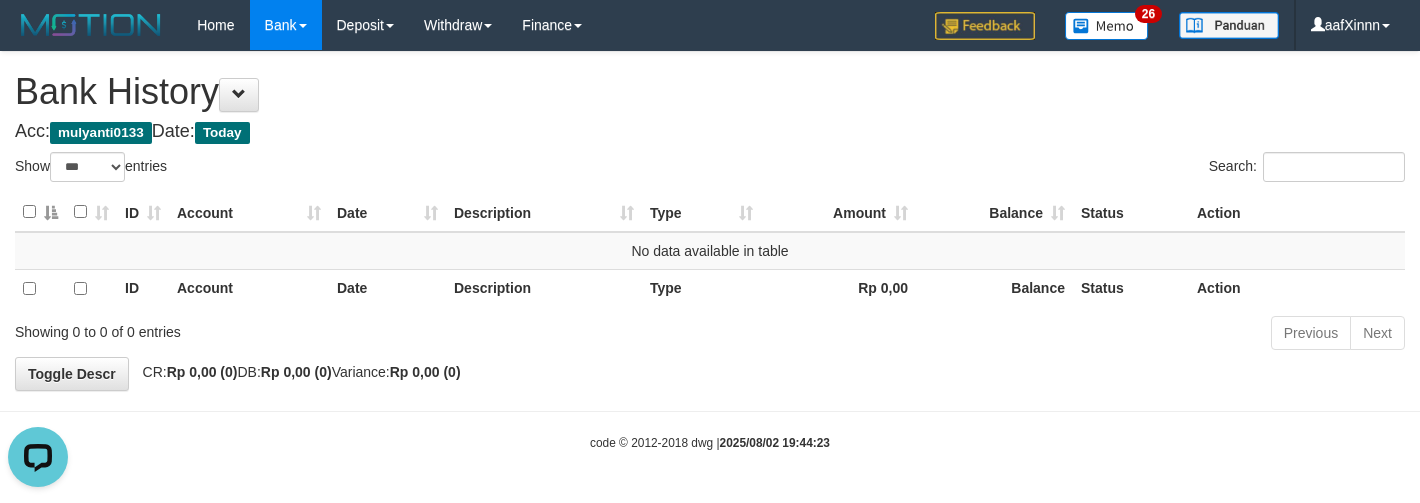 scroll, scrollTop: 0, scrollLeft: 0, axis: both 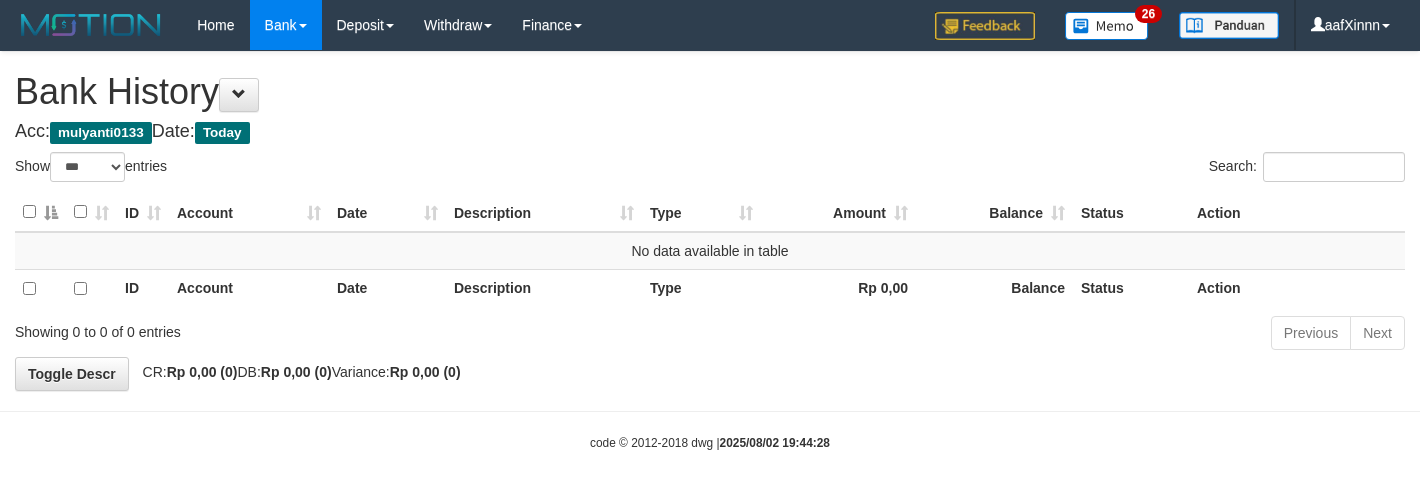 select on "***" 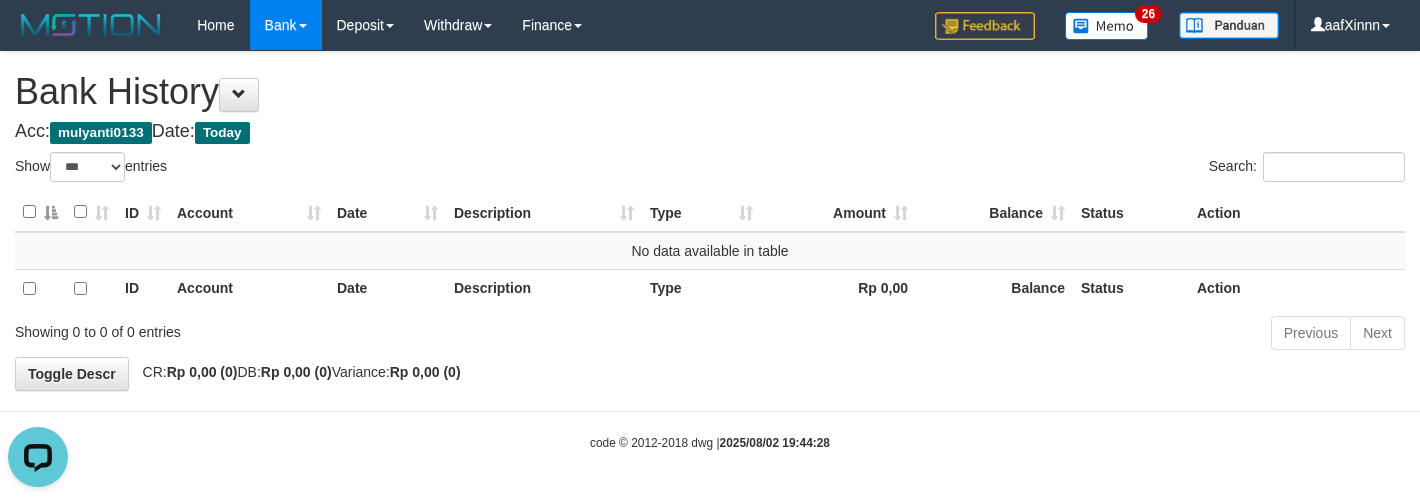 scroll, scrollTop: 0, scrollLeft: 0, axis: both 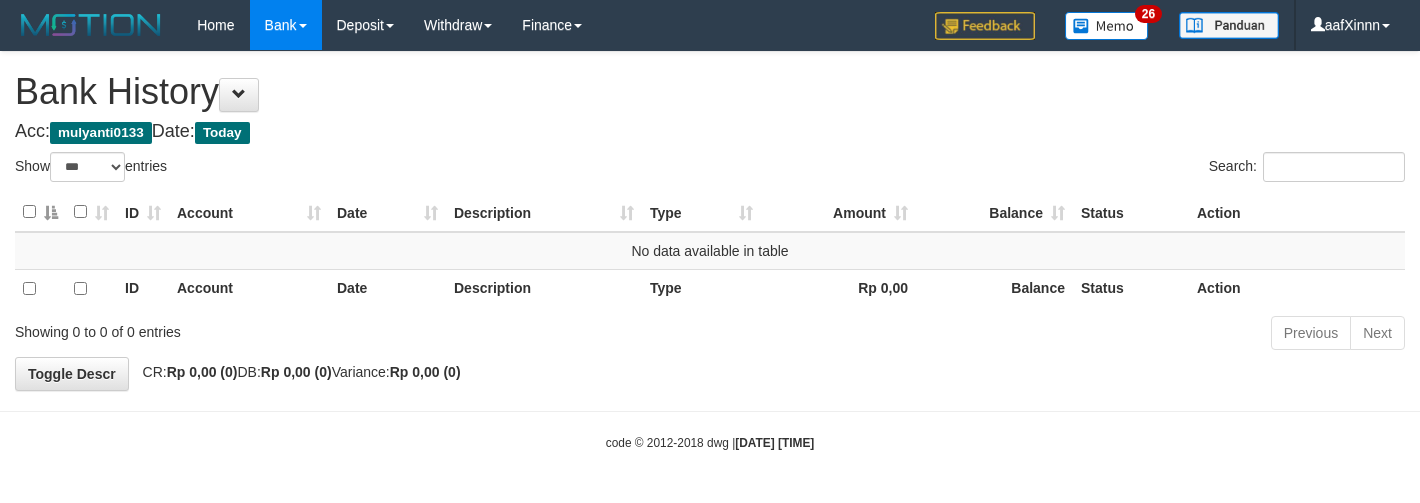 select on "***" 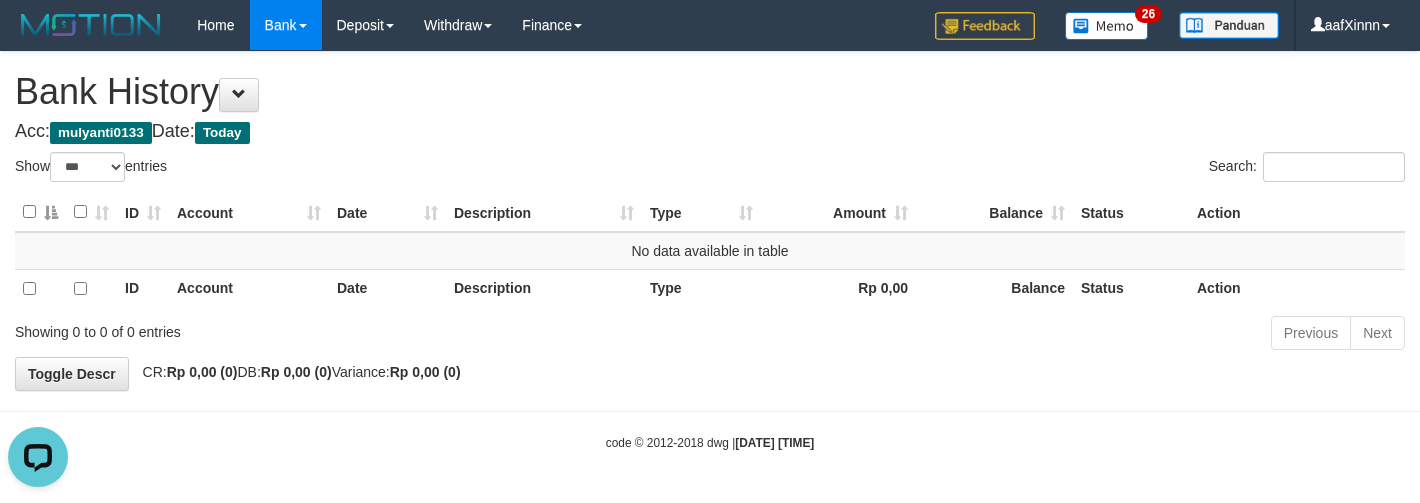 scroll, scrollTop: 0, scrollLeft: 0, axis: both 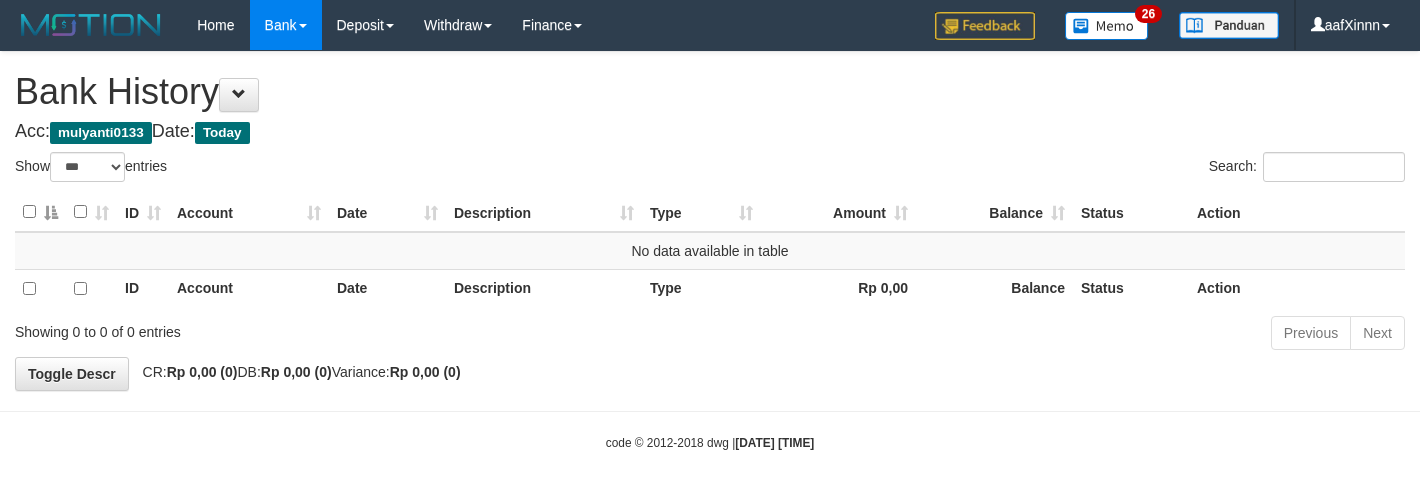 select on "***" 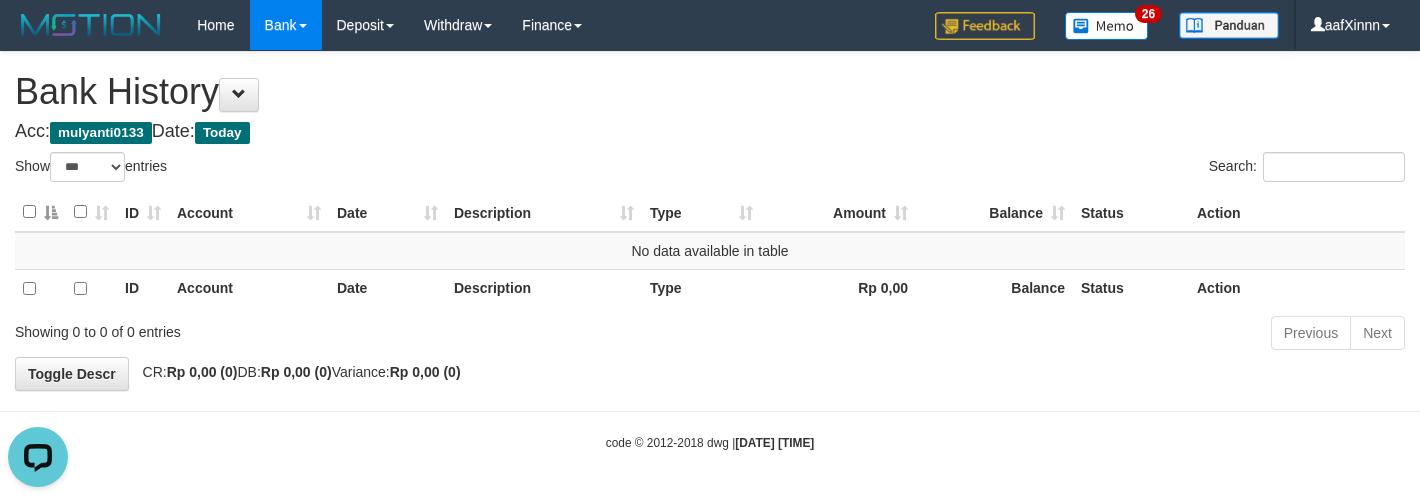 scroll, scrollTop: 0, scrollLeft: 0, axis: both 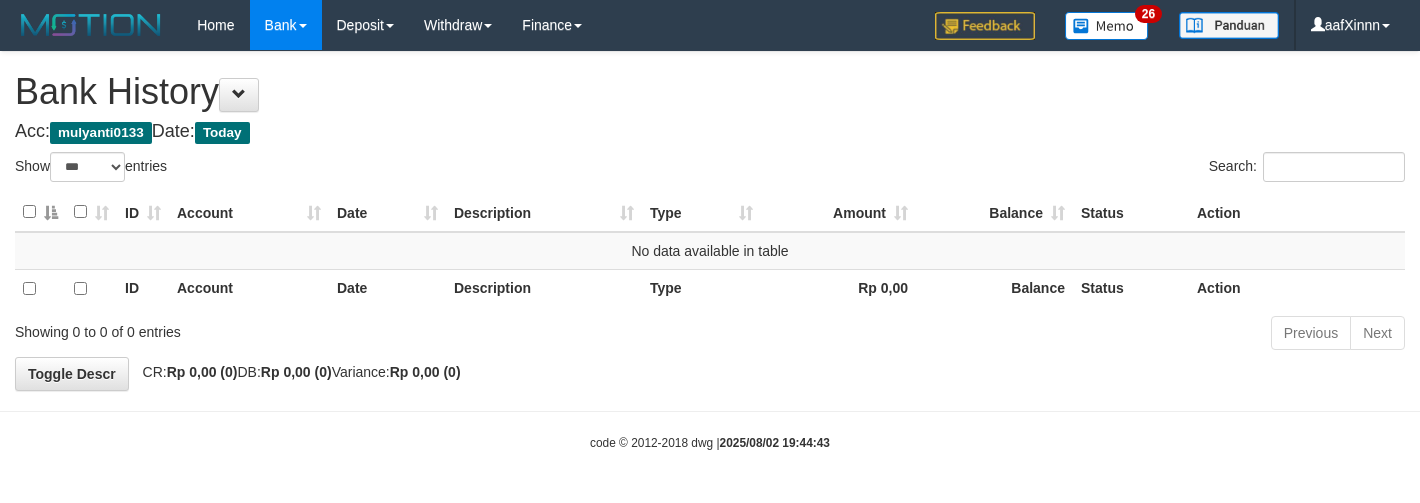 select on "***" 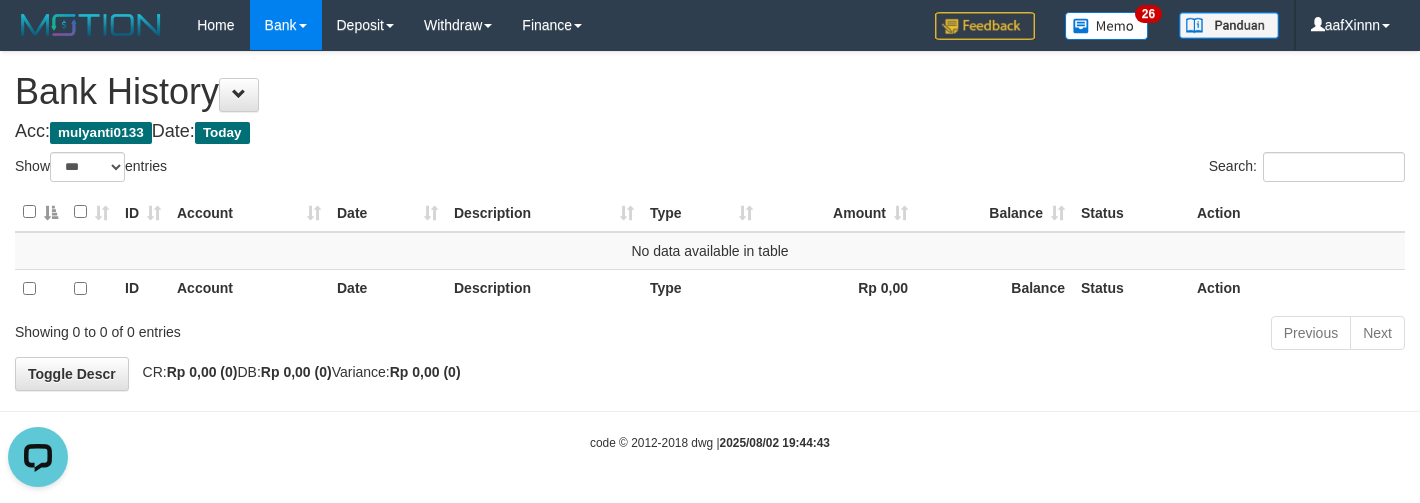 scroll, scrollTop: 0, scrollLeft: 0, axis: both 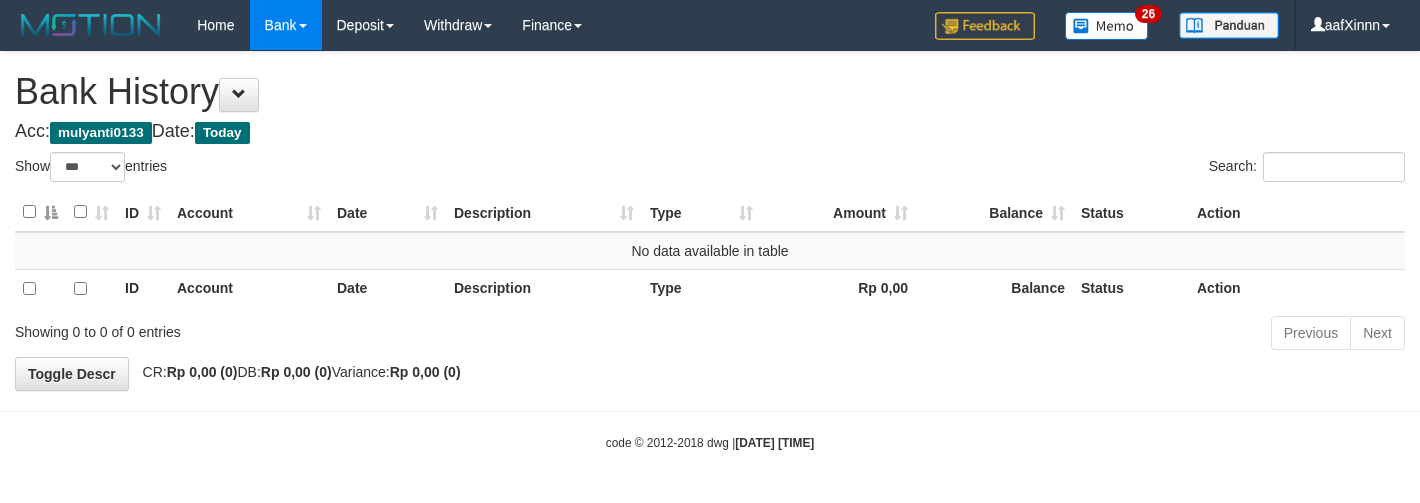 select on "***" 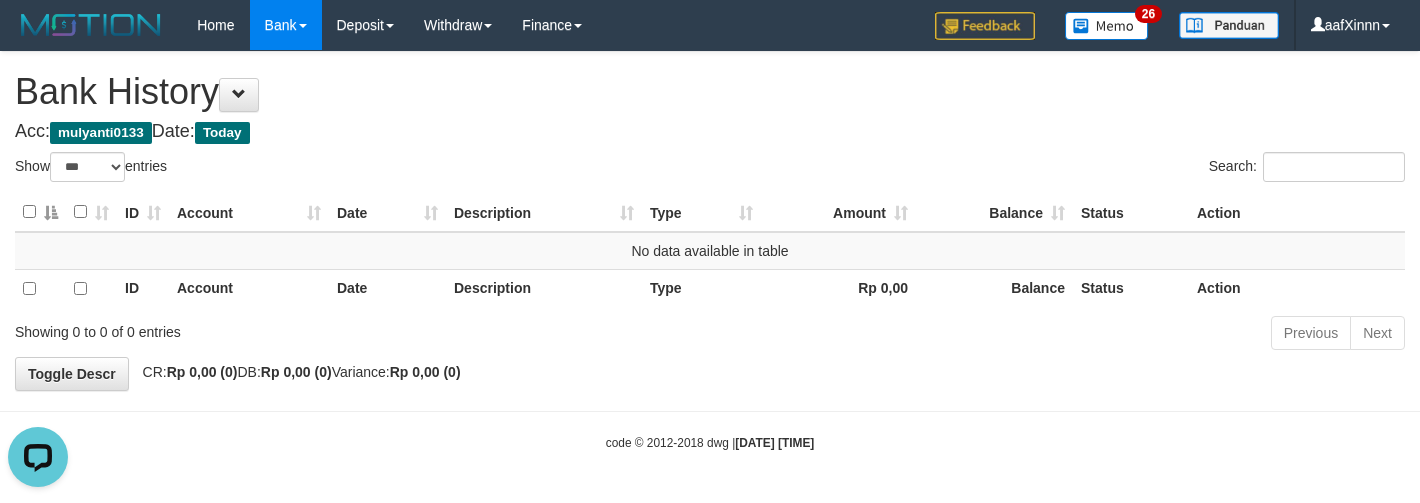 scroll, scrollTop: 0, scrollLeft: 0, axis: both 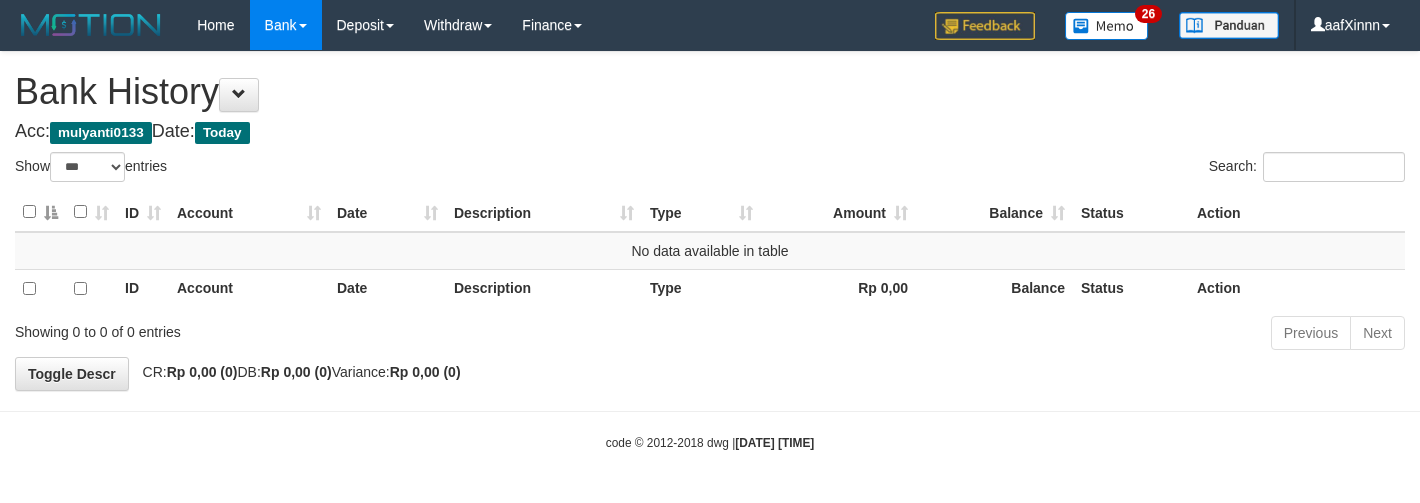 select on "***" 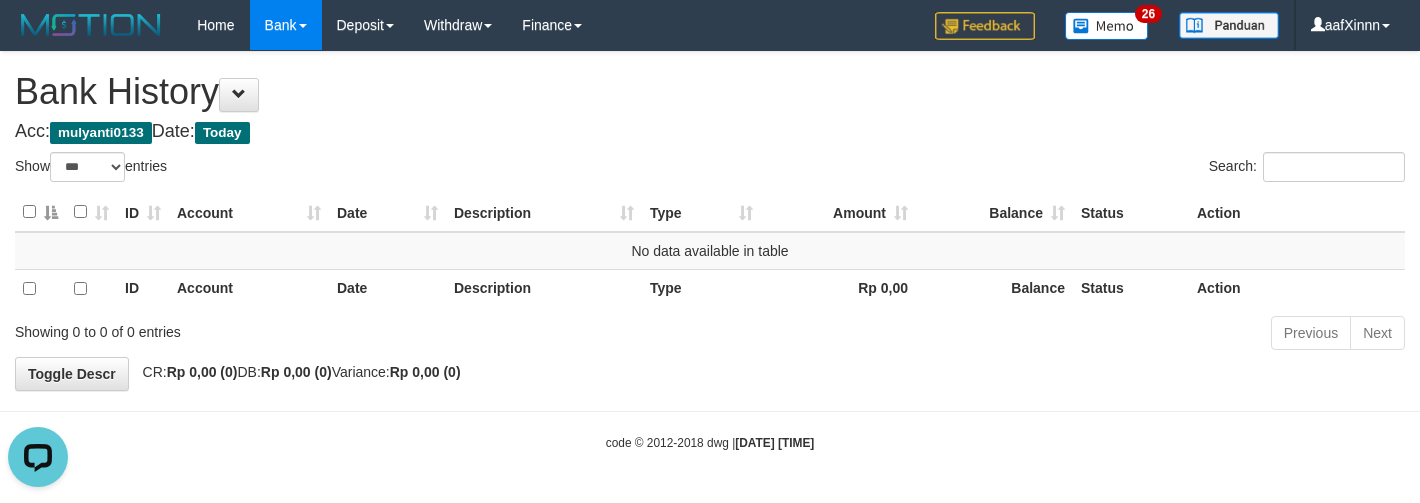 scroll, scrollTop: 0, scrollLeft: 0, axis: both 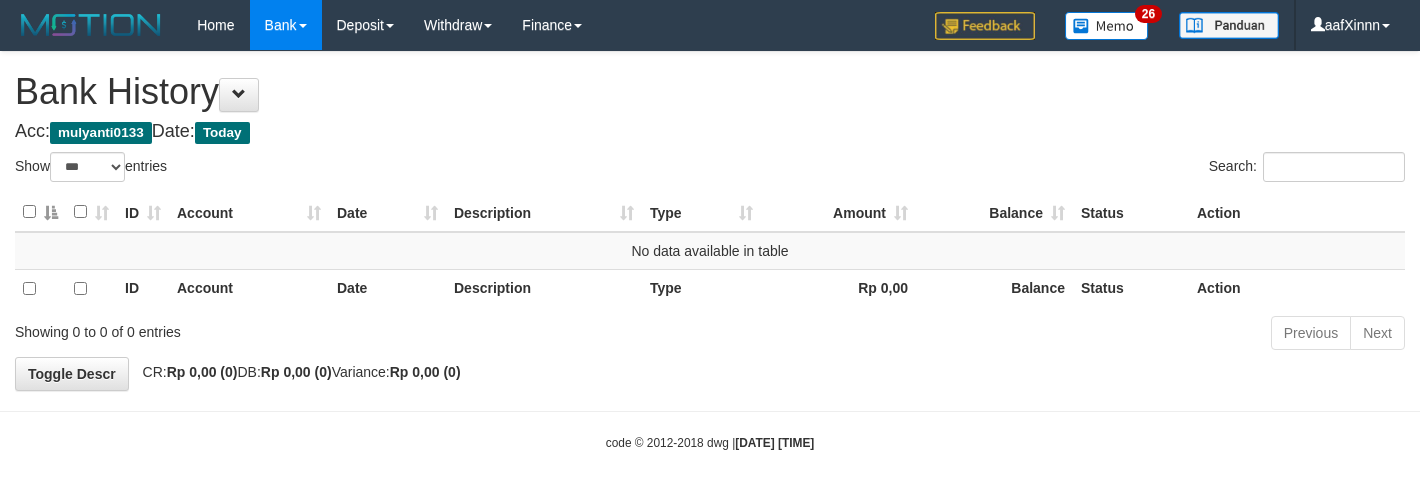 select on "***" 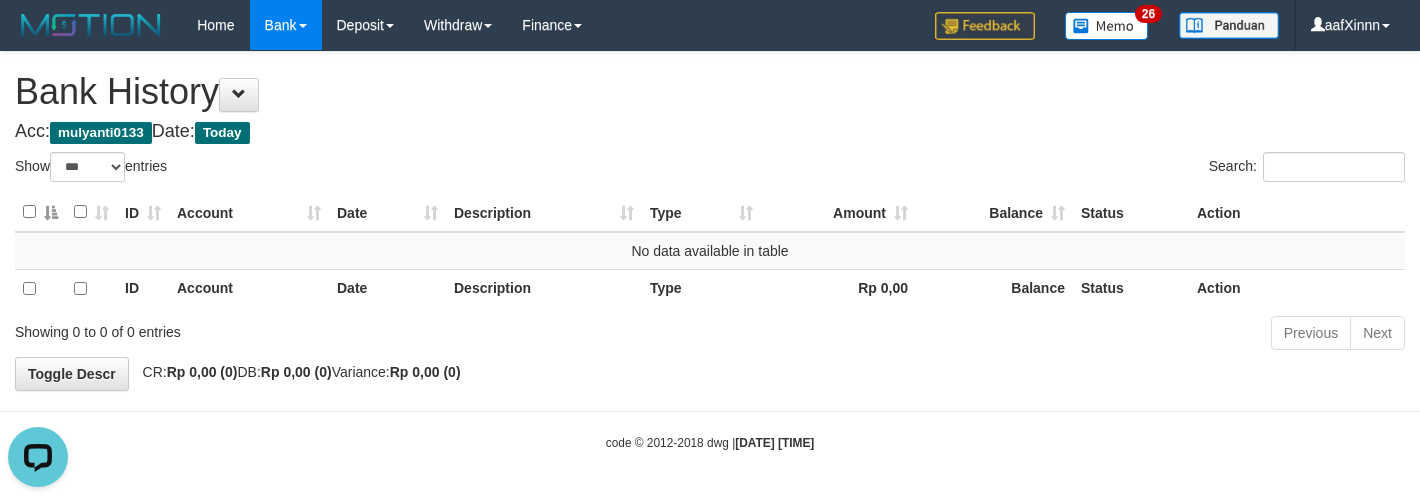scroll, scrollTop: 0, scrollLeft: 0, axis: both 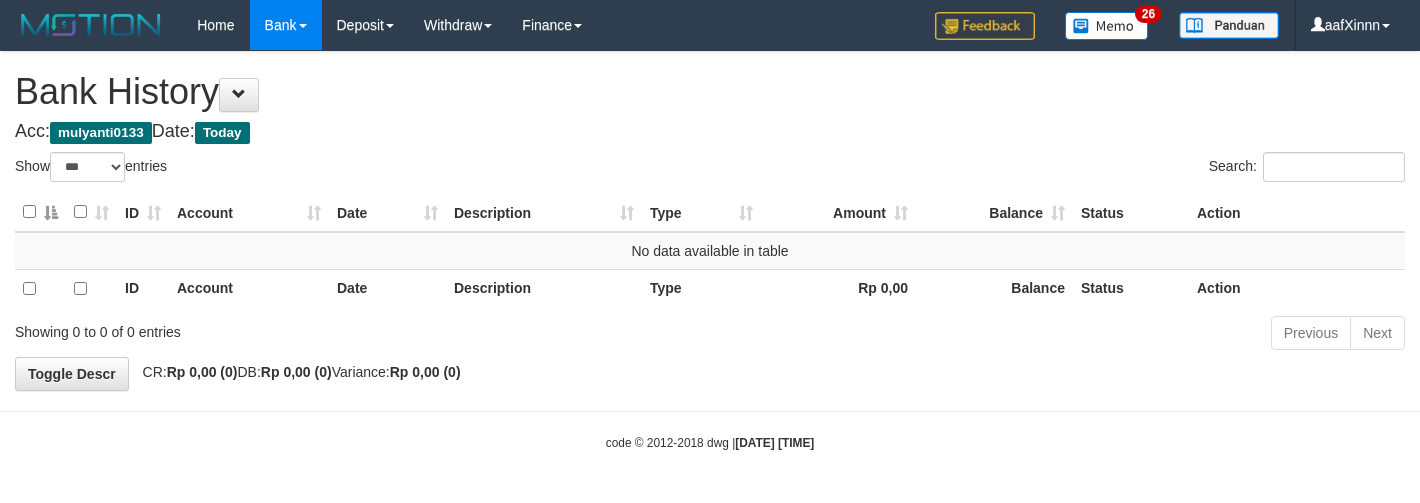 select on "***" 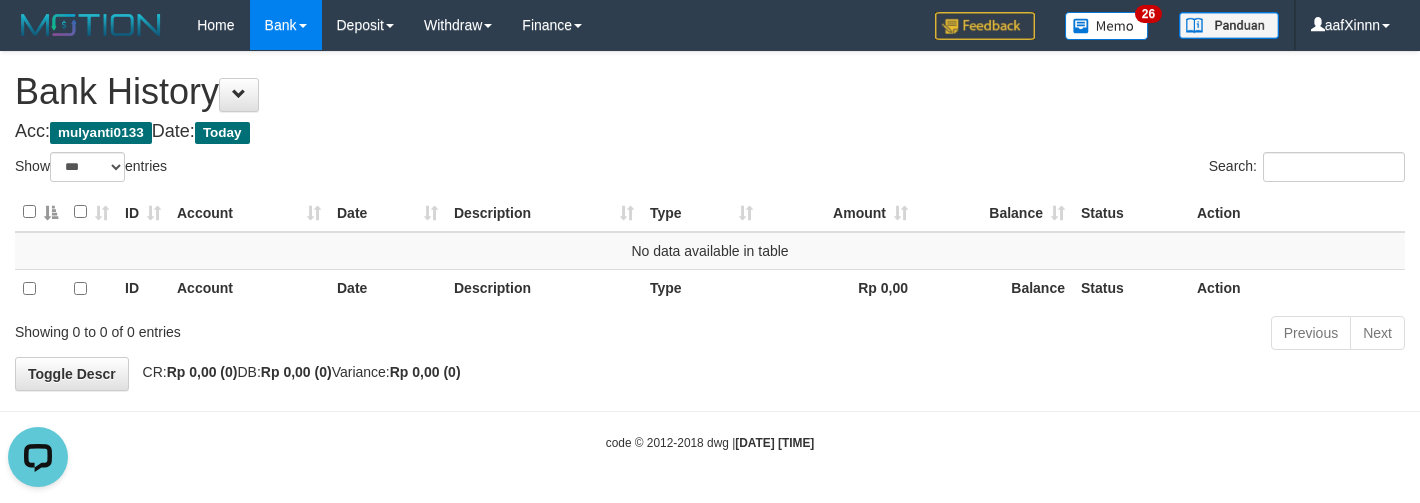 scroll, scrollTop: 0, scrollLeft: 0, axis: both 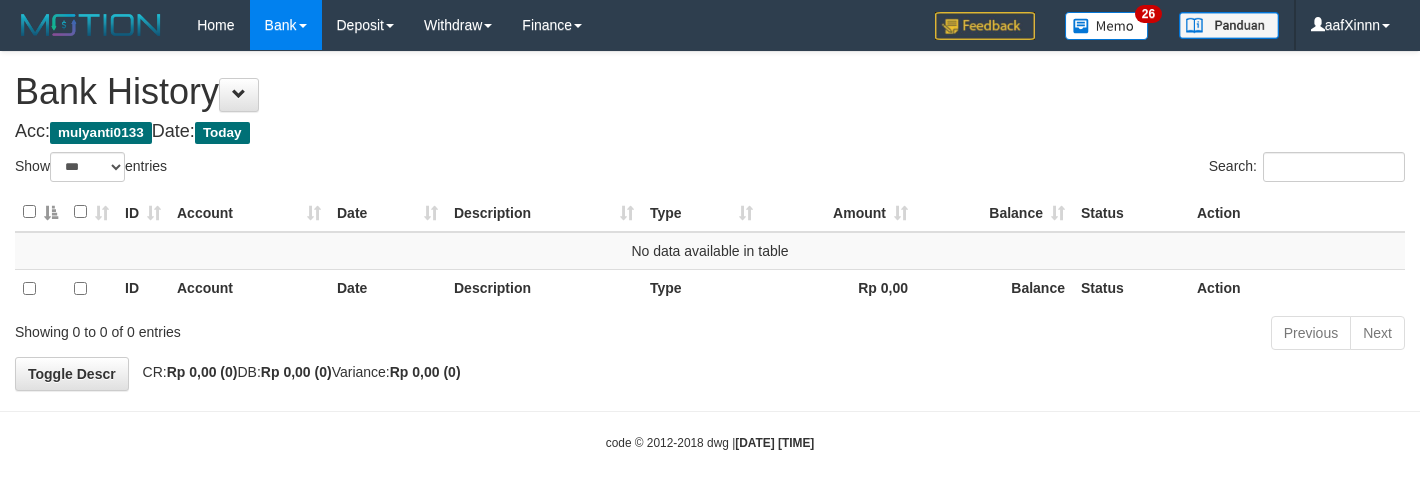 select on "***" 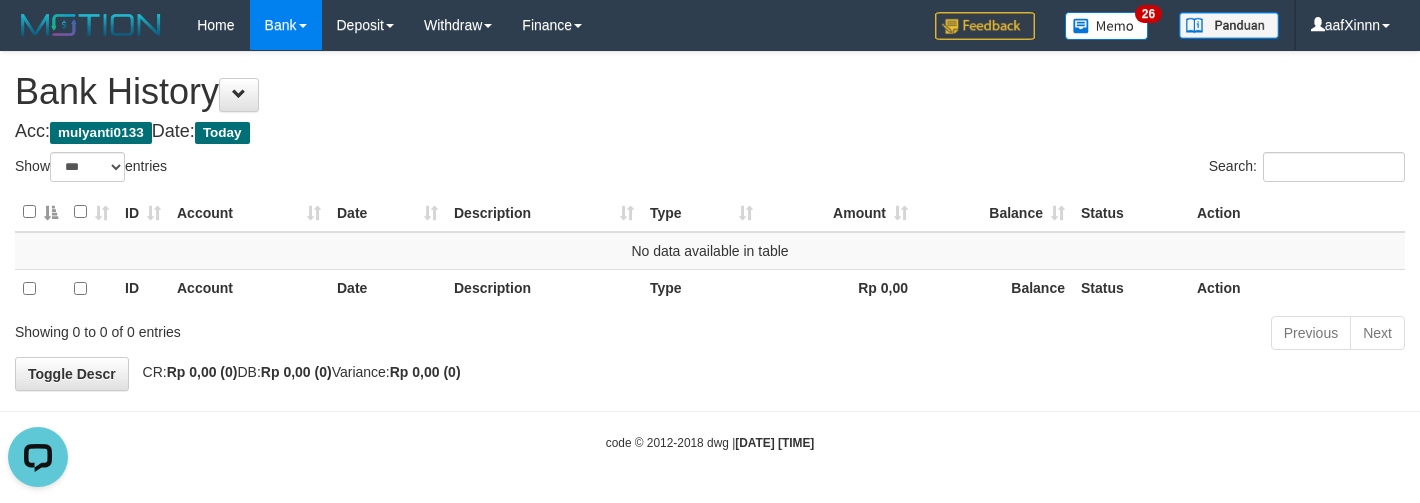 scroll, scrollTop: 0, scrollLeft: 0, axis: both 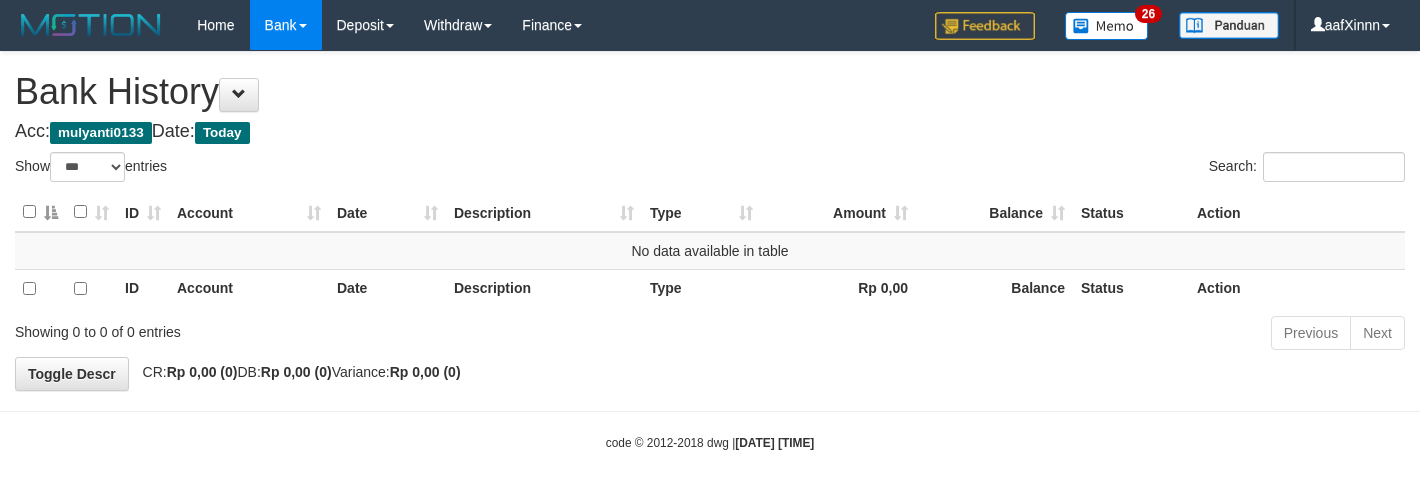 select on "***" 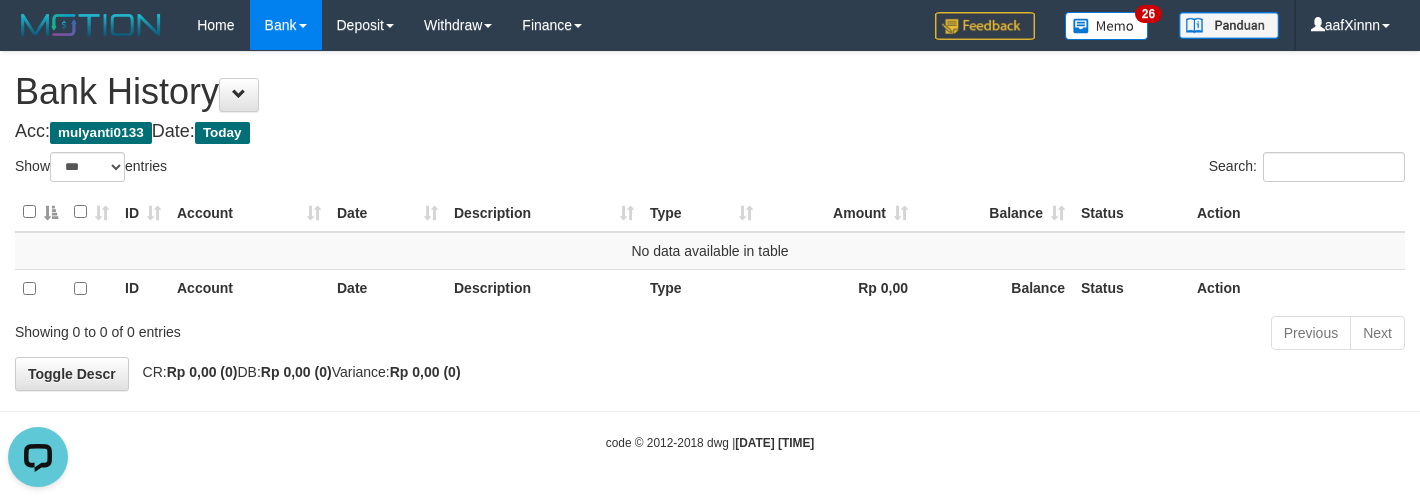 scroll, scrollTop: 0, scrollLeft: 0, axis: both 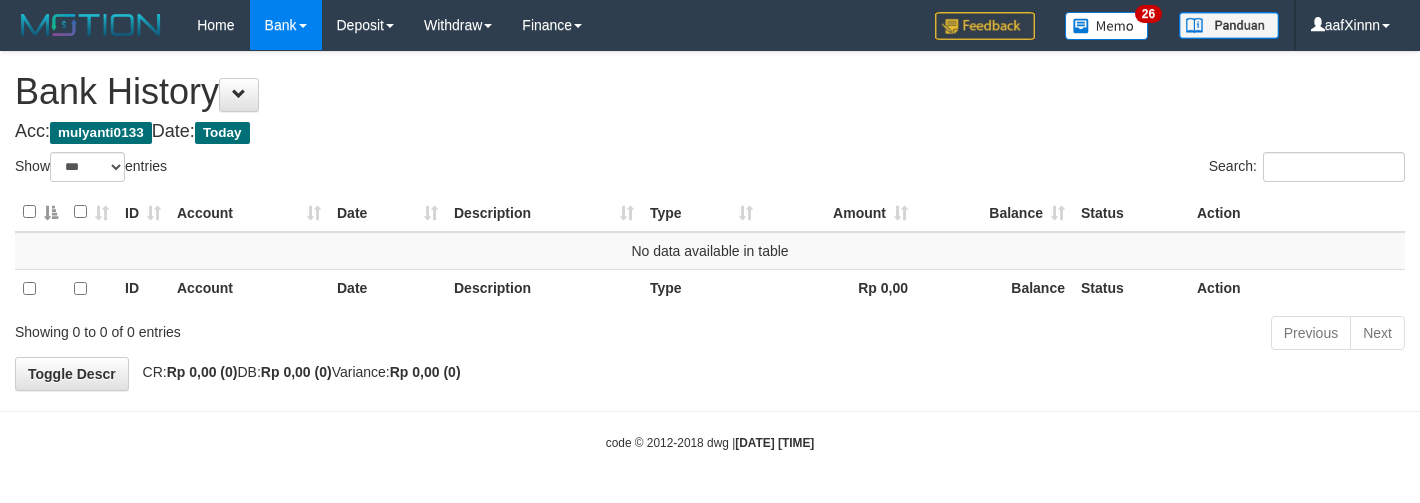 select on "***" 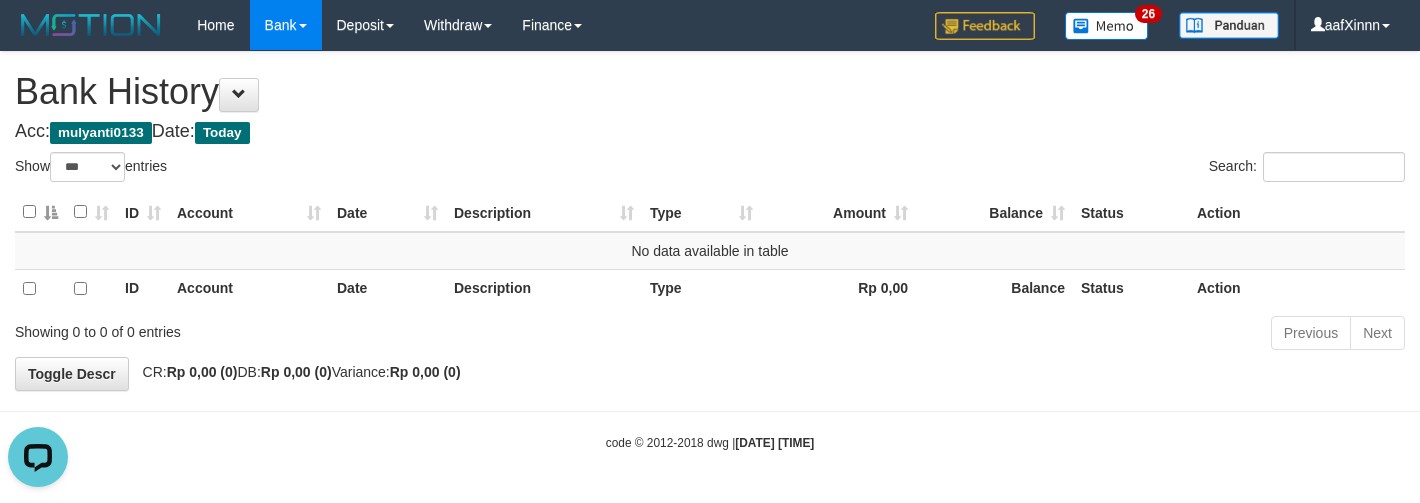 scroll, scrollTop: 0, scrollLeft: 0, axis: both 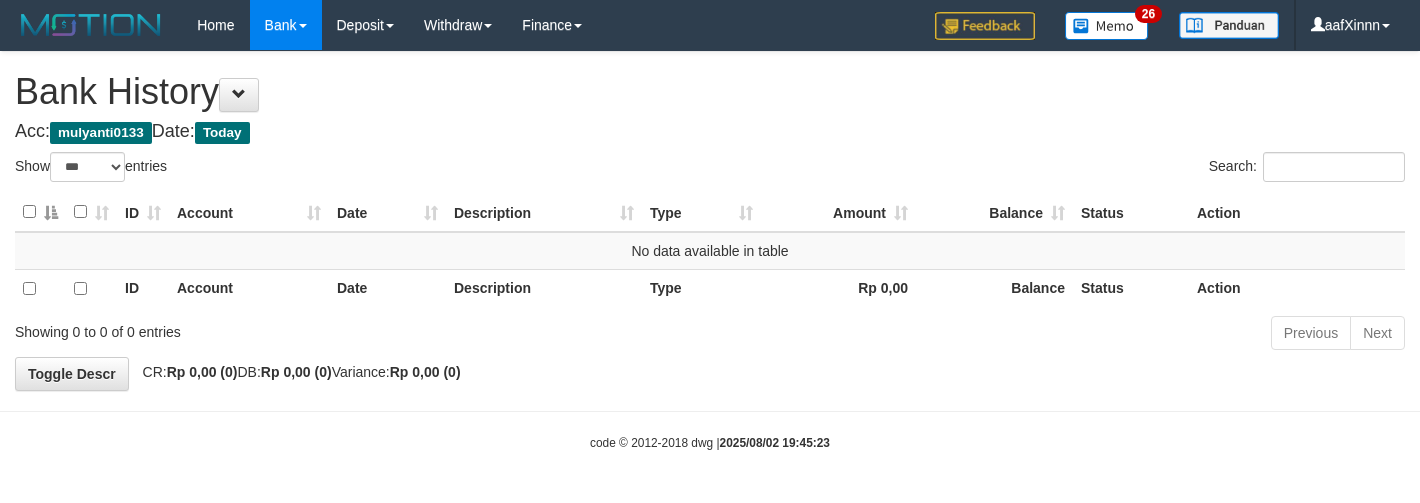 select on "***" 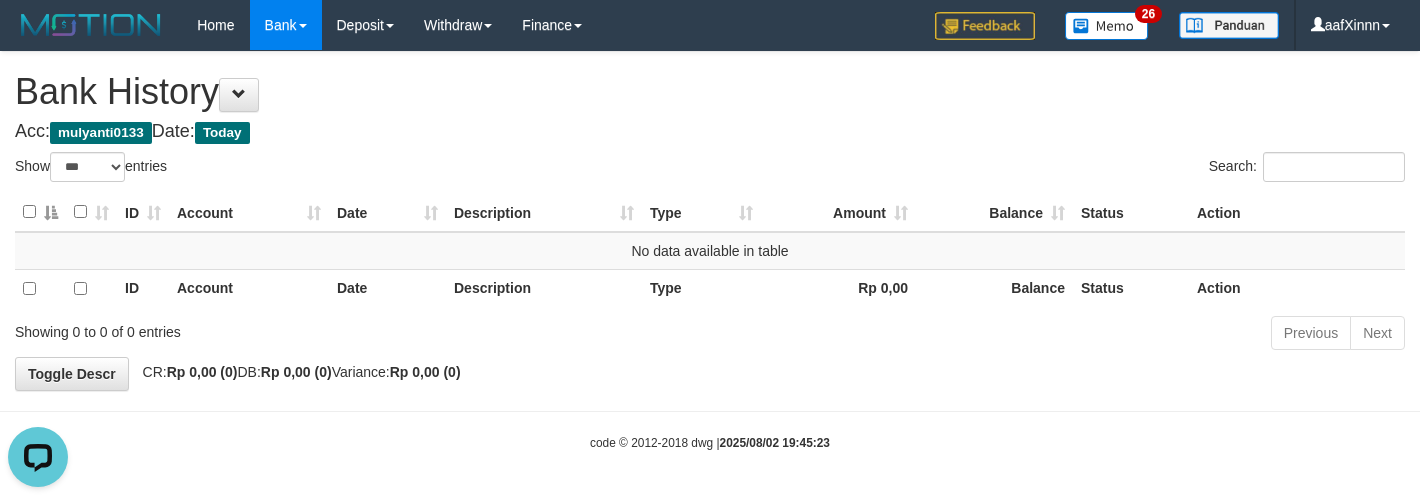 scroll, scrollTop: 0, scrollLeft: 0, axis: both 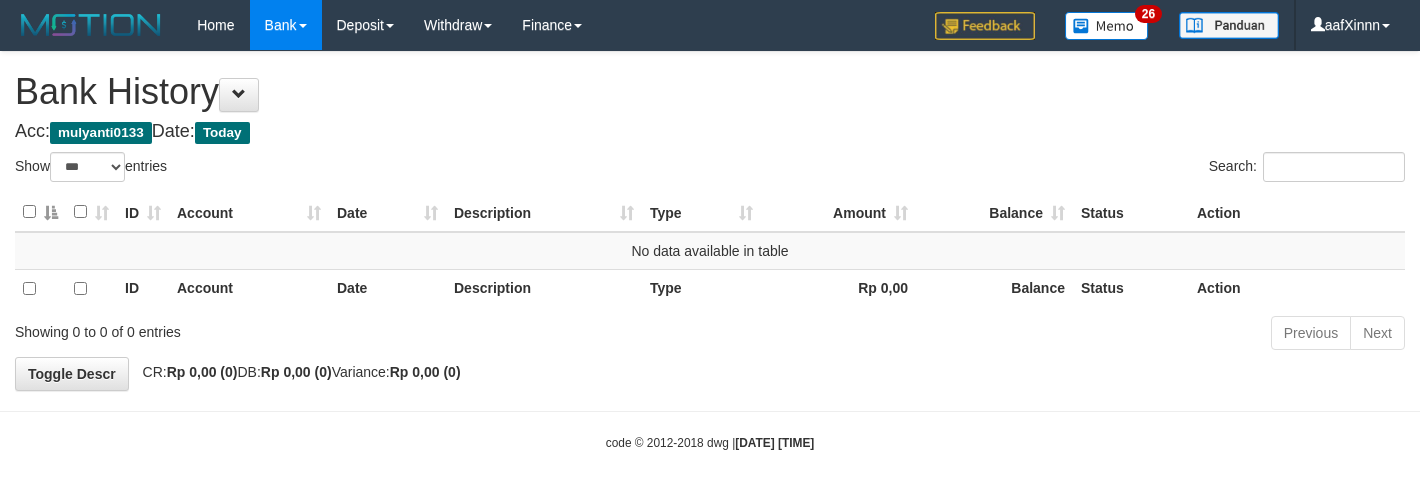 select on "***" 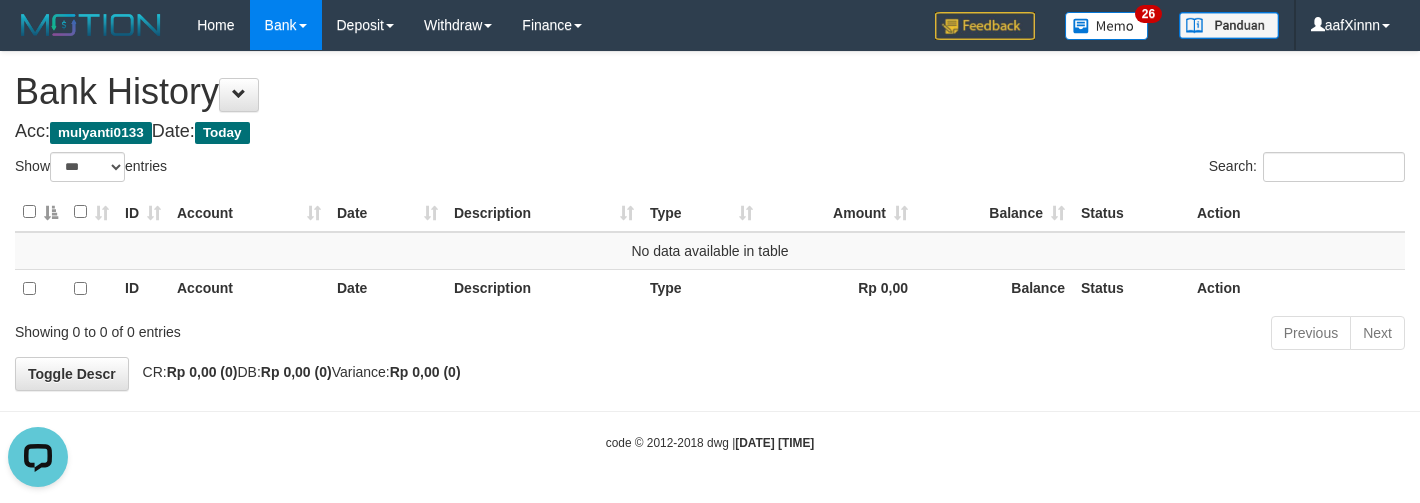 scroll, scrollTop: 0, scrollLeft: 0, axis: both 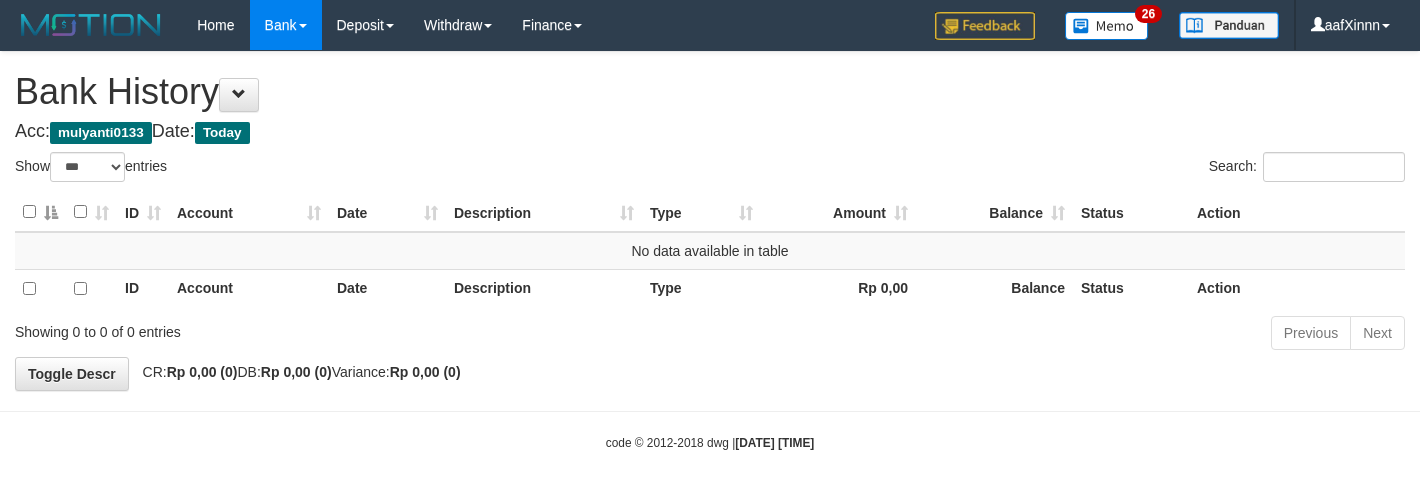 select on "***" 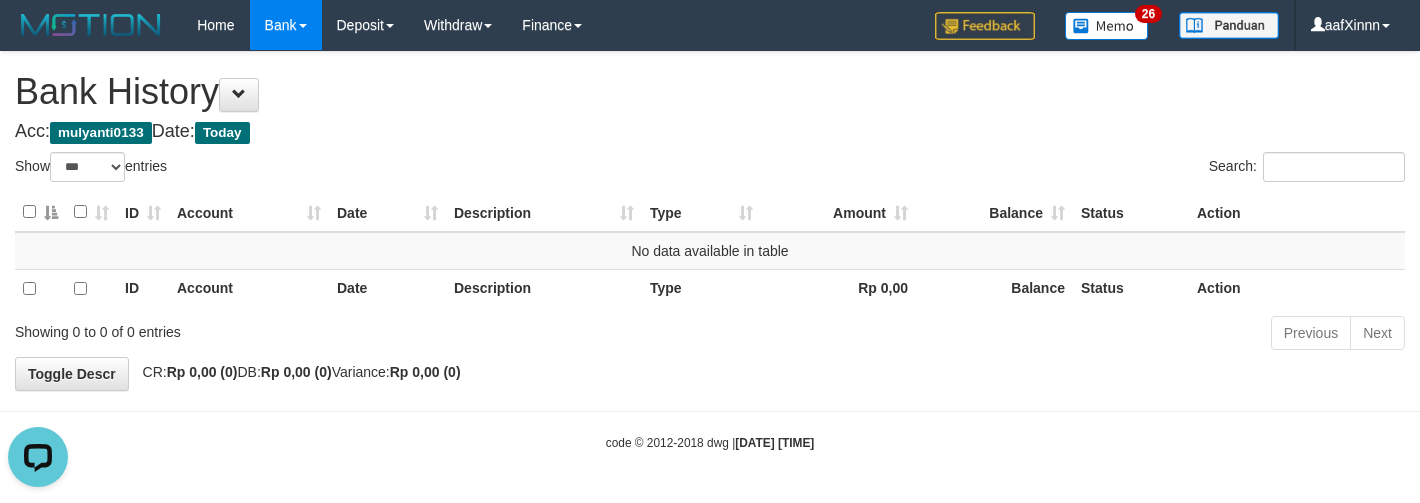 scroll, scrollTop: 0, scrollLeft: 0, axis: both 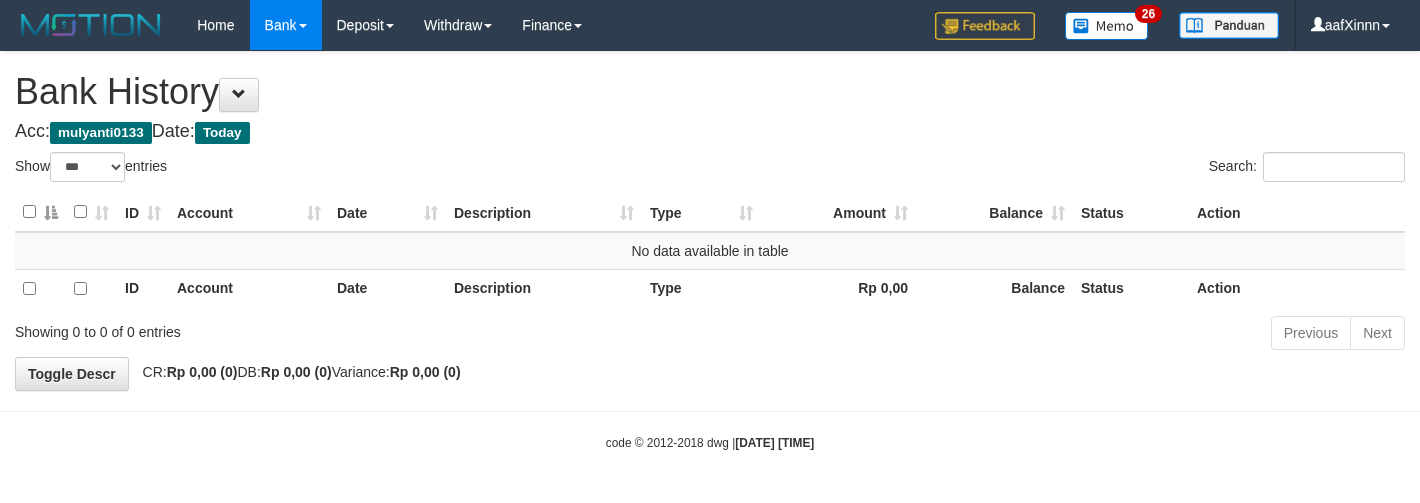 select on "***" 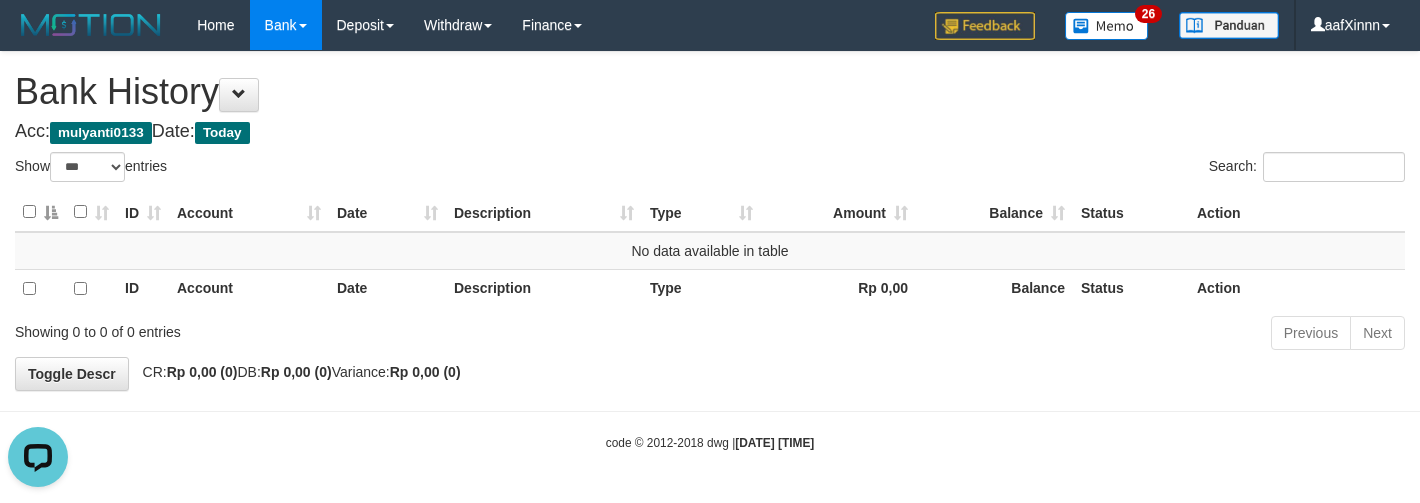 scroll, scrollTop: 0, scrollLeft: 0, axis: both 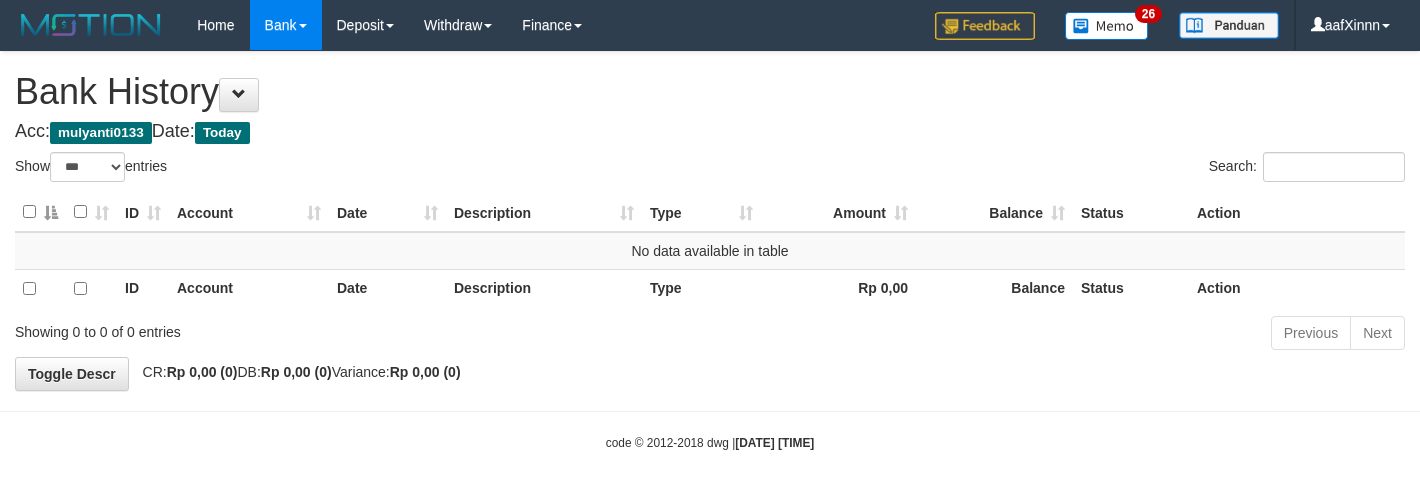 select on "***" 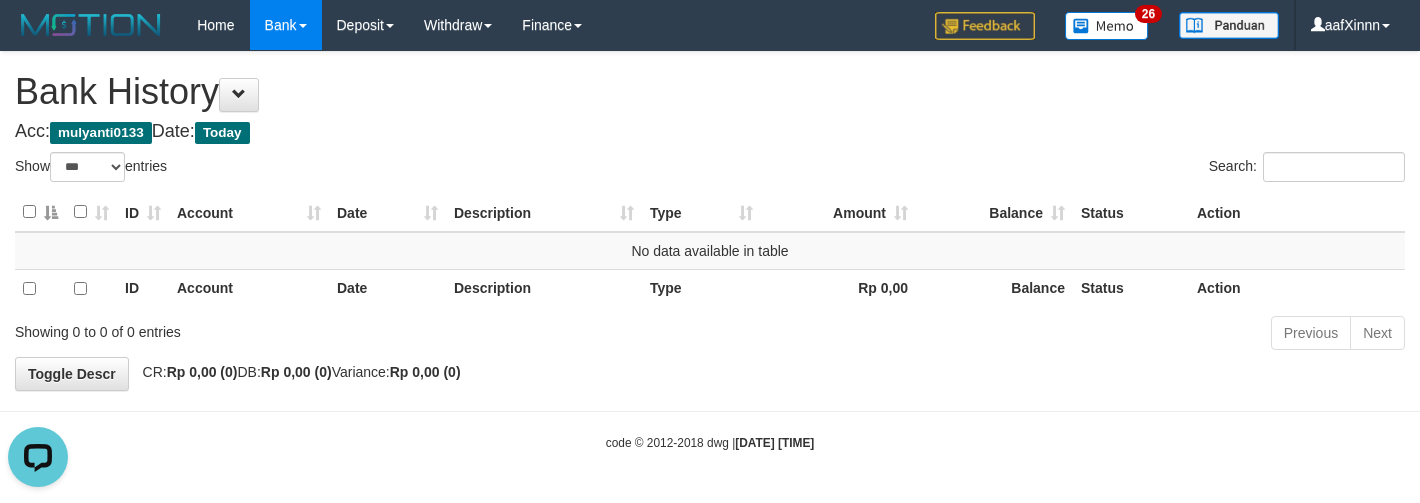 scroll, scrollTop: 0, scrollLeft: 0, axis: both 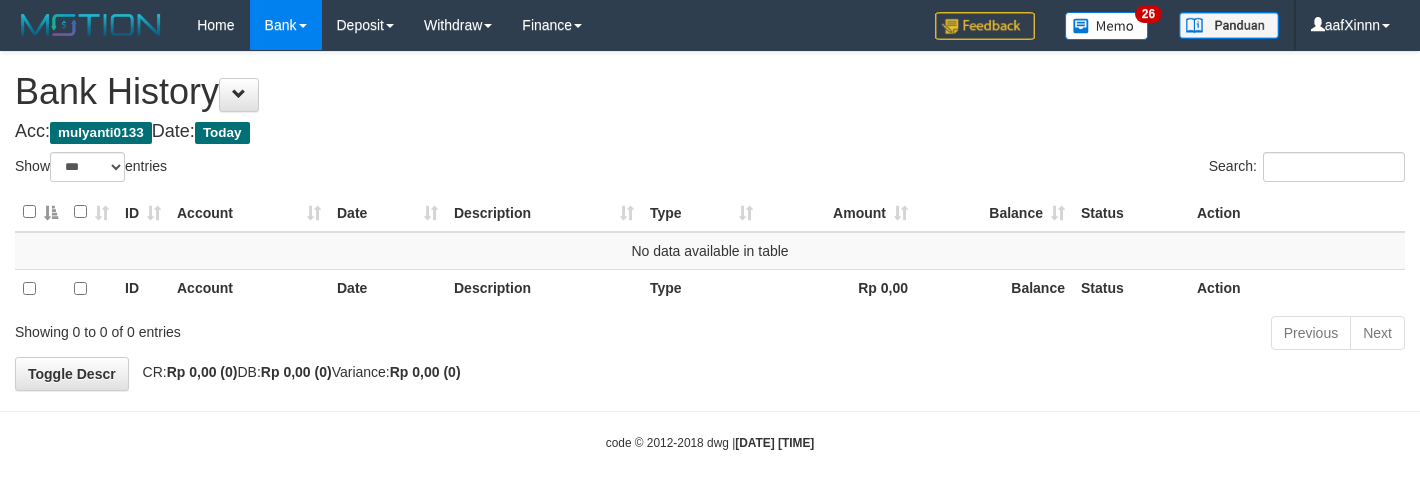 select on "***" 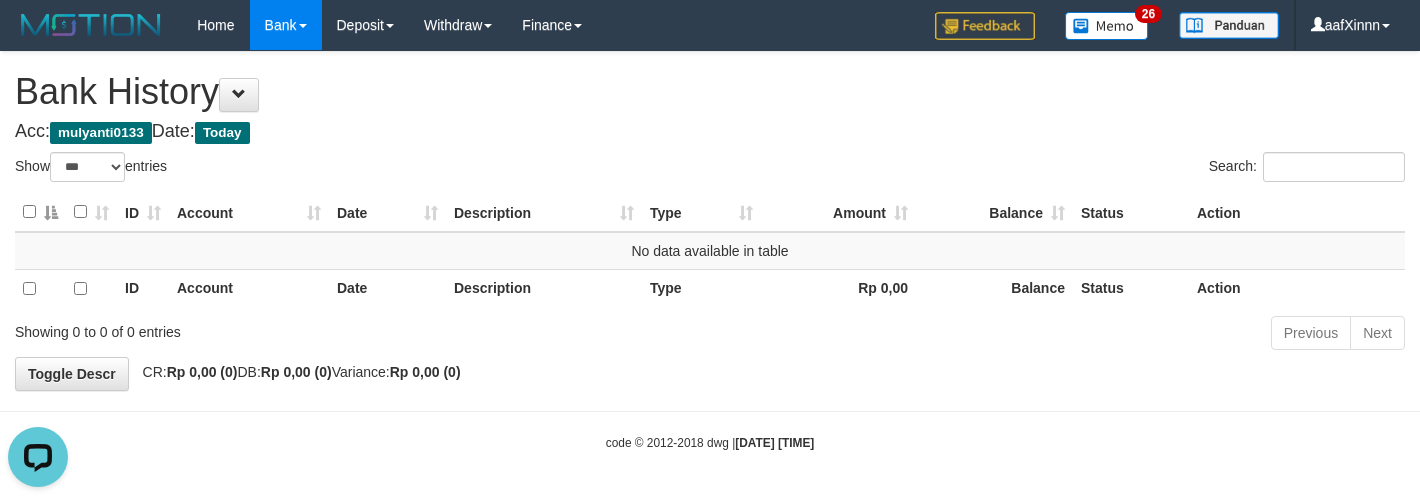 scroll, scrollTop: 0, scrollLeft: 0, axis: both 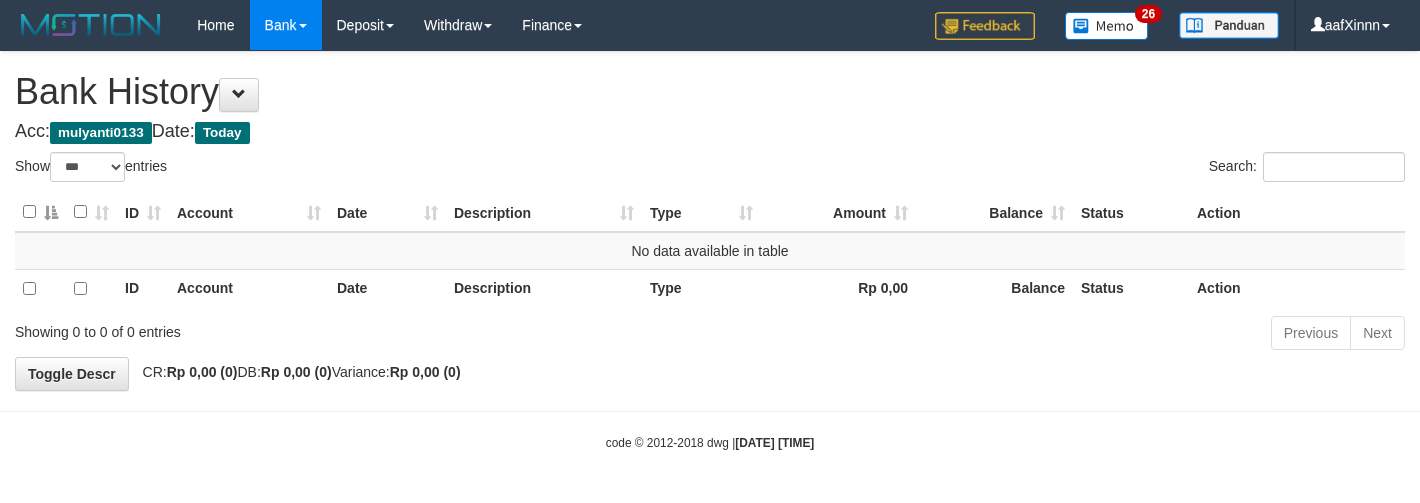 select on "***" 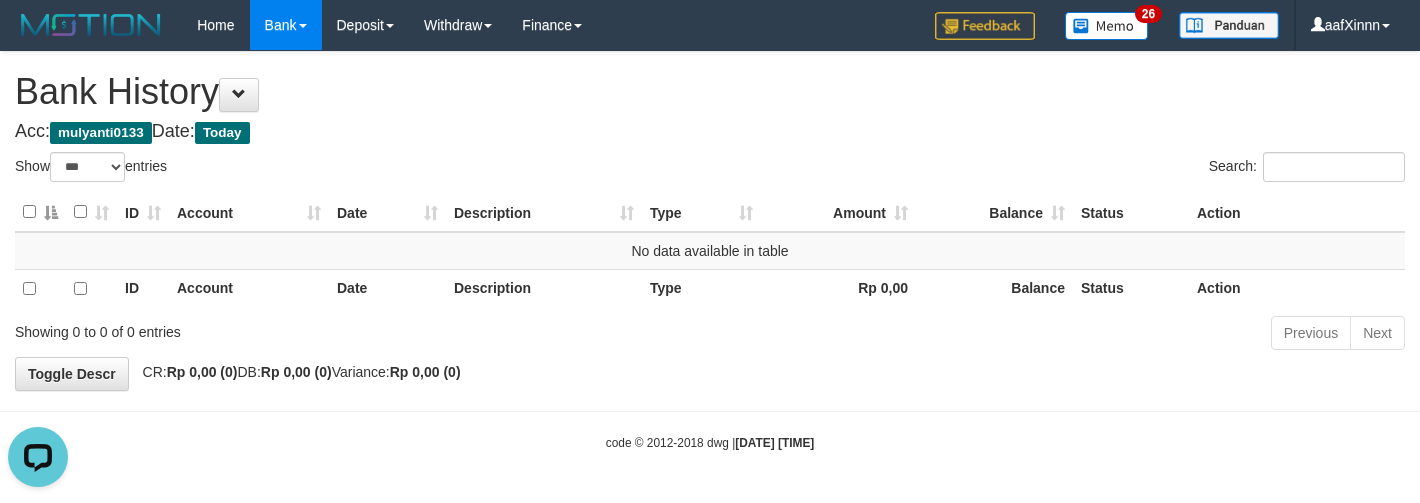 scroll, scrollTop: 0, scrollLeft: 0, axis: both 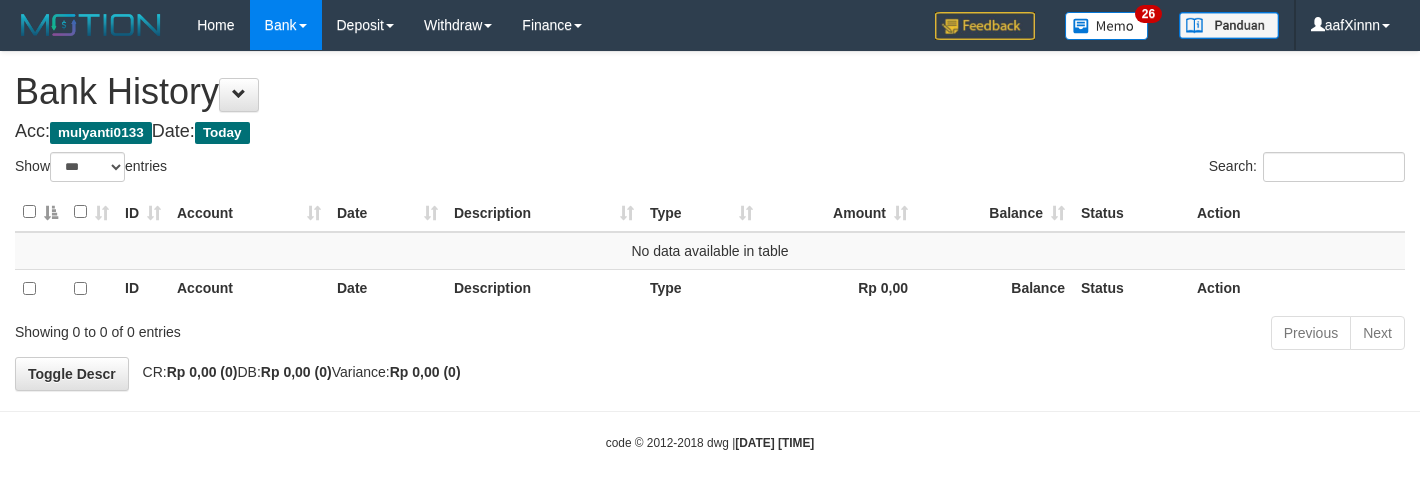 select on "***" 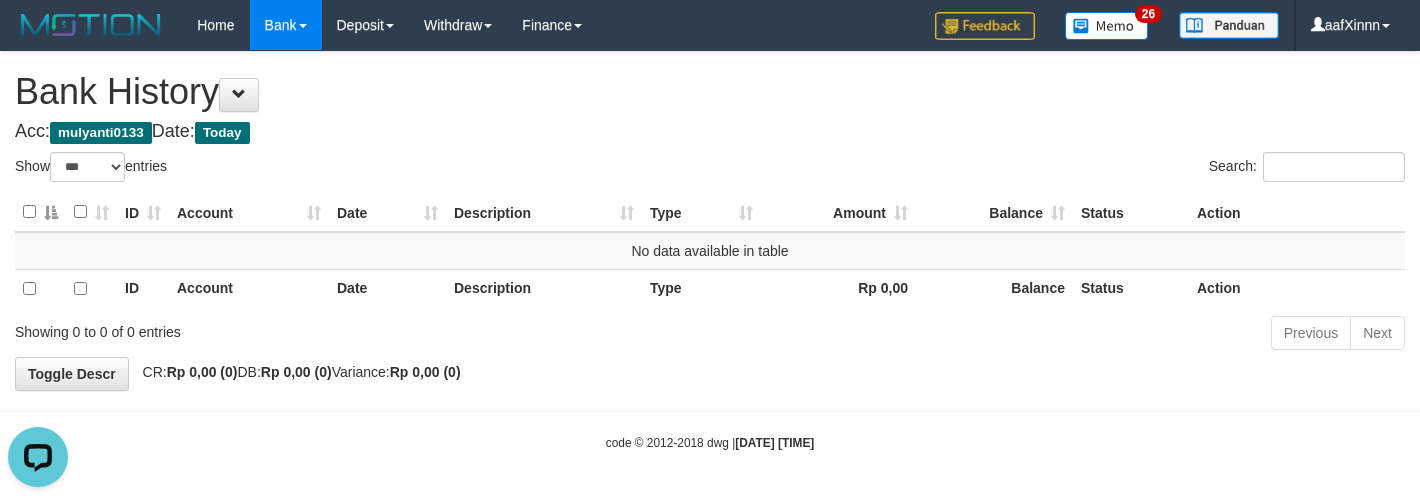 scroll, scrollTop: 0, scrollLeft: 0, axis: both 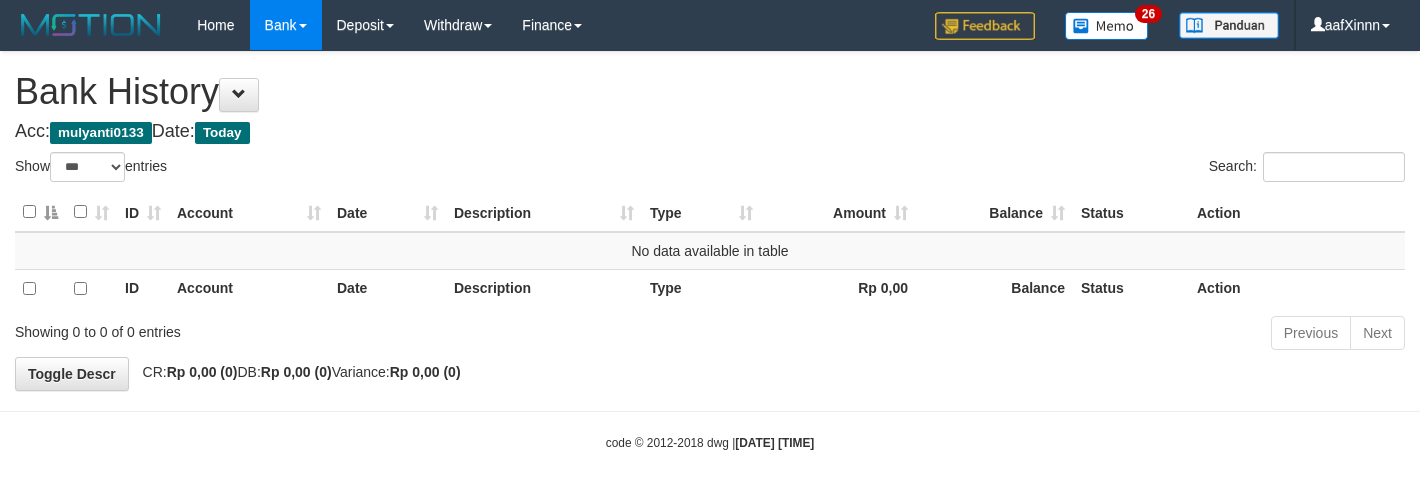 select on "***" 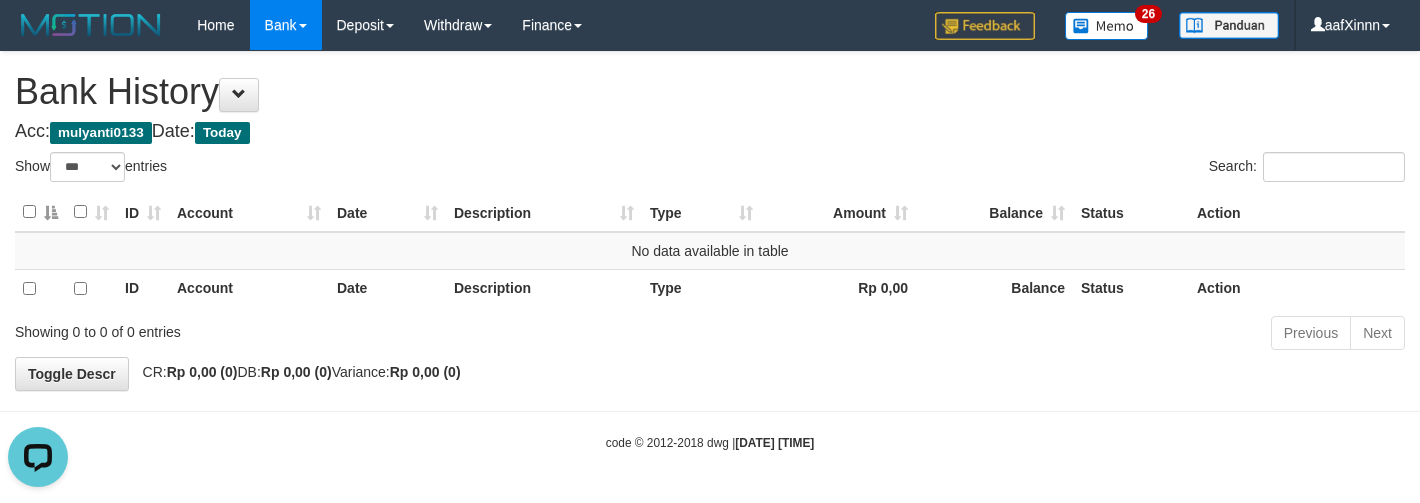 scroll, scrollTop: 0, scrollLeft: 0, axis: both 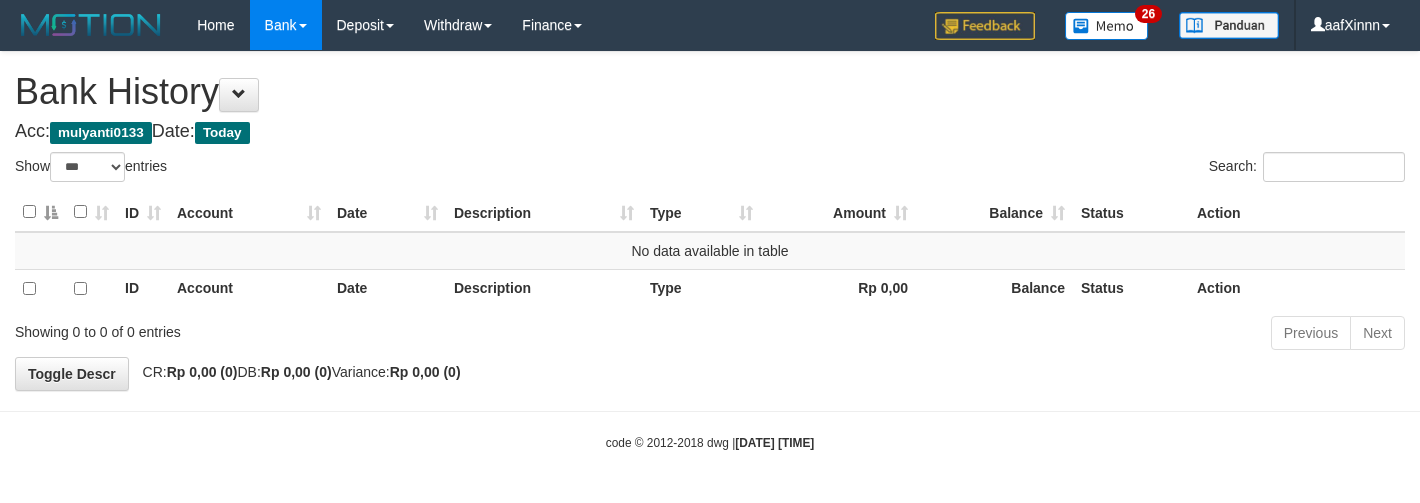 select on "***" 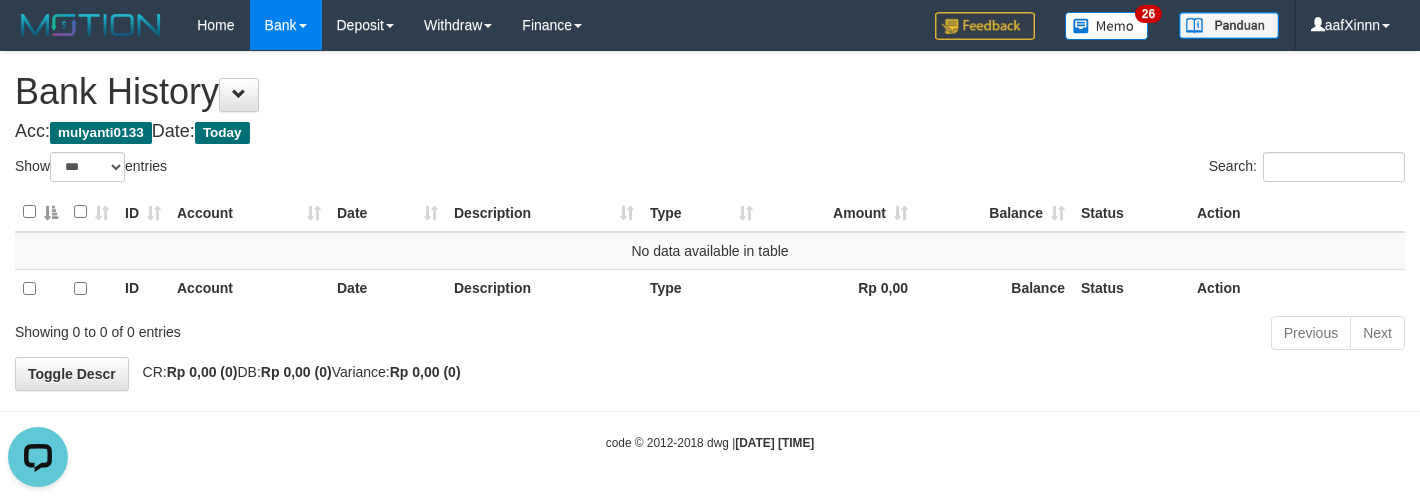 scroll, scrollTop: 0, scrollLeft: 0, axis: both 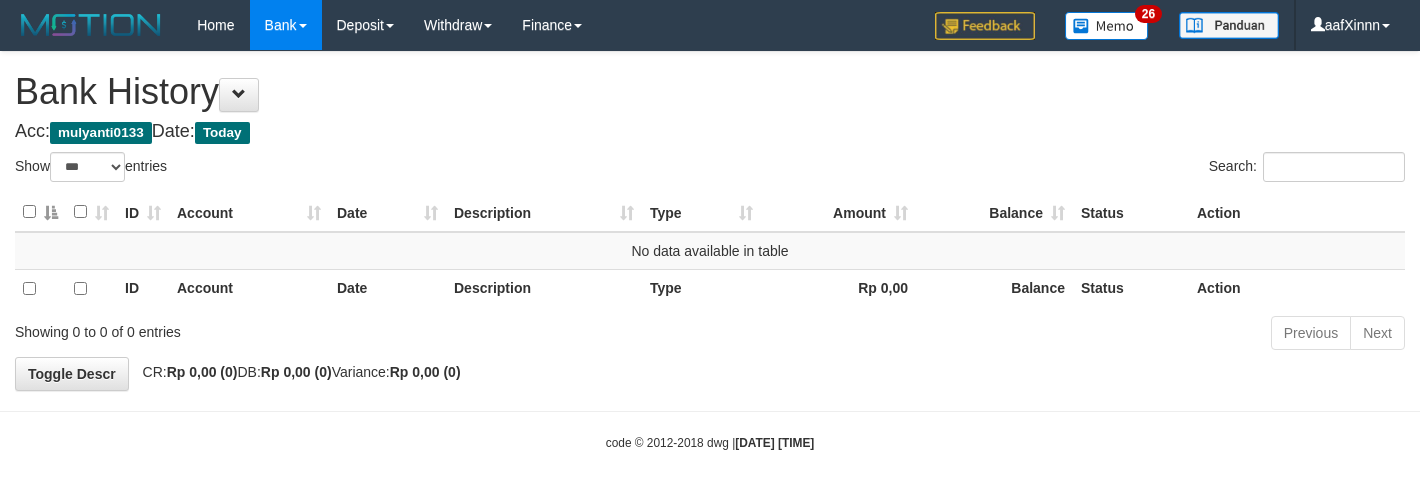 select on "***" 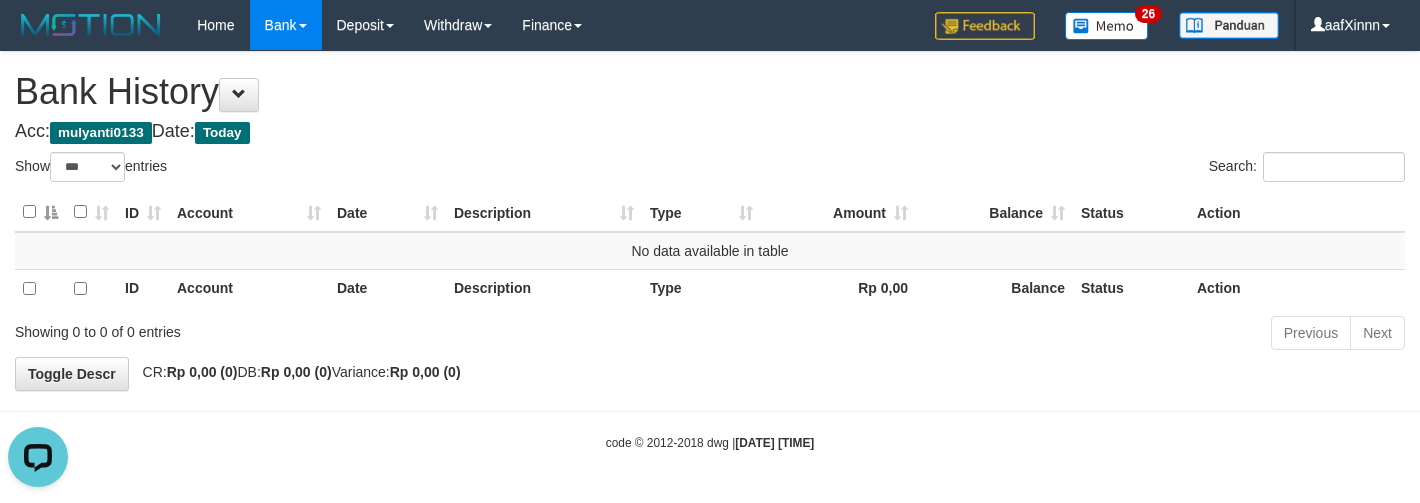 scroll, scrollTop: 0, scrollLeft: 0, axis: both 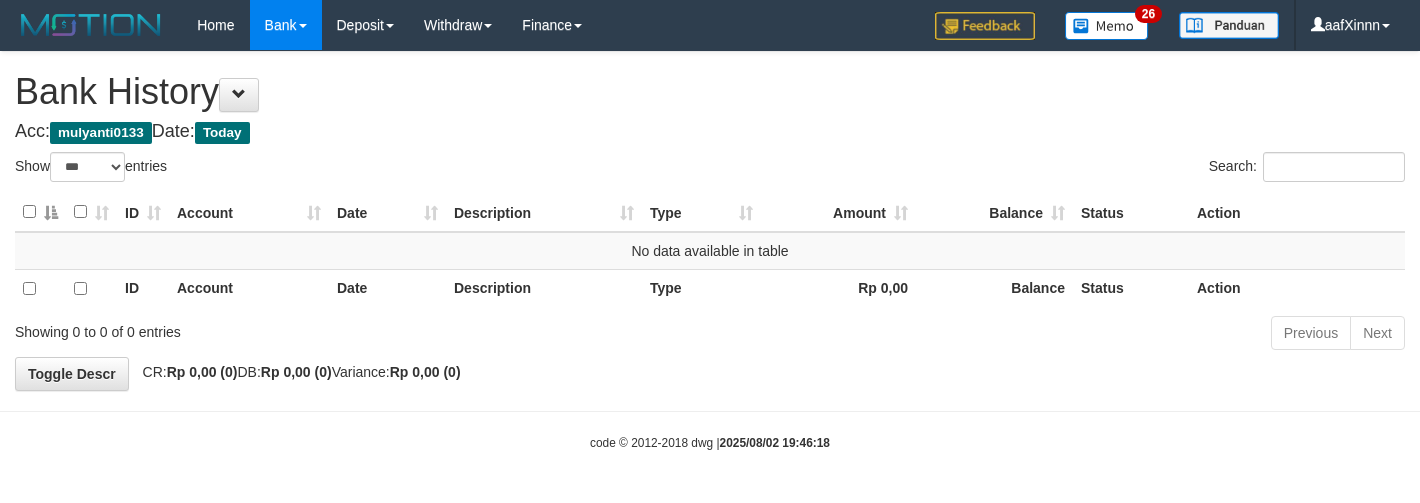 select on "***" 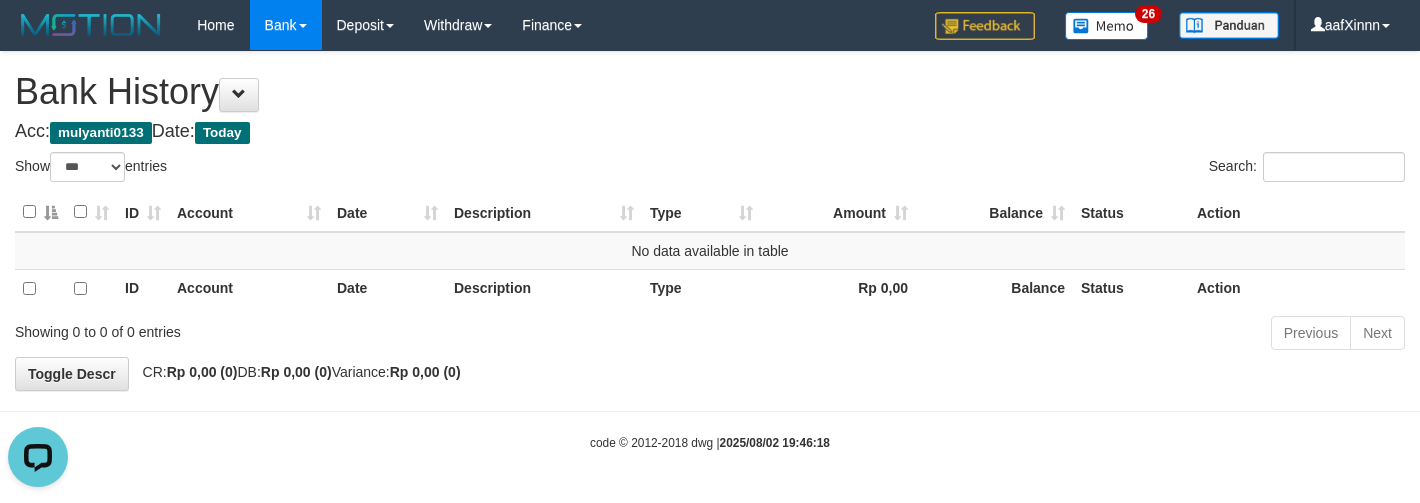 scroll, scrollTop: 0, scrollLeft: 0, axis: both 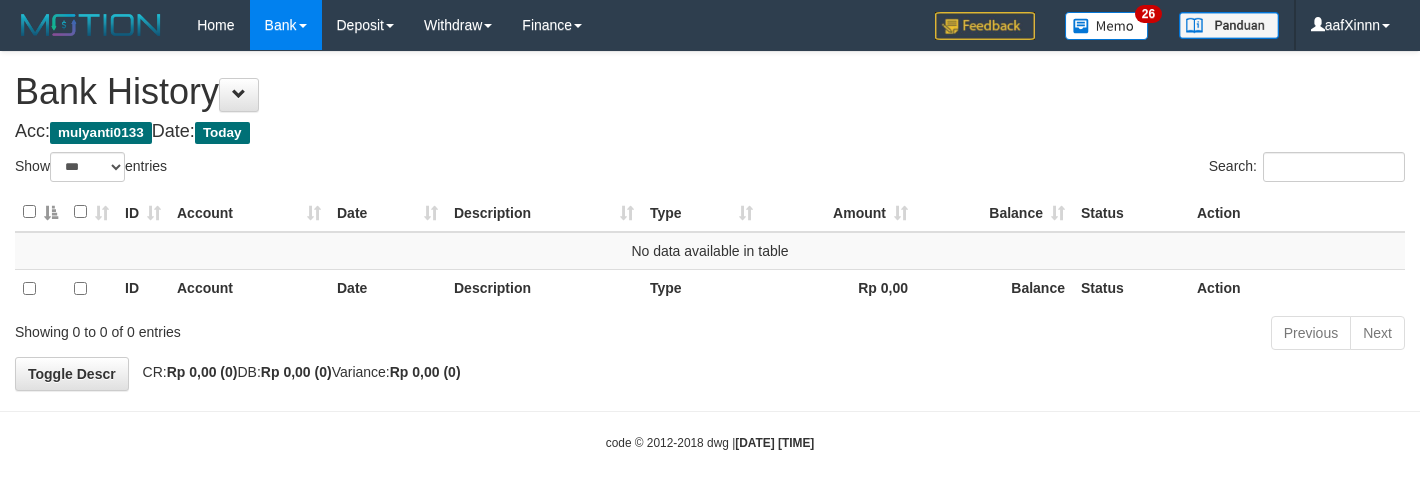 select on "***" 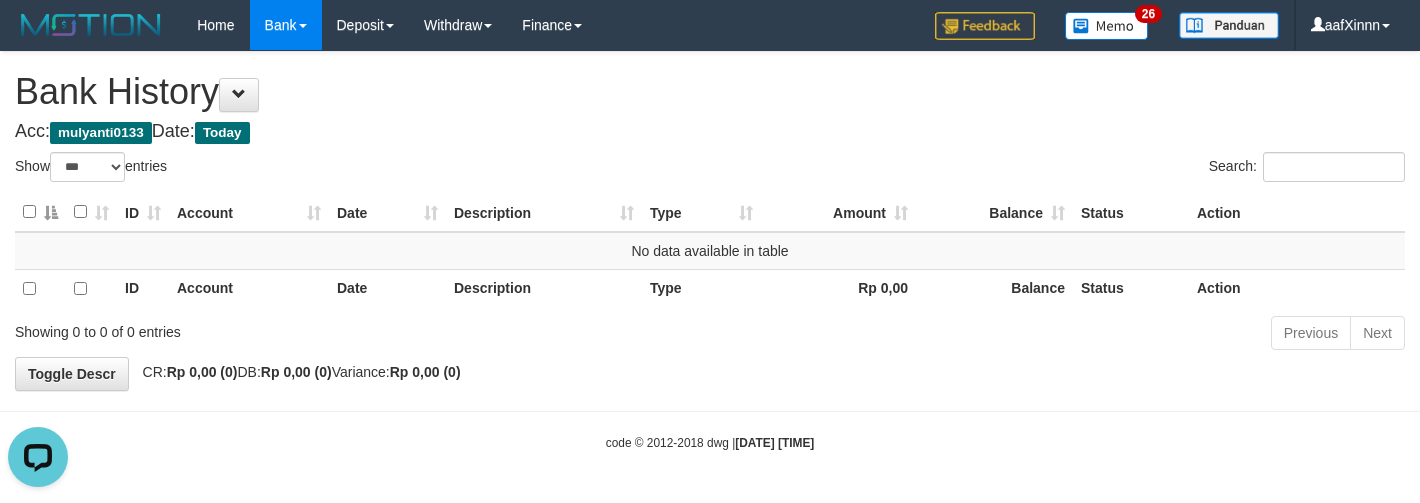 scroll, scrollTop: 0, scrollLeft: 0, axis: both 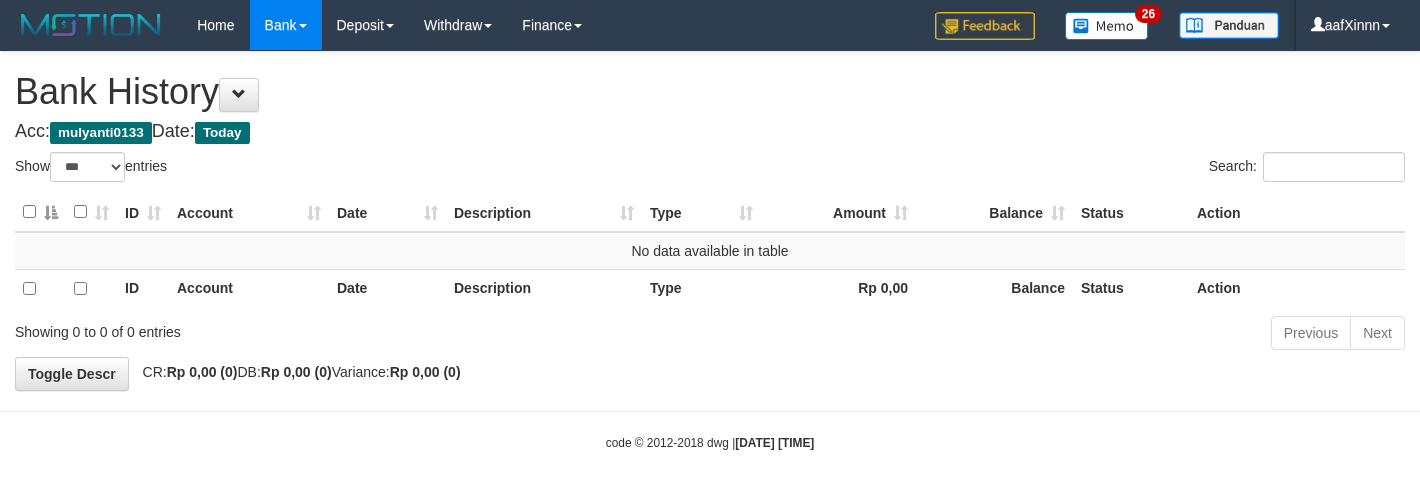 select on "***" 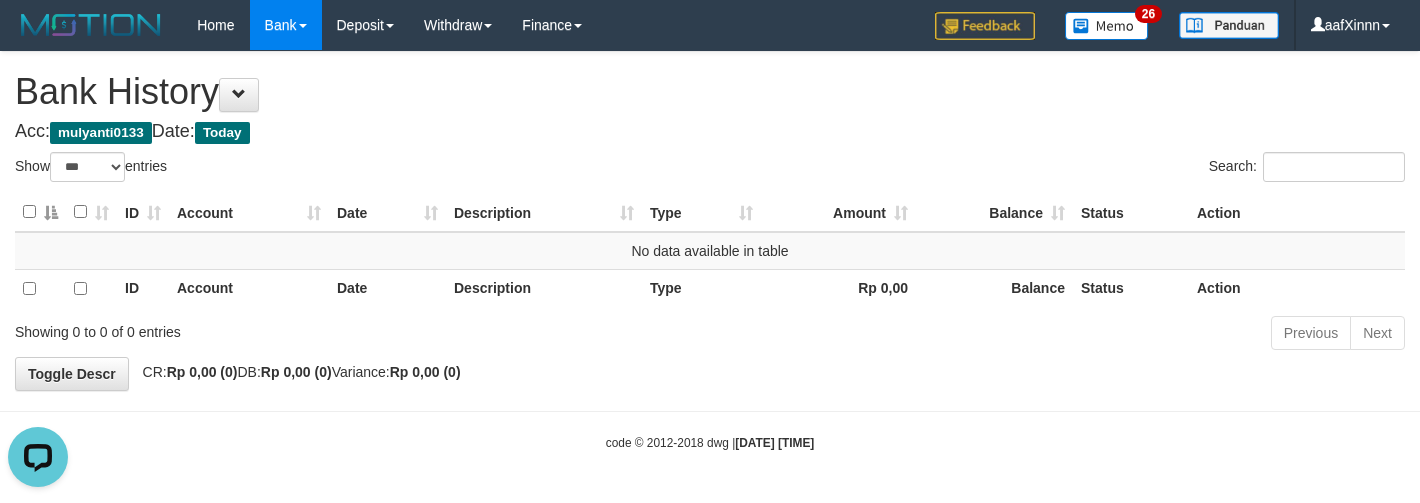 scroll, scrollTop: 0, scrollLeft: 0, axis: both 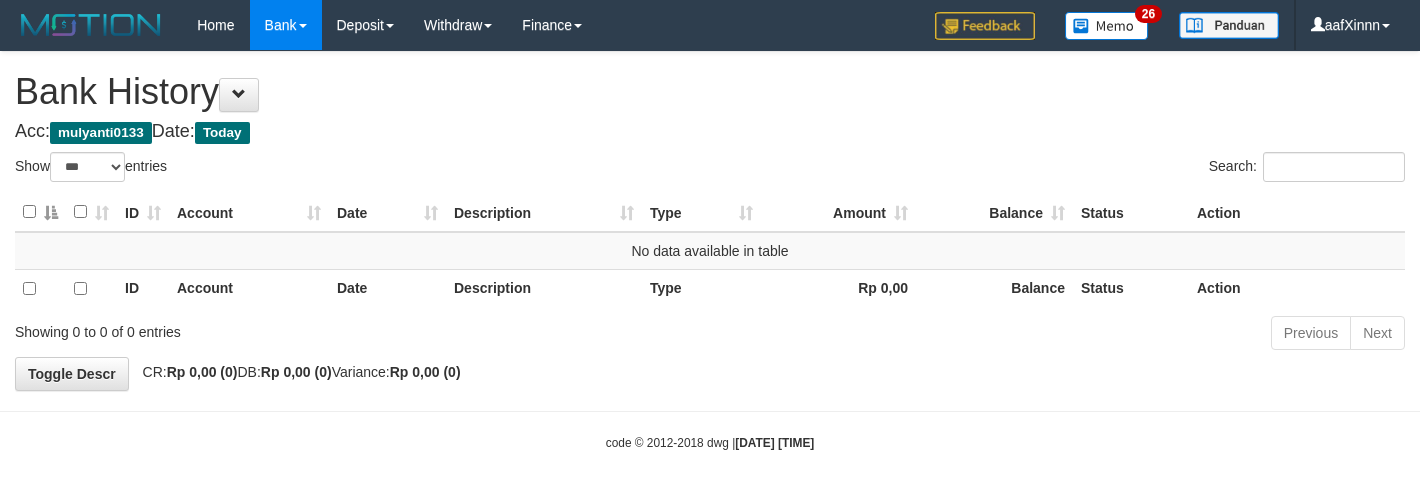 select on "***" 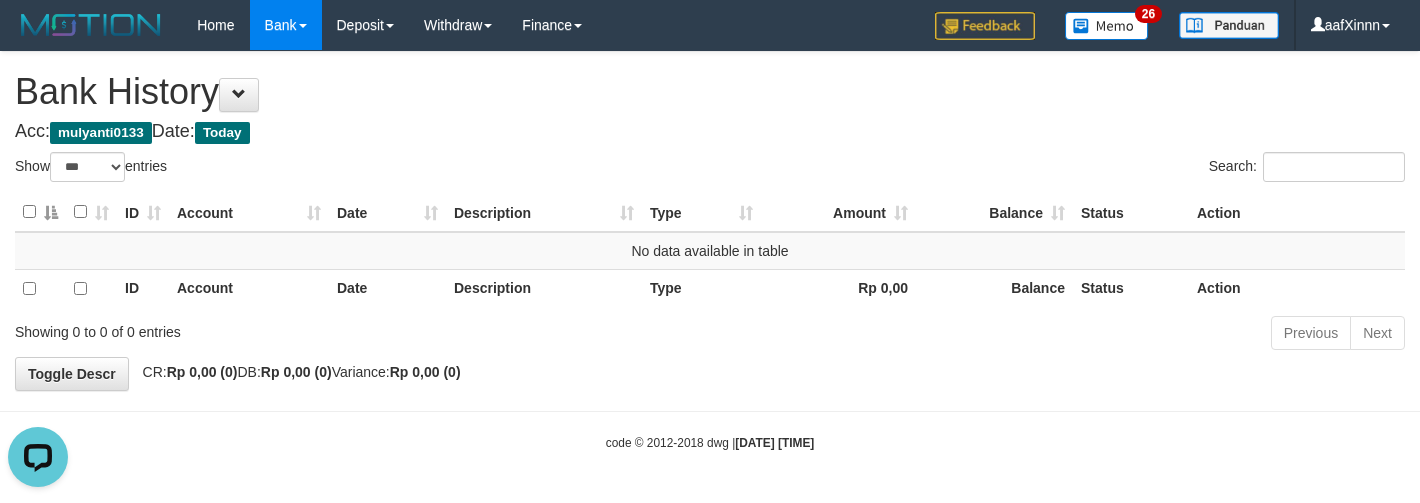 scroll, scrollTop: 0, scrollLeft: 0, axis: both 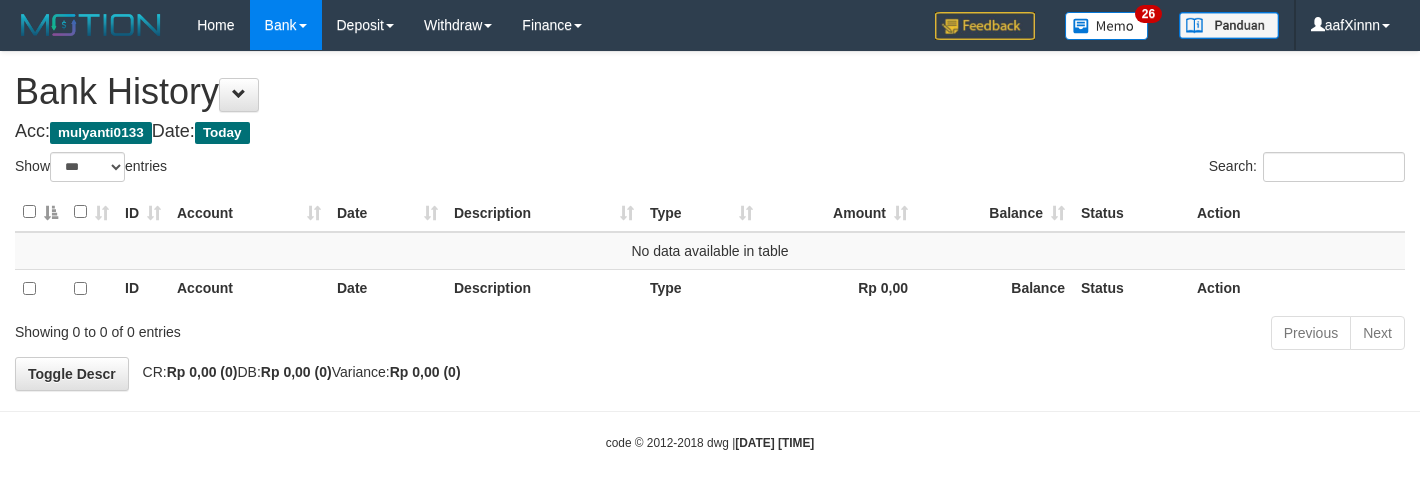 select on "***" 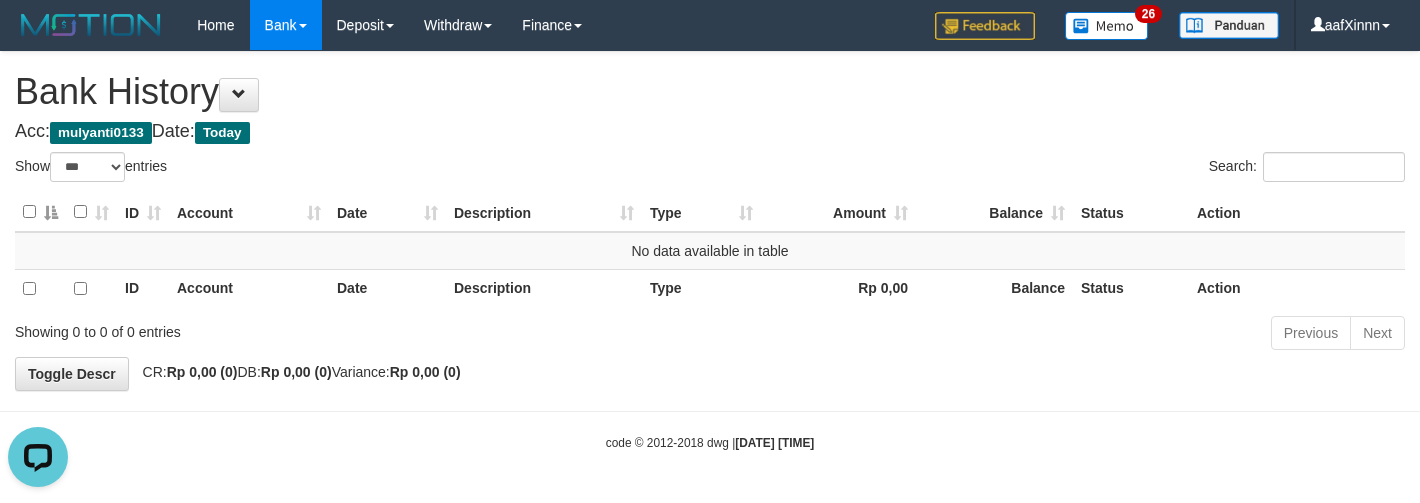 scroll, scrollTop: 0, scrollLeft: 0, axis: both 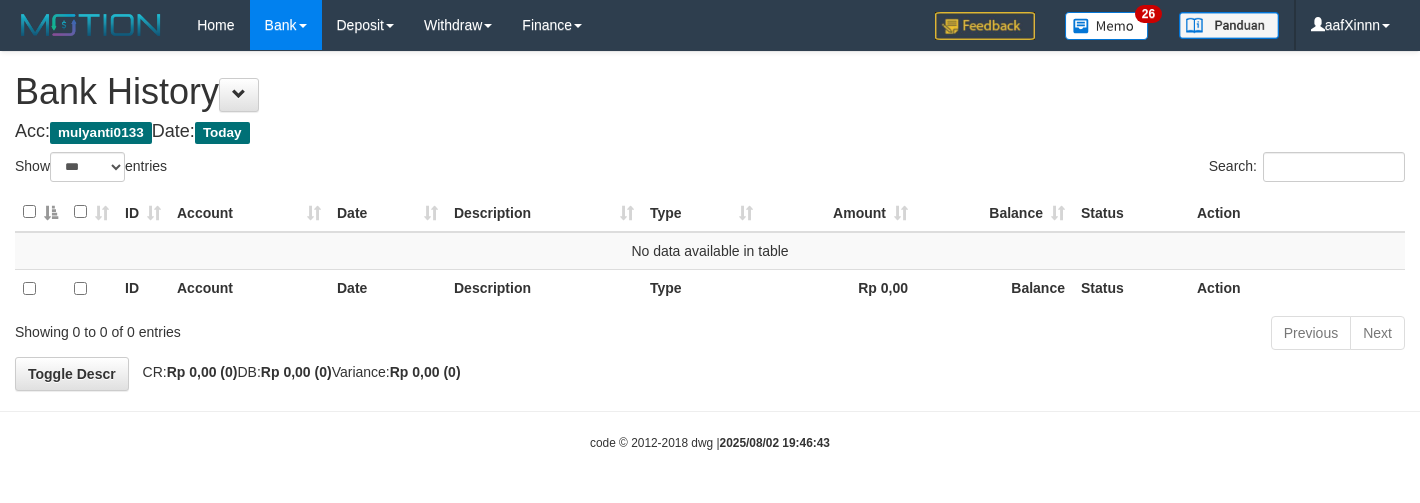select on "***" 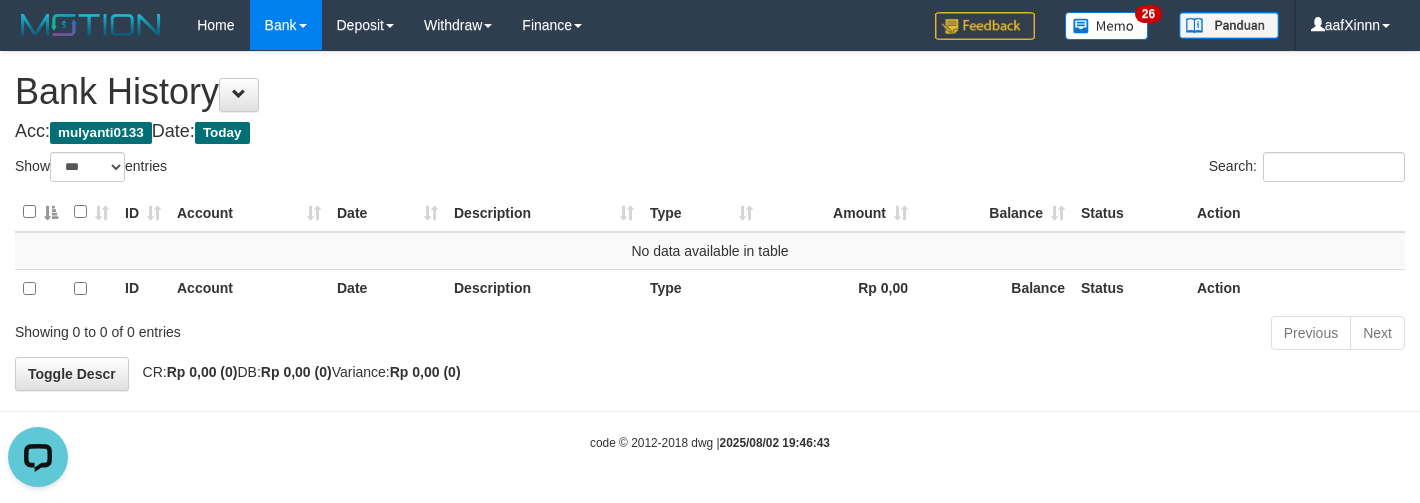 scroll, scrollTop: 0, scrollLeft: 0, axis: both 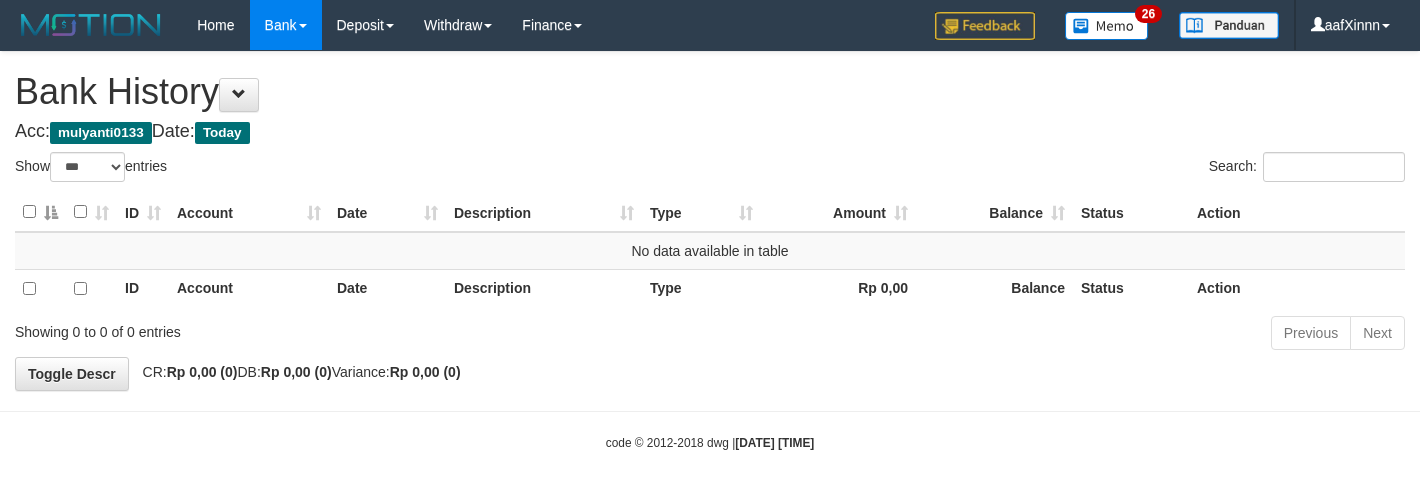 select on "***" 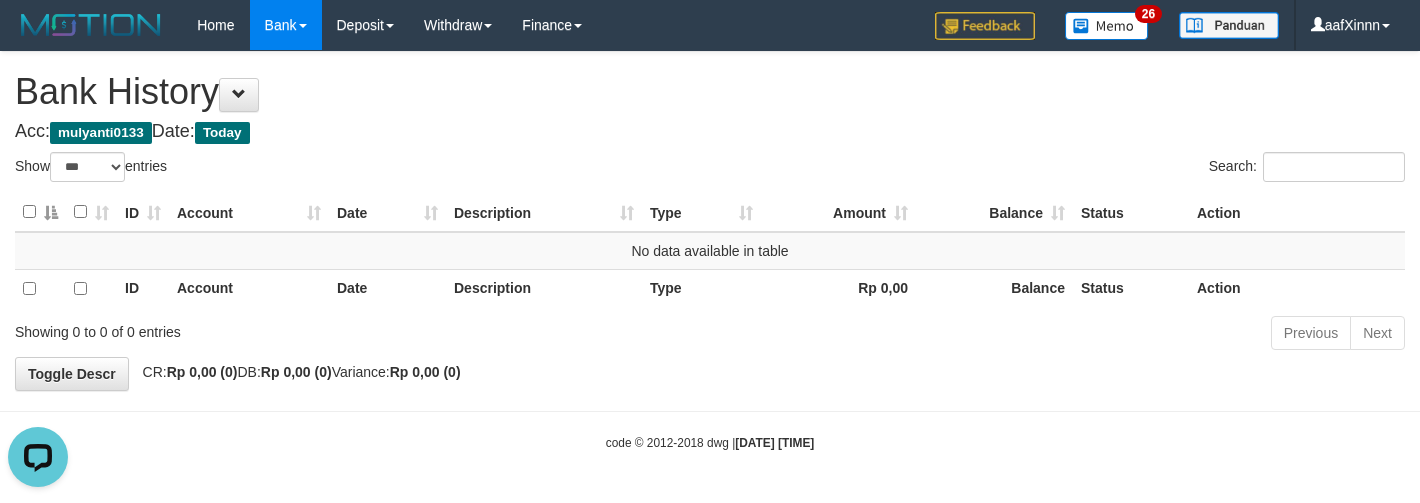 scroll, scrollTop: 0, scrollLeft: 0, axis: both 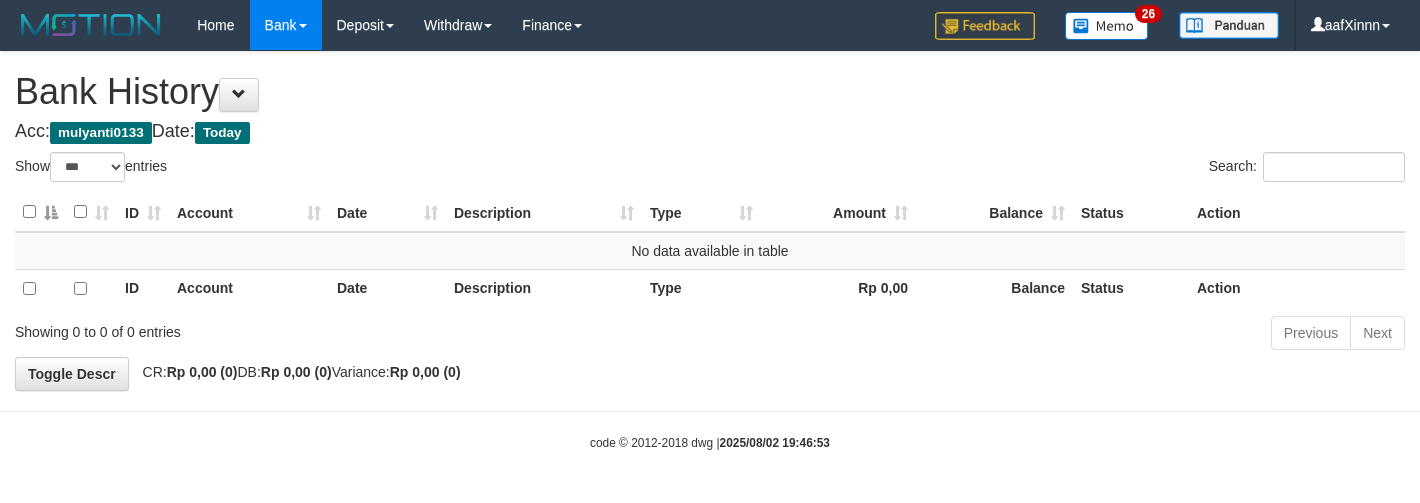 select on "***" 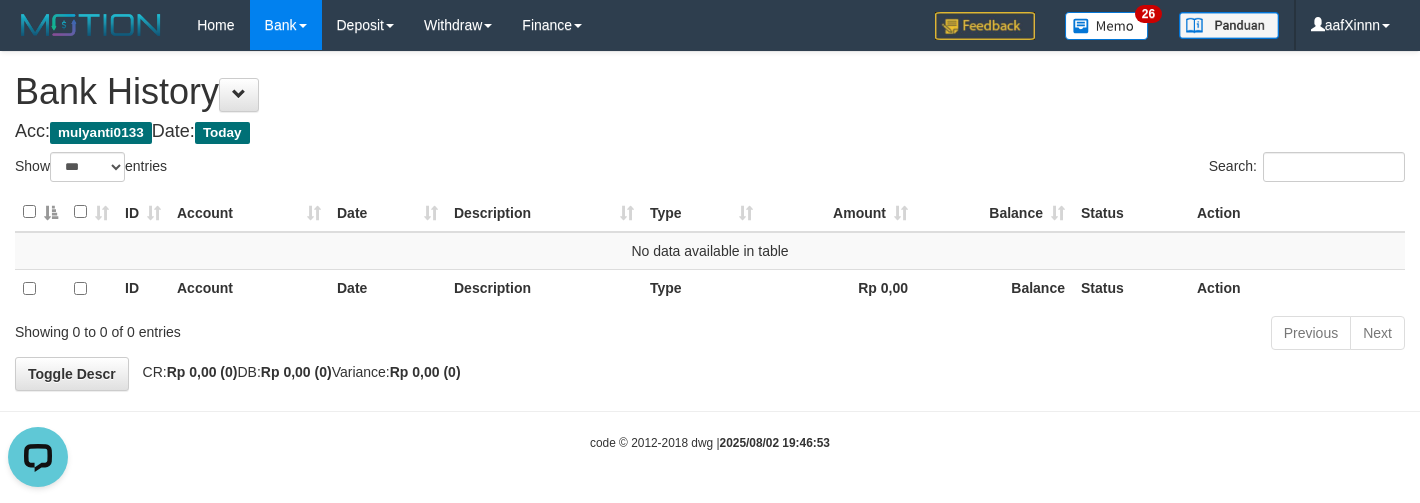 scroll, scrollTop: 0, scrollLeft: 0, axis: both 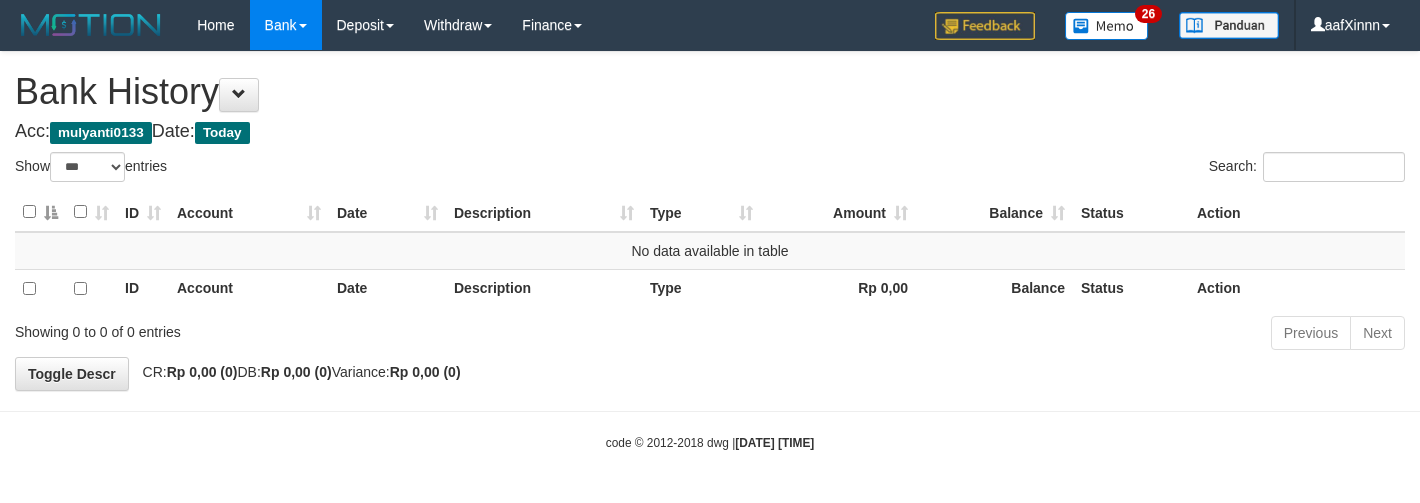 select on "***" 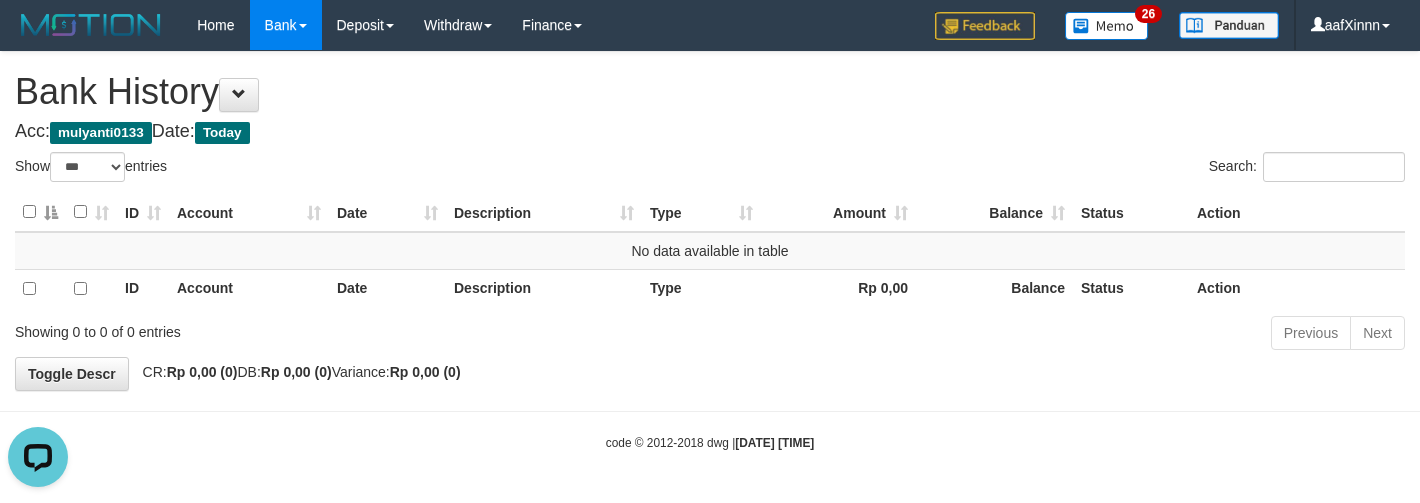 scroll, scrollTop: 0, scrollLeft: 0, axis: both 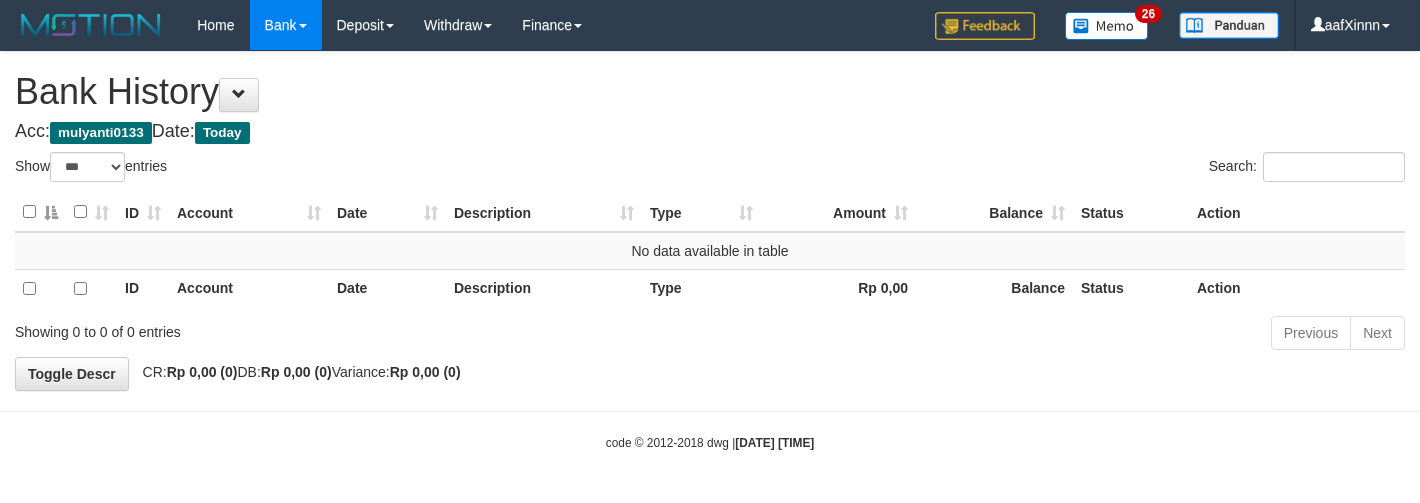 select on "***" 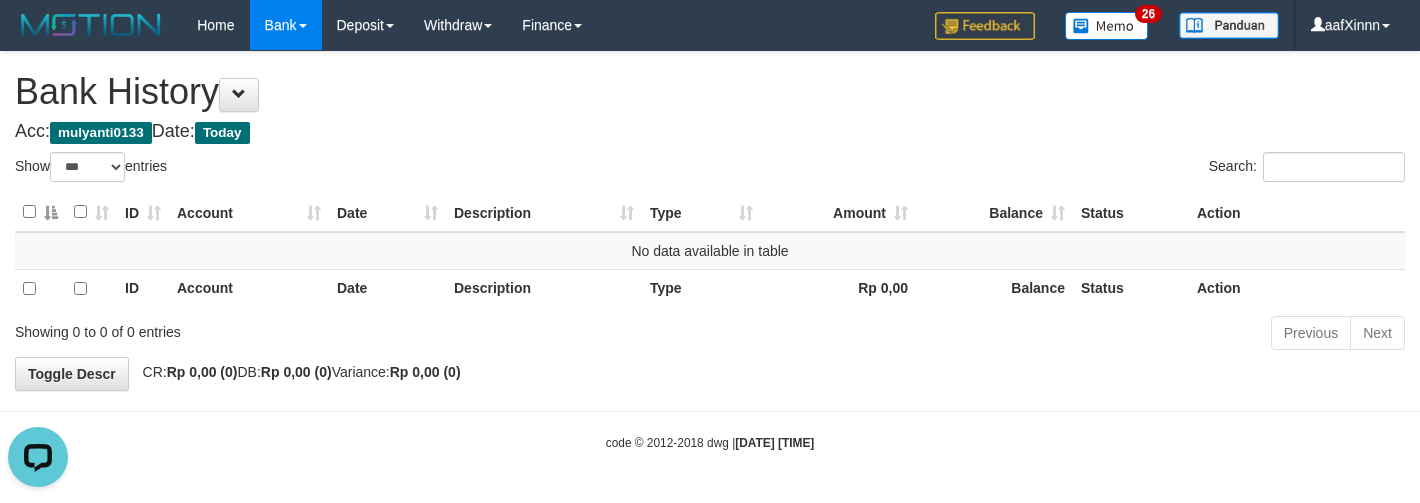 scroll, scrollTop: 0, scrollLeft: 0, axis: both 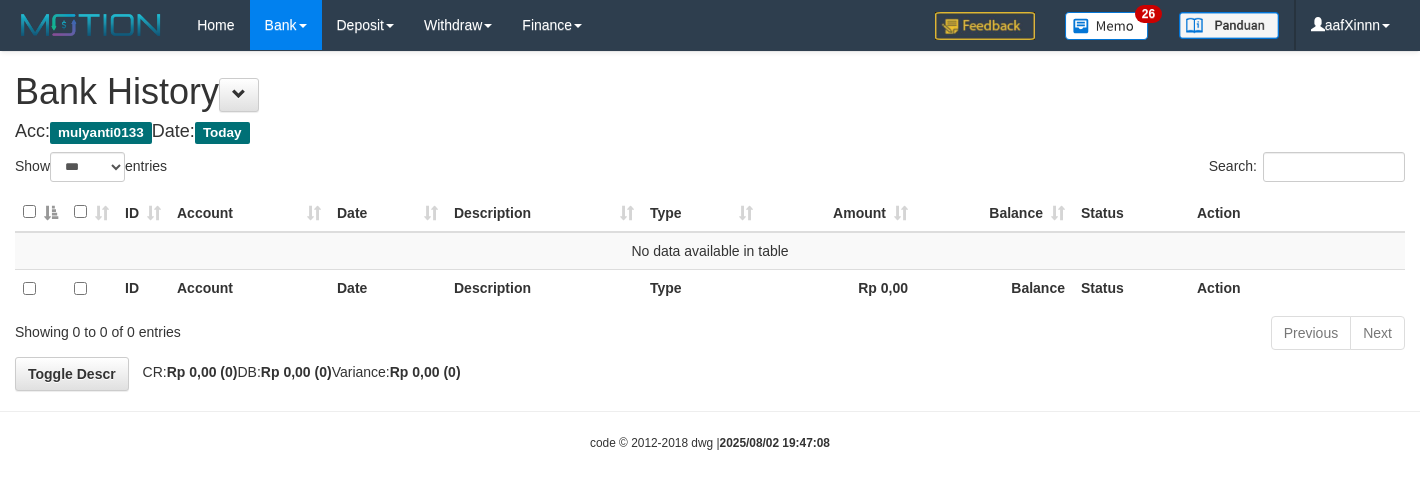 select on "***" 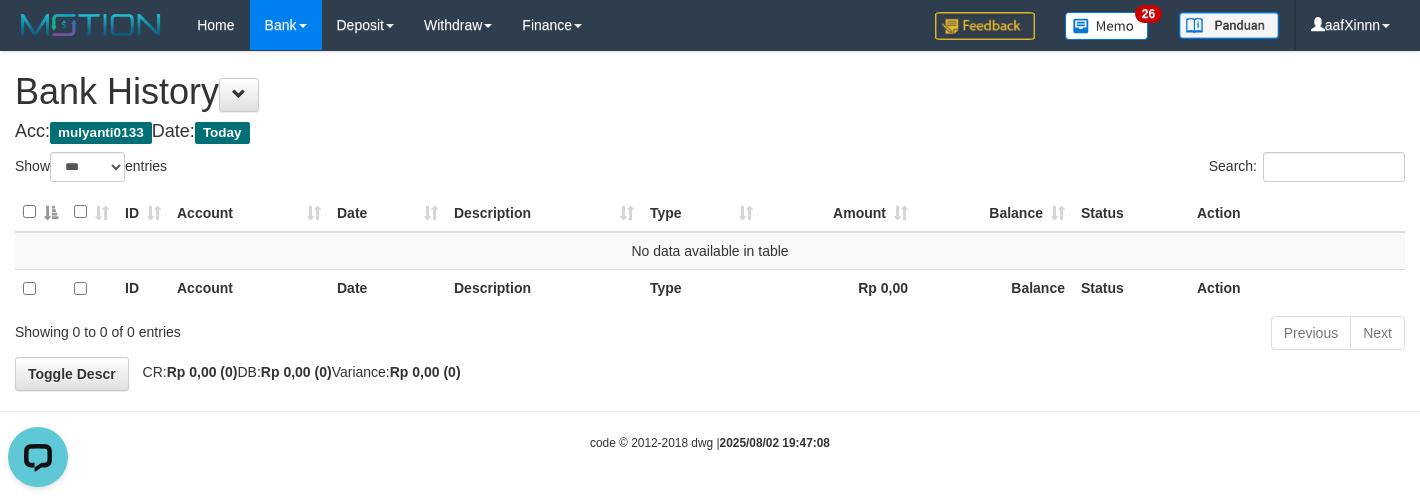 scroll, scrollTop: 0, scrollLeft: 0, axis: both 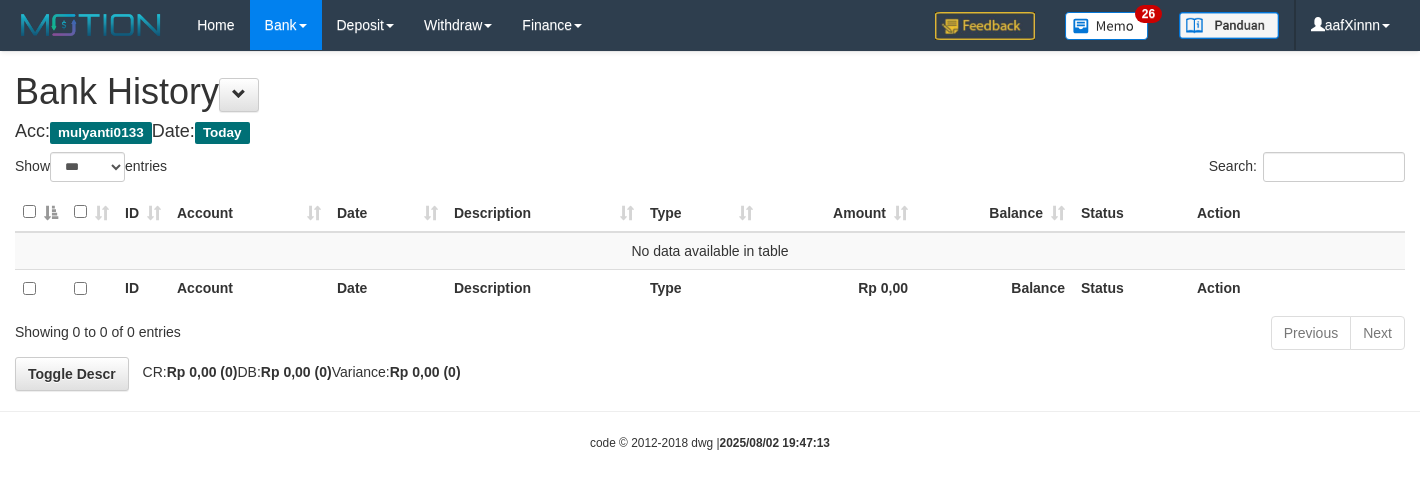 select on "***" 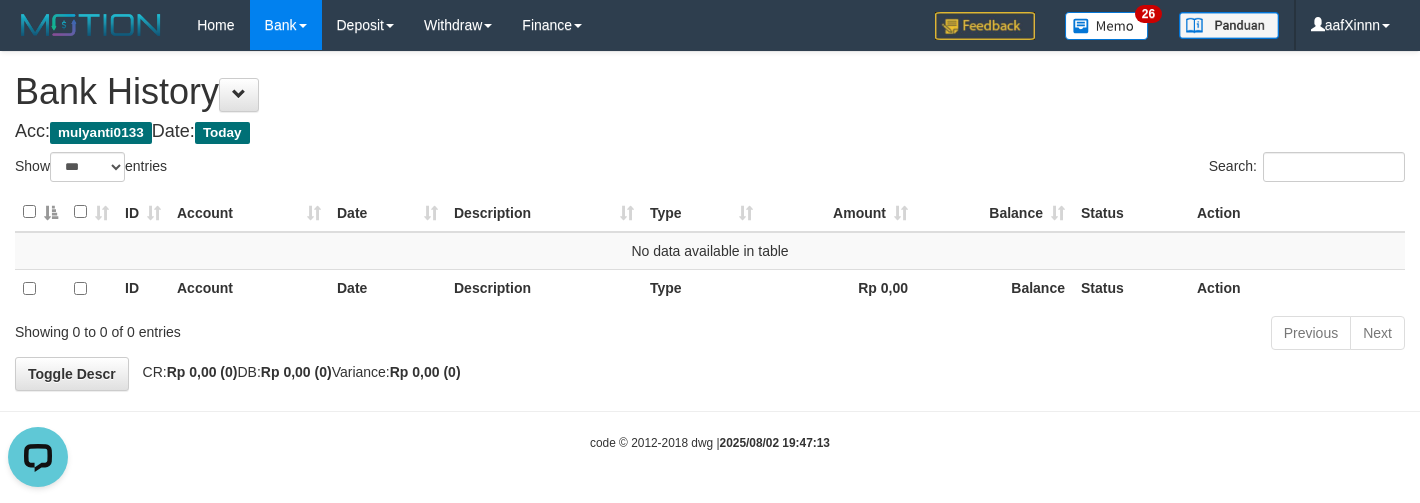 scroll, scrollTop: 0, scrollLeft: 0, axis: both 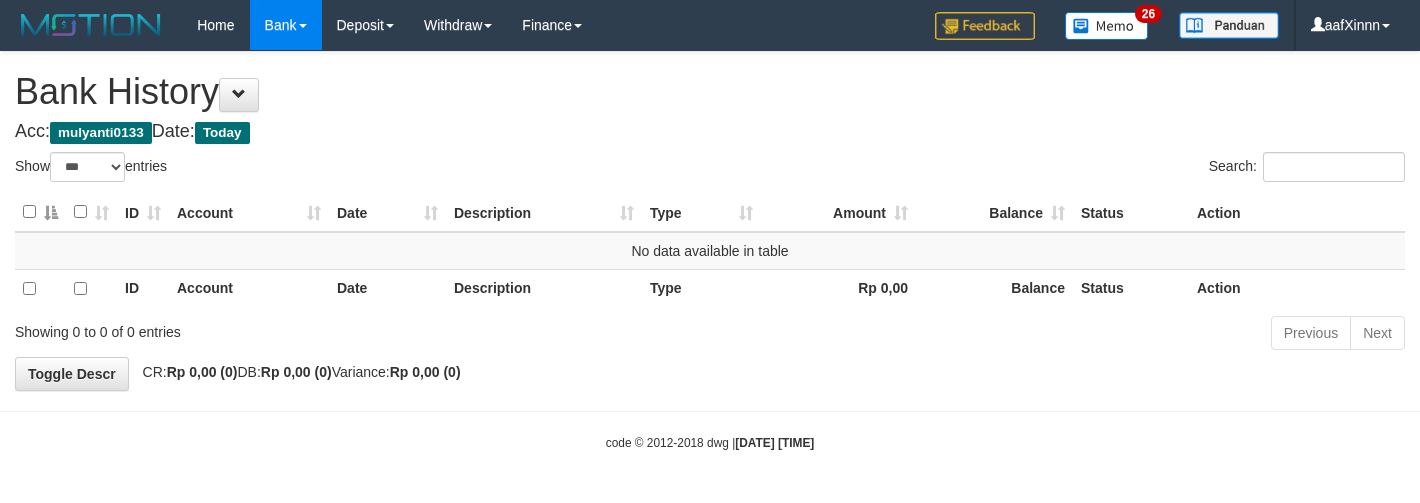 select on "***" 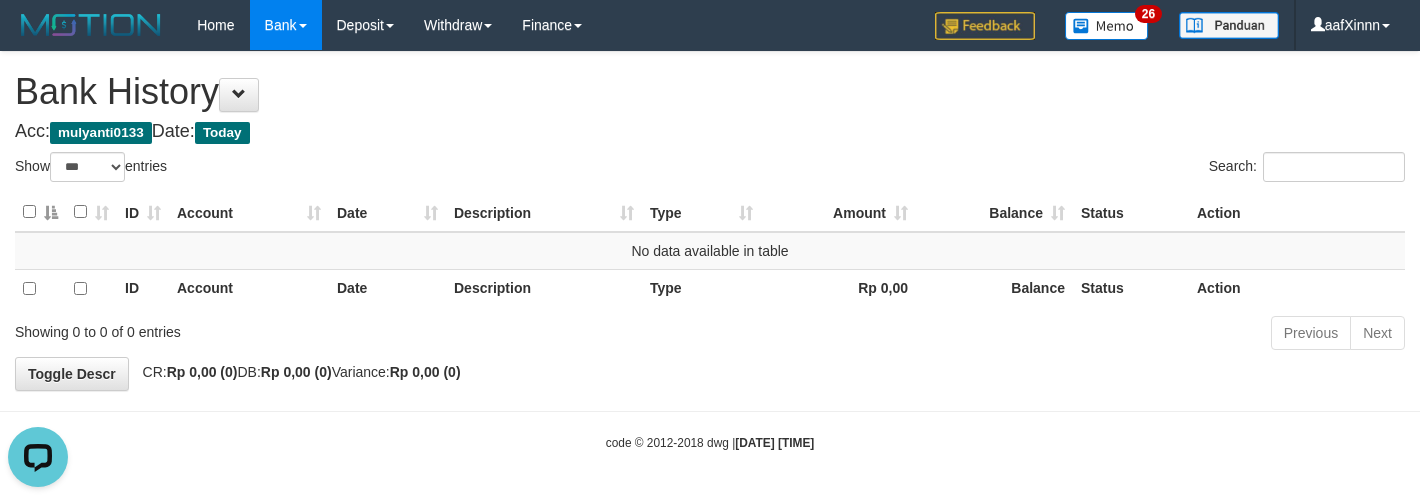 scroll, scrollTop: 0, scrollLeft: 0, axis: both 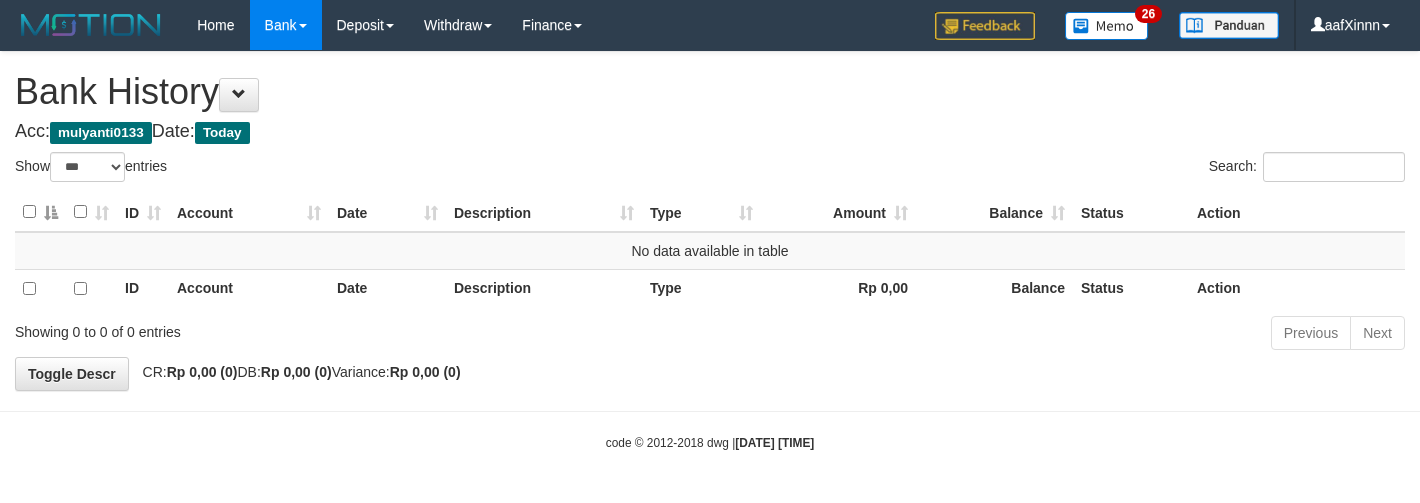 select on "***" 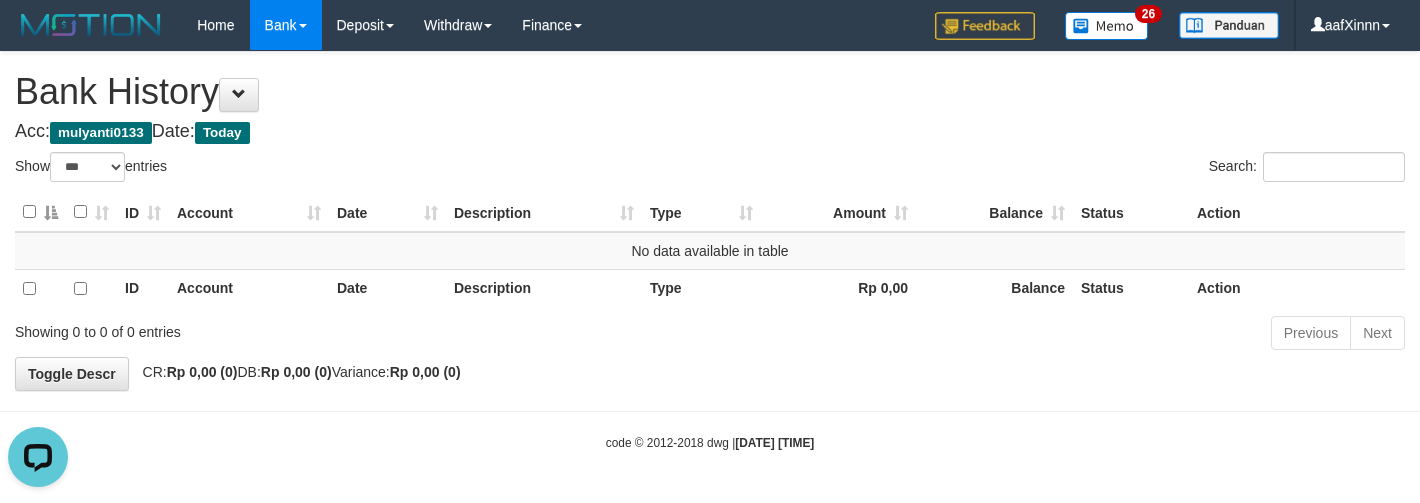 scroll, scrollTop: 0, scrollLeft: 0, axis: both 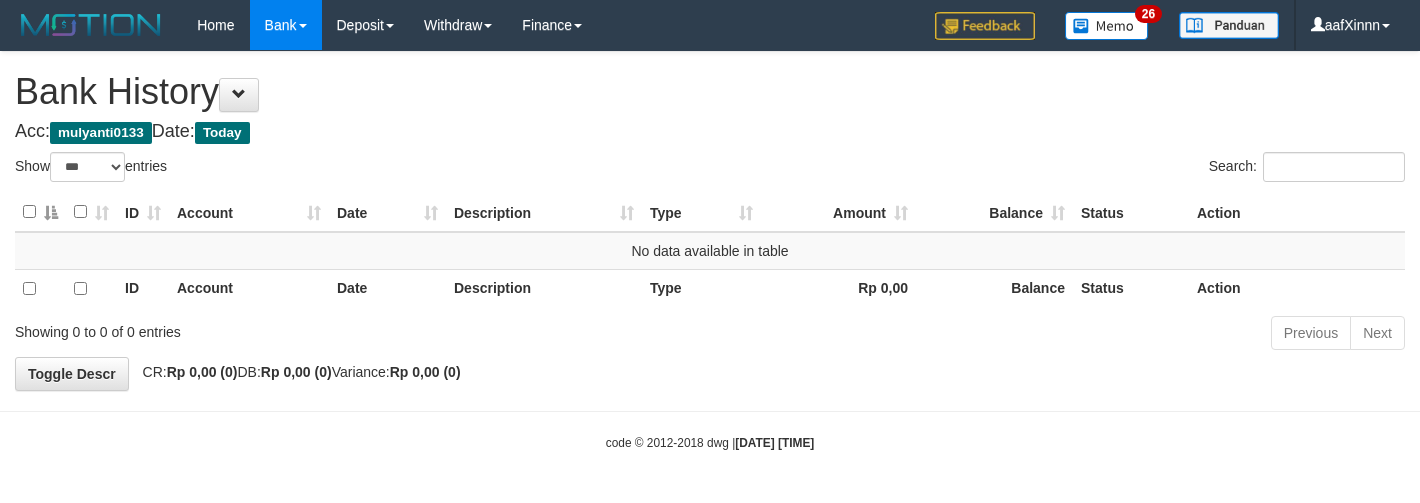 select on "***" 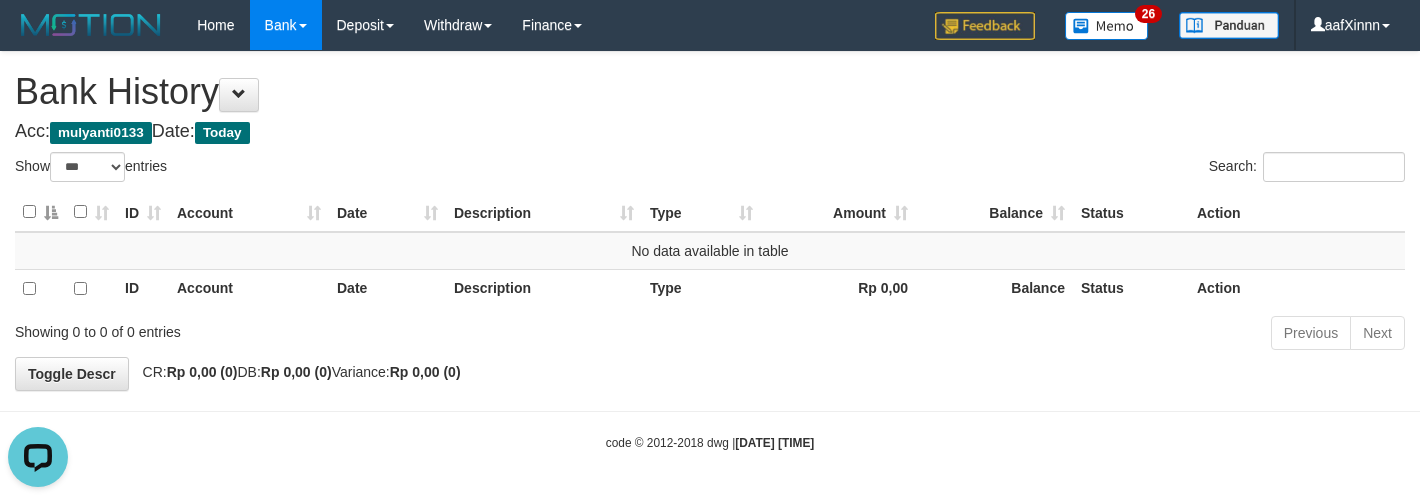 scroll, scrollTop: 0, scrollLeft: 0, axis: both 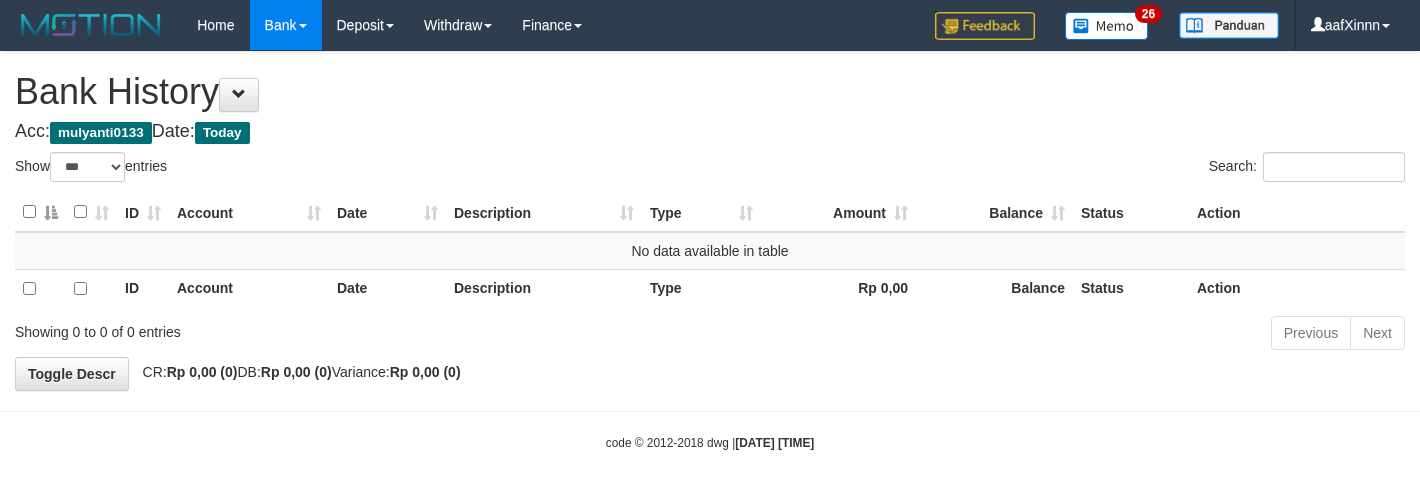 select on "***" 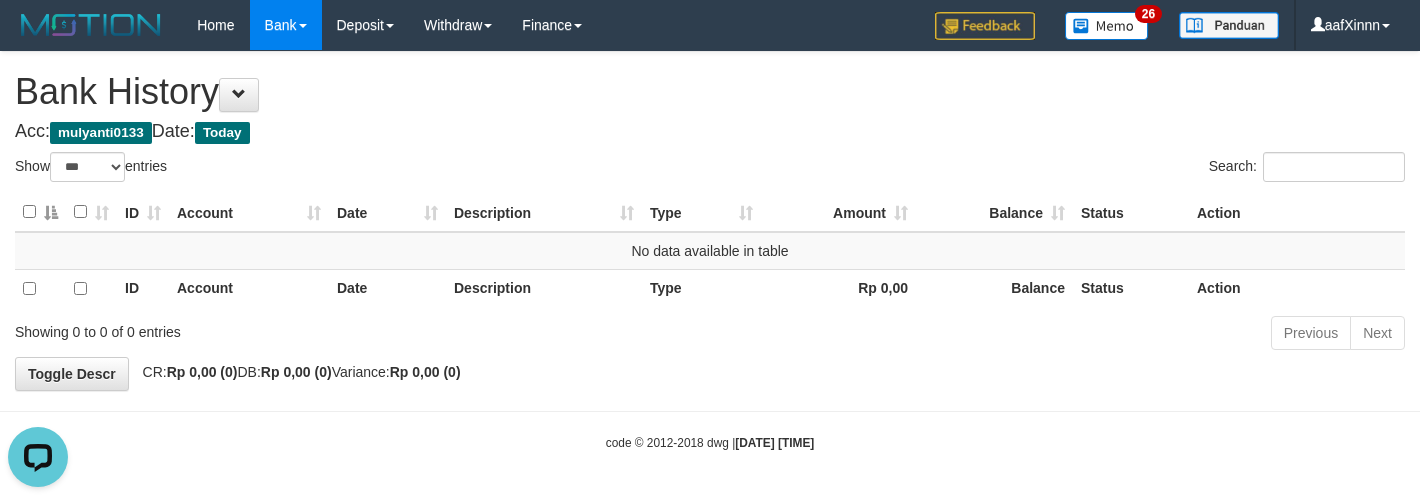 scroll, scrollTop: 0, scrollLeft: 0, axis: both 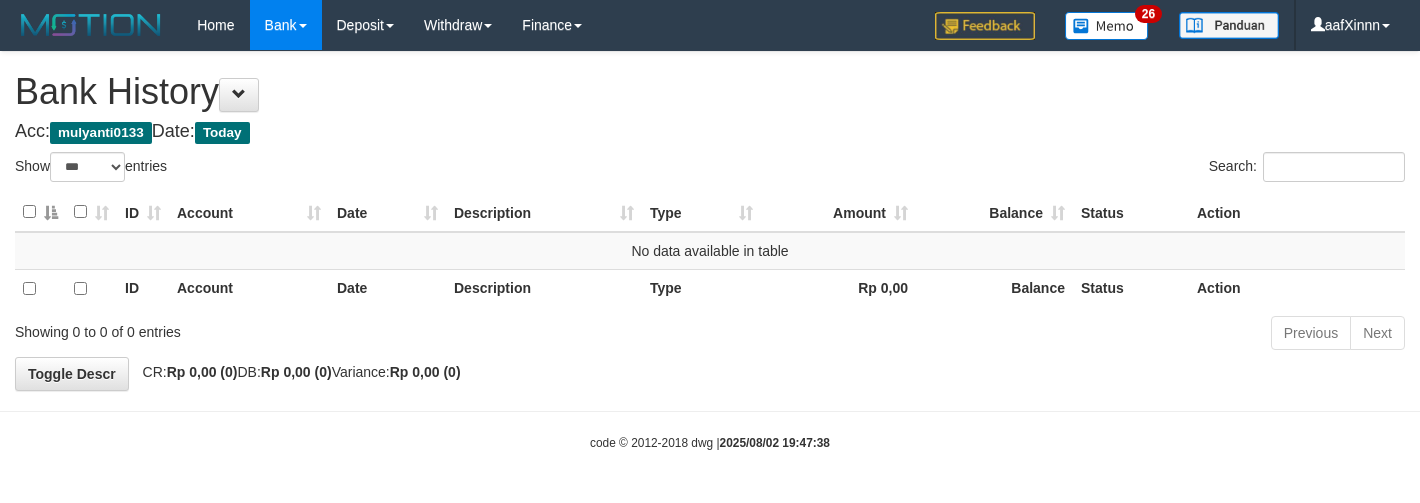 select on "***" 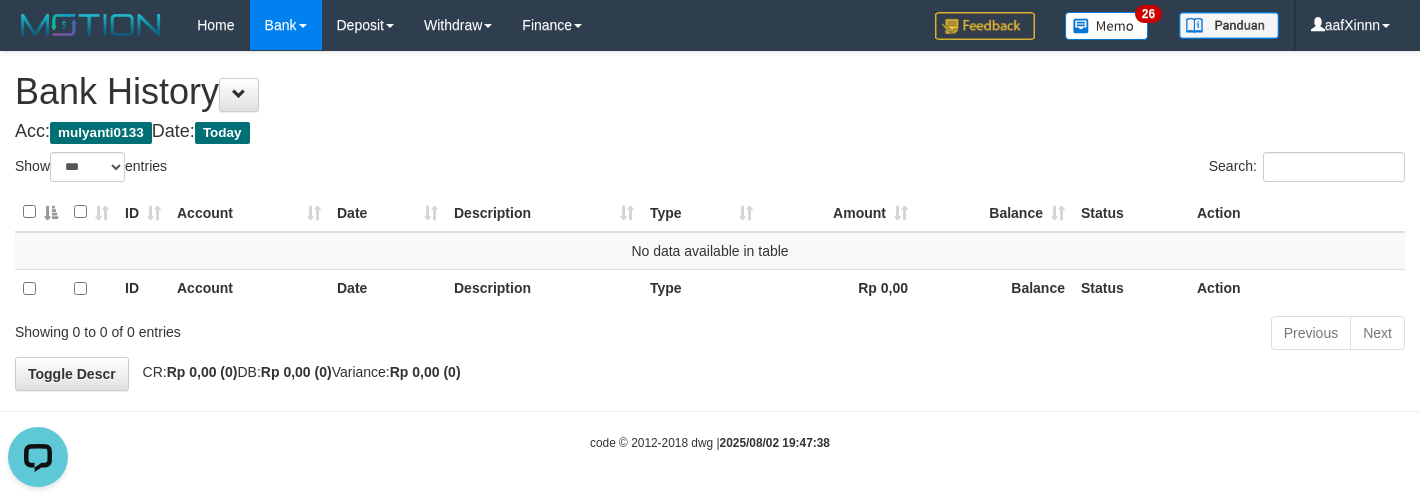 scroll, scrollTop: 0, scrollLeft: 0, axis: both 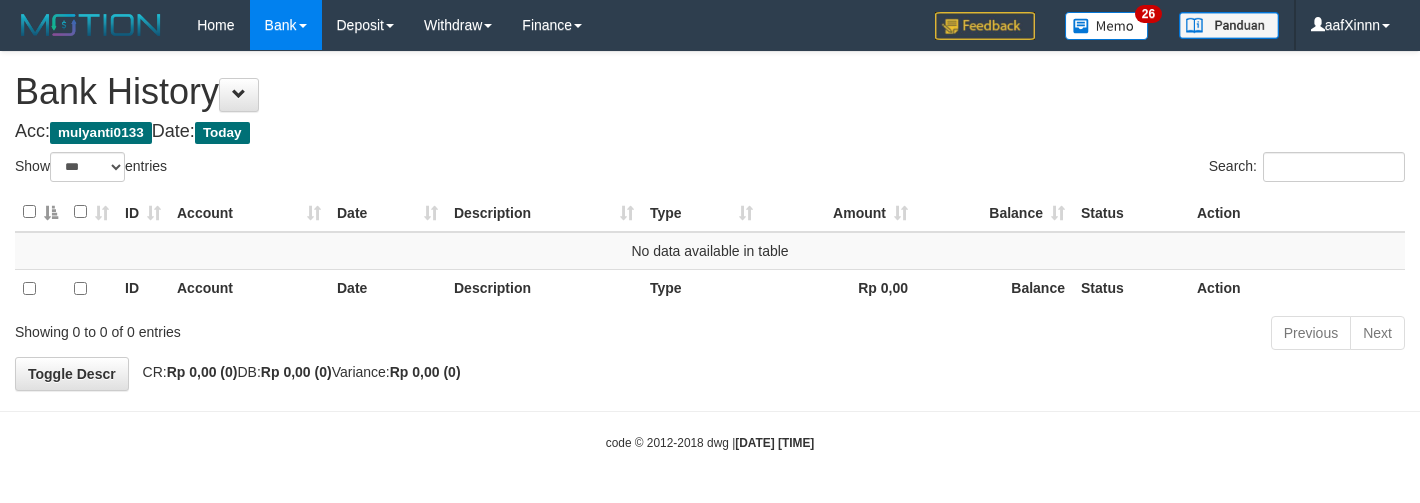 select on "***" 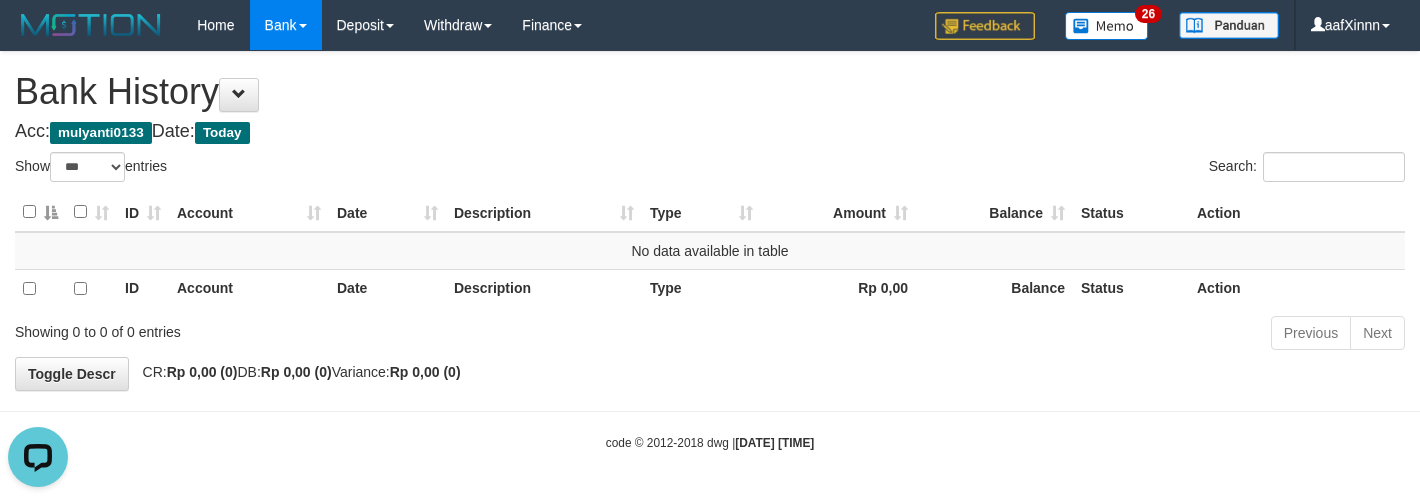 scroll, scrollTop: 0, scrollLeft: 0, axis: both 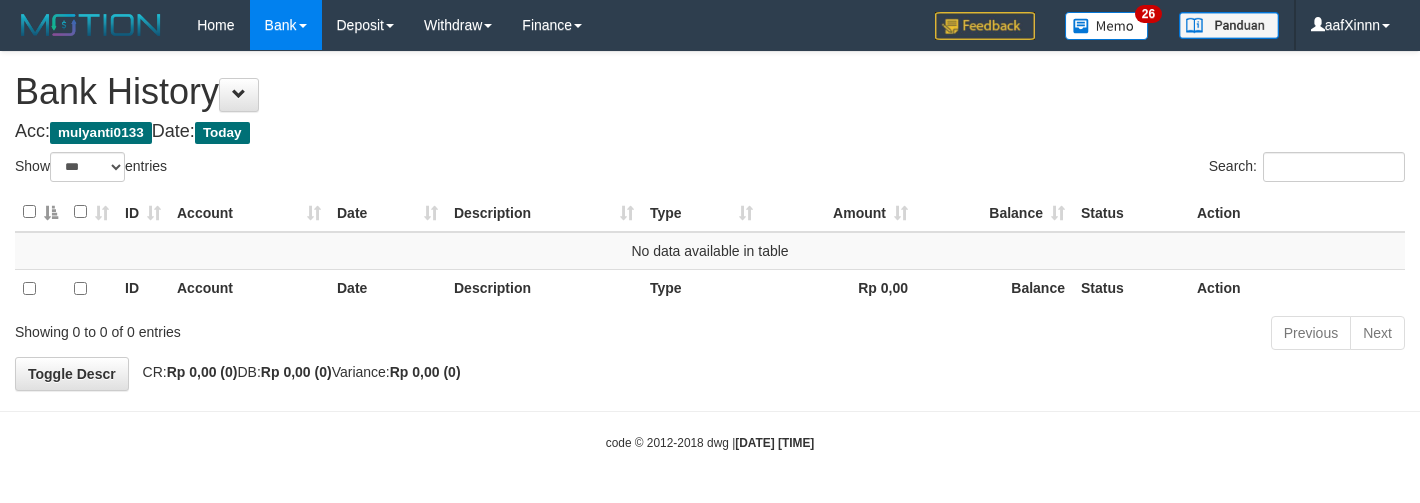select on "***" 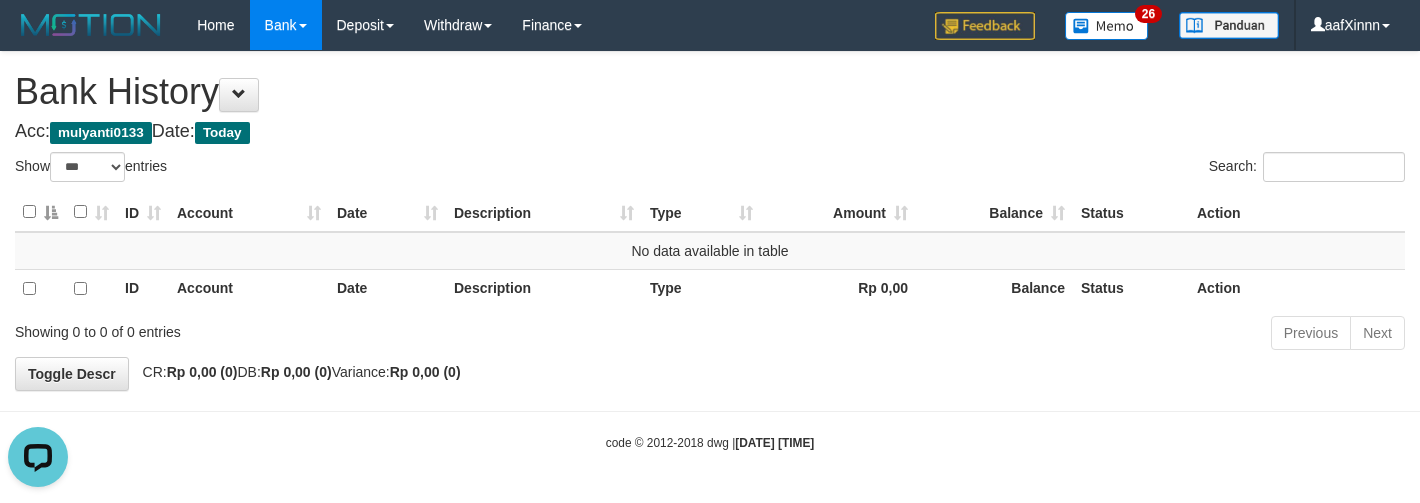 scroll, scrollTop: 0, scrollLeft: 0, axis: both 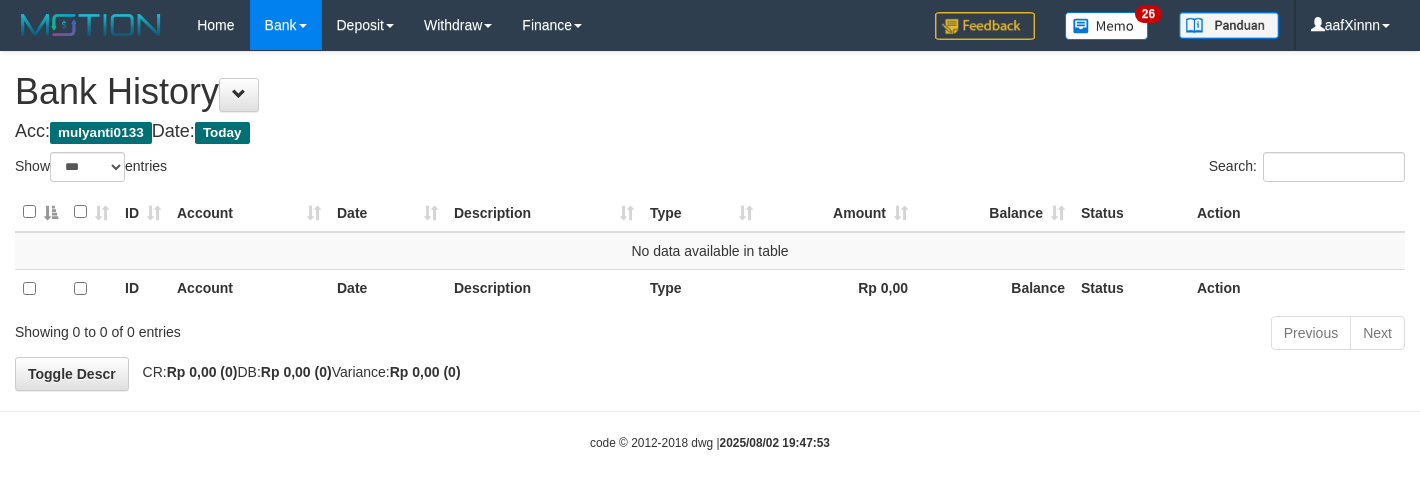 select on "***" 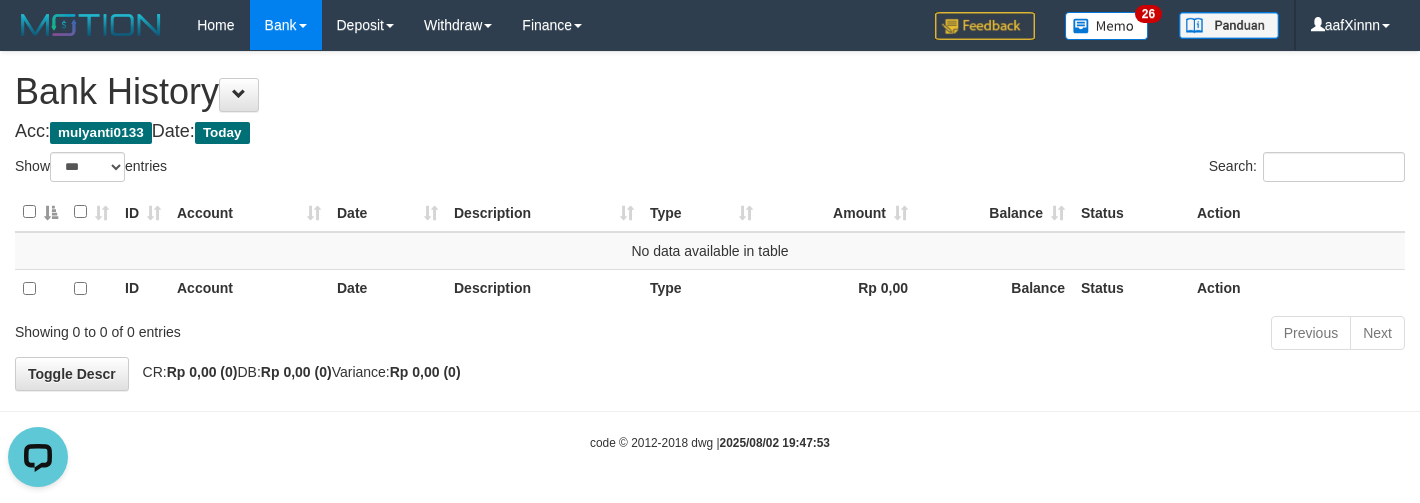 scroll, scrollTop: 0, scrollLeft: 0, axis: both 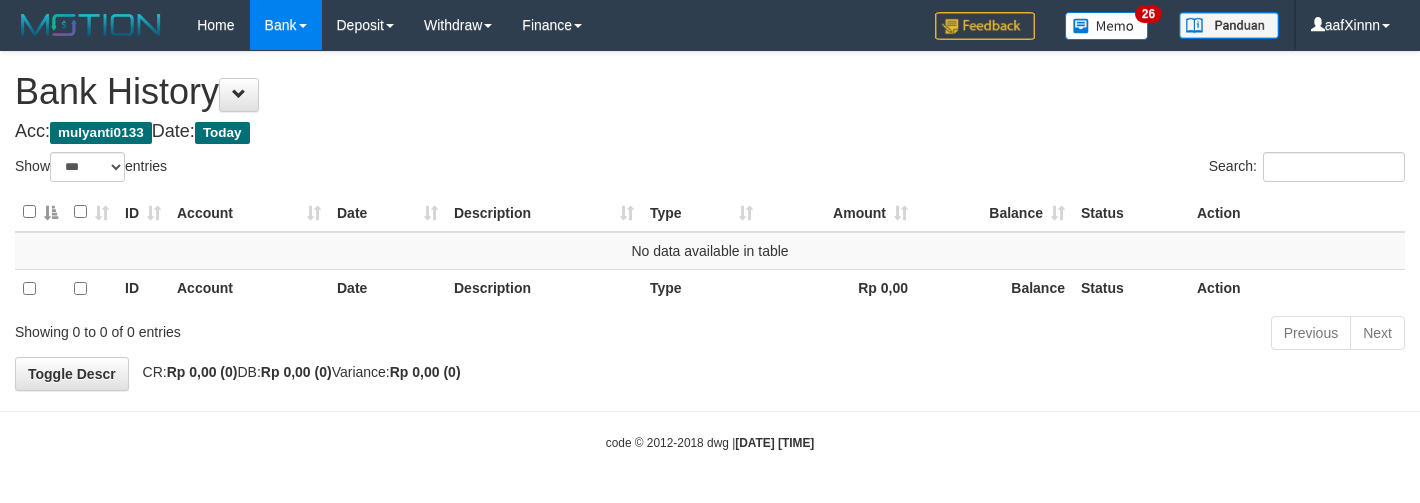 select on "***" 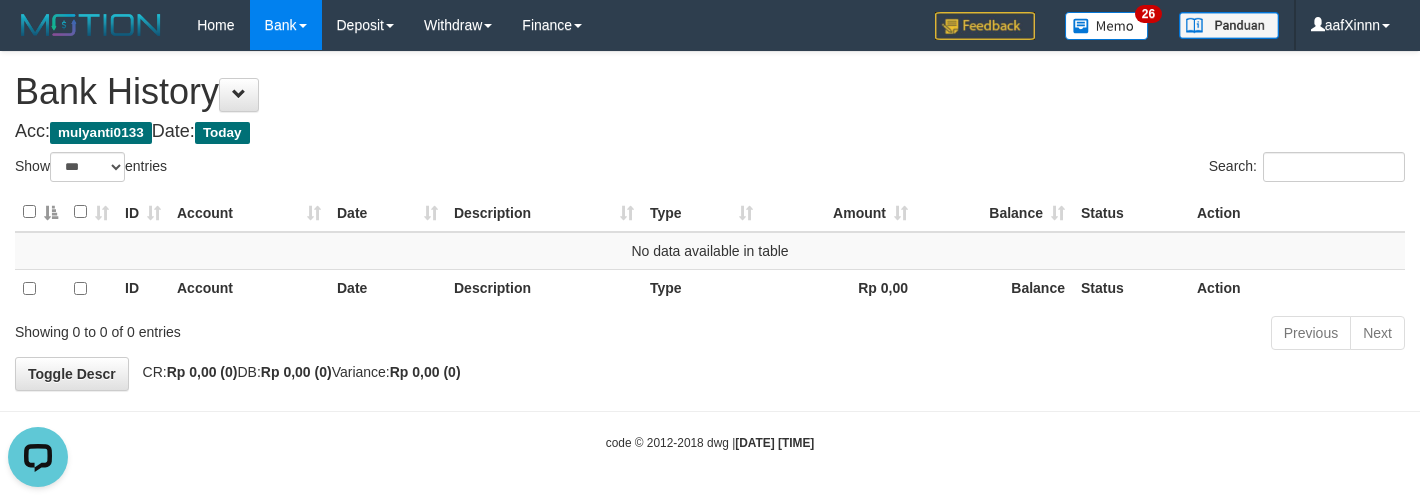 scroll, scrollTop: 0, scrollLeft: 0, axis: both 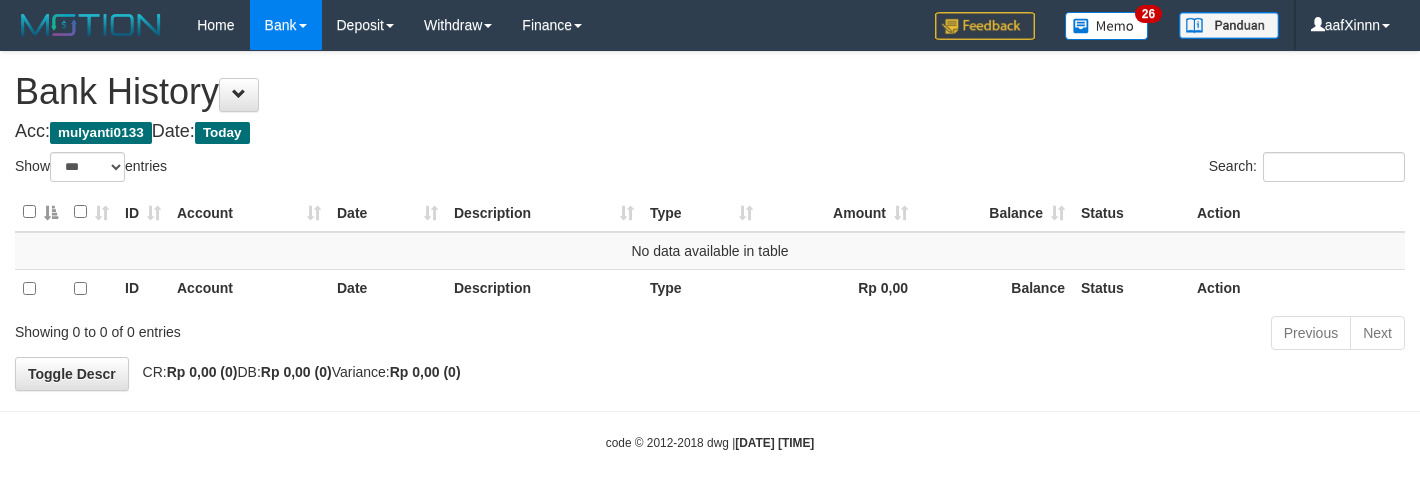 select on "***" 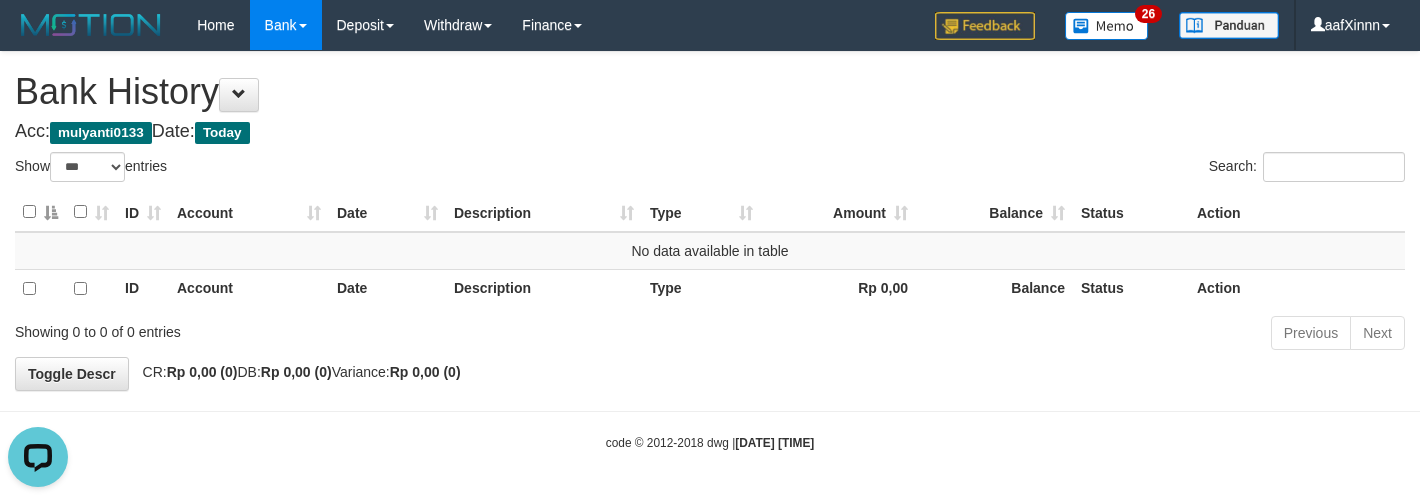 scroll, scrollTop: 0, scrollLeft: 0, axis: both 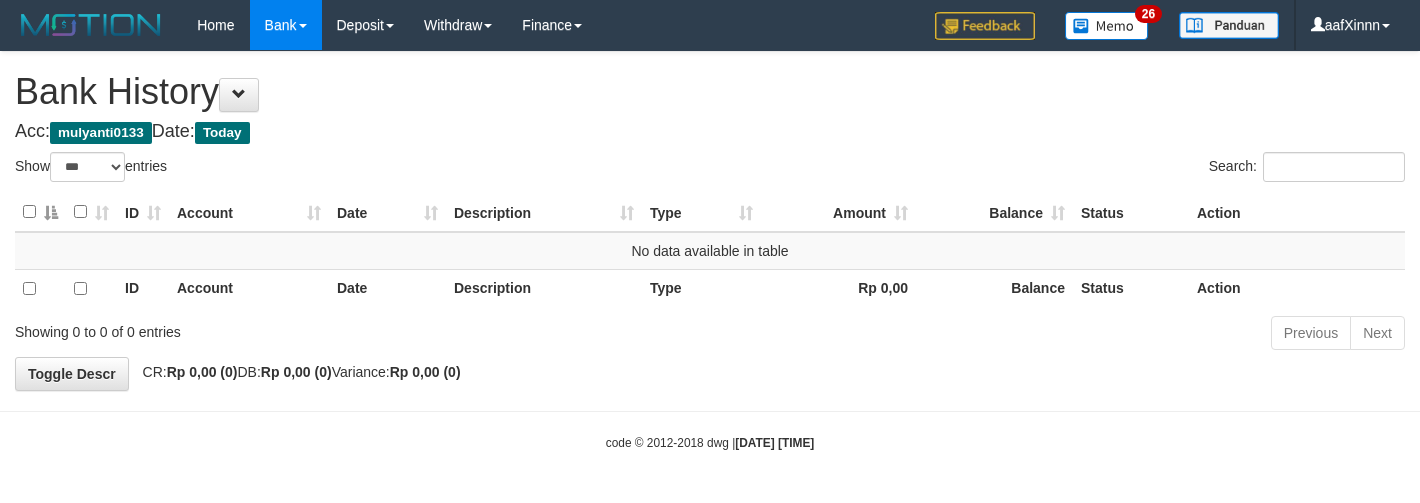 select on "***" 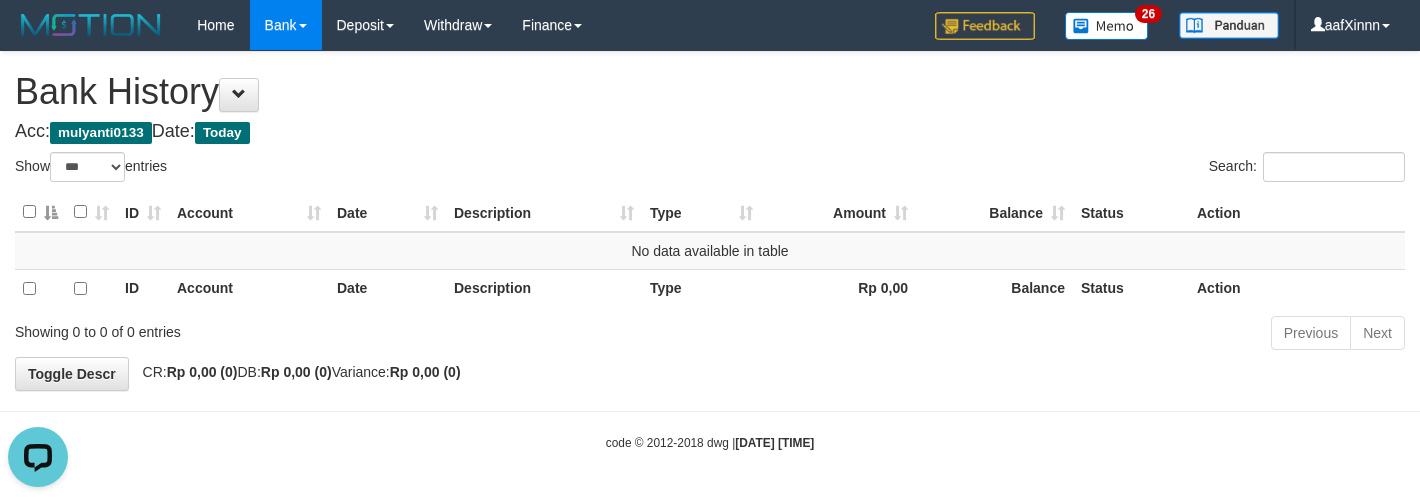 scroll, scrollTop: 0, scrollLeft: 0, axis: both 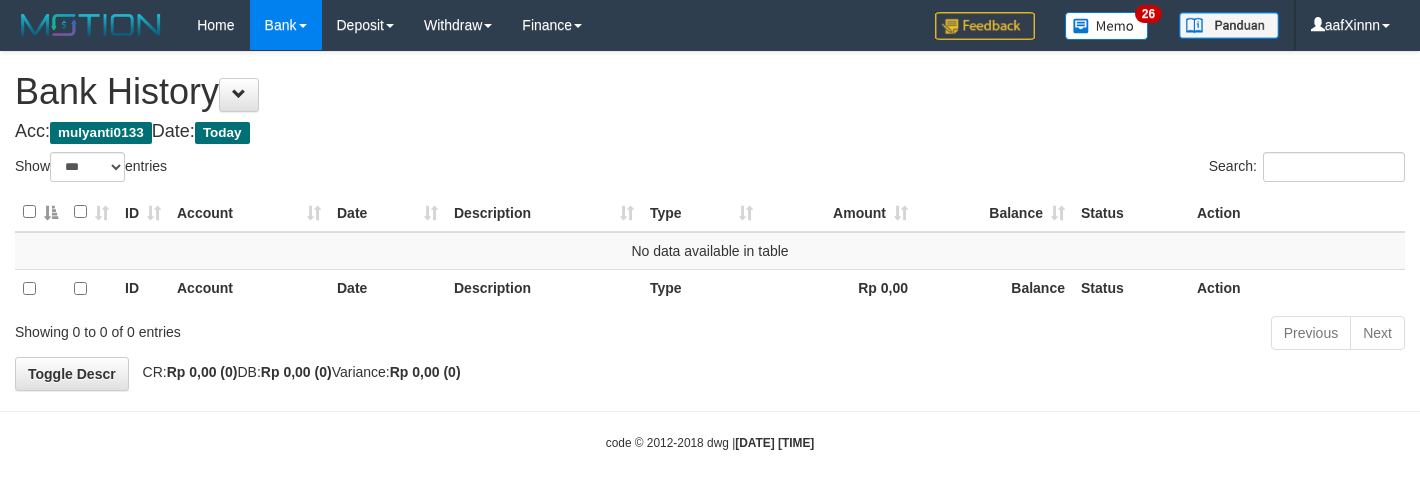 select on "***" 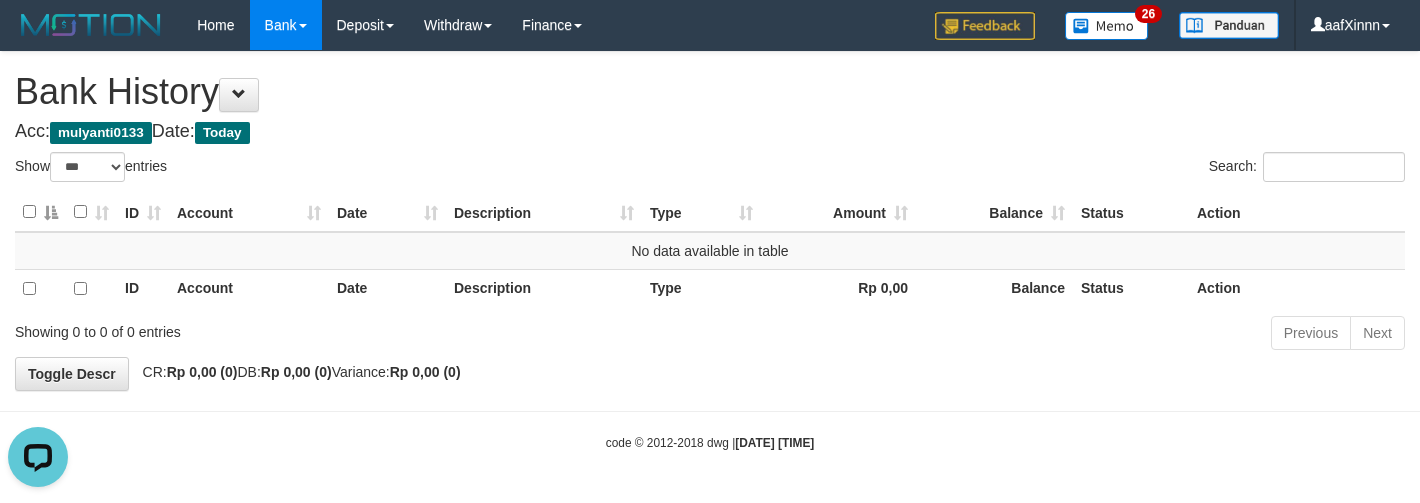 scroll, scrollTop: 0, scrollLeft: 0, axis: both 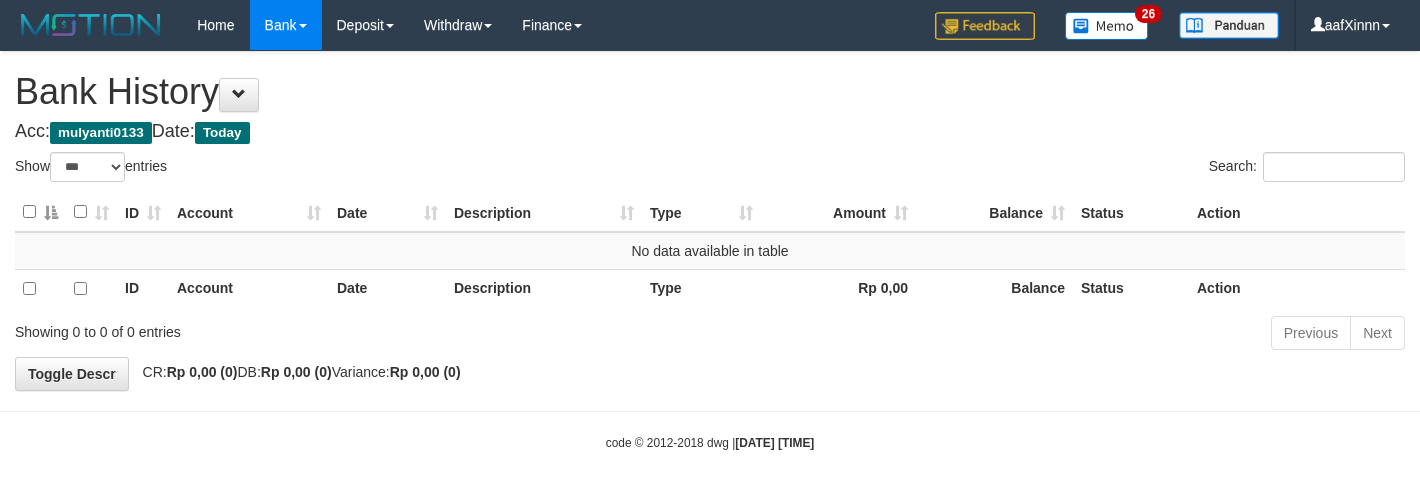 select on "***" 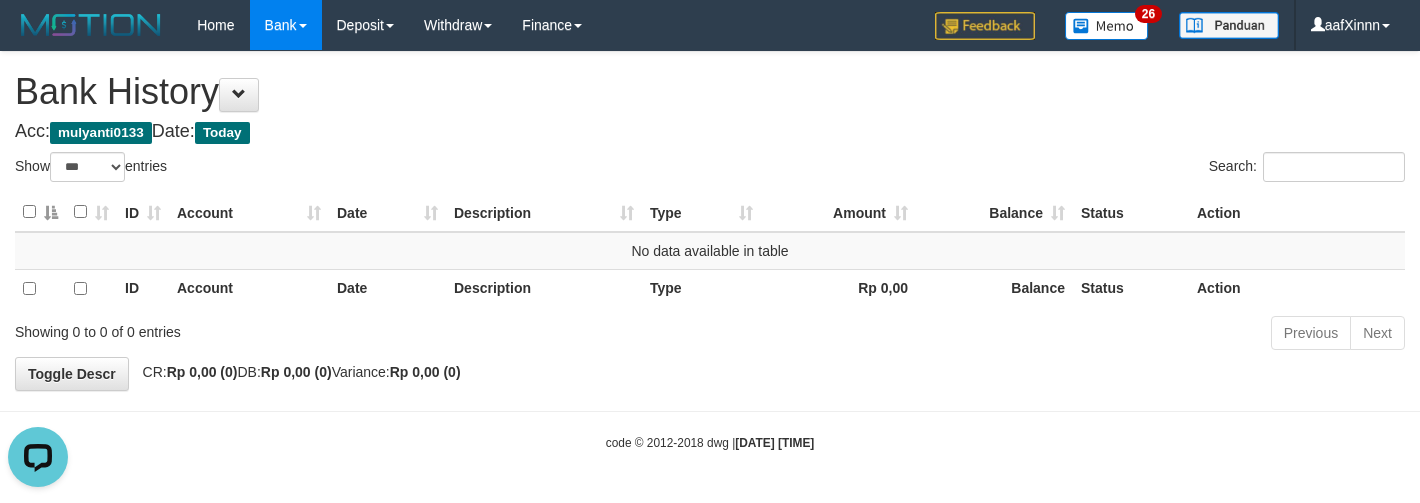 scroll, scrollTop: 0, scrollLeft: 0, axis: both 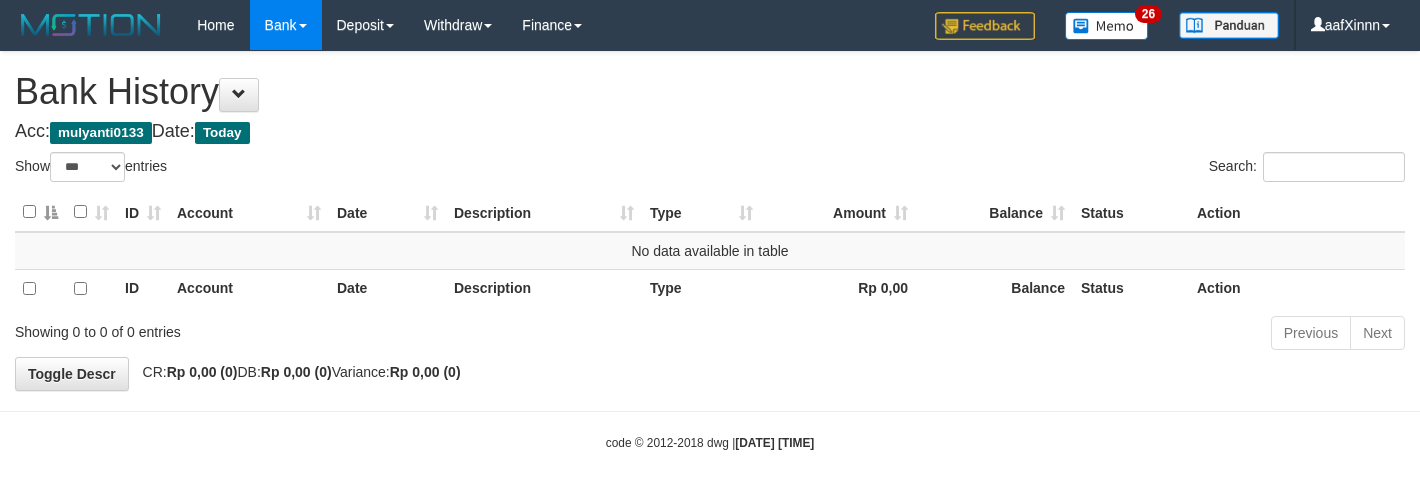 select on "***" 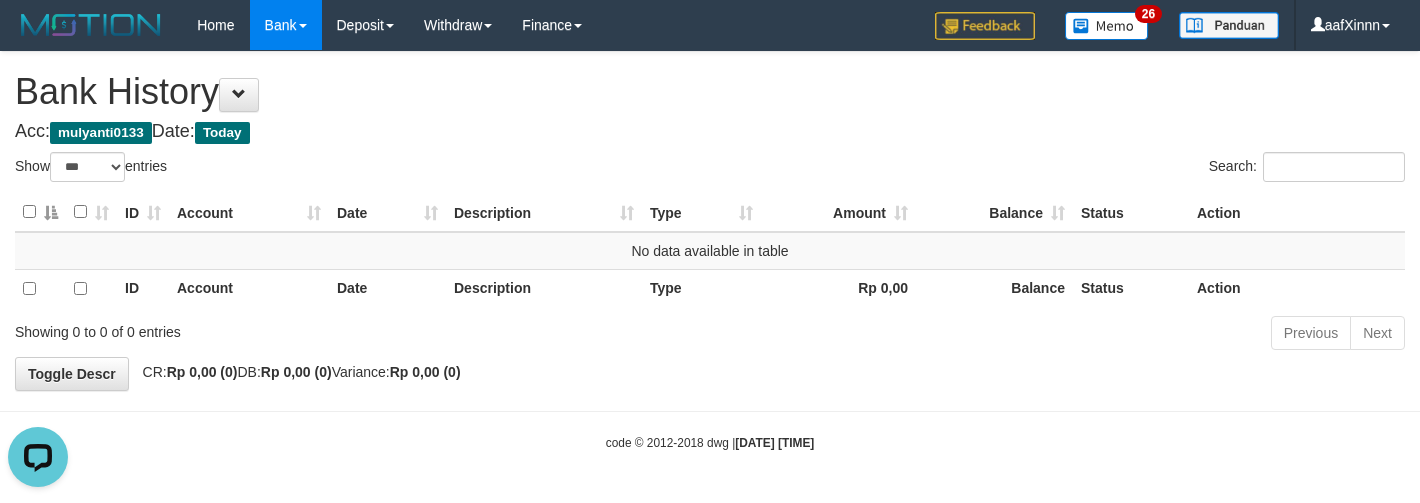 scroll, scrollTop: 0, scrollLeft: 0, axis: both 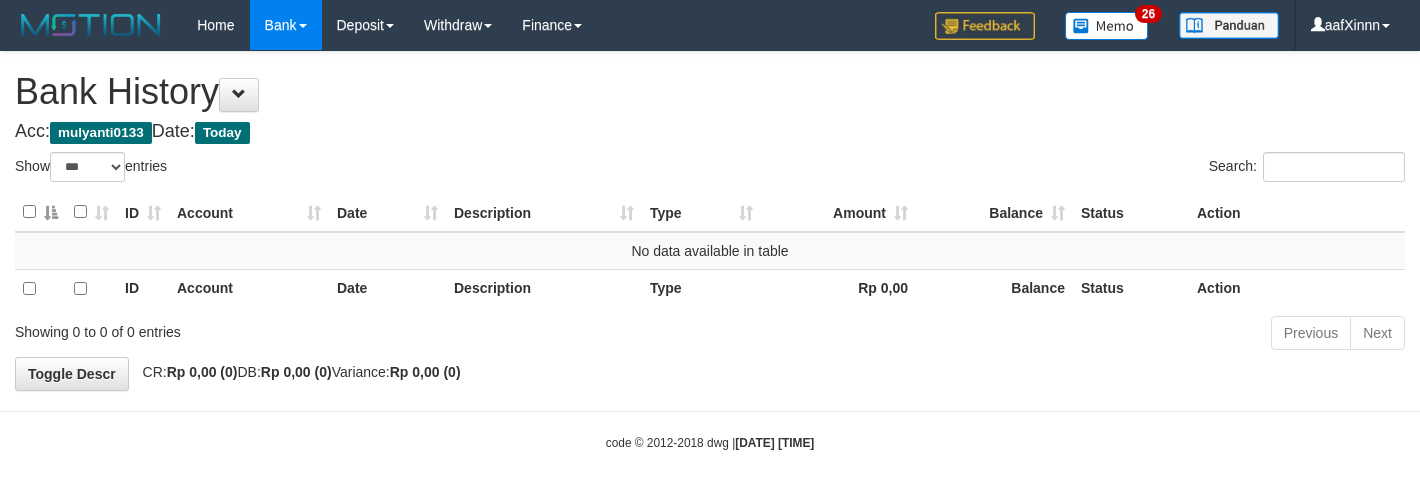 select on "***" 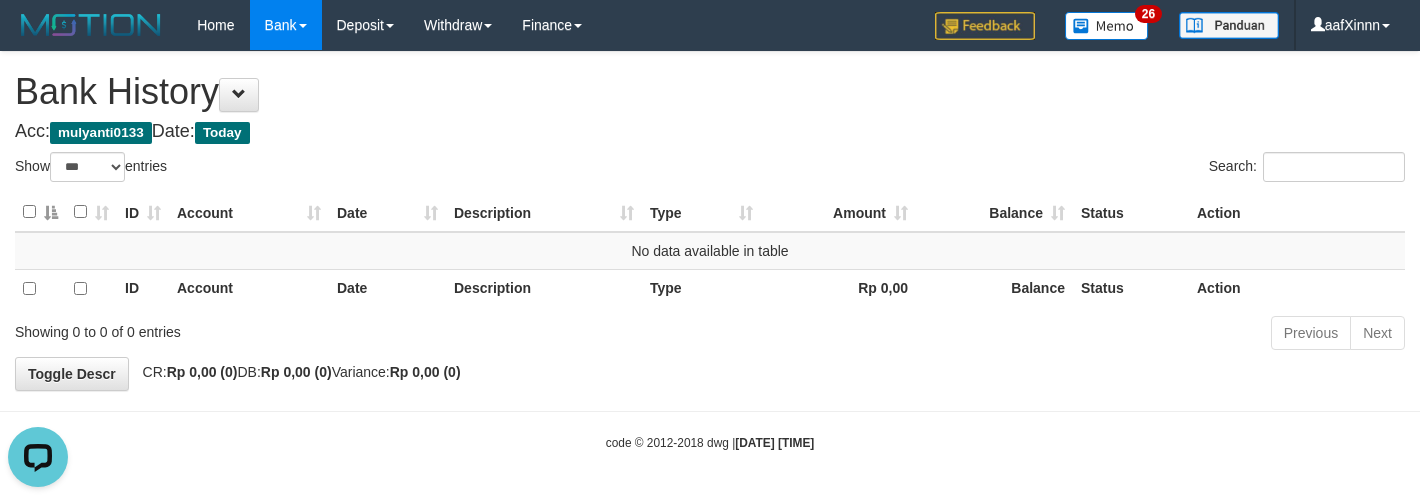 scroll, scrollTop: 0, scrollLeft: 0, axis: both 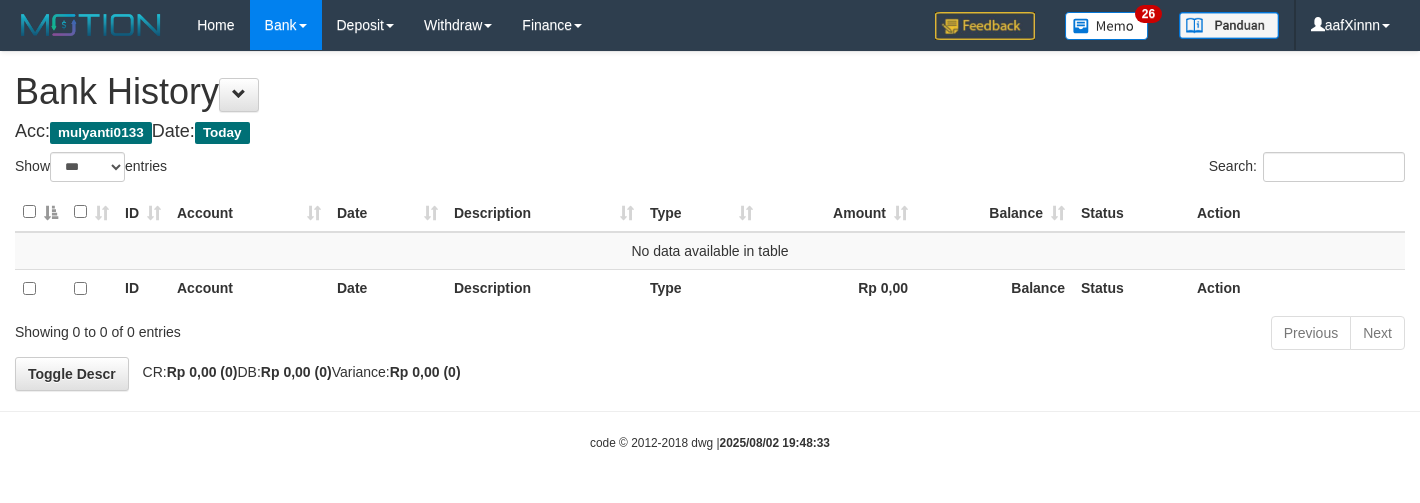 select on "***" 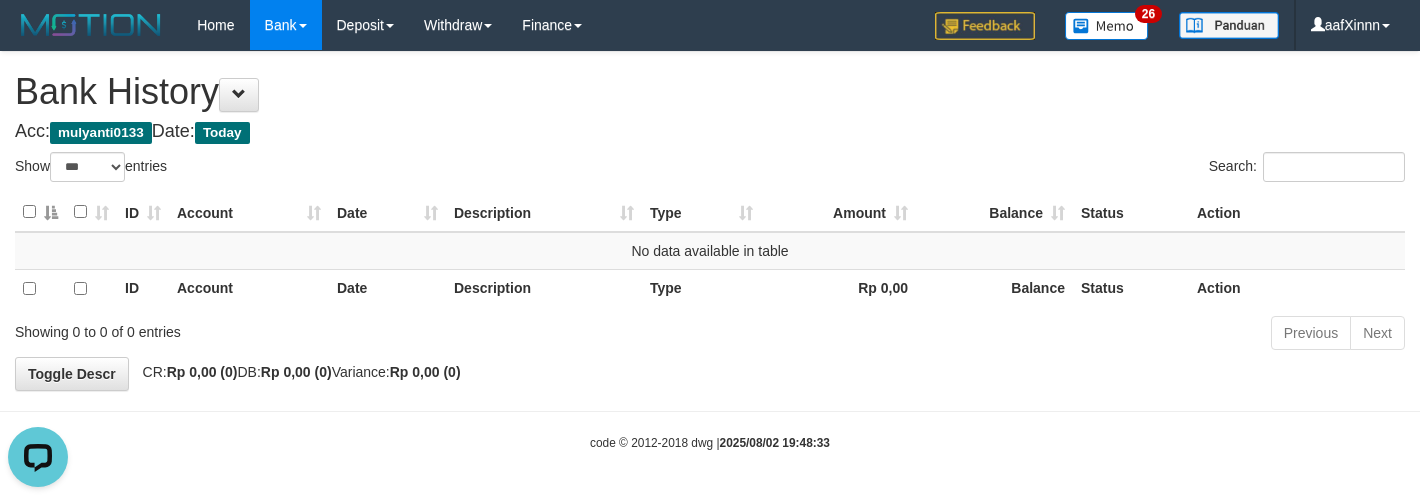 scroll, scrollTop: 0, scrollLeft: 0, axis: both 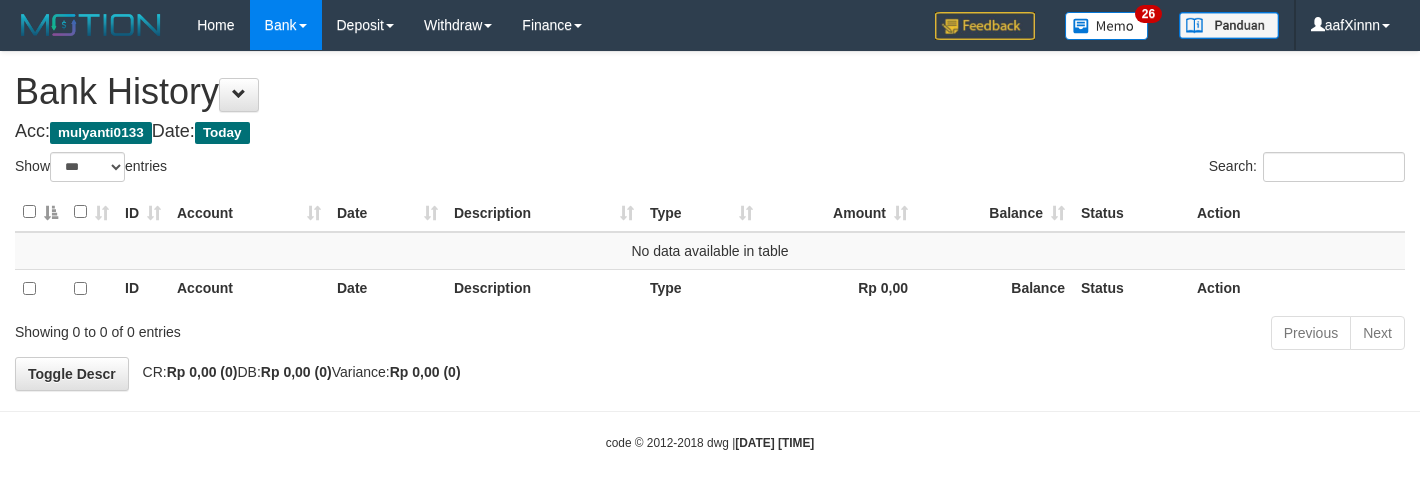 select on "***" 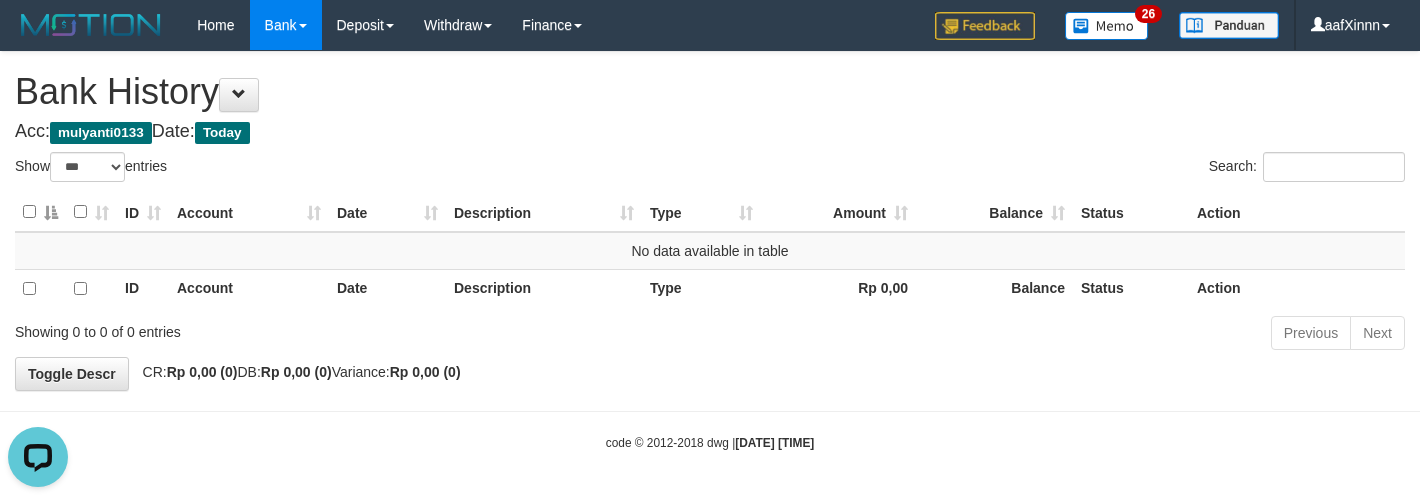 scroll, scrollTop: 0, scrollLeft: 0, axis: both 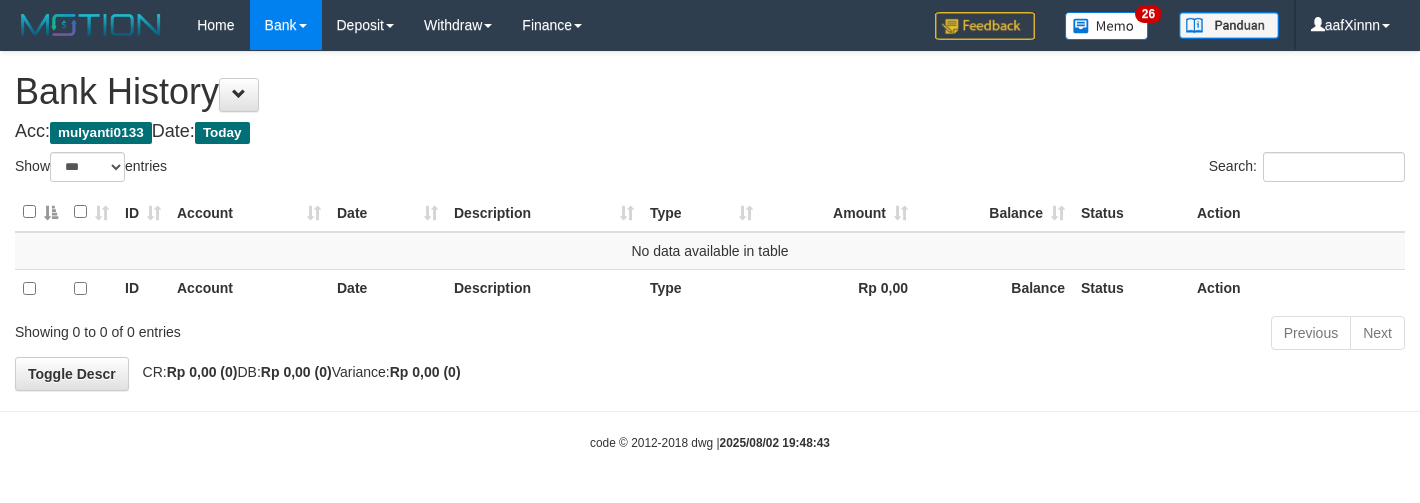 select on "***" 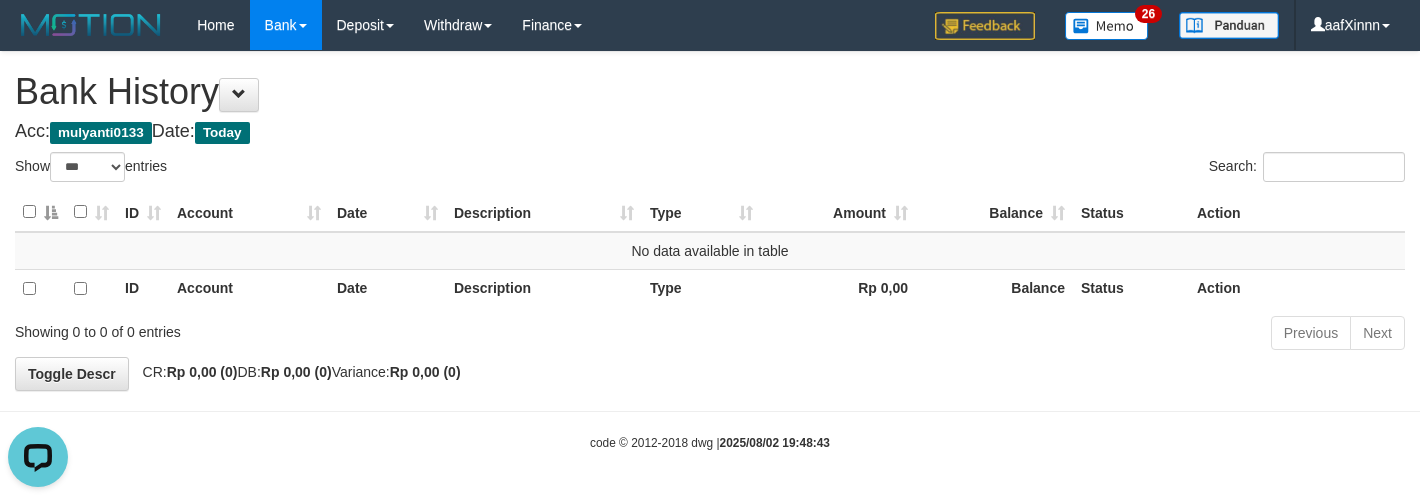 scroll, scrollTop: 0, scrollLeft: 0, axis: both 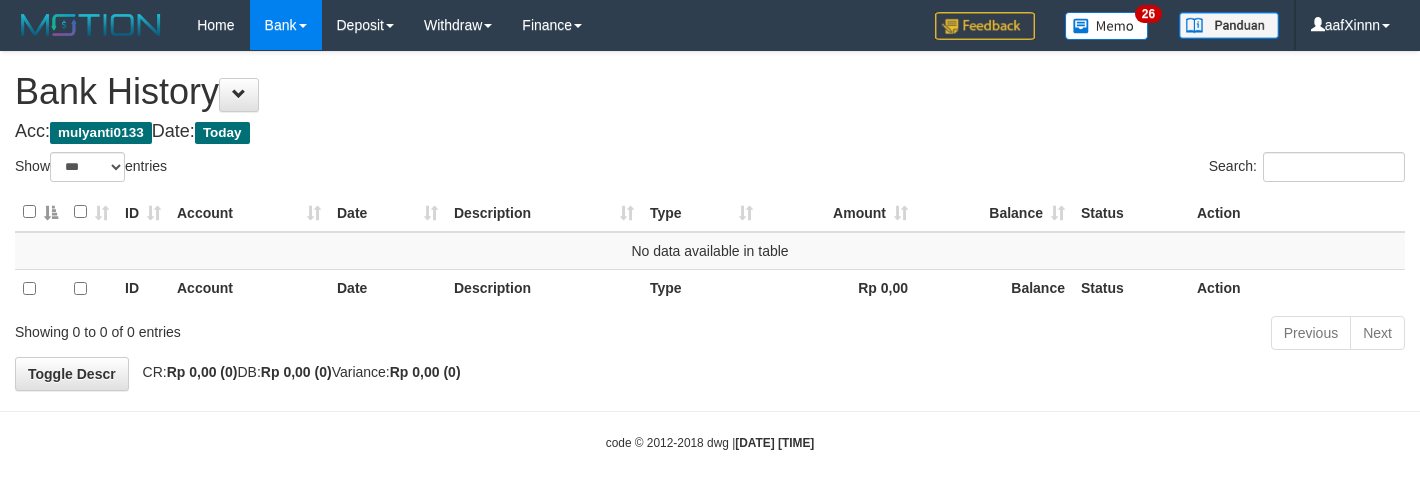 select on "***" 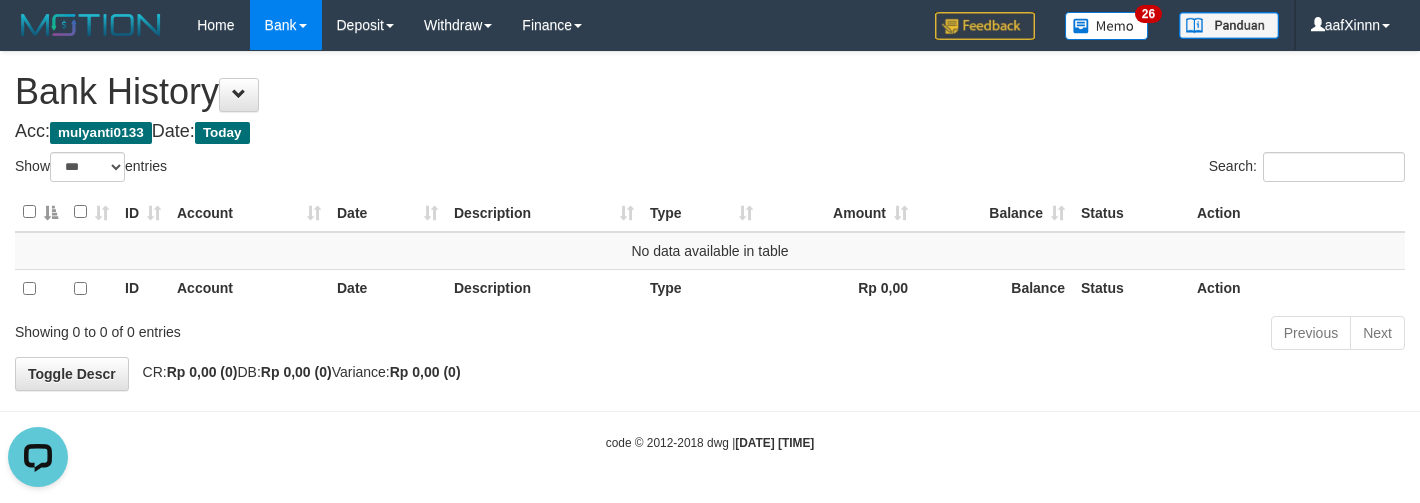 scroll, scrollTop: 0, scrollLeft: 0, axis: both 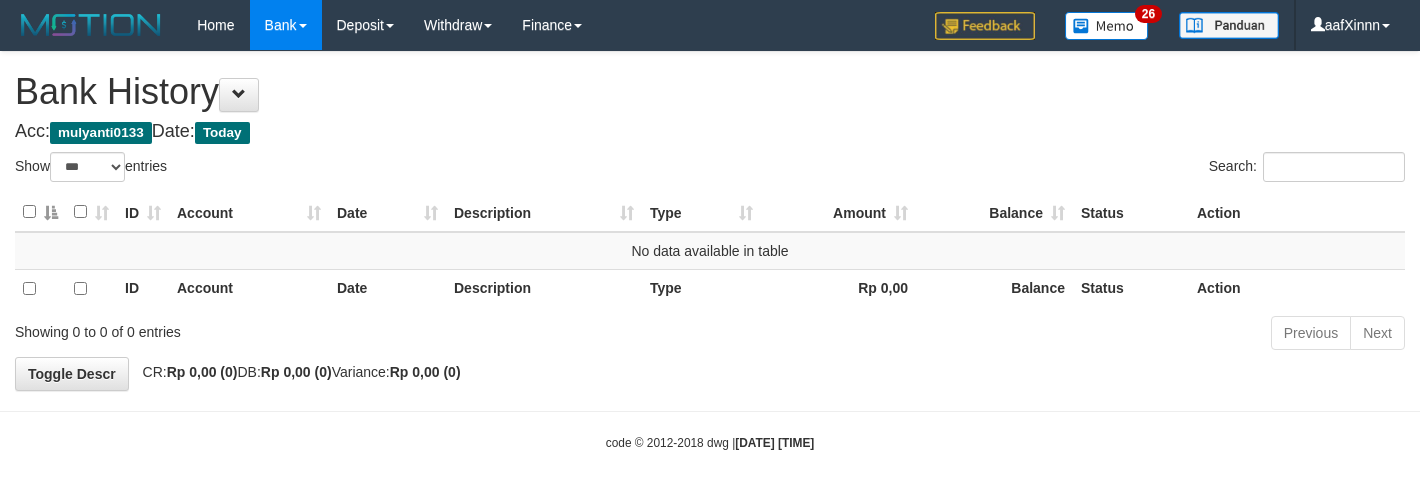 select on "***" 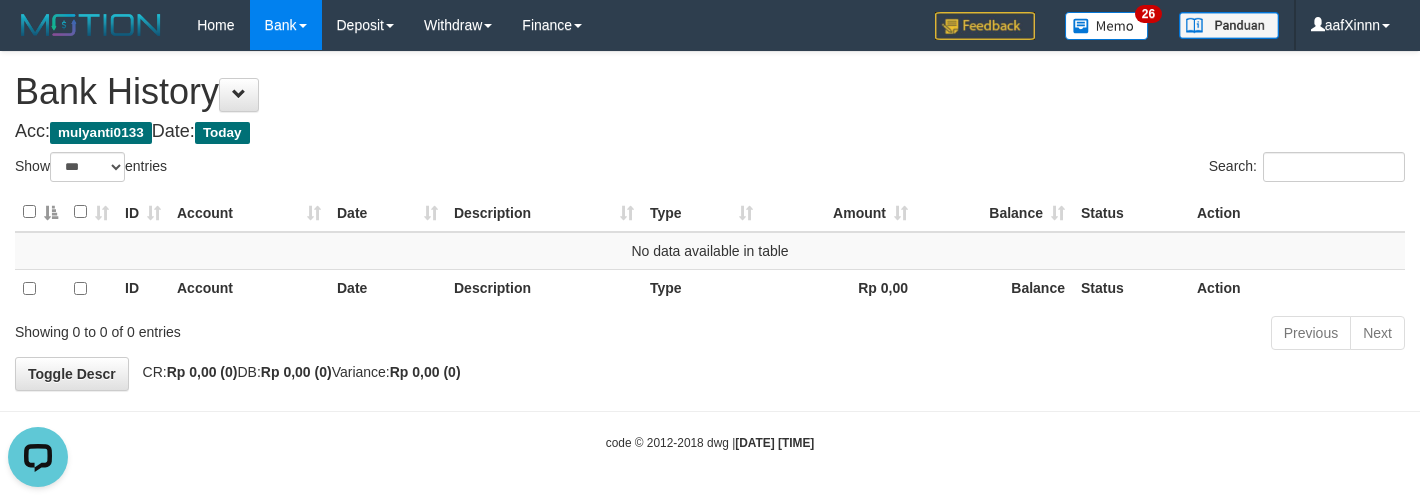 scroll, scrollTop: 0, scrollLeft: 0, axis: both 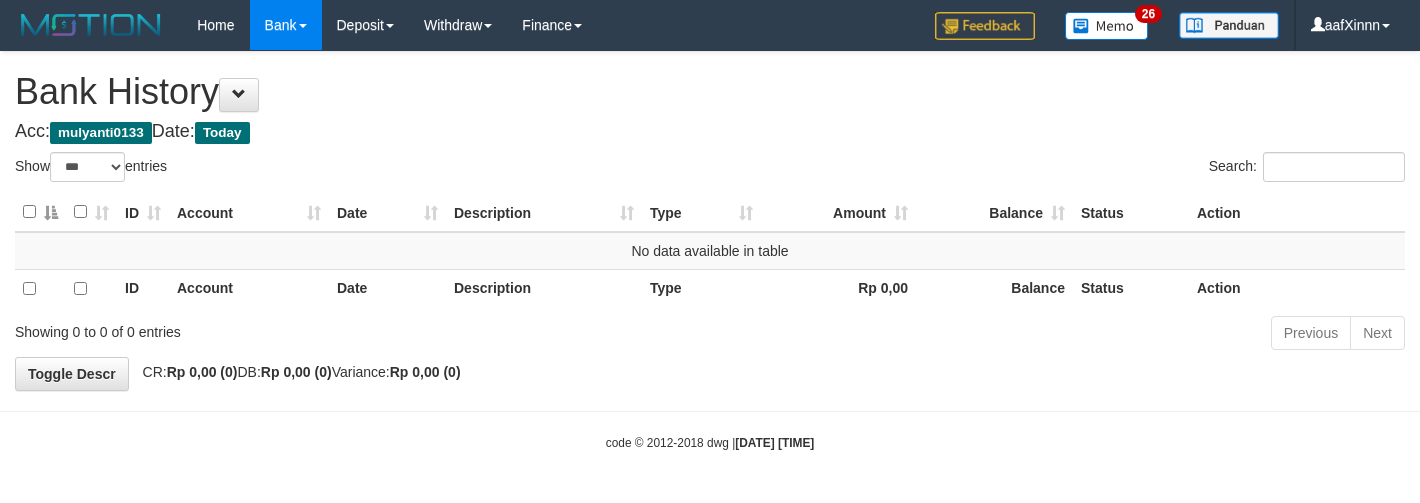 select on "***" 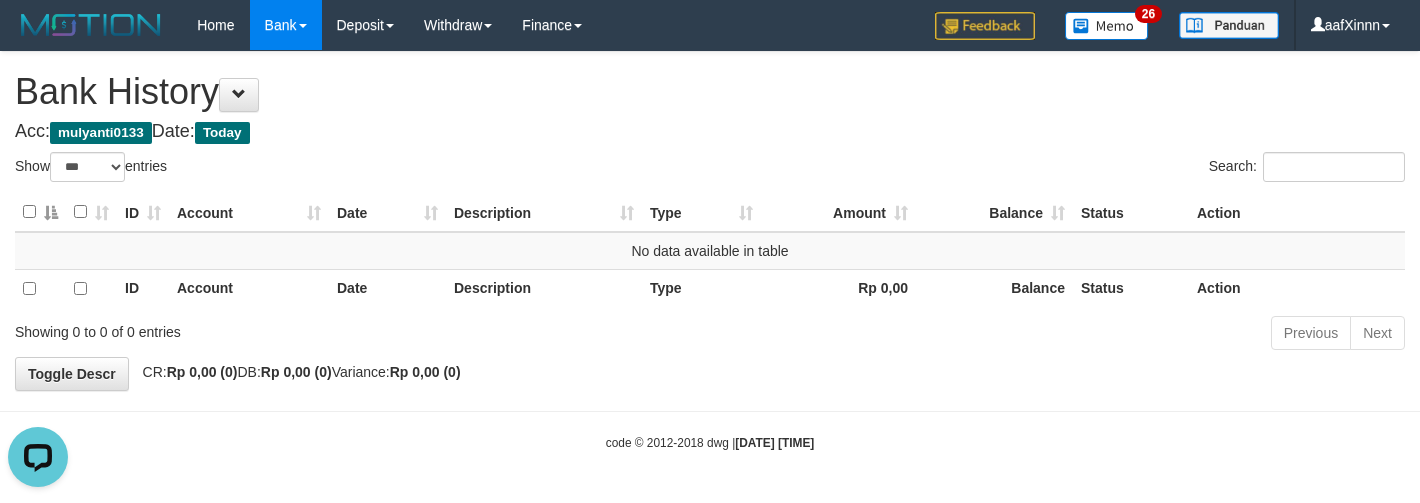 scroll, scrollTop: 0, scrollLeft: 0, axis: both 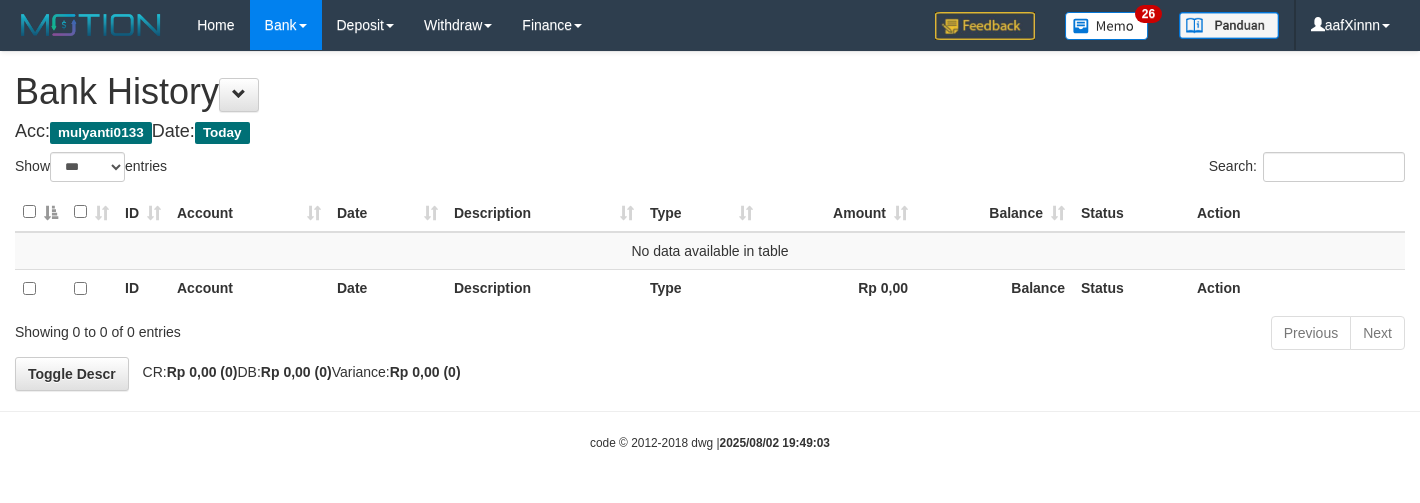 select on "***" 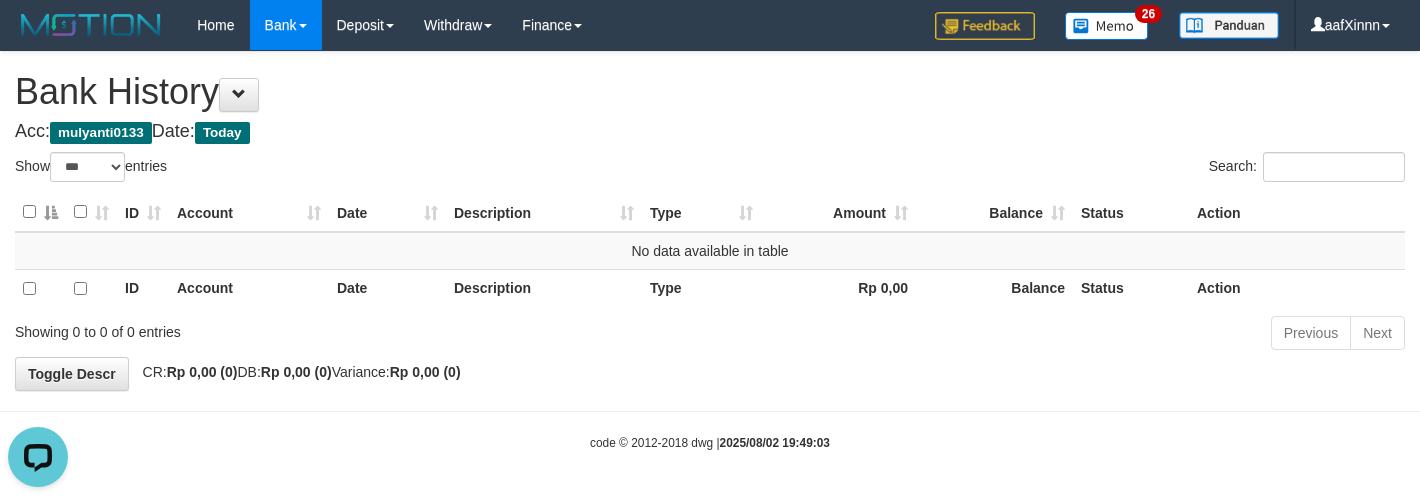 scroll, scrollTop: 0, scrollLeft: 0, axis: both 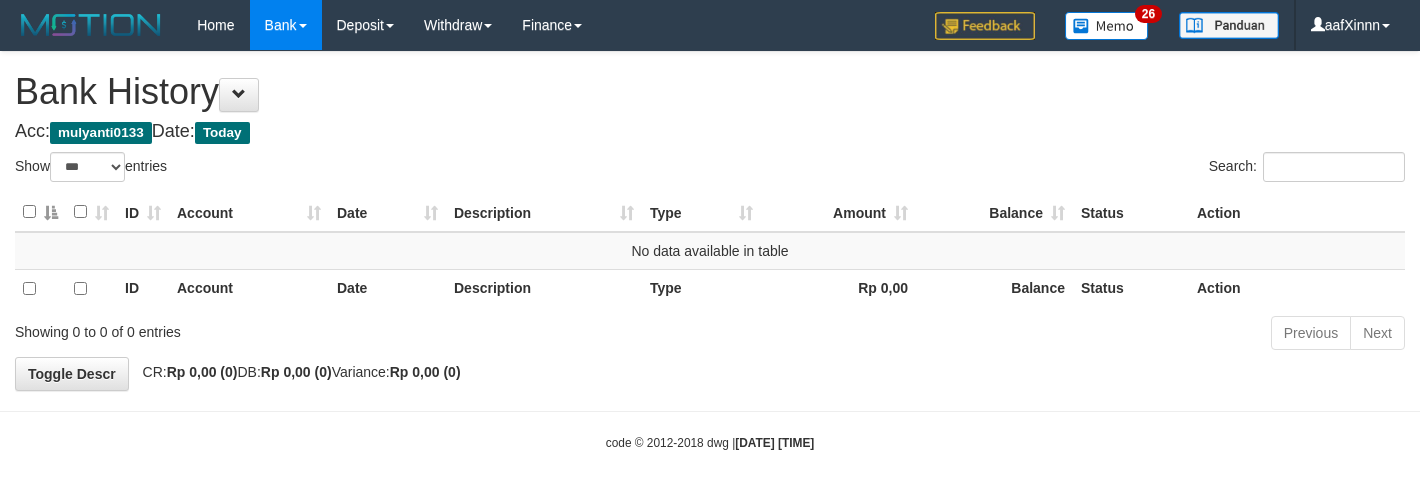 select on "***" 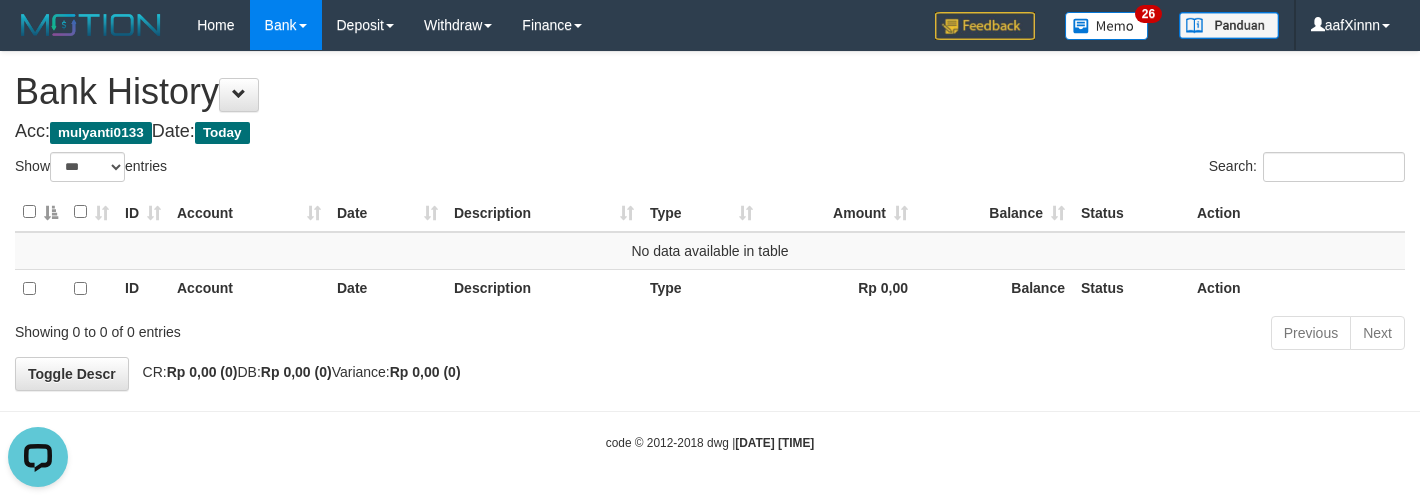 scroll, scrollTop: 0, scrollLeft: 0, axis: both 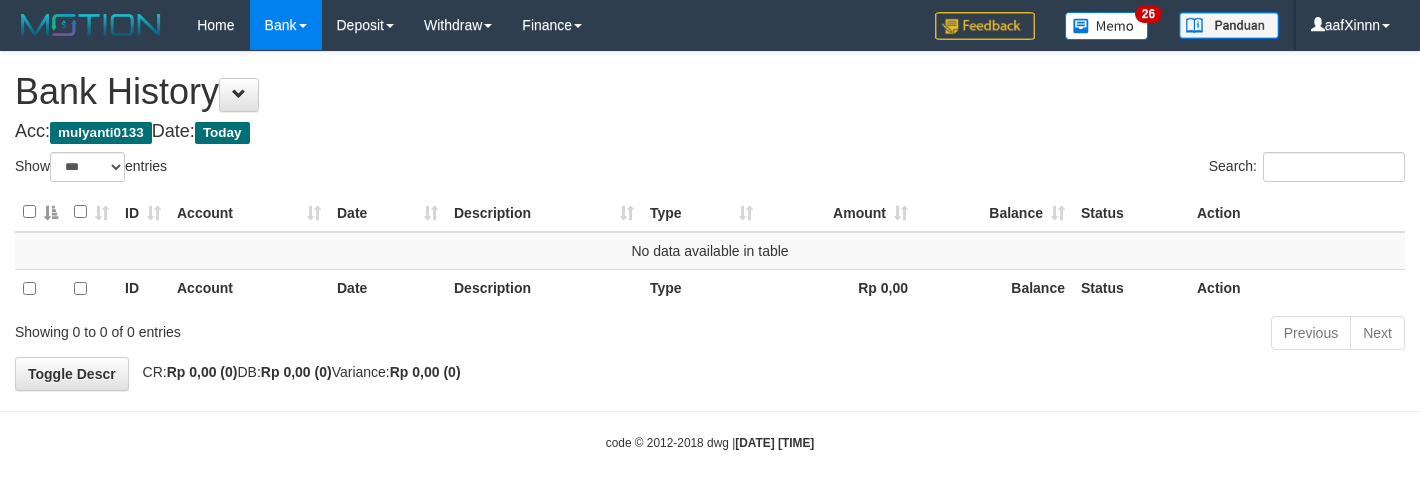 select on "***" 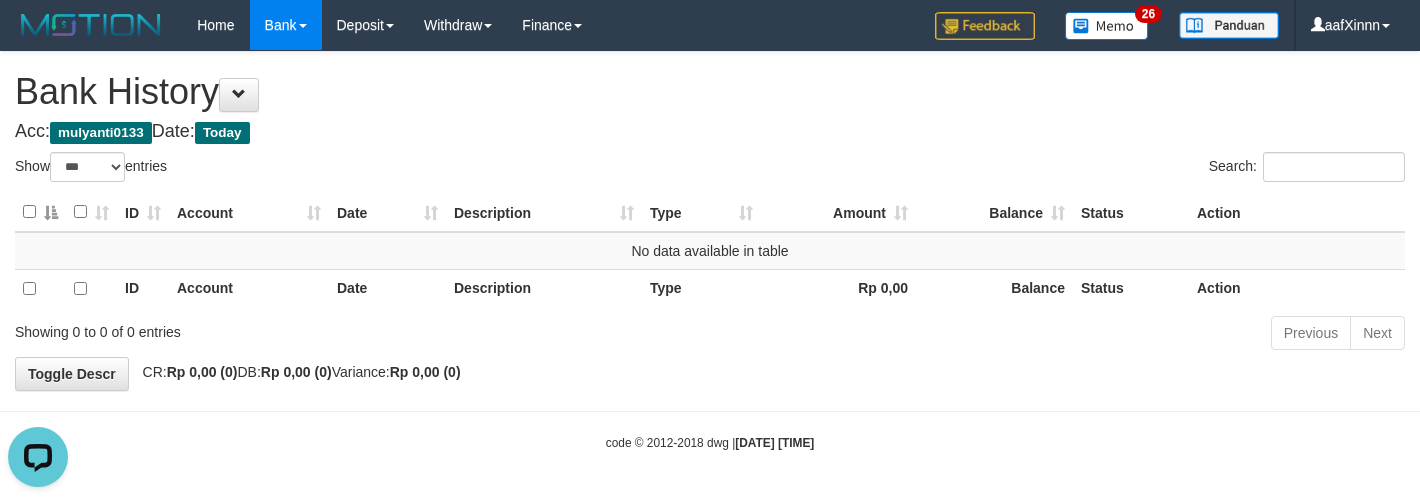 scroll, scrollTop: 0, scrollLeft: 0, axis: both 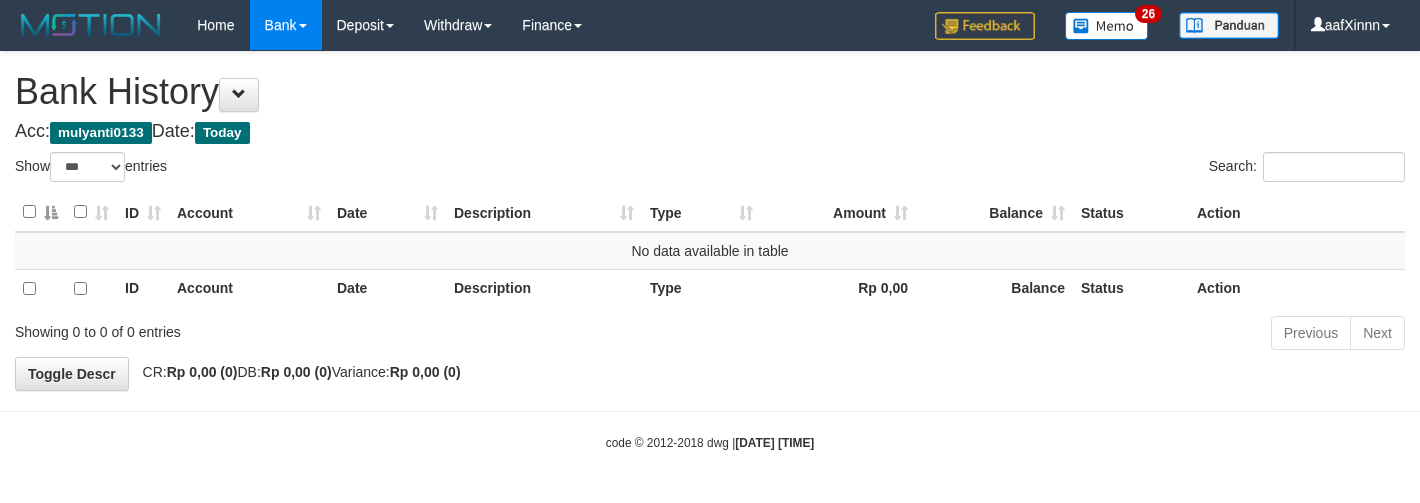 select on "***" 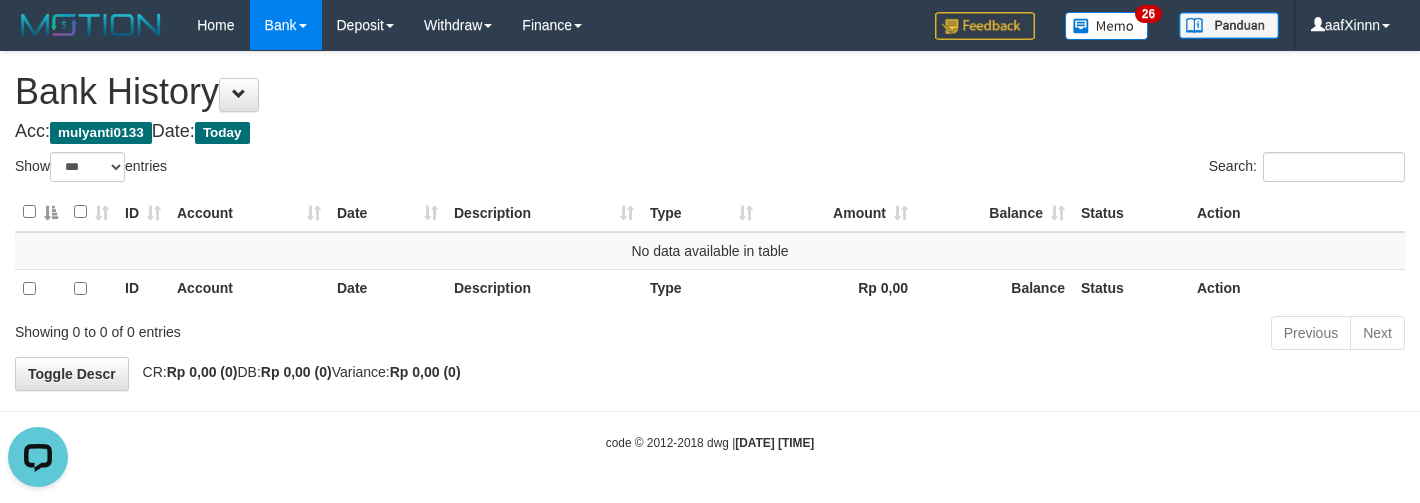 scroll, scrollTop: 0, scrollLeft: 0, axis: both 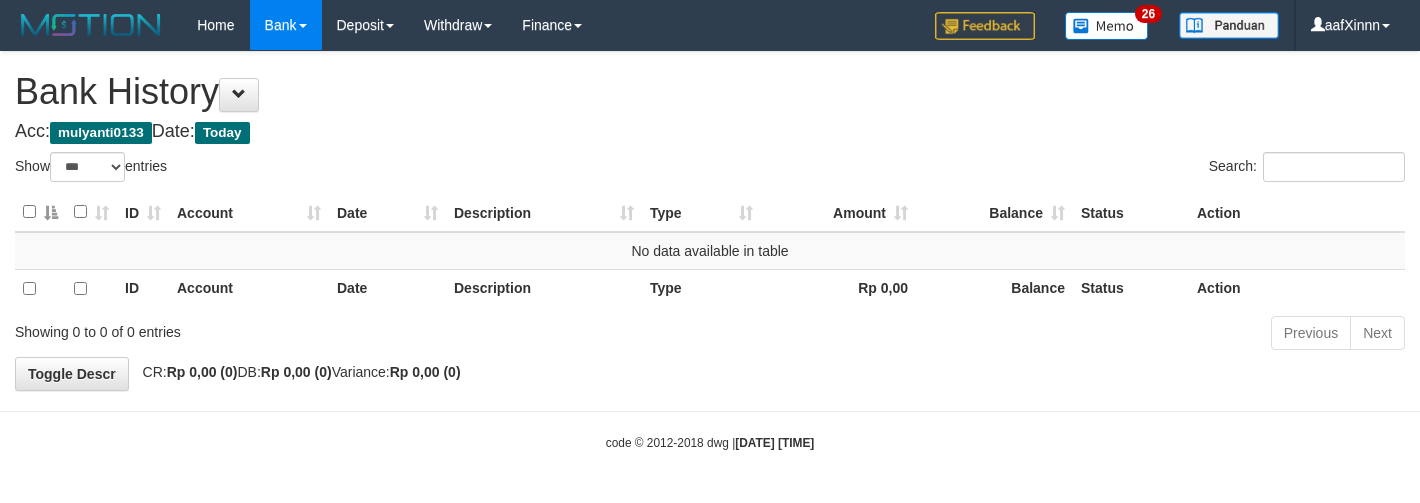 select on "***" 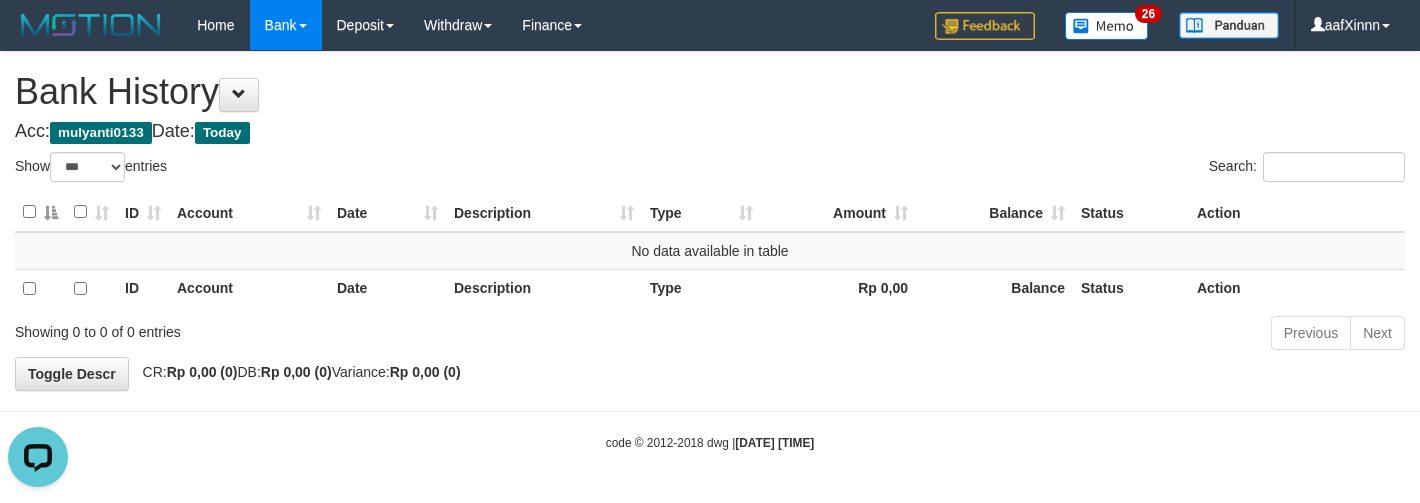 scroll, scrollTop: 0, scrollLeft: 0, axis: both 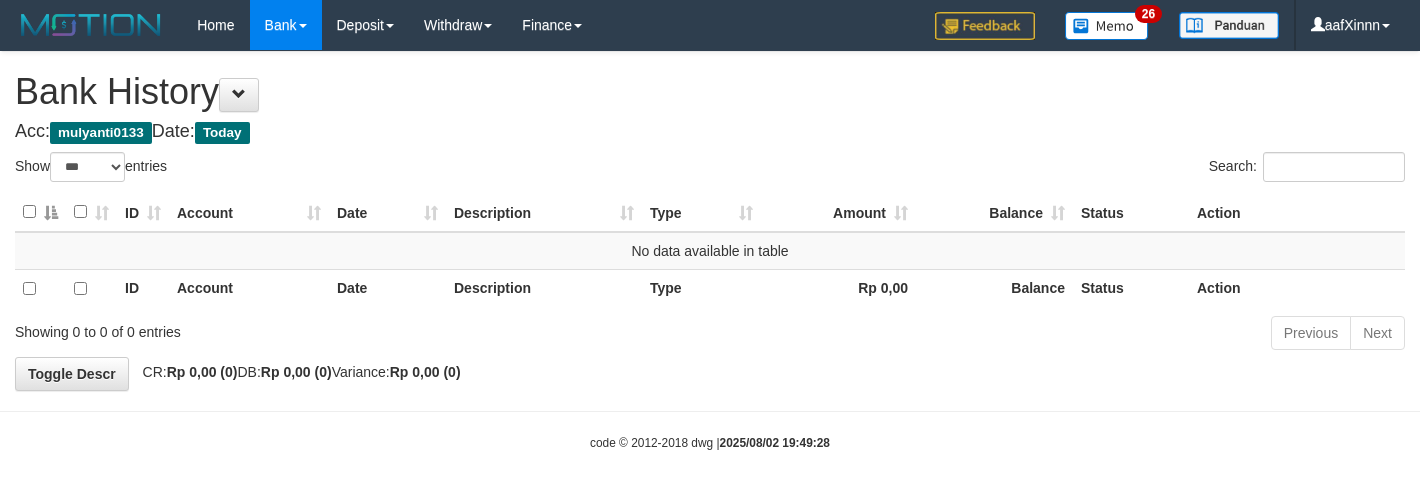 select on "***" 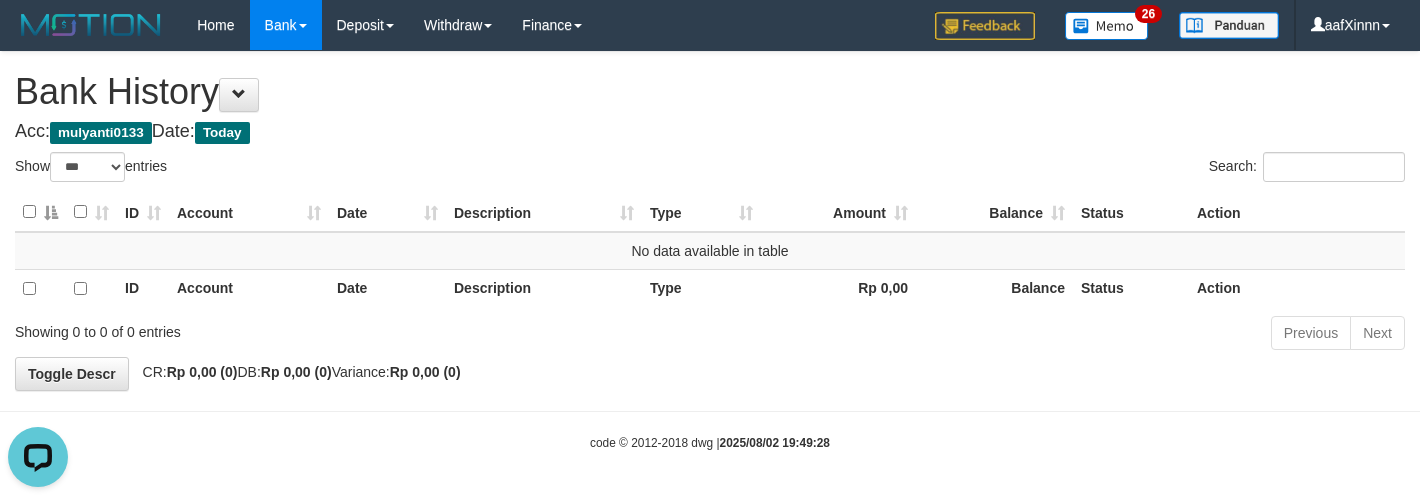 scroll, scrollTop: 0, scrollLeft: 0, axis: both 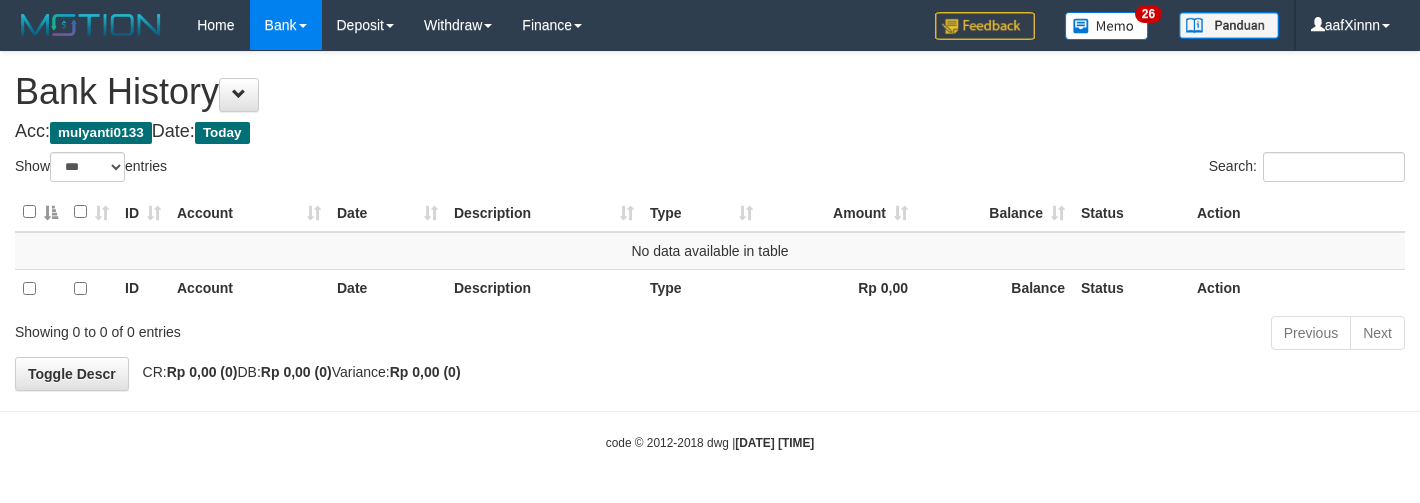 select on "***" 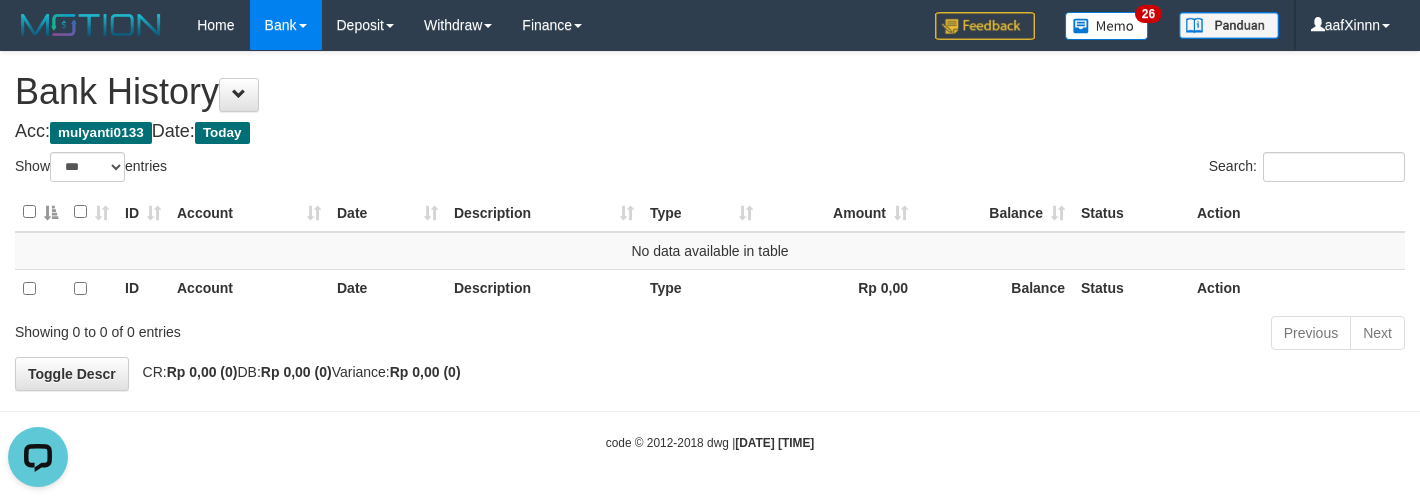 scroll, scrollTop: 0, scrollLeft: 0, axis: both 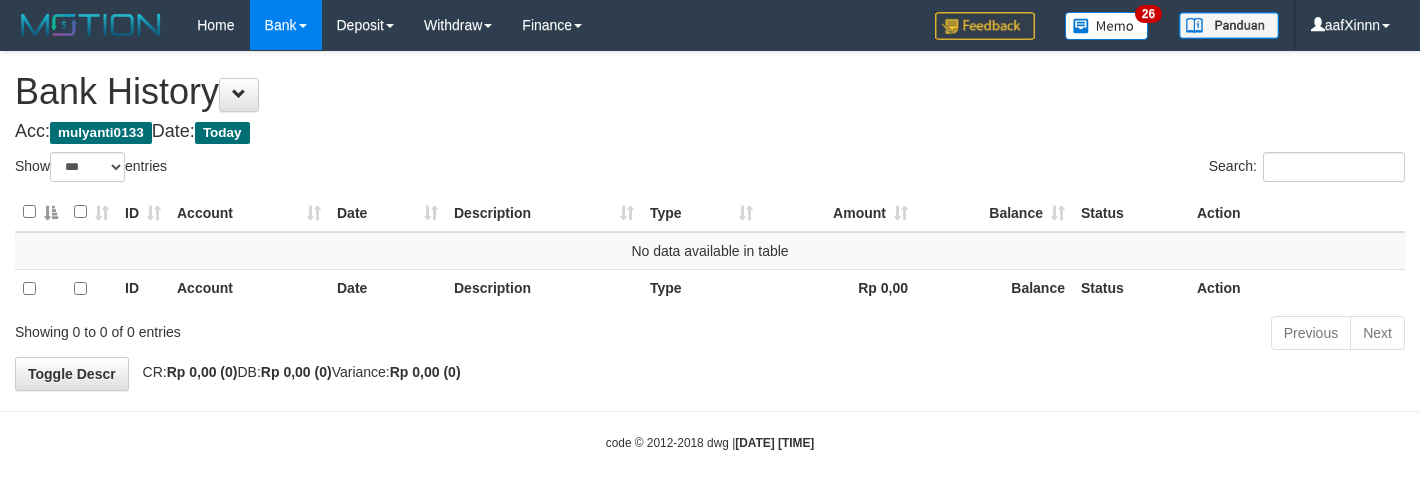 select on "***" 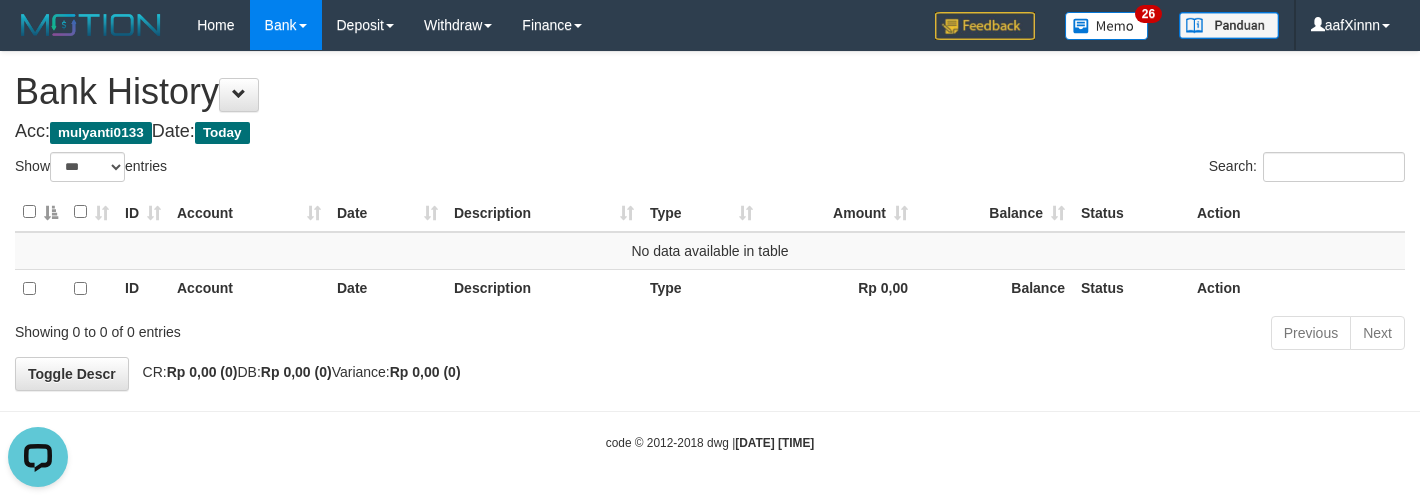 scroll, scrollTop: 0, scrollLeft: 0, axis: both 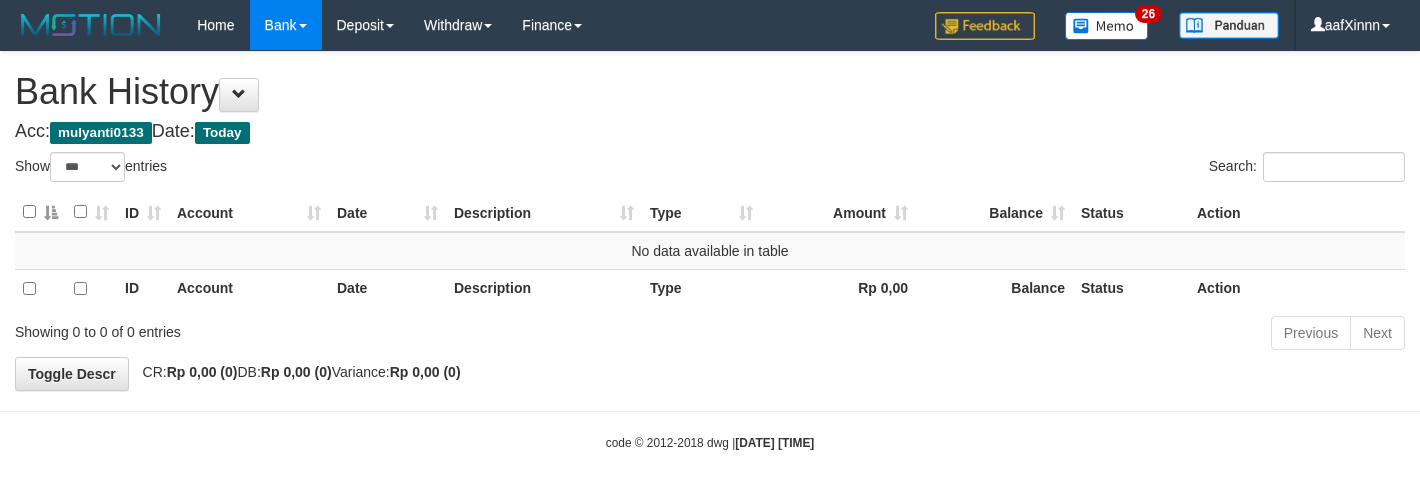 select on "***" 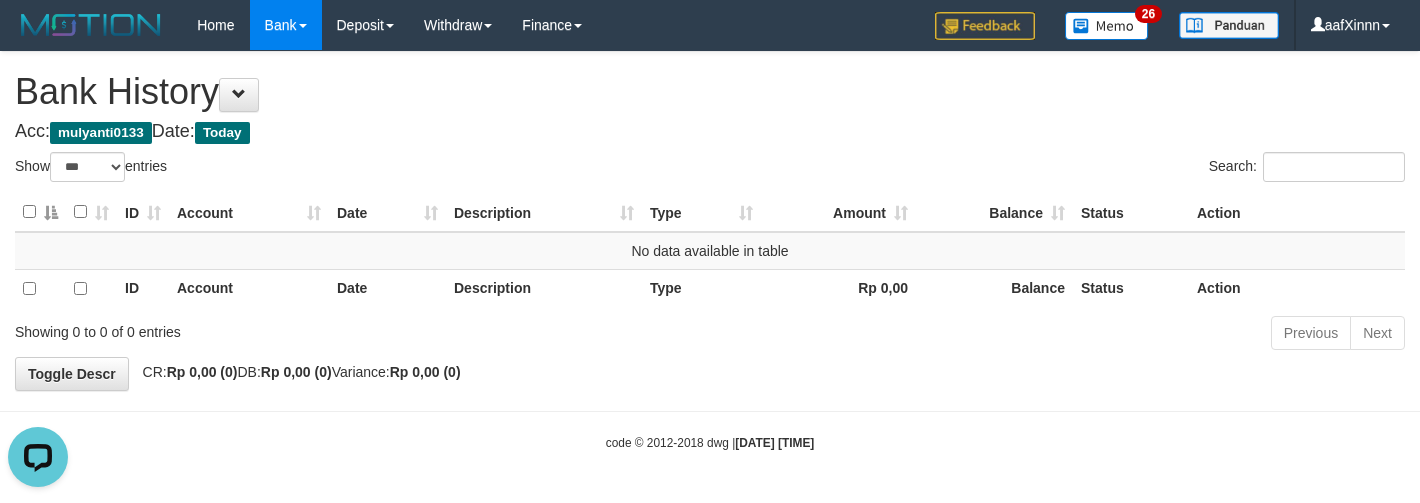scroll, scrollTop: 0, scrollLeft: 0, axis: both 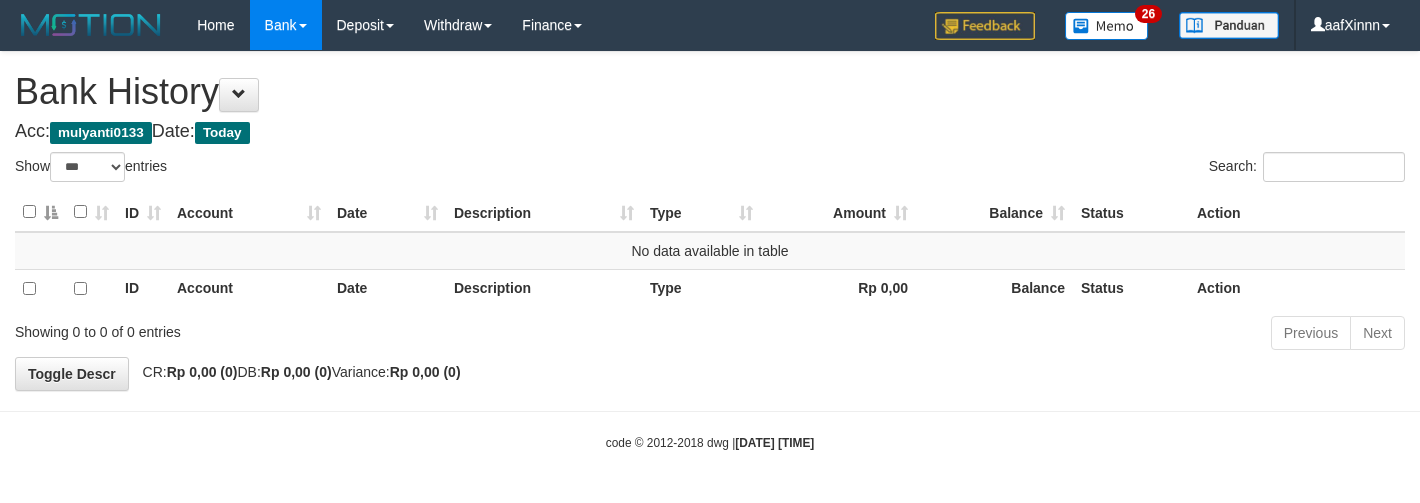 select on "***" 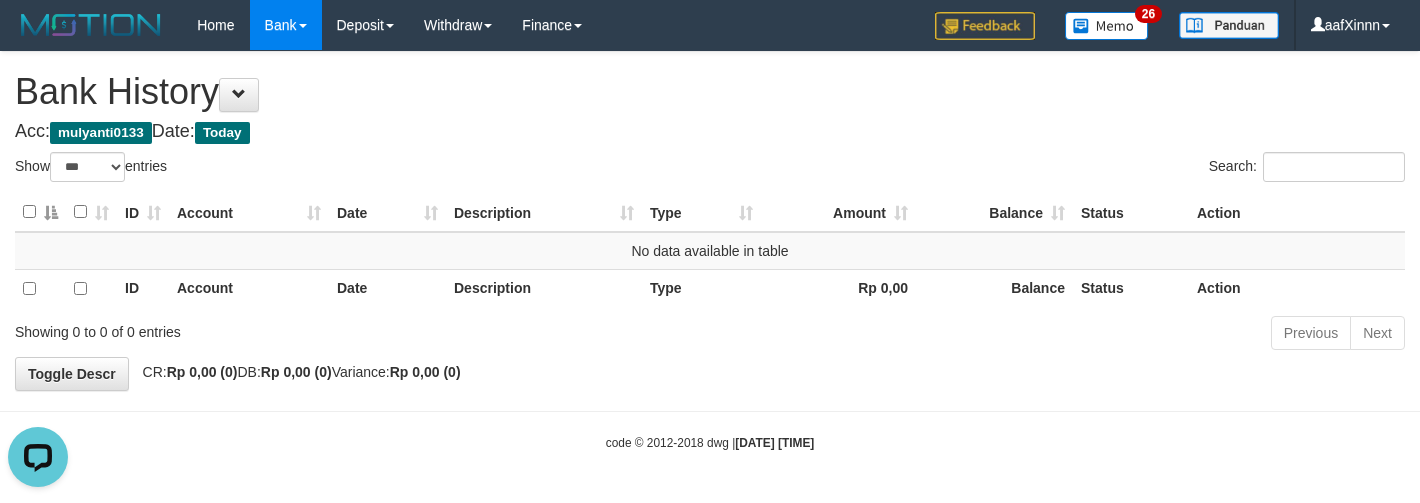scroll, scrollTop: 0, scrollLeft: 0, axis: both 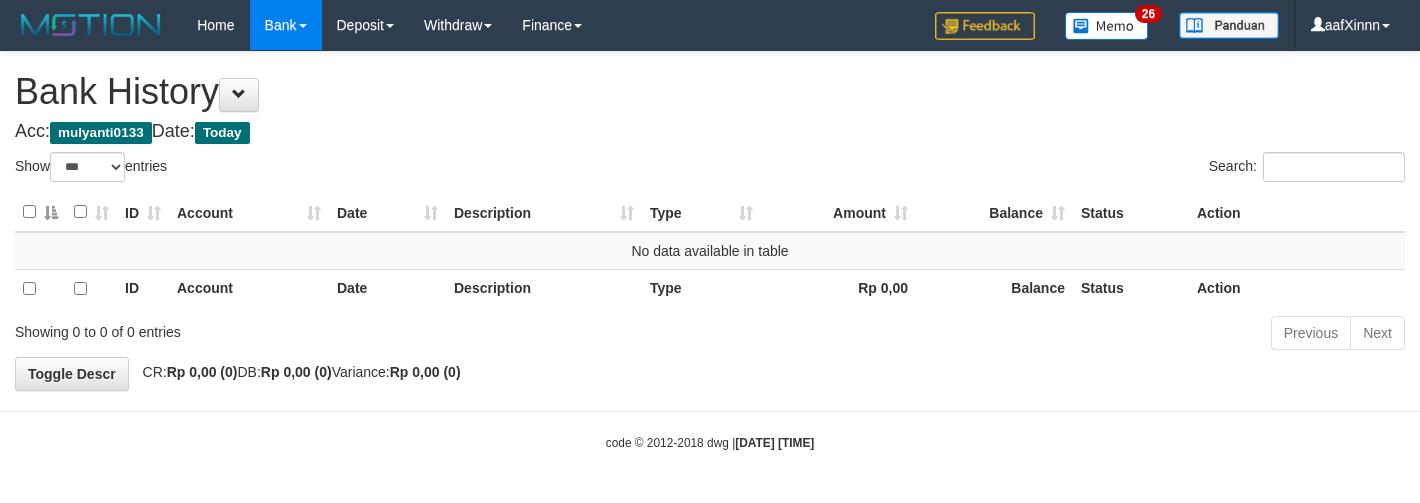 select on "***" 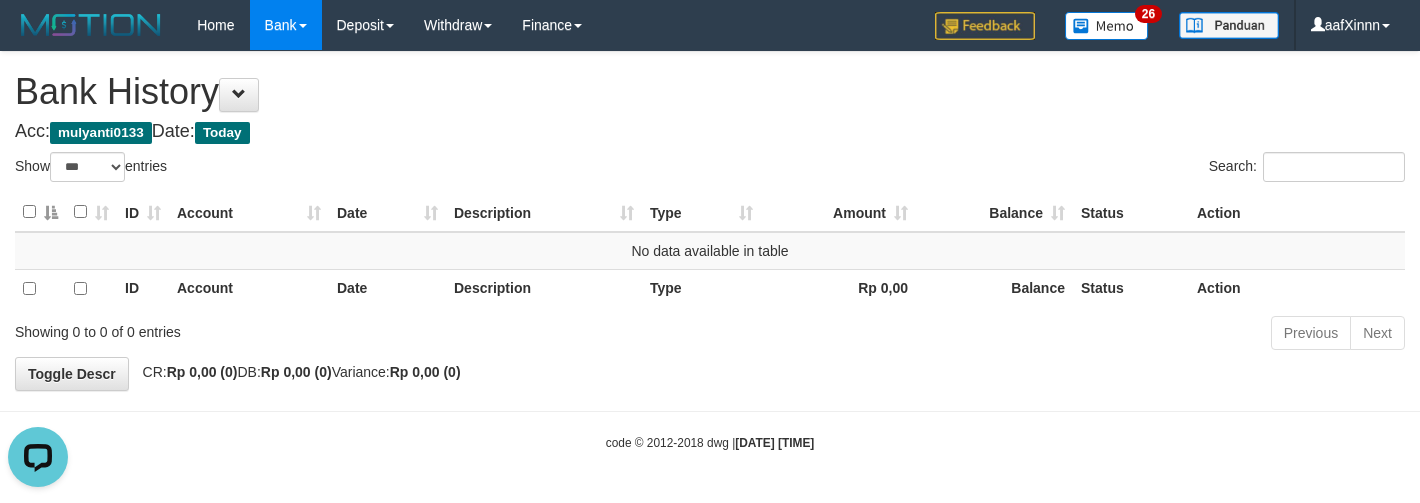 scroll, scrollTop: 0, scrollLeft: 0, axis: both 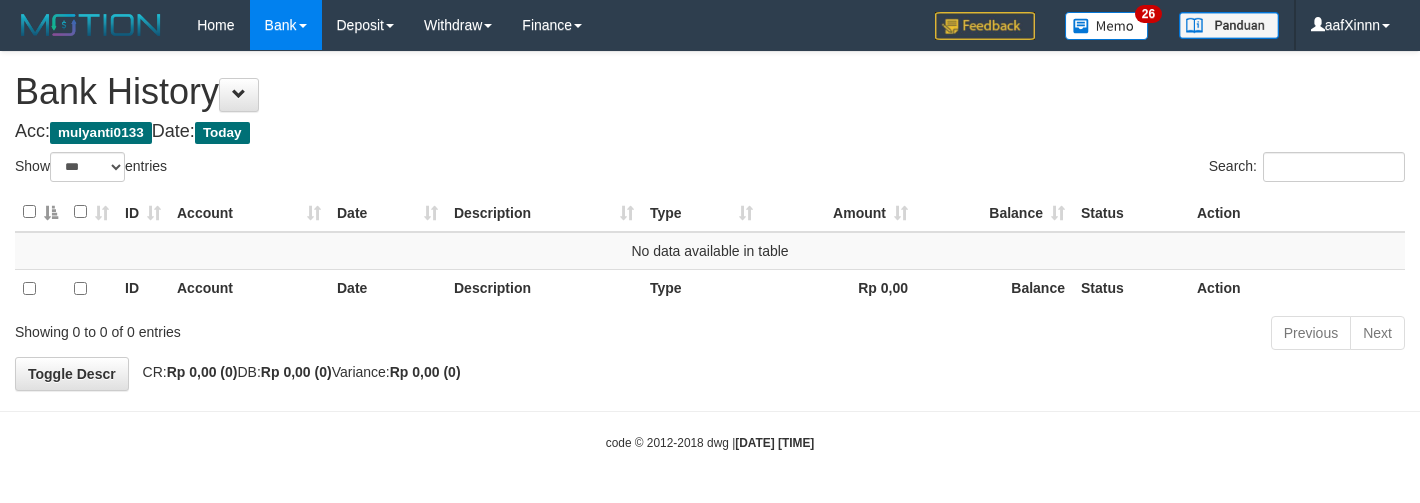 select on "***" 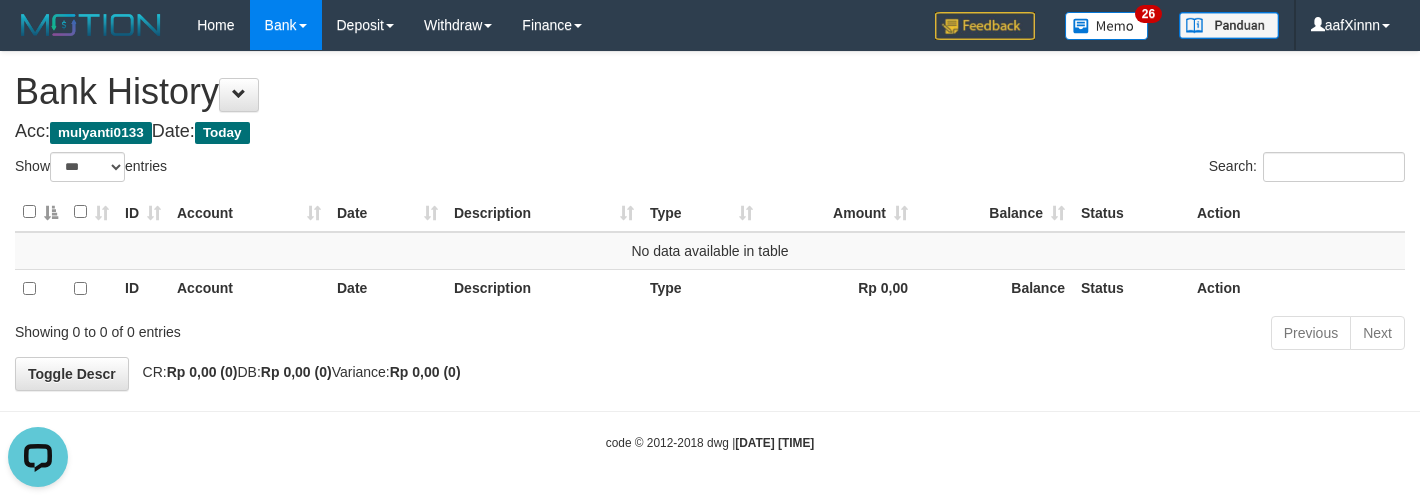 scroll, scrollTop: 0, scrollLeft: 0, axis: both 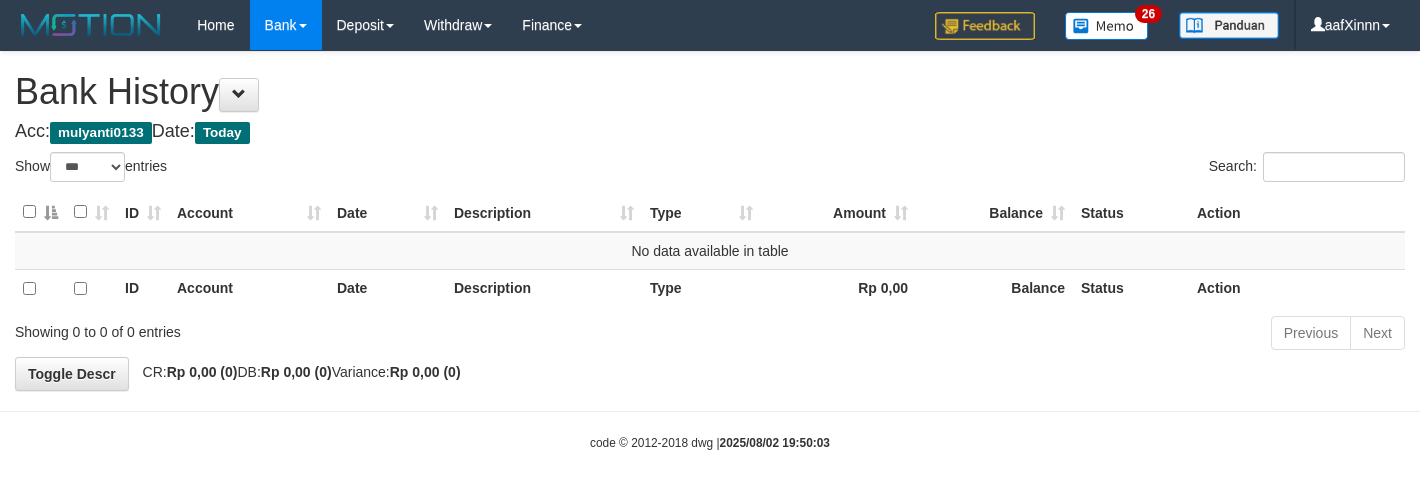 select on "***" 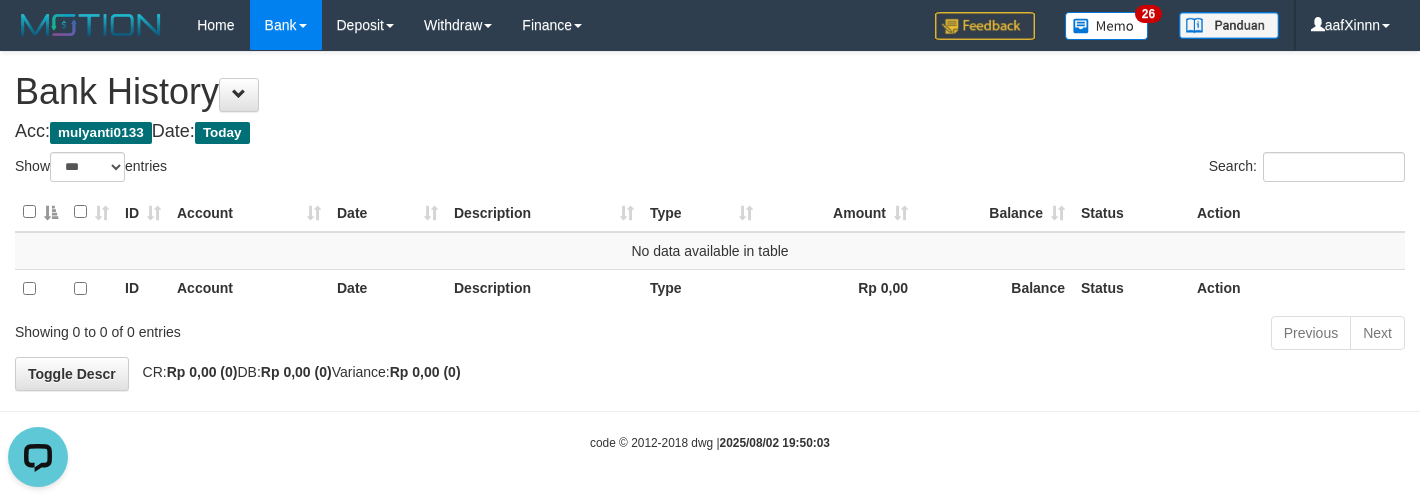 scroll, scrollTop: 0, scrollLeft: 0, axis: both 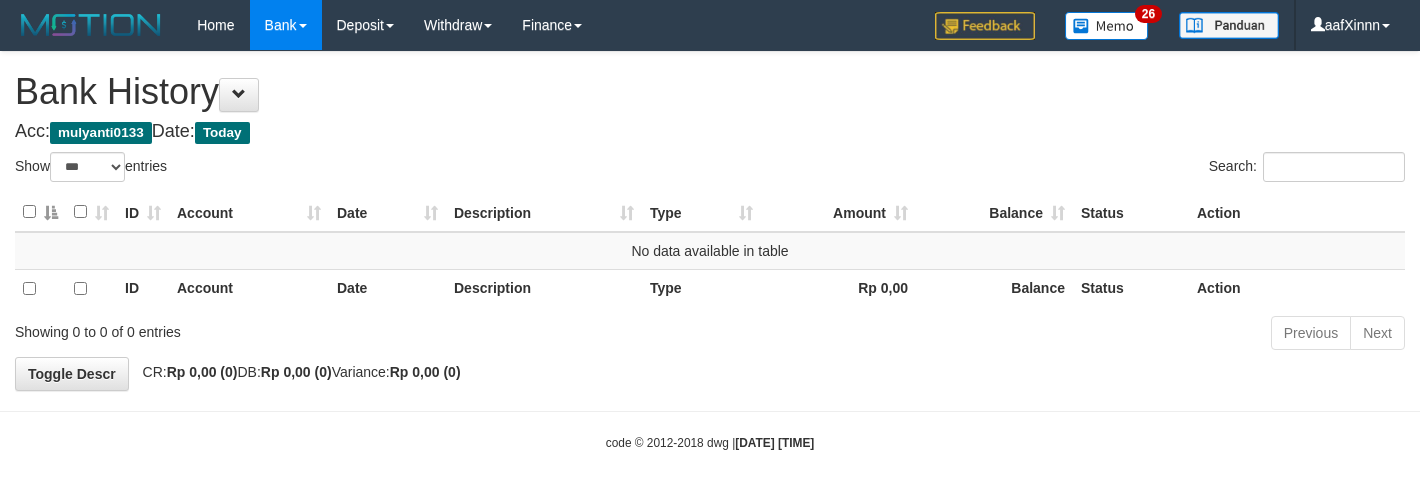 select on "***" 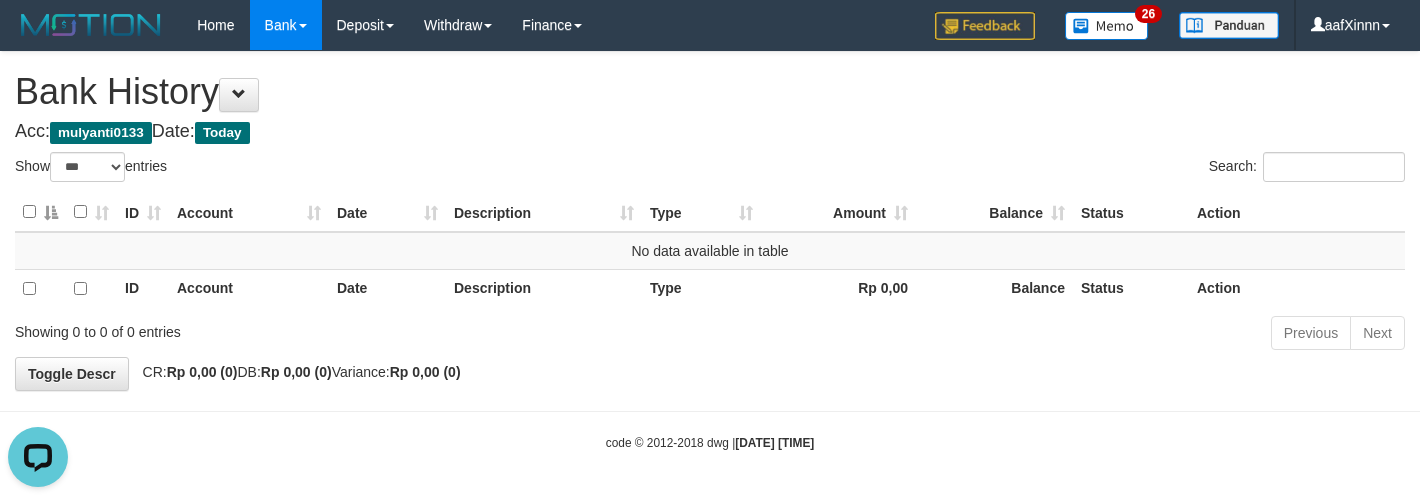 scroll, scrollTop: 0, scrollLeft: 0, axis: both 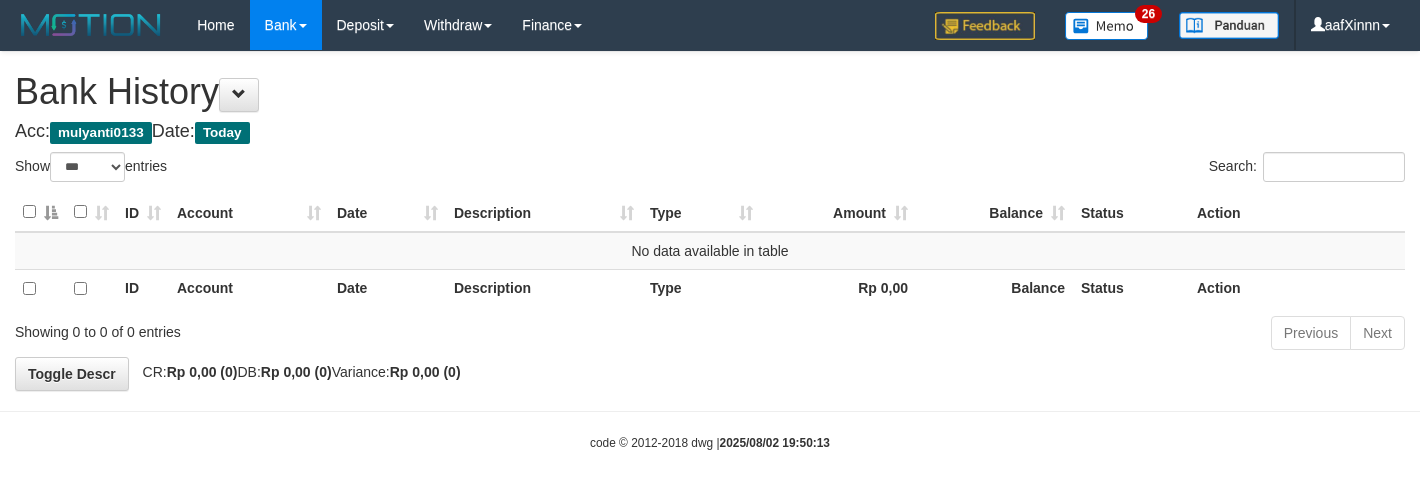 select on "***" 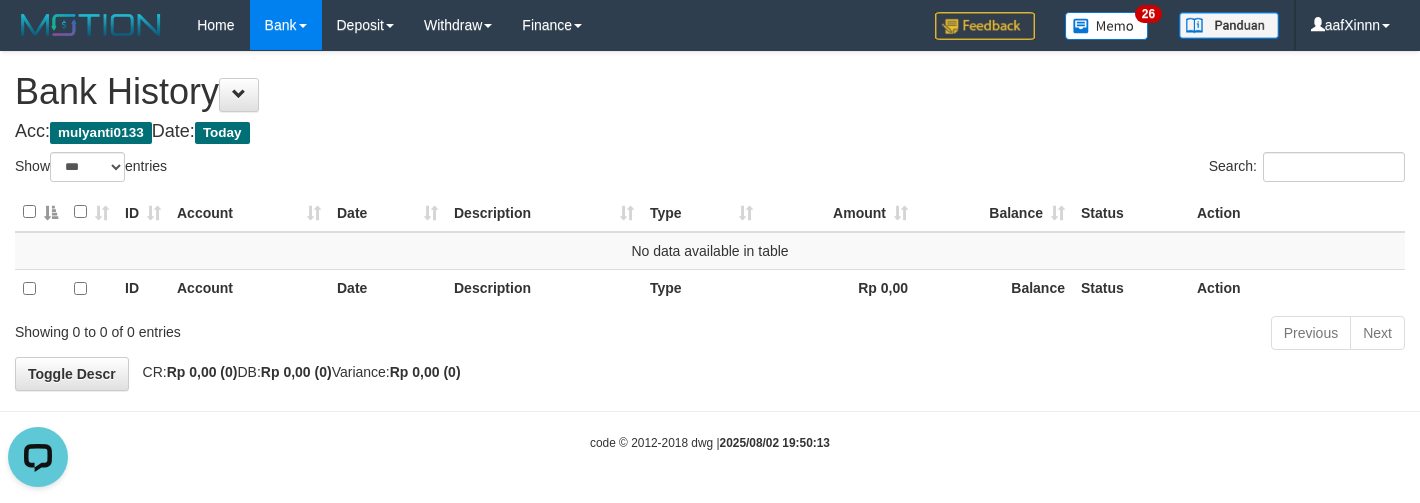 scroll, scrollTop: 0, scrollLeft: 0, axis: both 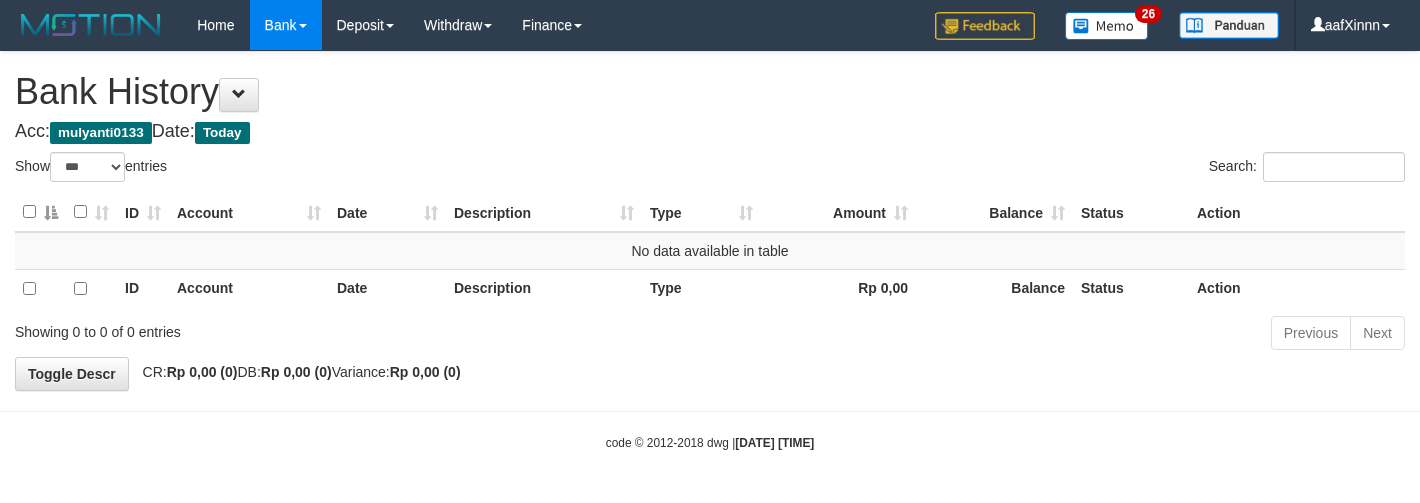 select on "***" 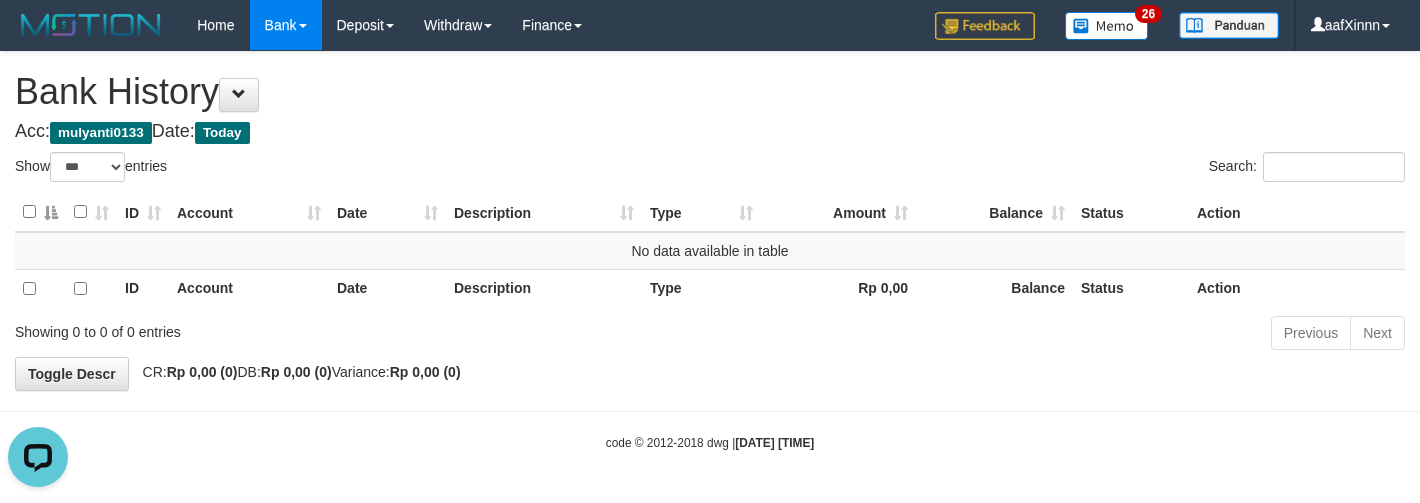 scroll, scrollTop: 0, scrollLeft: 0, axis: both 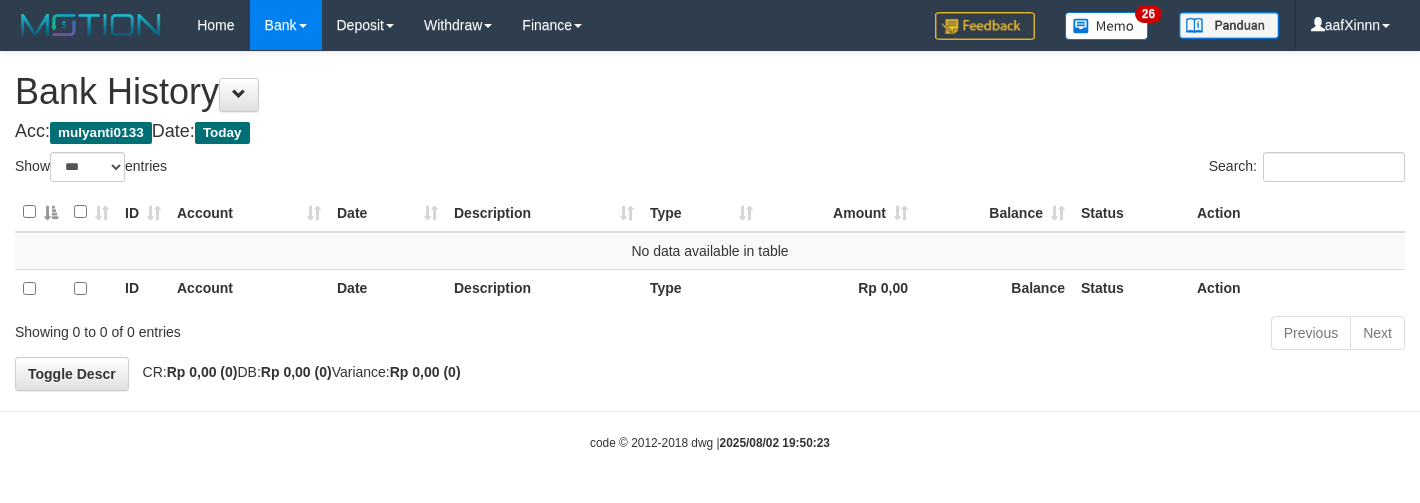 select on "***" 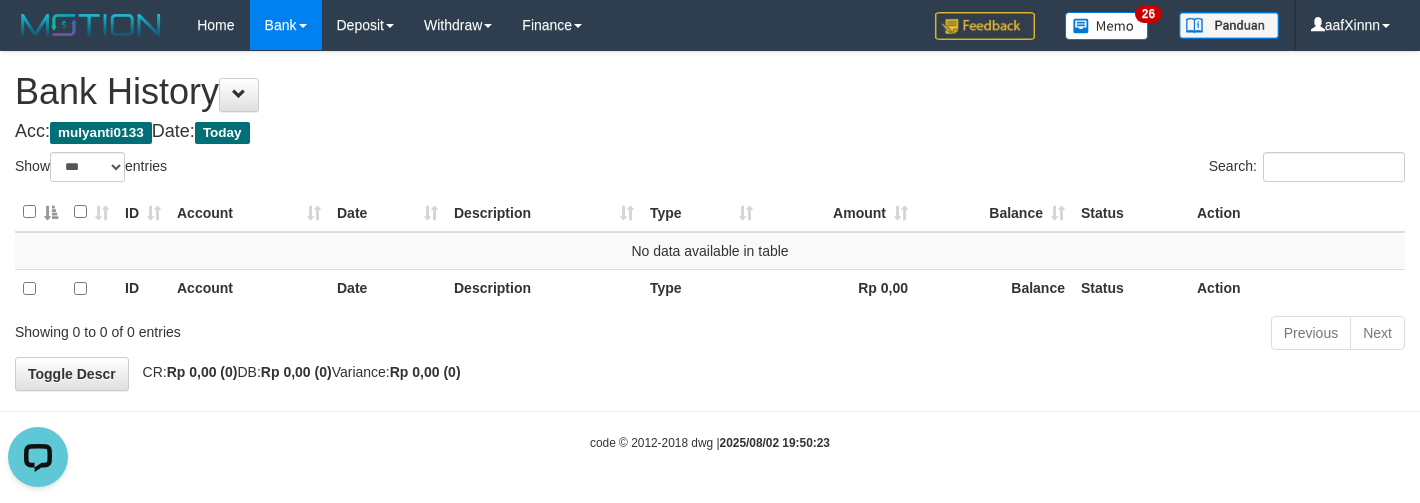 scroll, scrollTop: 0, scrollLeft: 0, axis: both 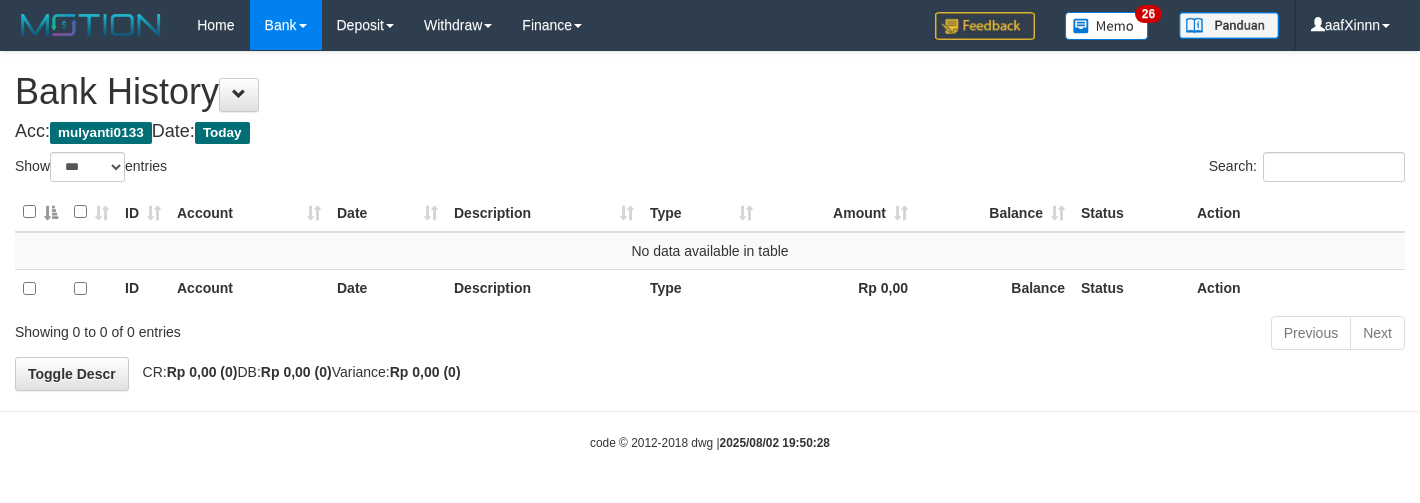 select on "***" 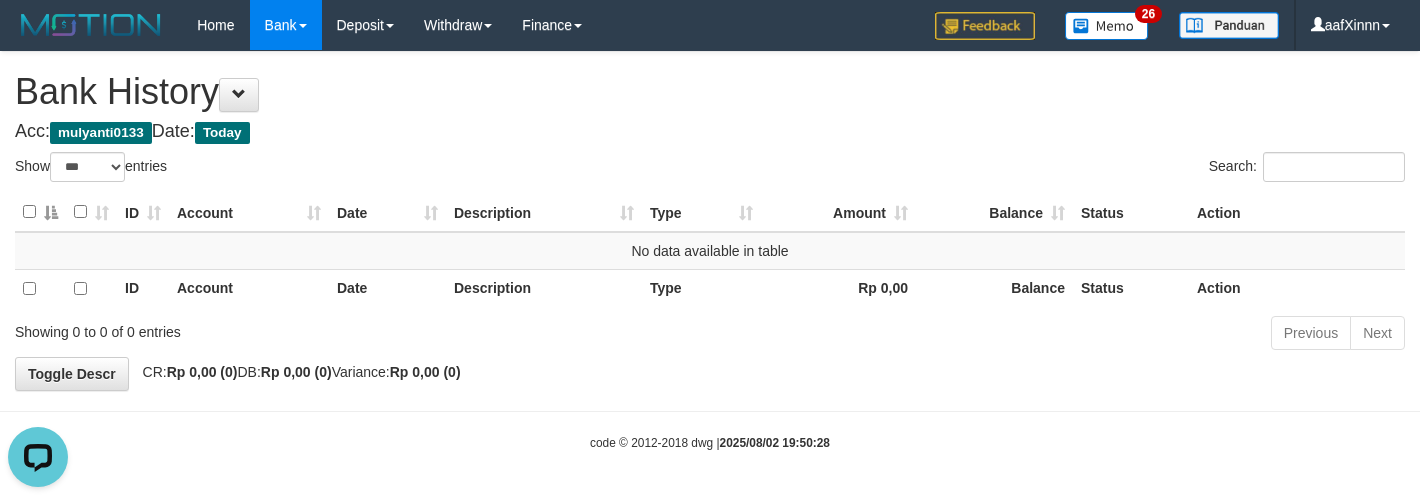 scroll, scrollTop: 0, scrollLeft: 0, axis: both 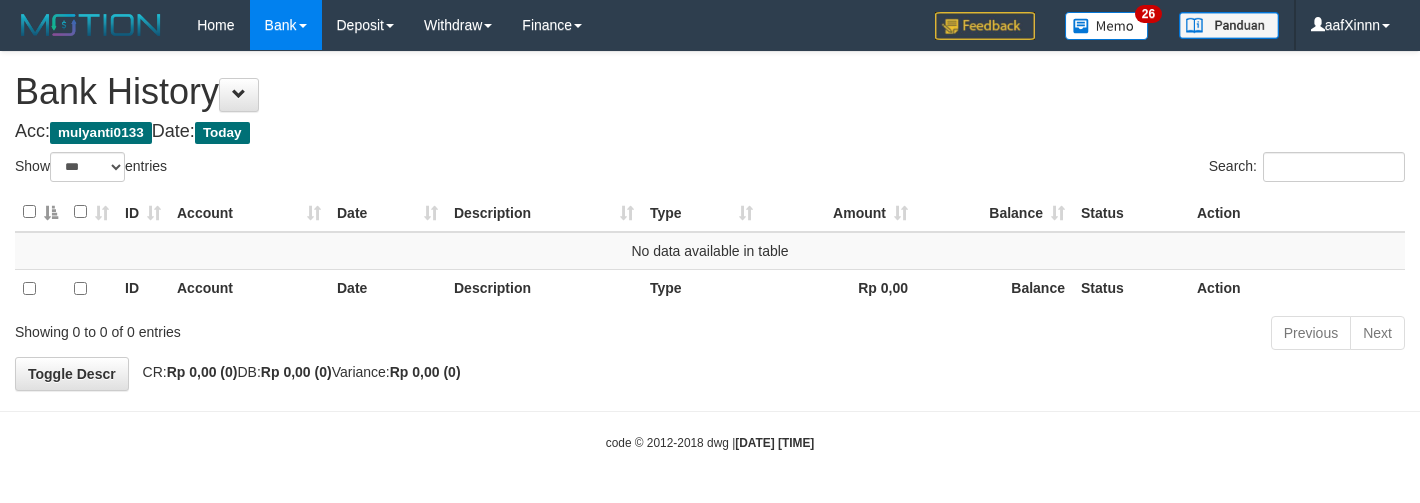 select on "***" 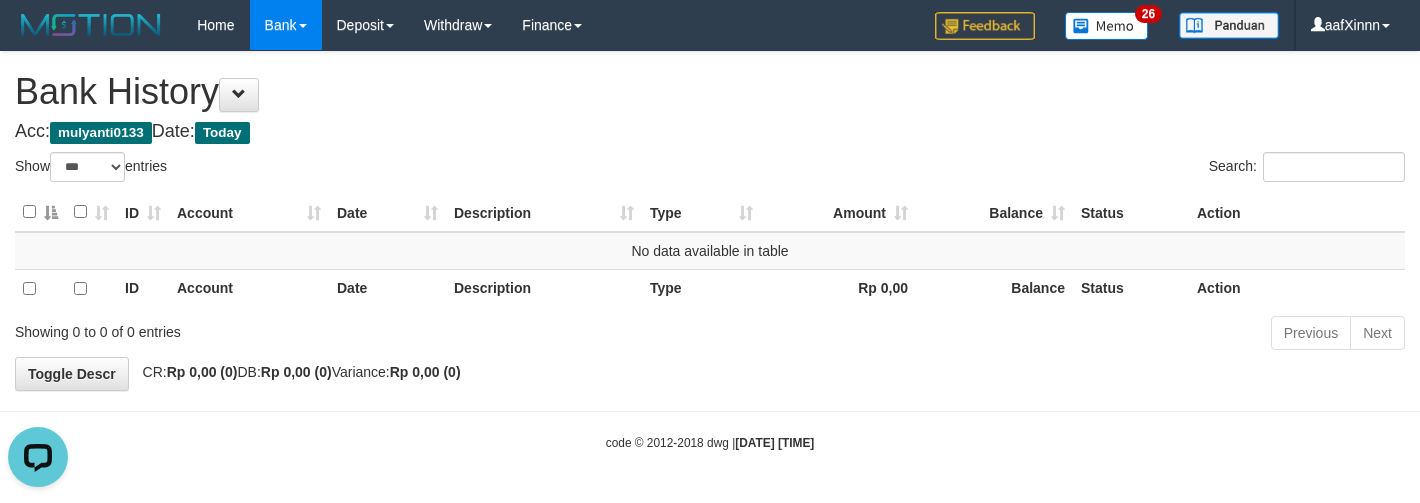 scroll, scrollTop: 0, scrollLeft: 0, axis: both 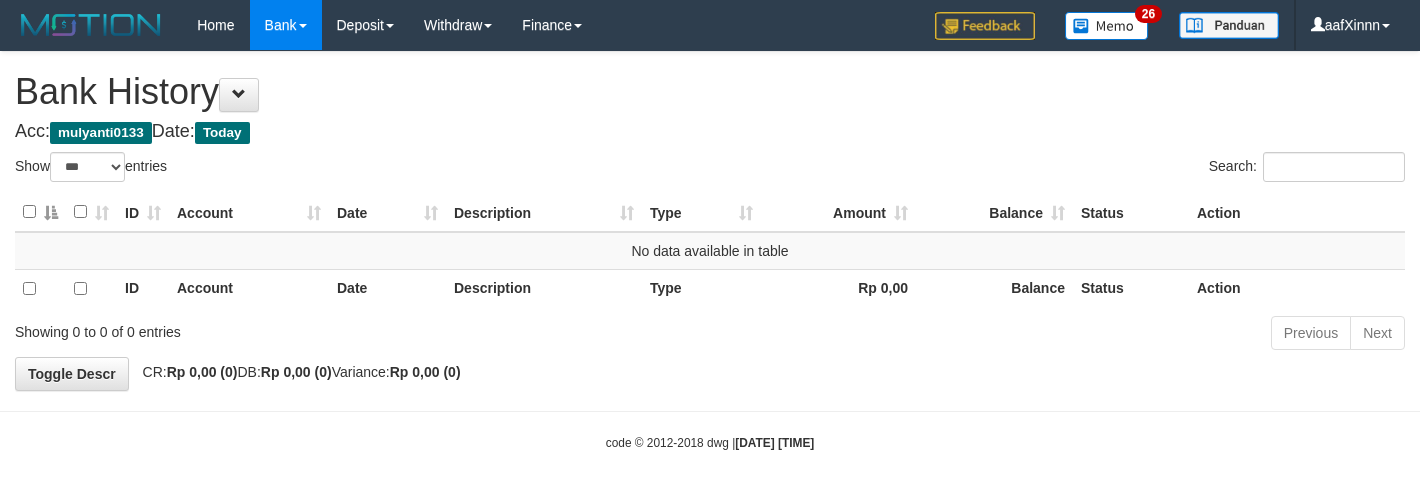 select on "***" 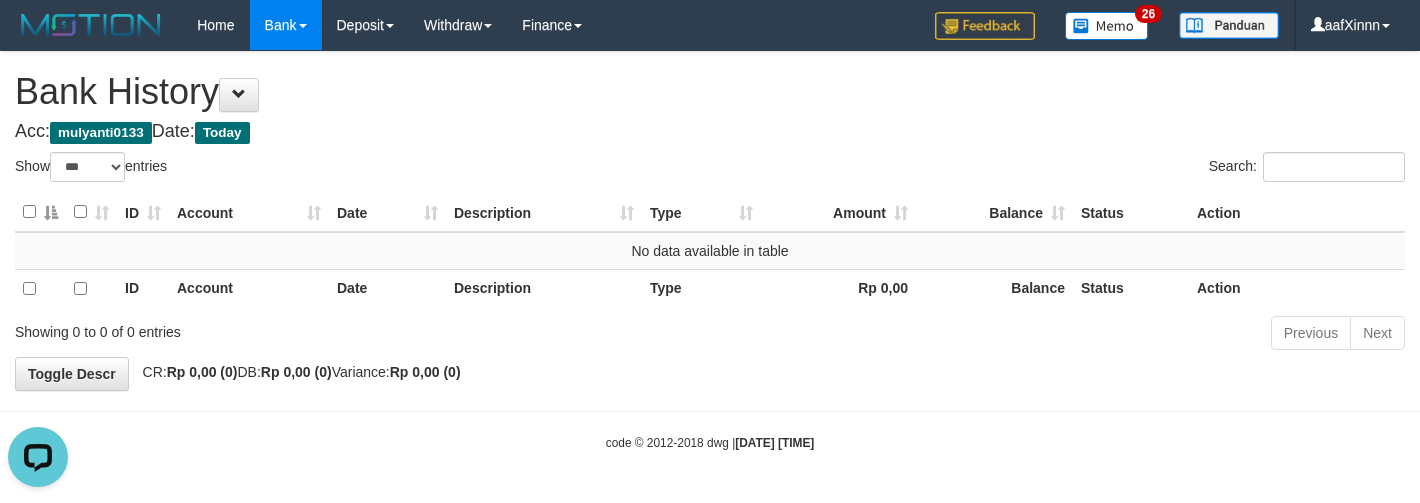 scroll, scrollTop: 0, scrollLeft: 0, axis: both 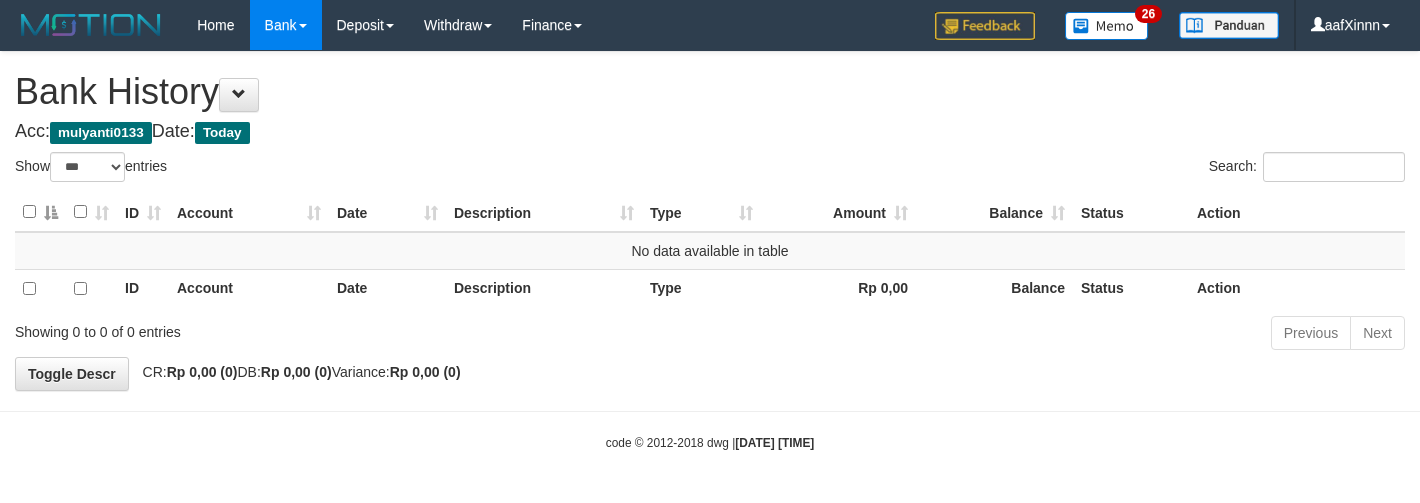 select on "***" 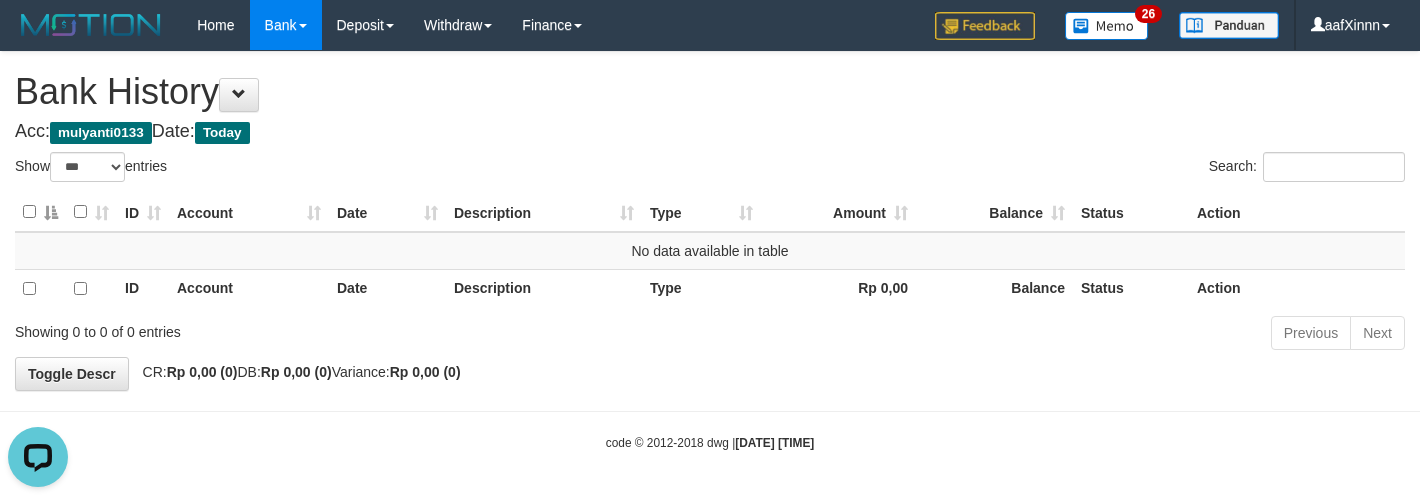 scroll, scrollTop: 0, scrollLeft: 0, axis: both 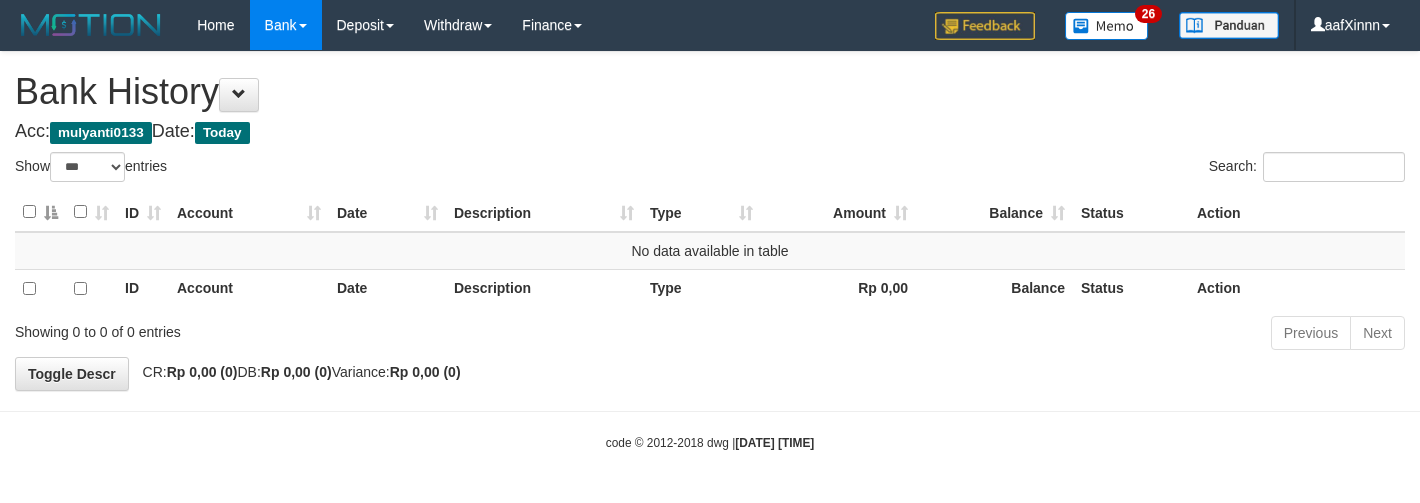 select on "***" 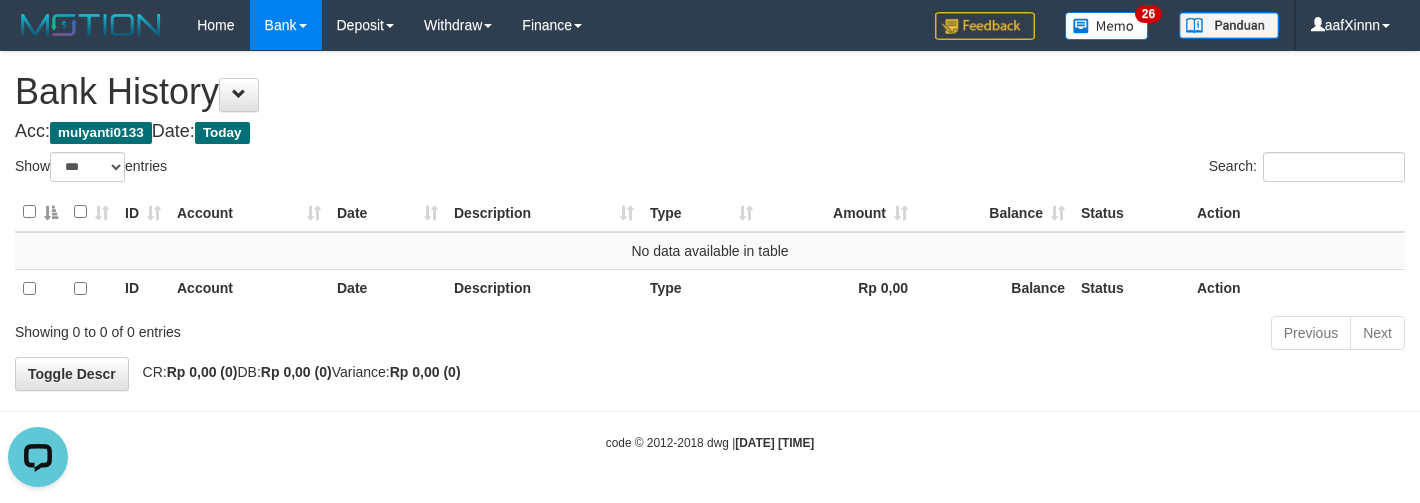 scroll, scrollTop: 0, scrollLeft: 0, axis: both 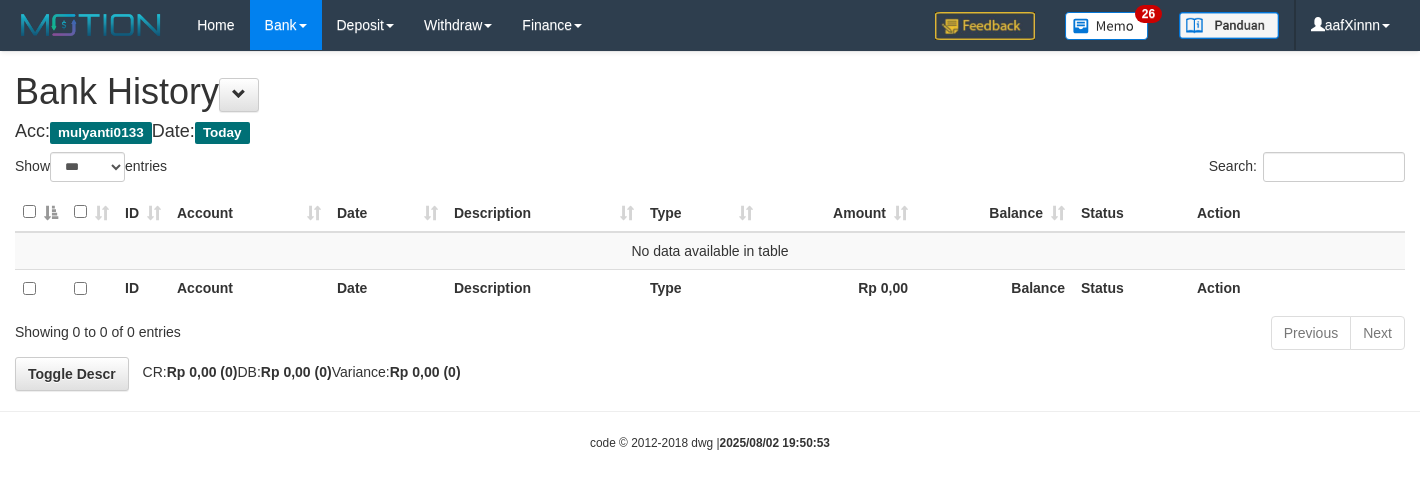 select on "***" 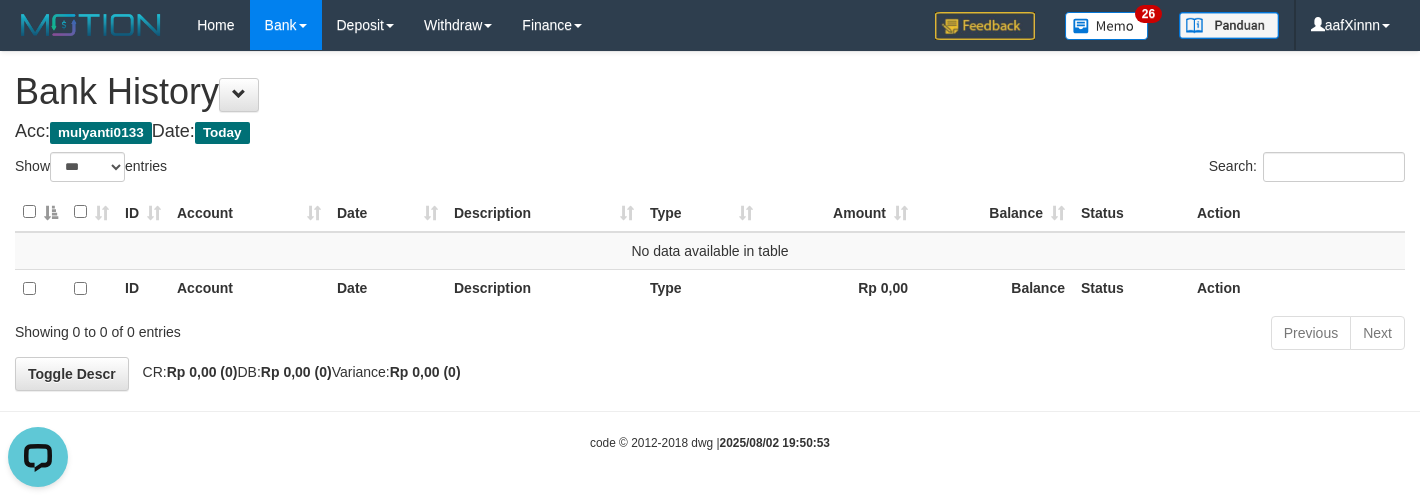 scroll, scrollTop: 0, scrollLeft: 0, axis: both 